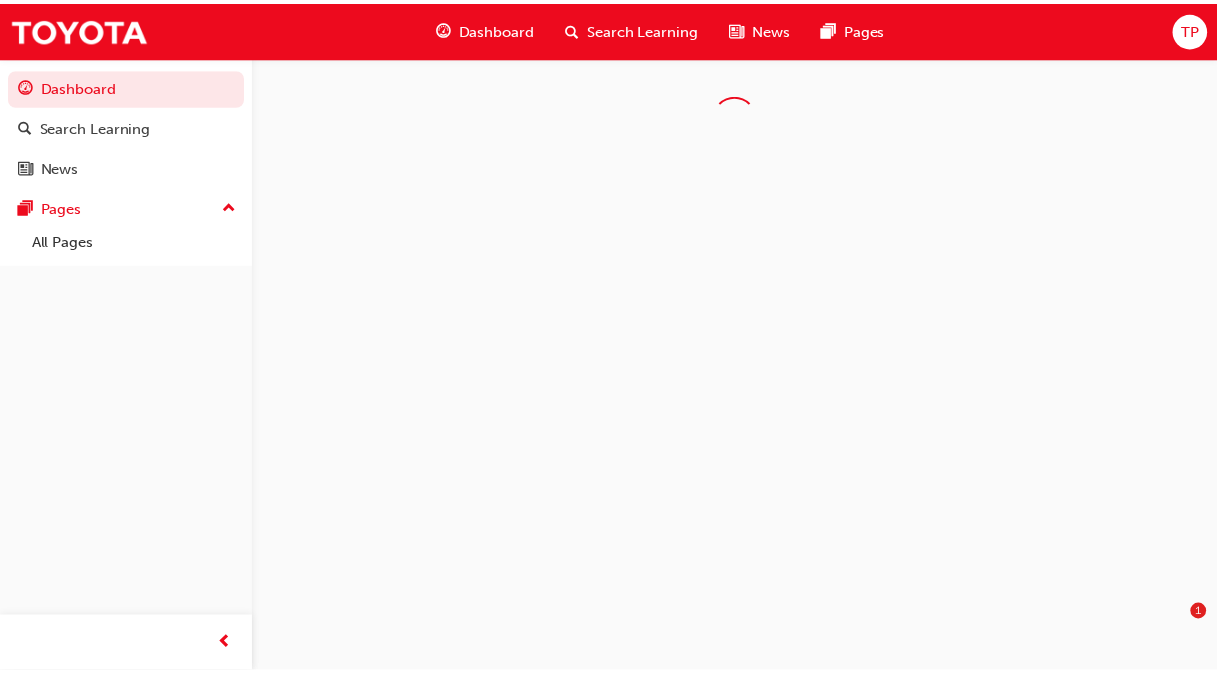 scroll, scrollTop: 0, scrollLeft: 0, axis: both 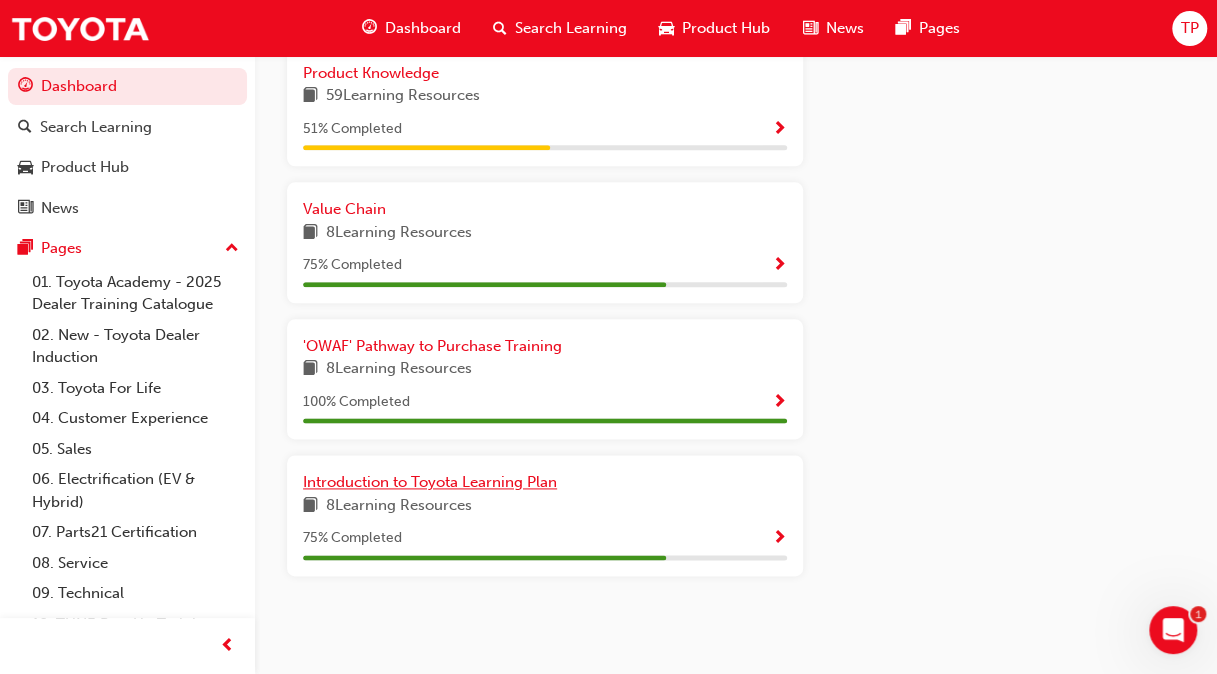 click on "Introduction to Toyota Learning Plan" at bounding box center (430, 482) 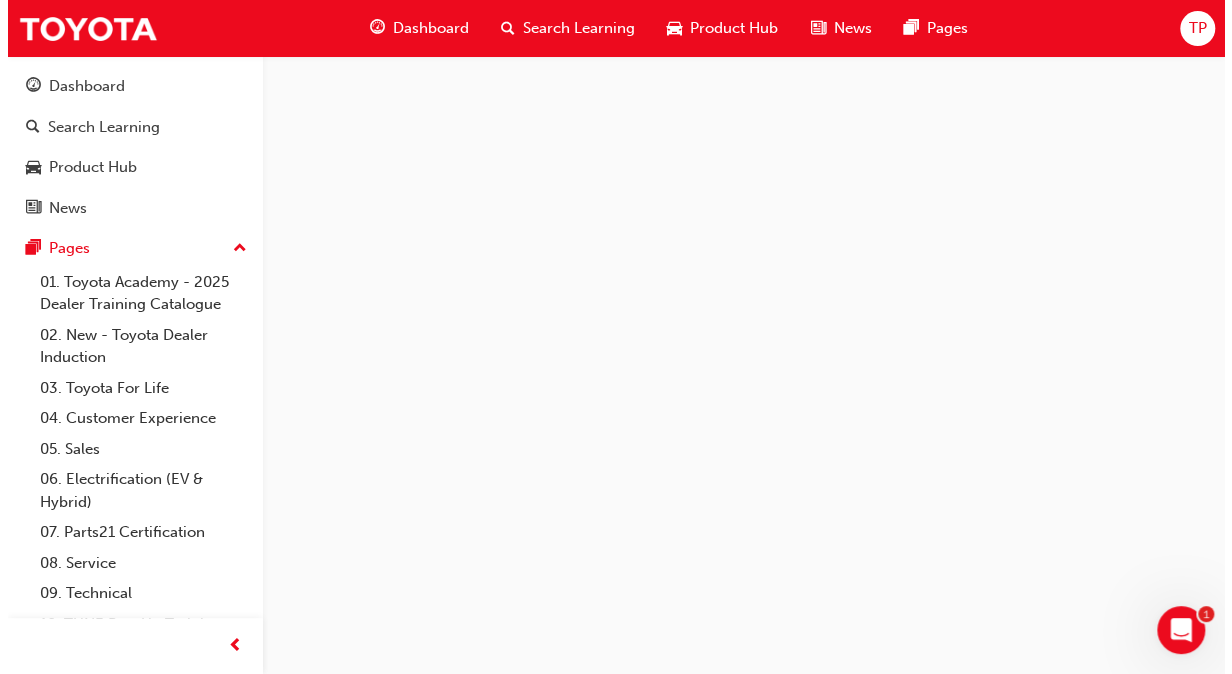 scroll, scrollTop: 0, scrollLeft: 0, axis: both 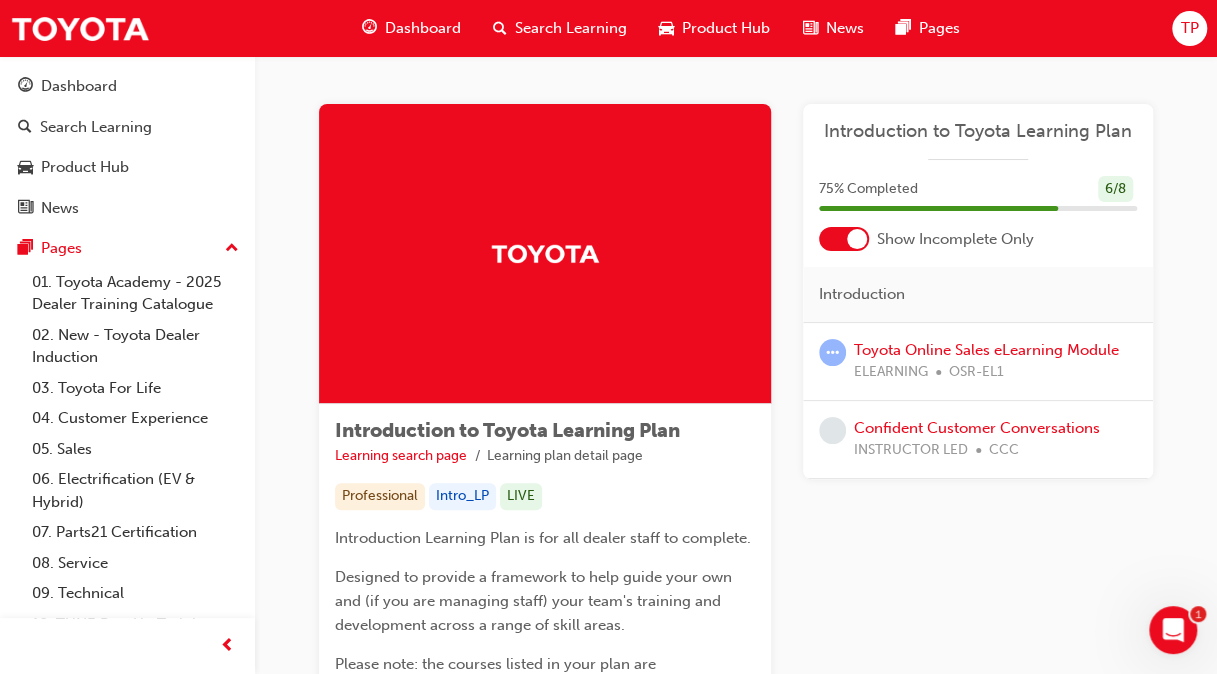 click on "Toyota Online Sales eLearning Module ELEARNING OSR-EL1" at bounding box center [986, 361] 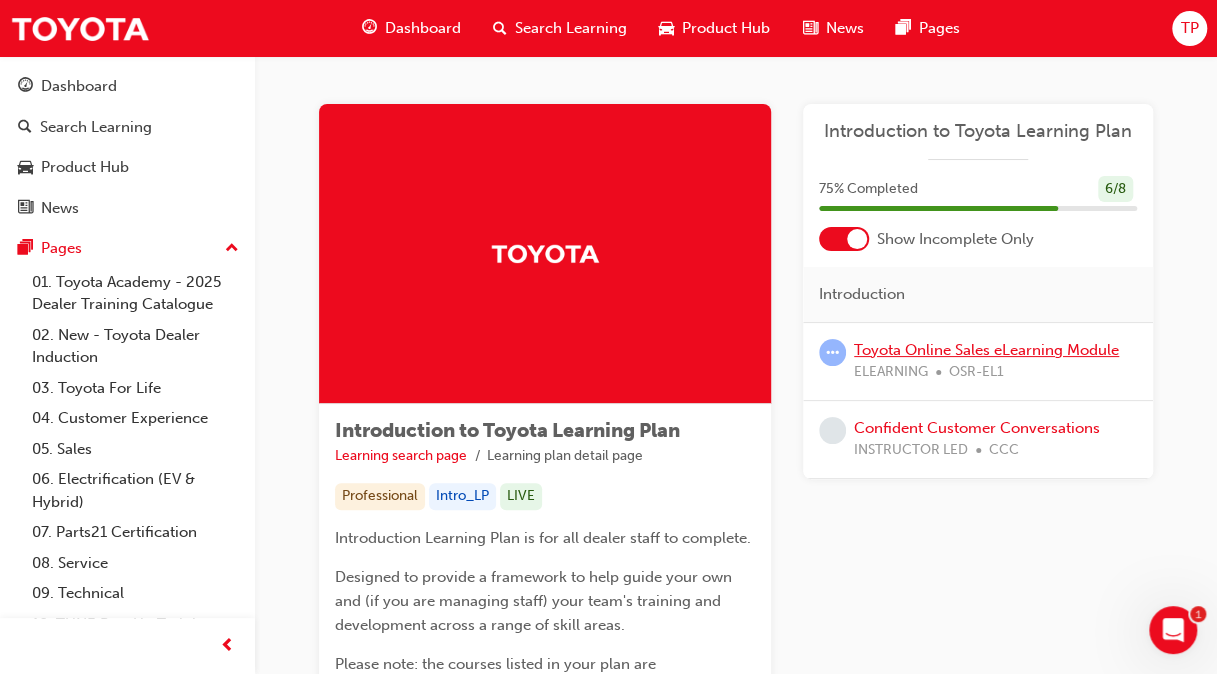 click on "Toyota Online Sales eLearning Module" at bounding box center (986, 350) 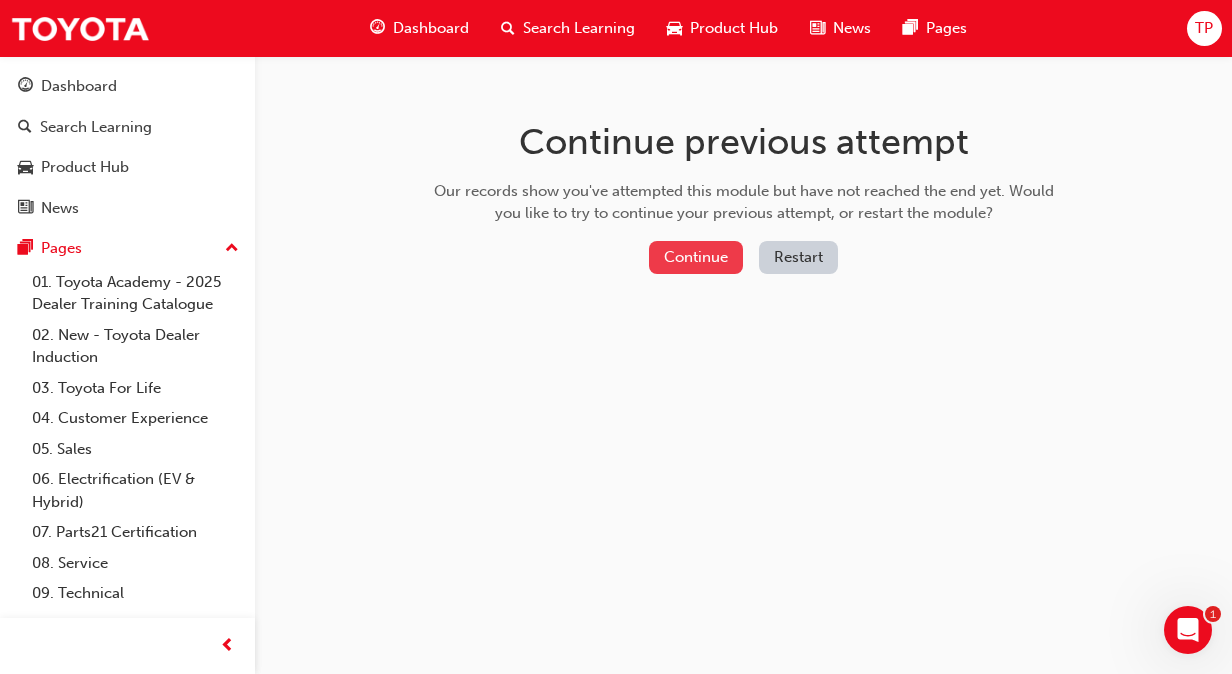 click on "Continue" at bounding box center (696, 257) 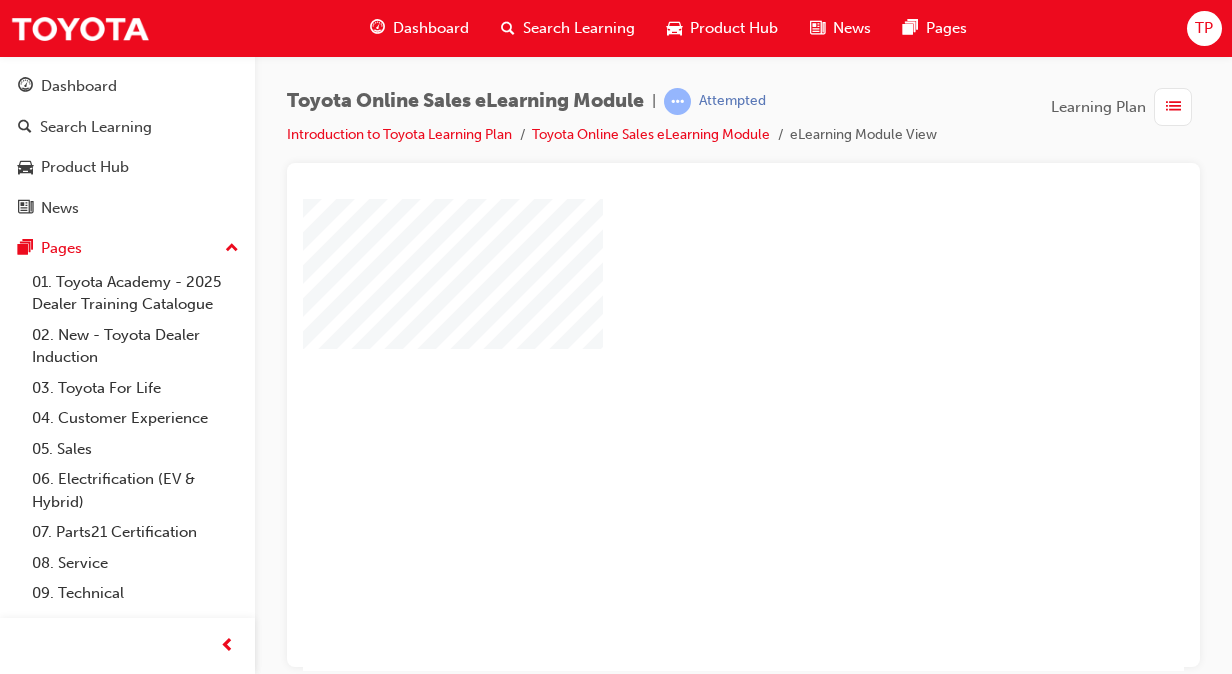 click at bounding box center [686, 376] 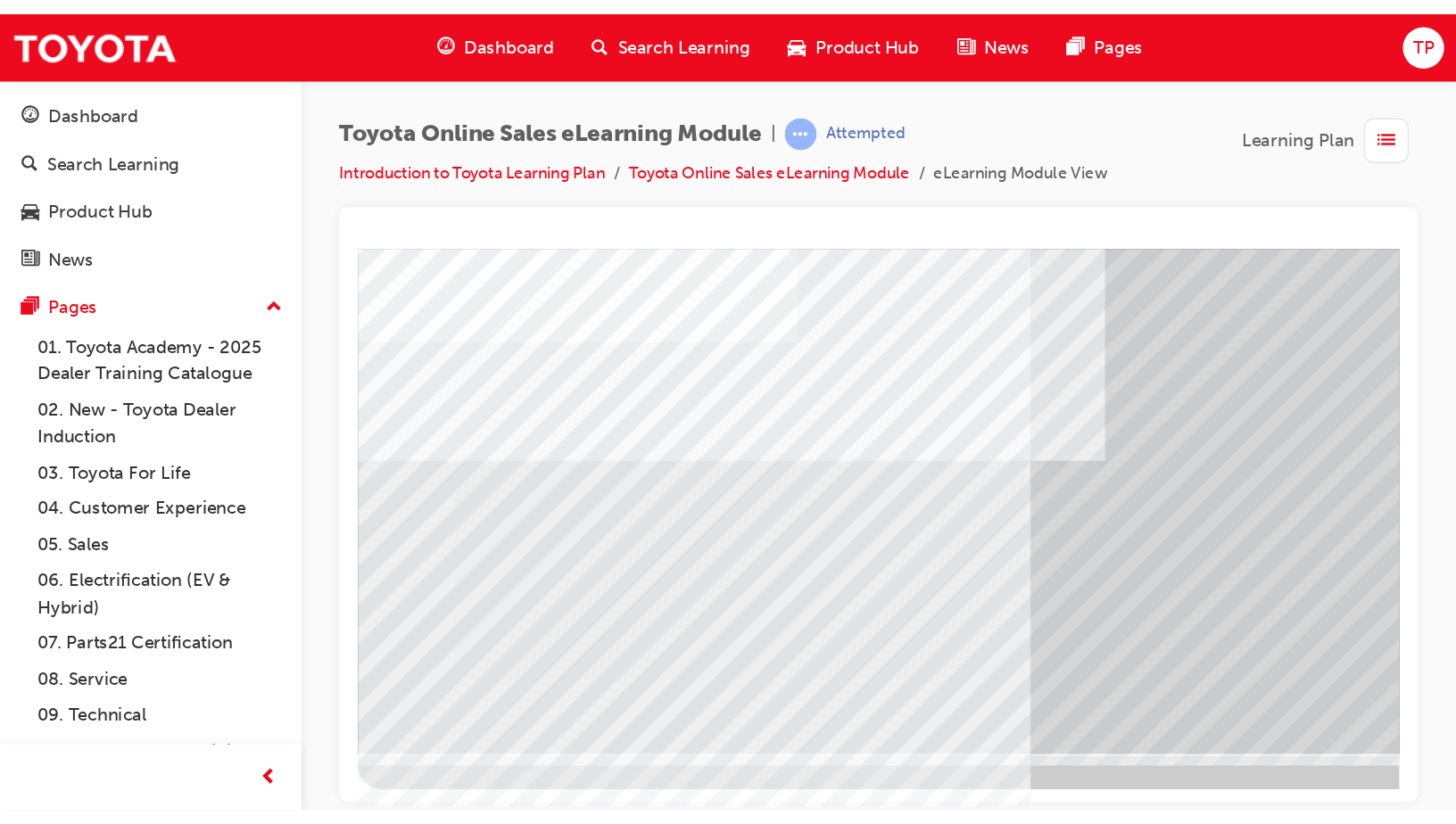 scroll, scrollTop: 0, scrollLeft: 0, axis: both 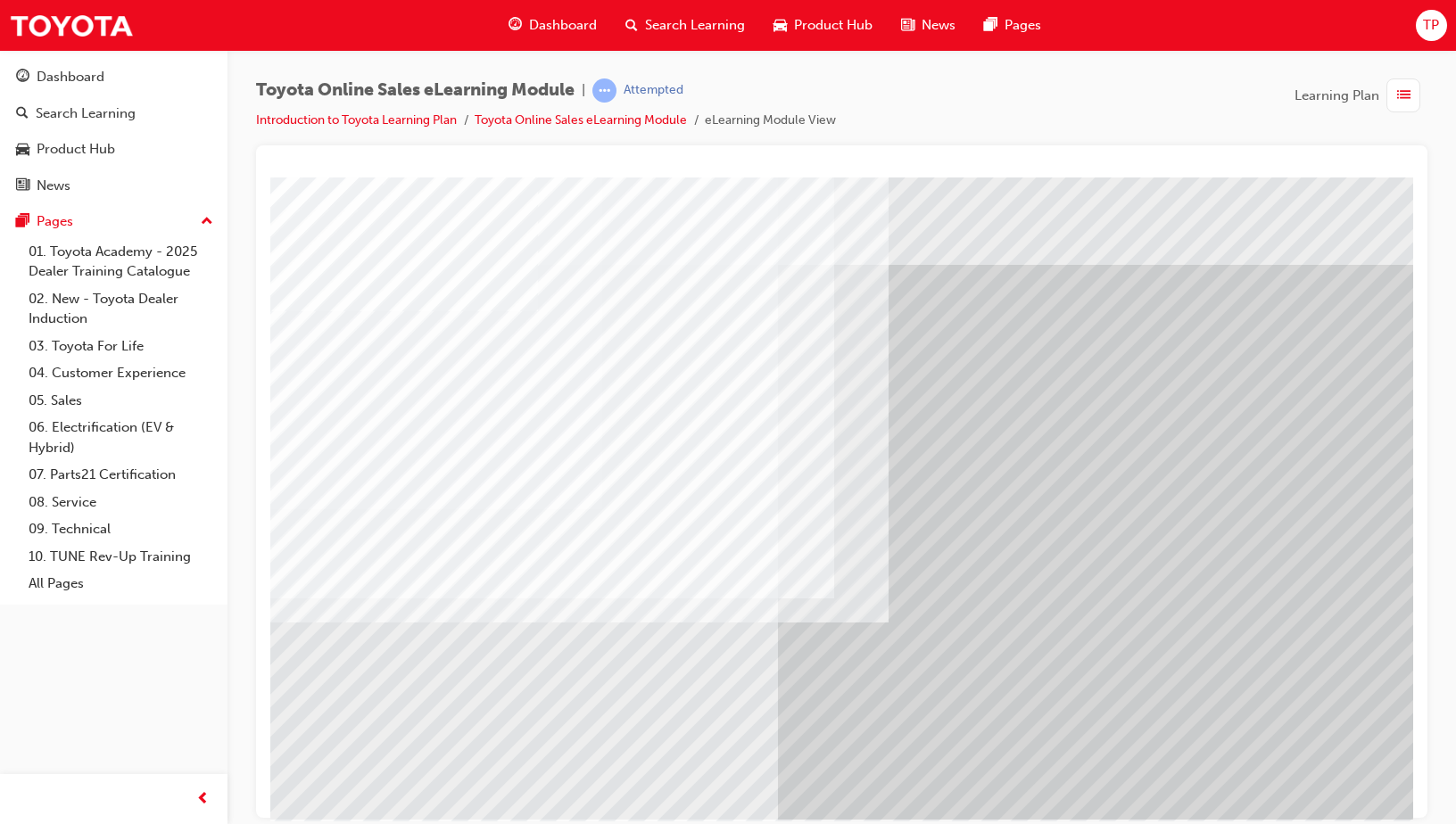 click at bounding box center [327, 3705] 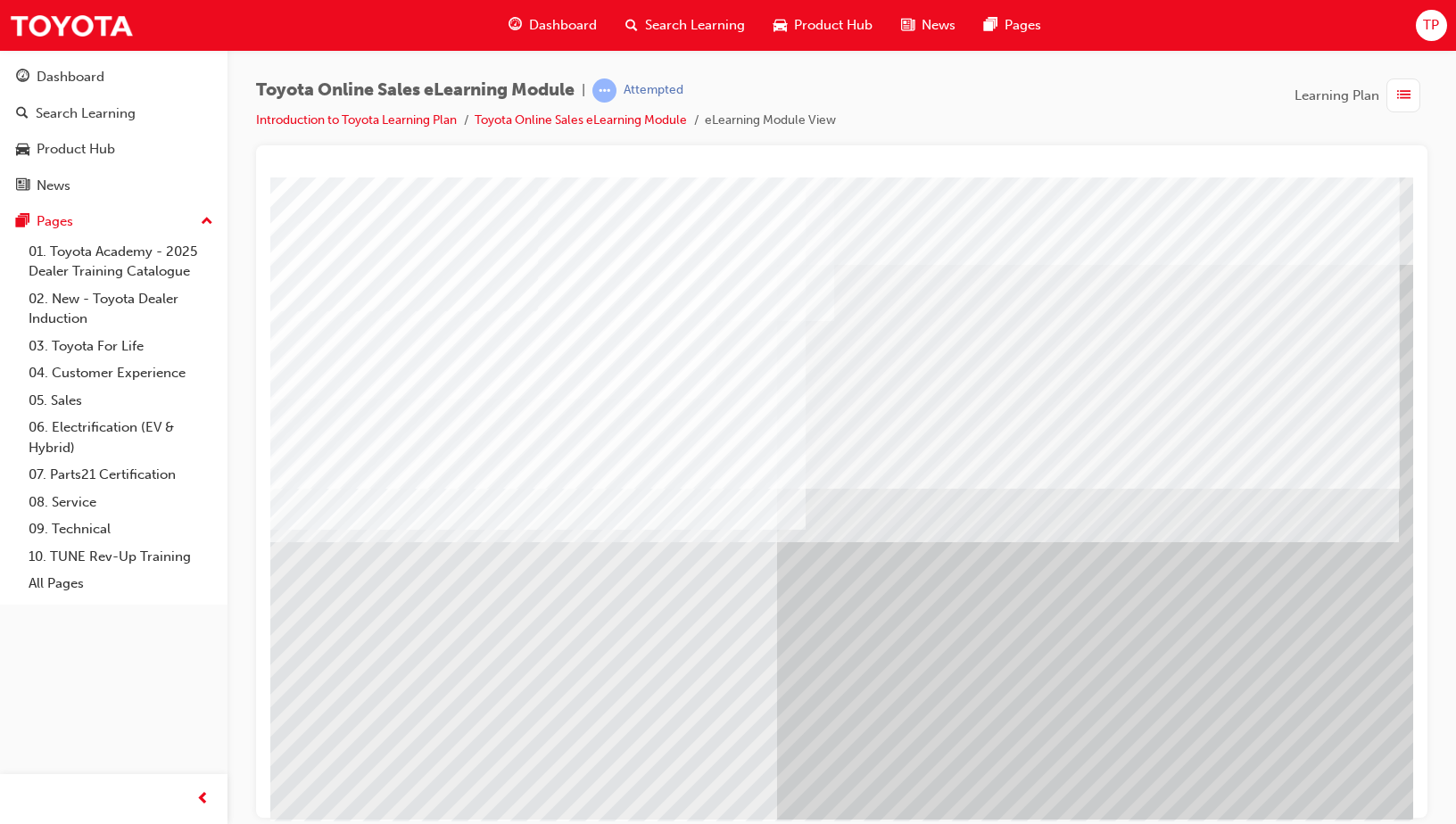 click at bounding box center (327, 3392) 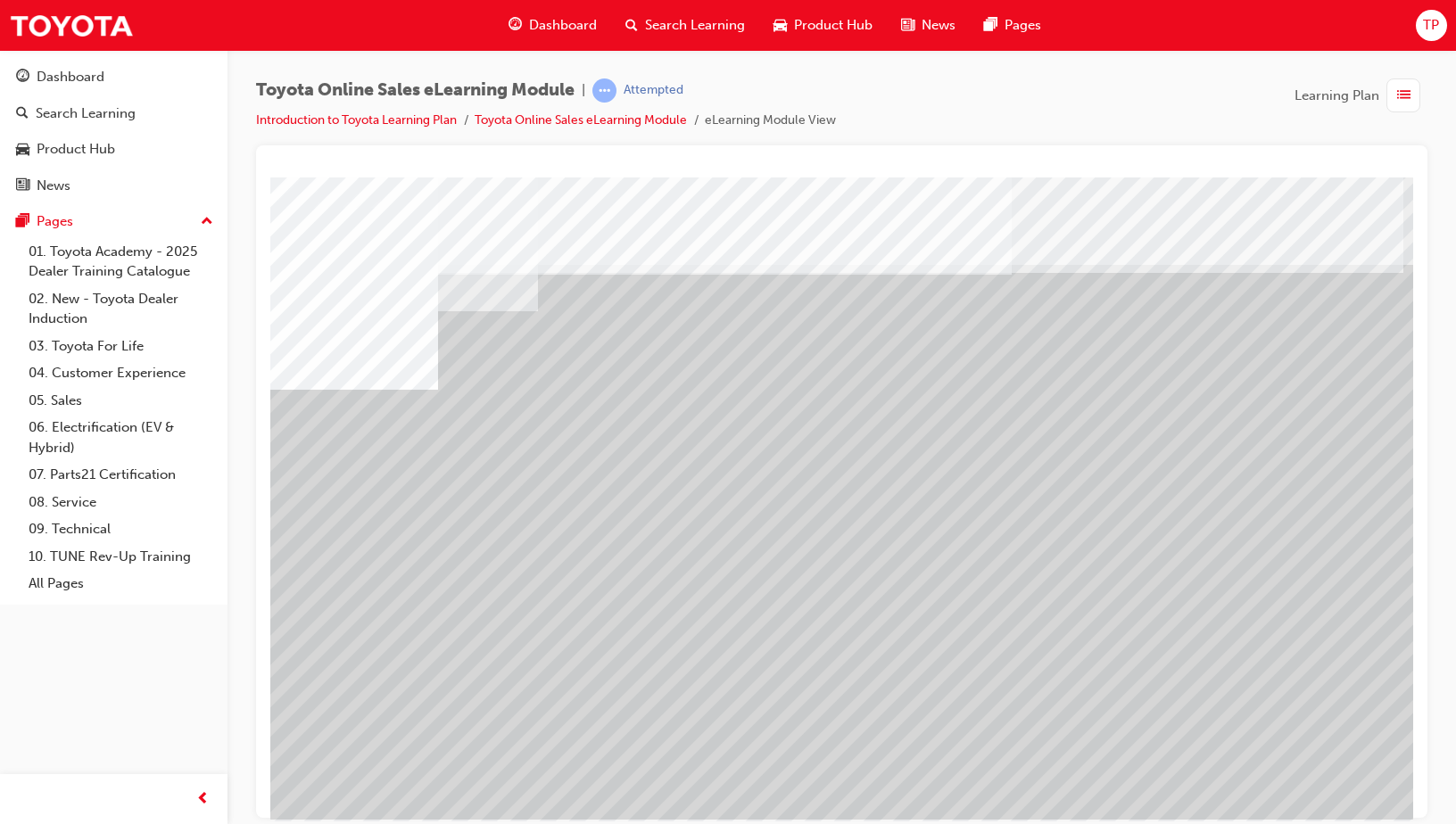 click at bounding box center [327, 7433] 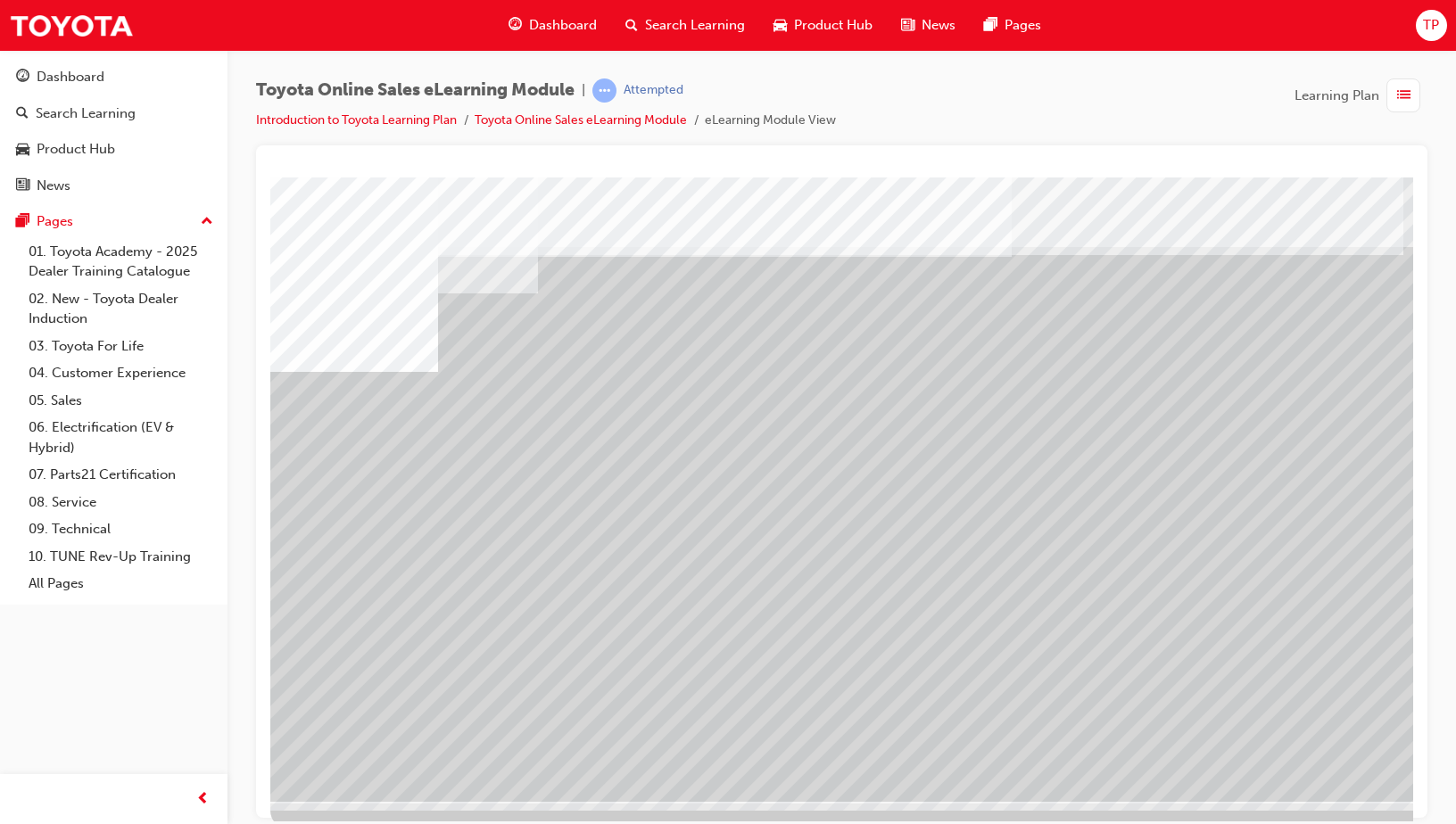scroll, scrollTop: 38, scrollLeft: 0, axis: vertical 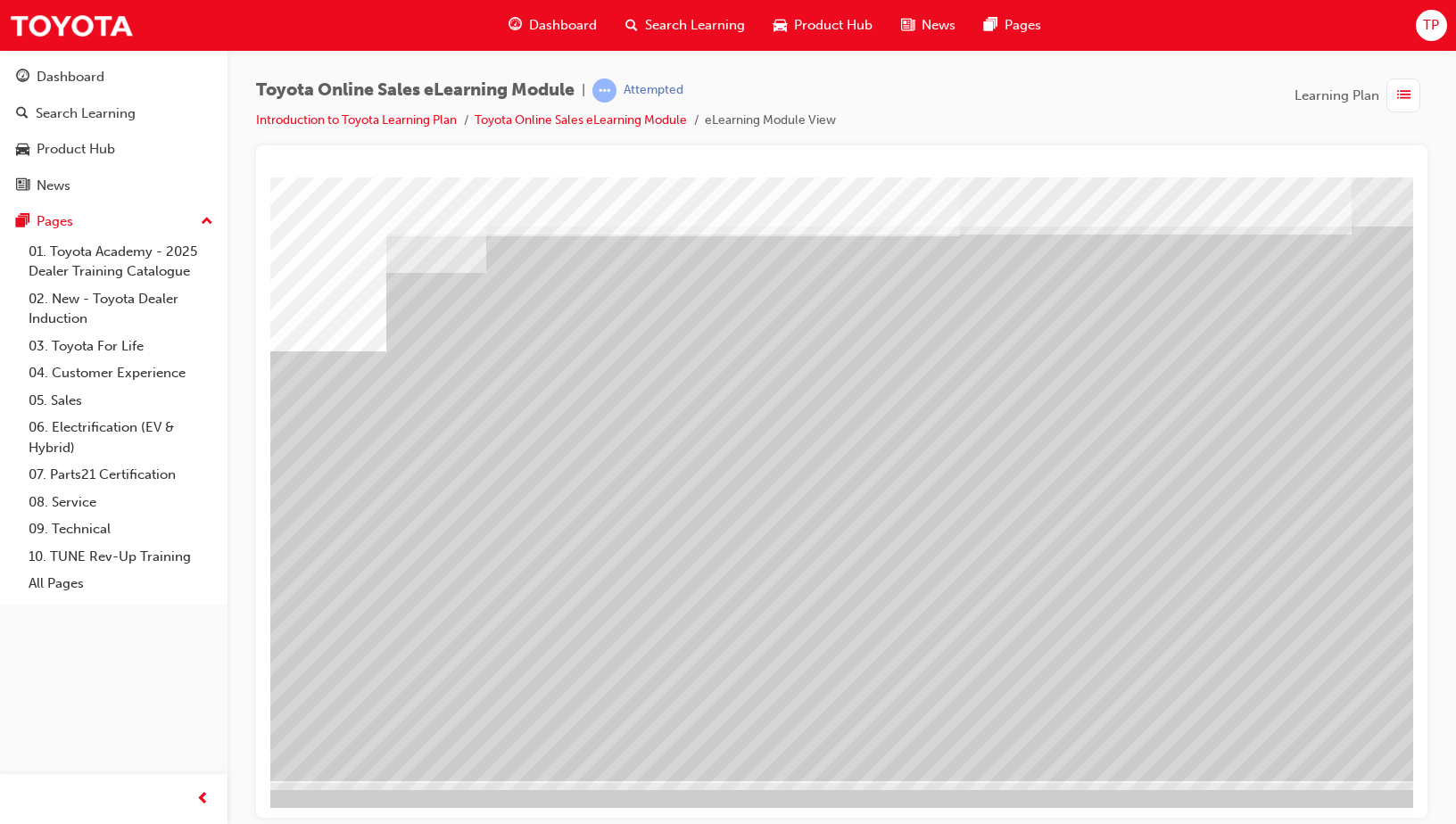 click at bounding box center [299, 4223] 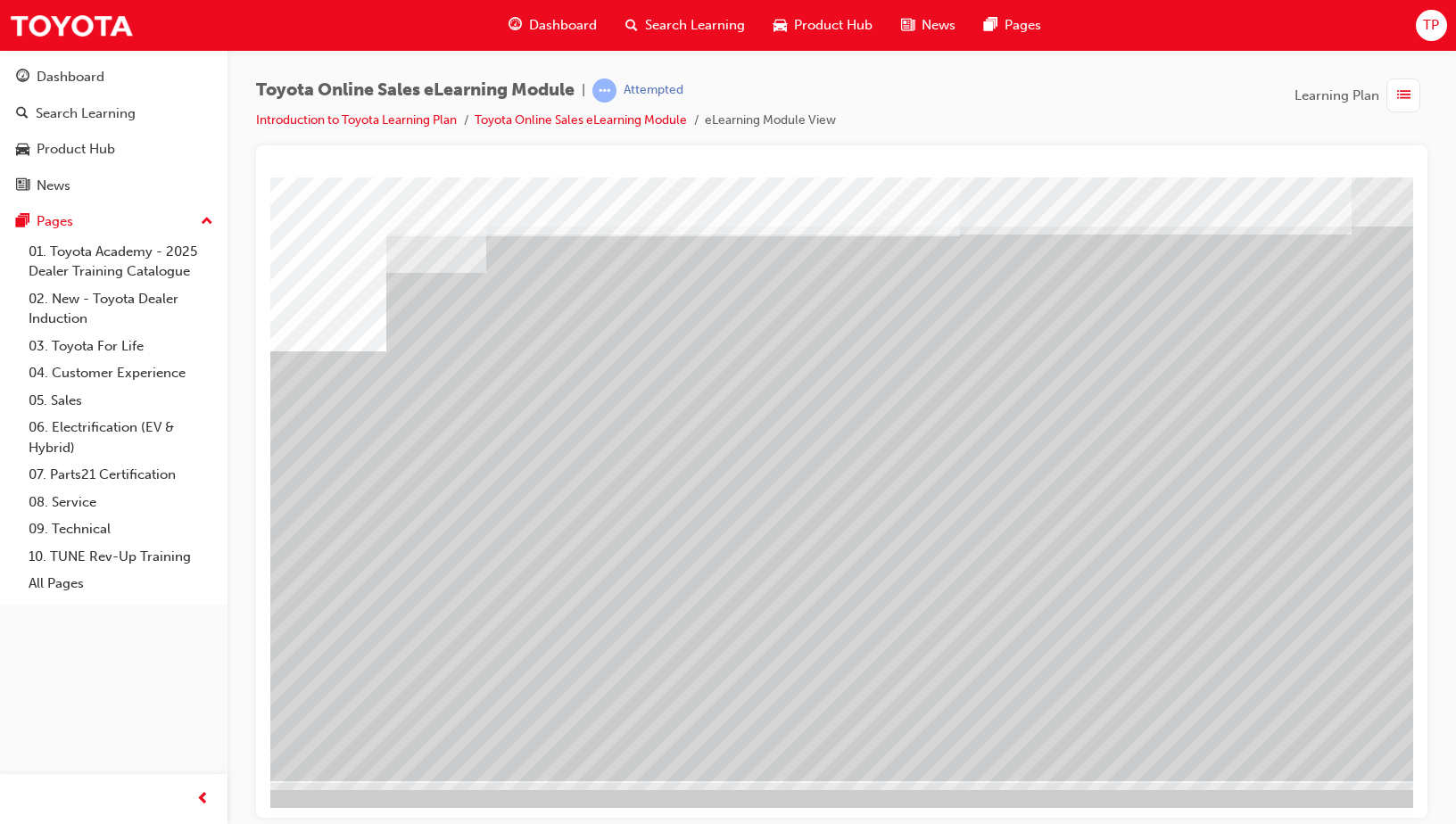 click at bounding box center (299, 4348) 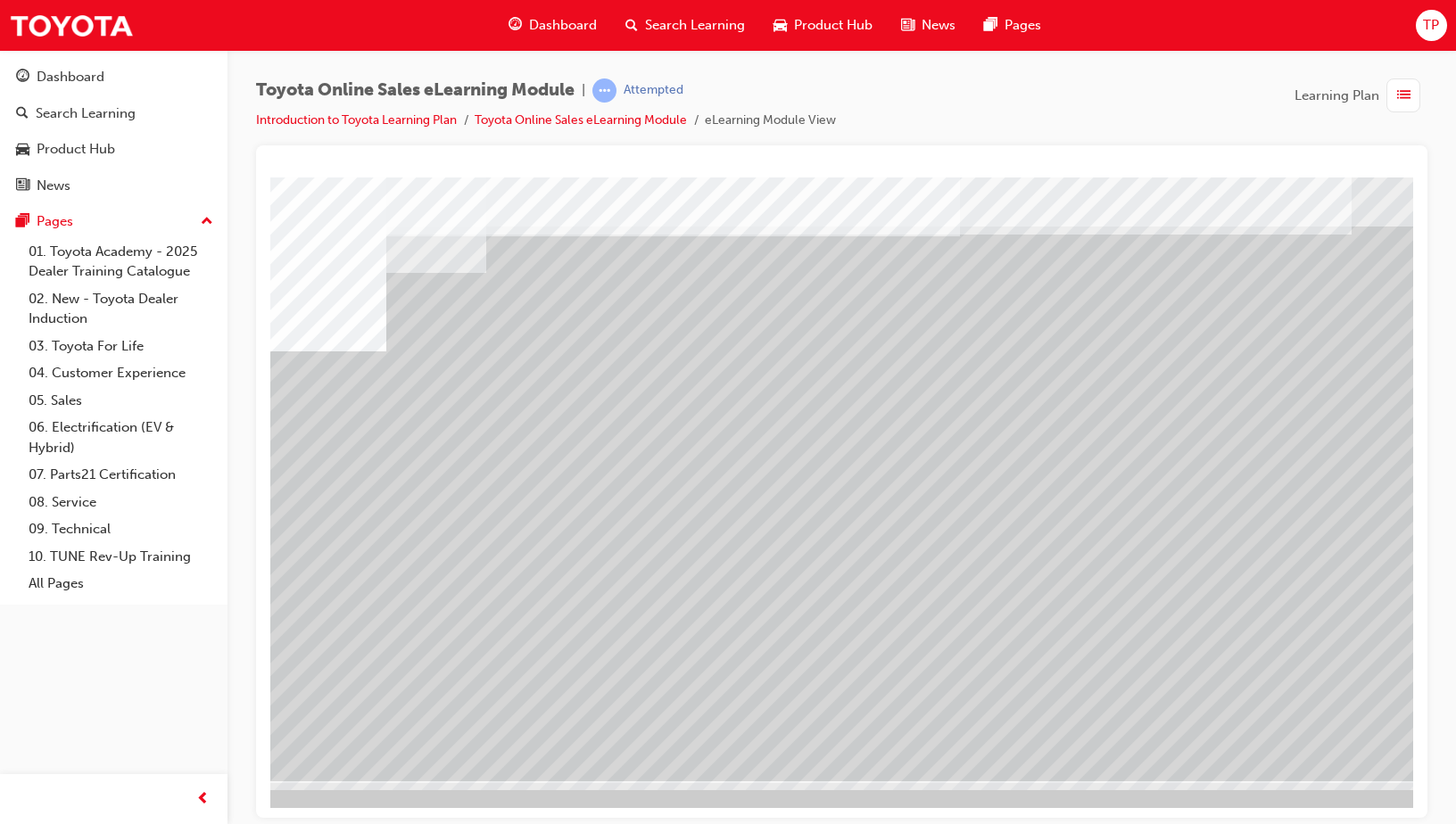 click at bounding box center (299, 3679) 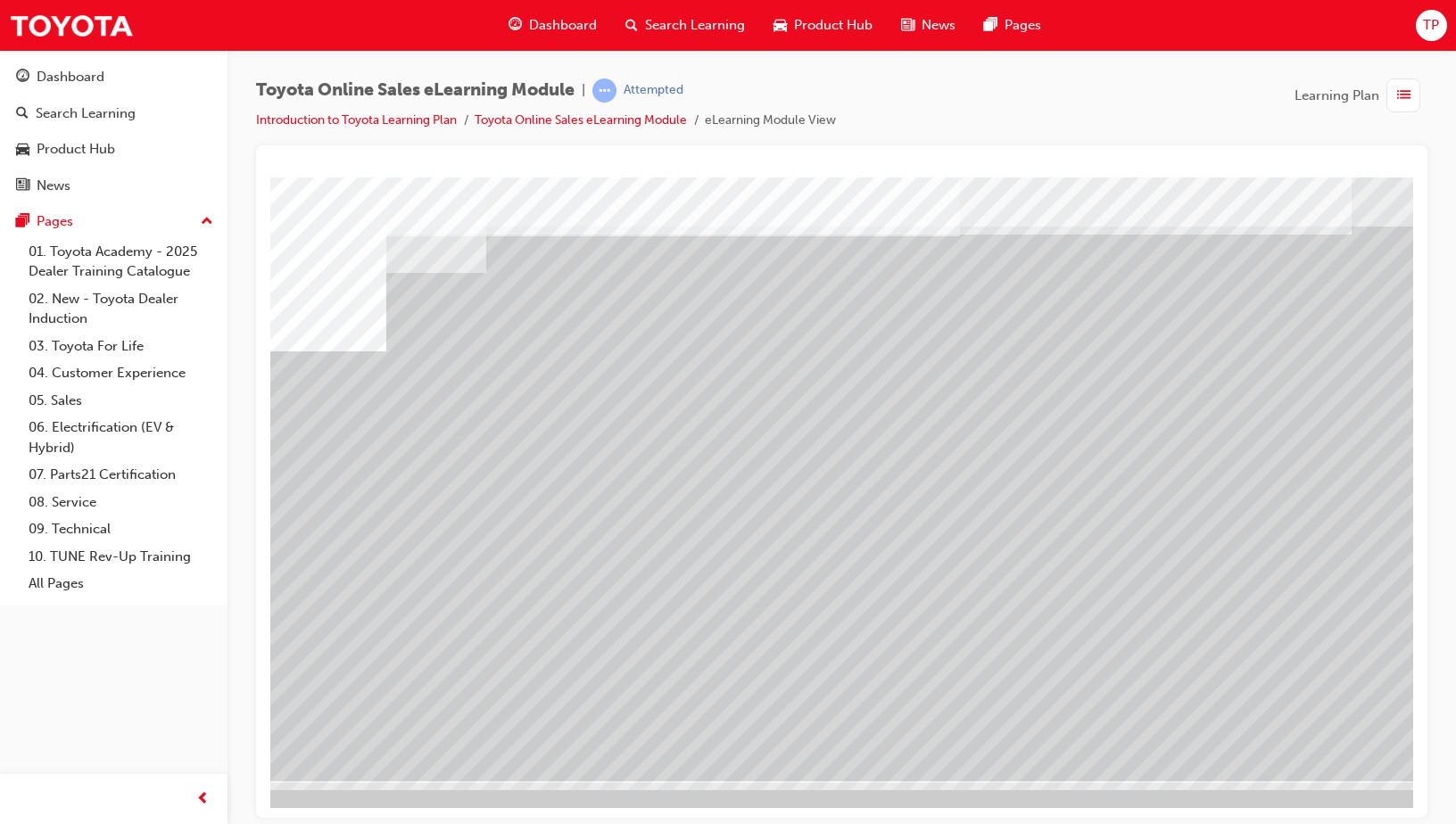 click at bounding box center (299, 4411) 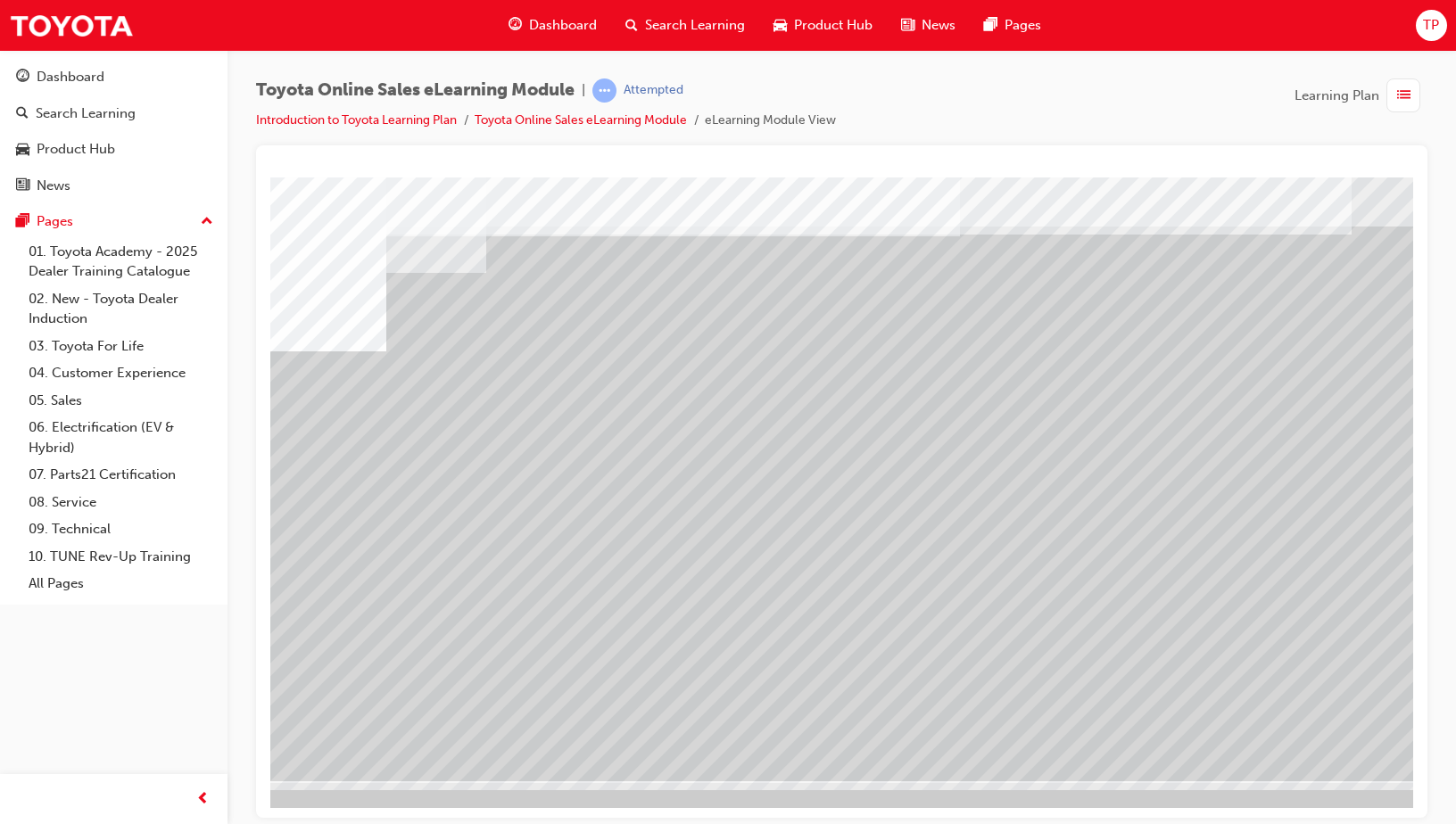 click at bounding box center (299, 4286) 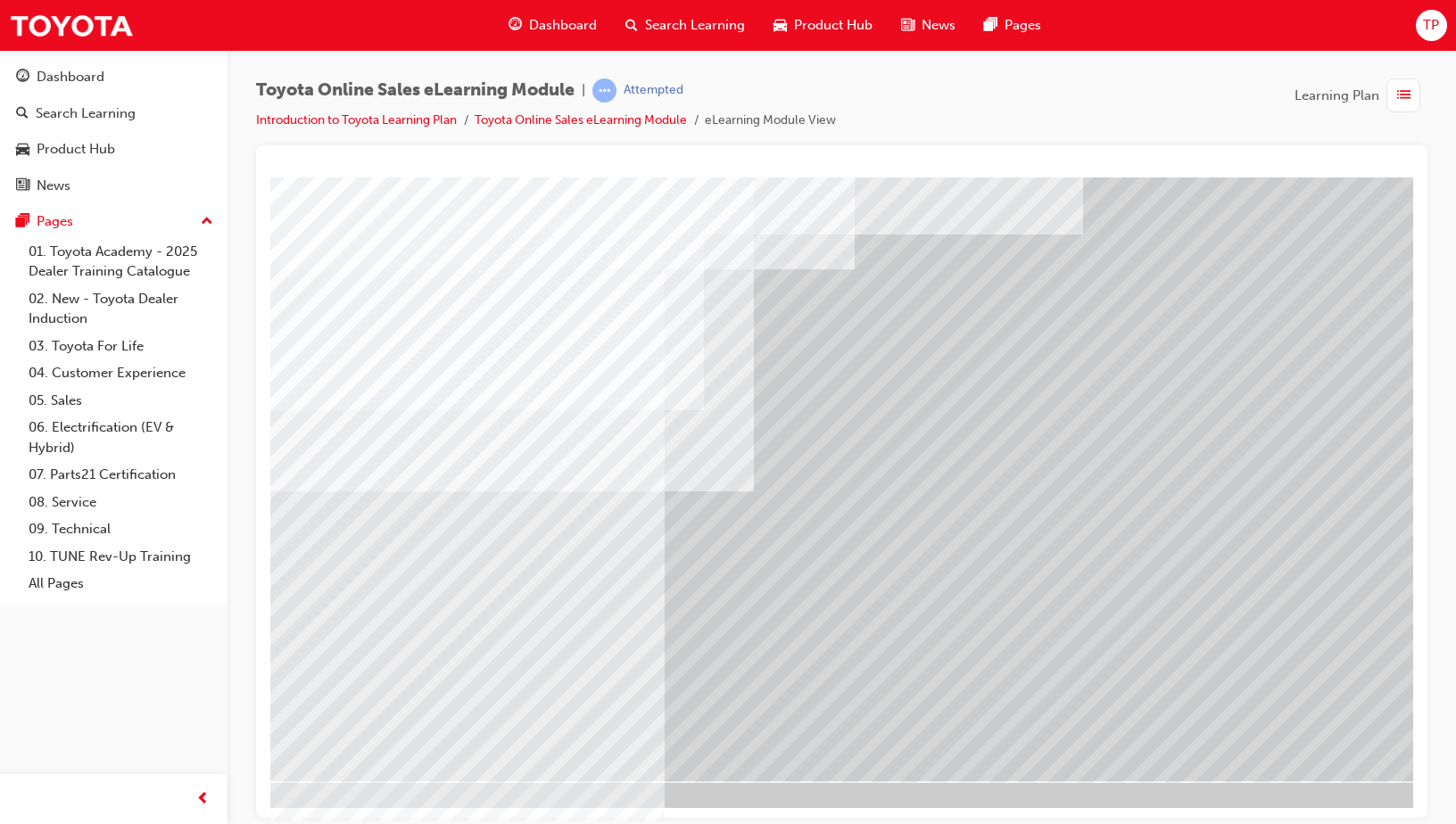 scroll, scrollTop: 0, scrollLeft: 0, axis: both 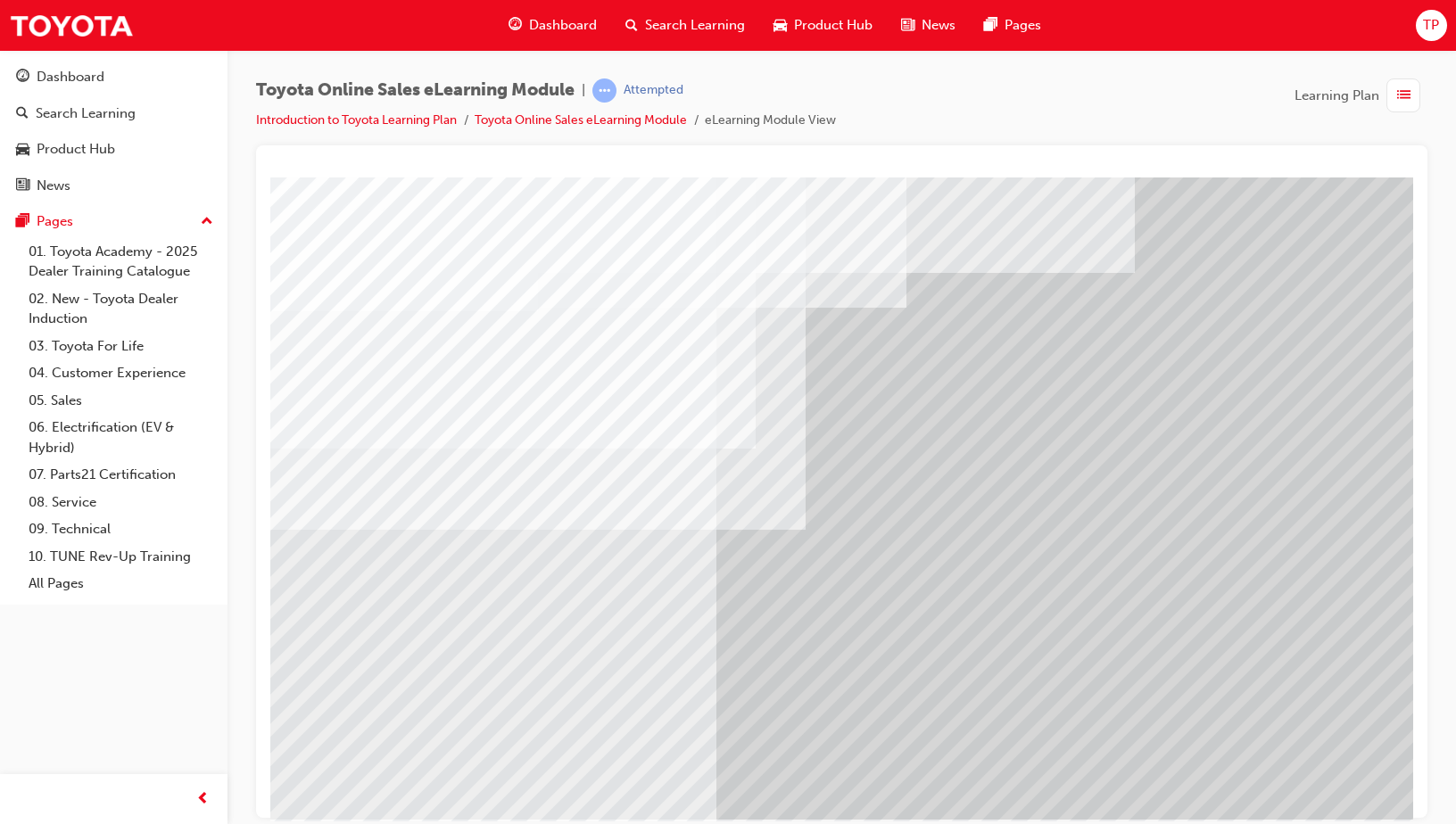 click at bounding box center (327, 4099) 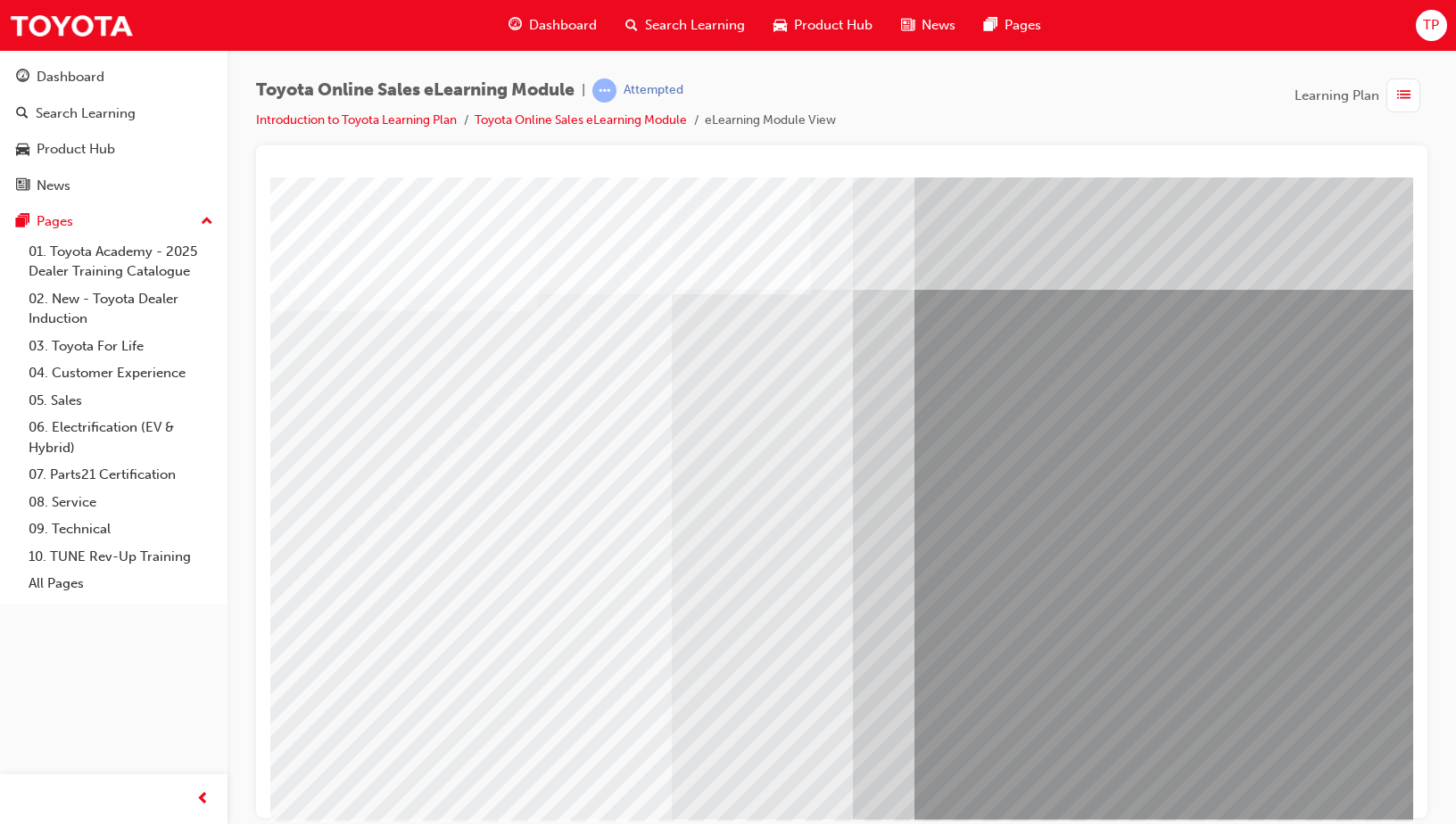 click at bounding box center (327, 3060) 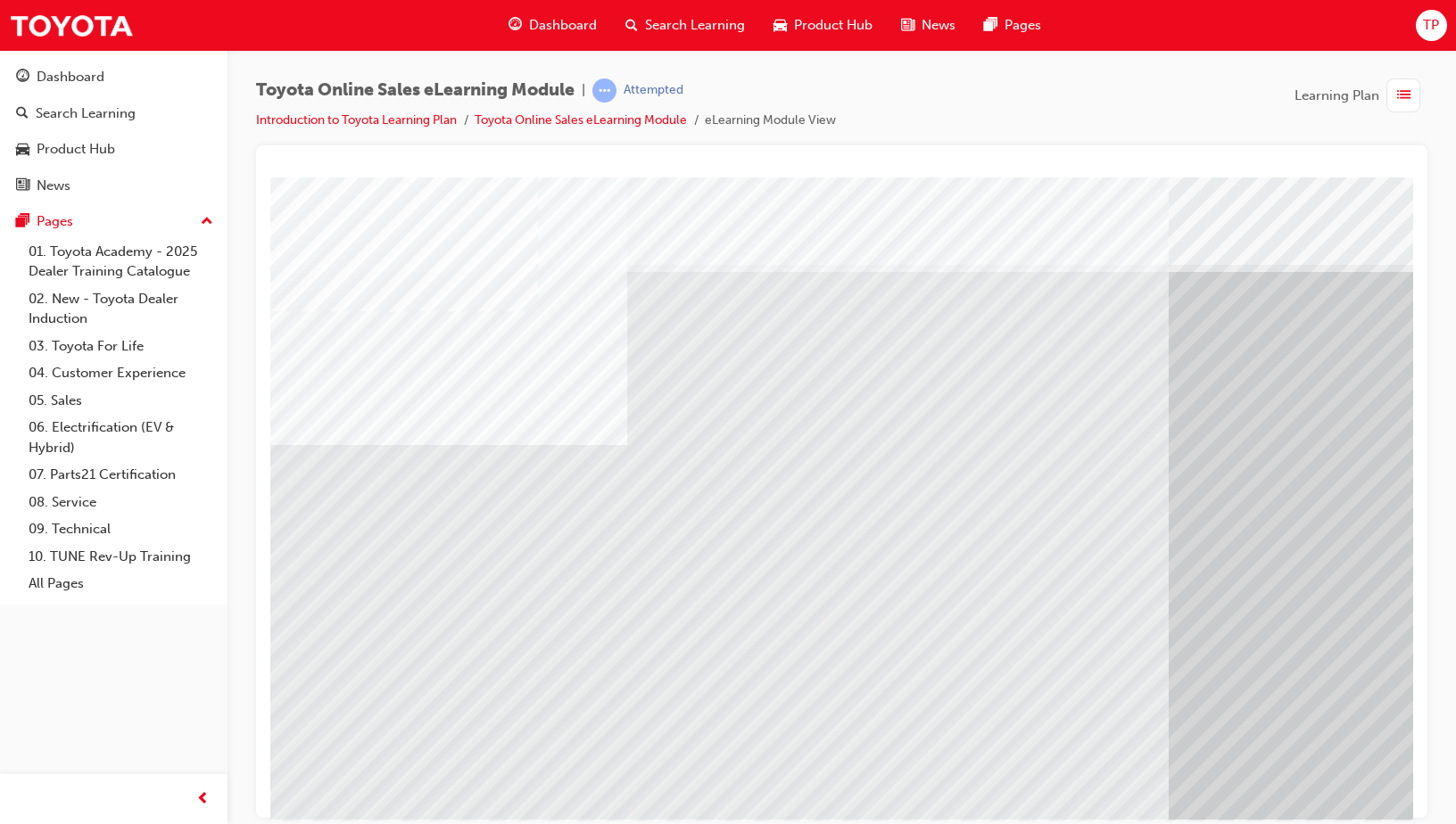 drag, startPoint x: 491, startPoint y: 607, endPoint x: 501, endPoint y: 606, distance: 10.0498756 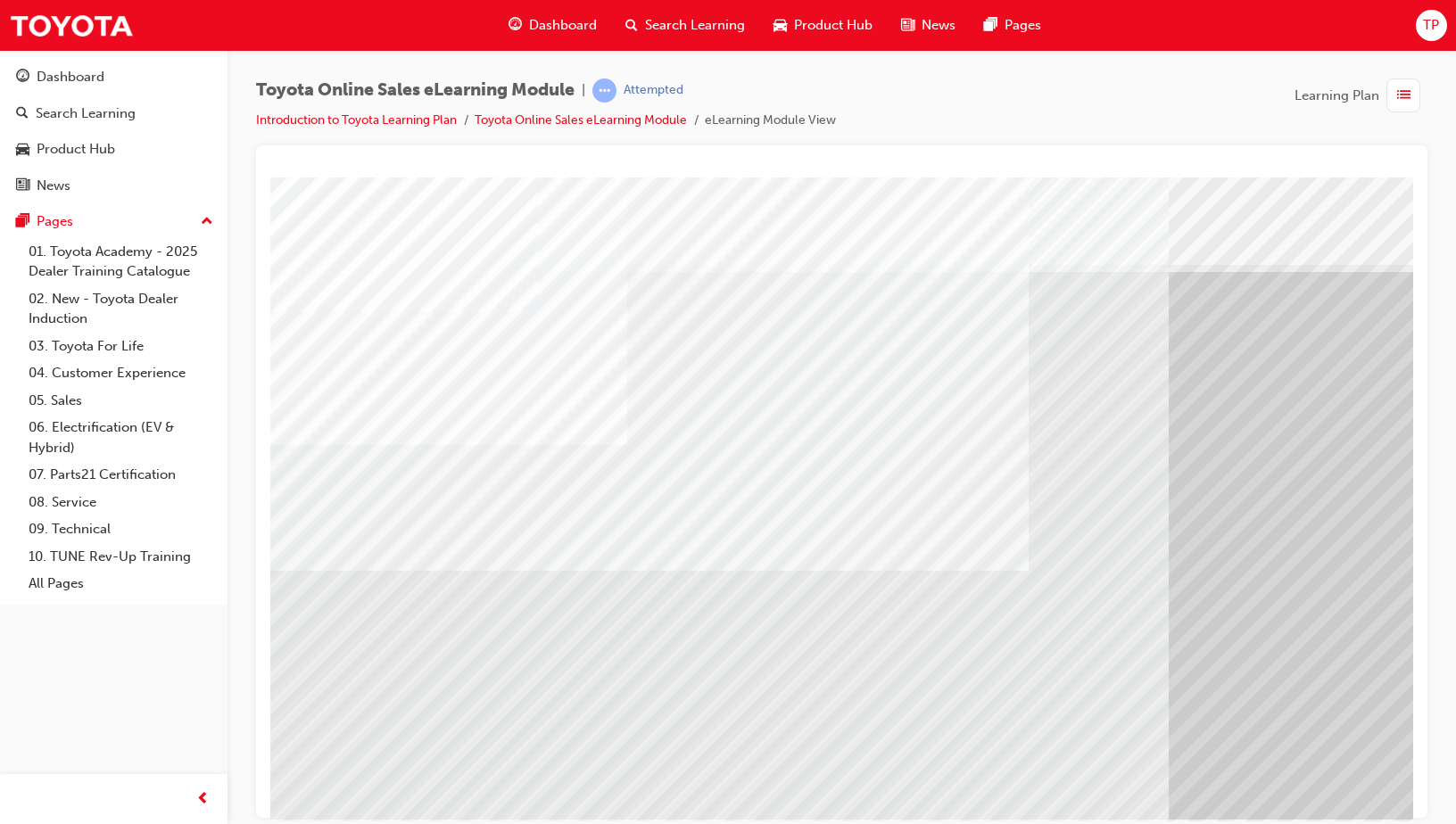 click at bounding box center [538, 3752] 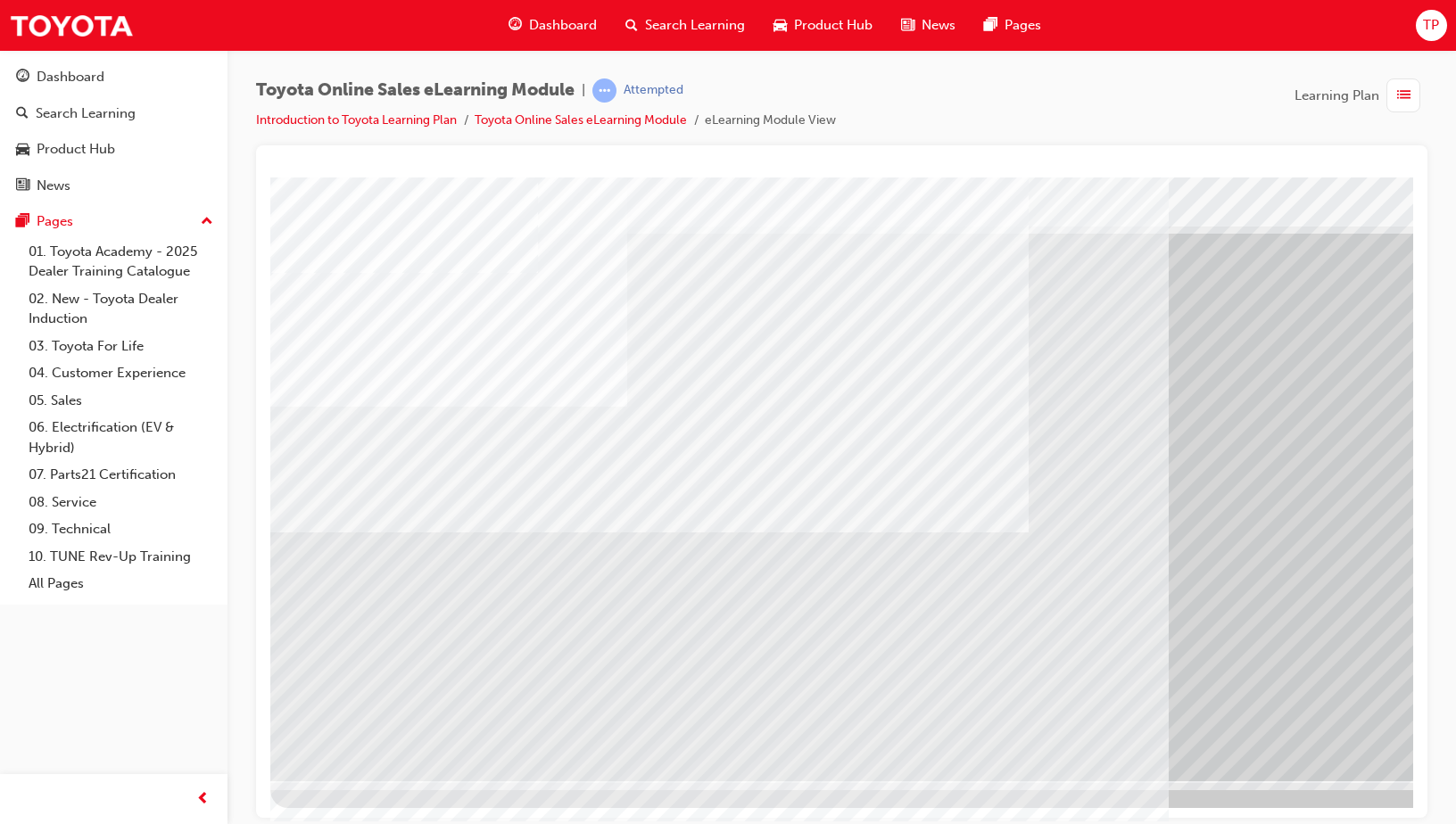 scroll, scrollTop: 38, scrollLeft: 84, axis: both 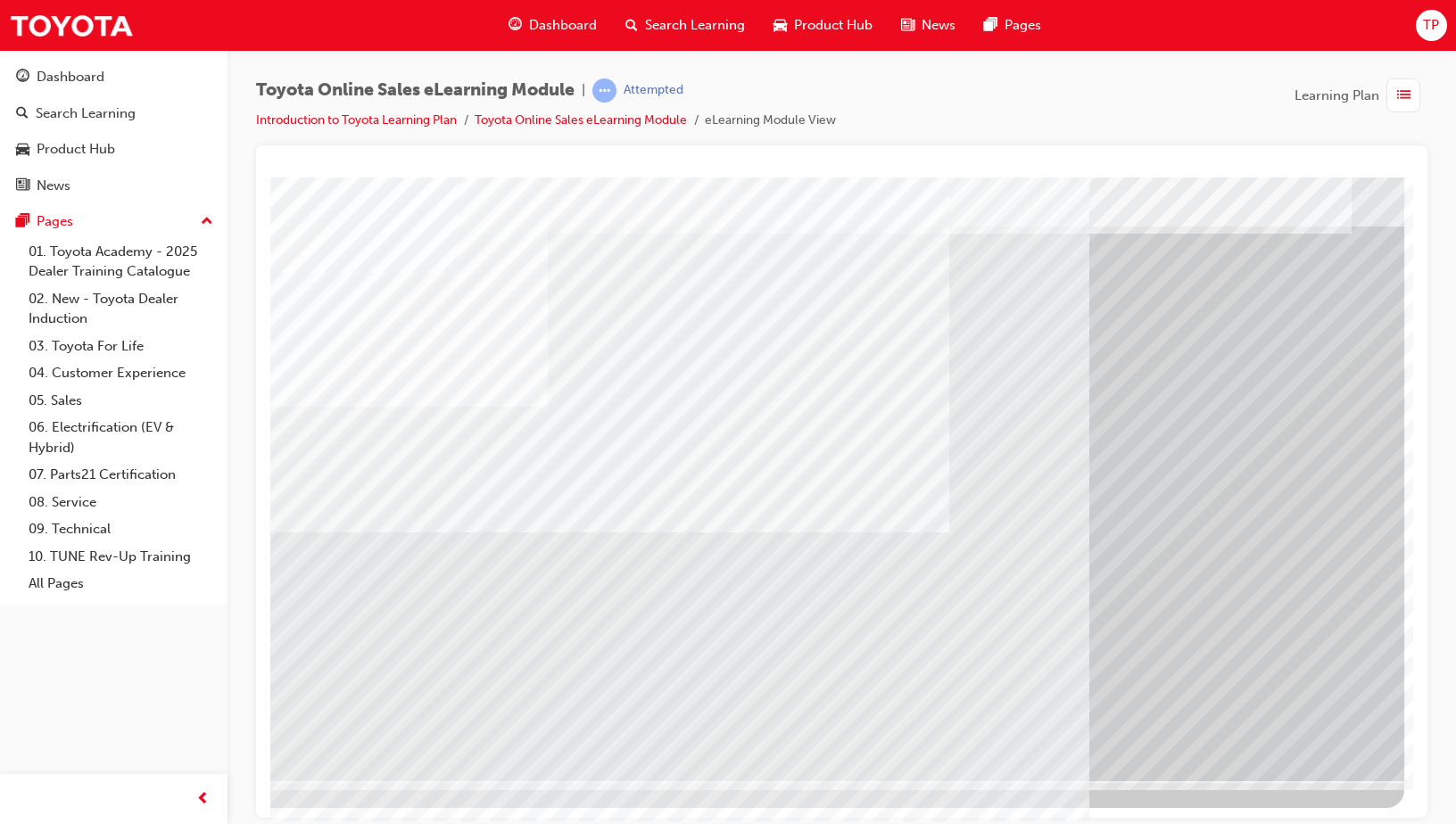 click at bounding box center (369, 2882) 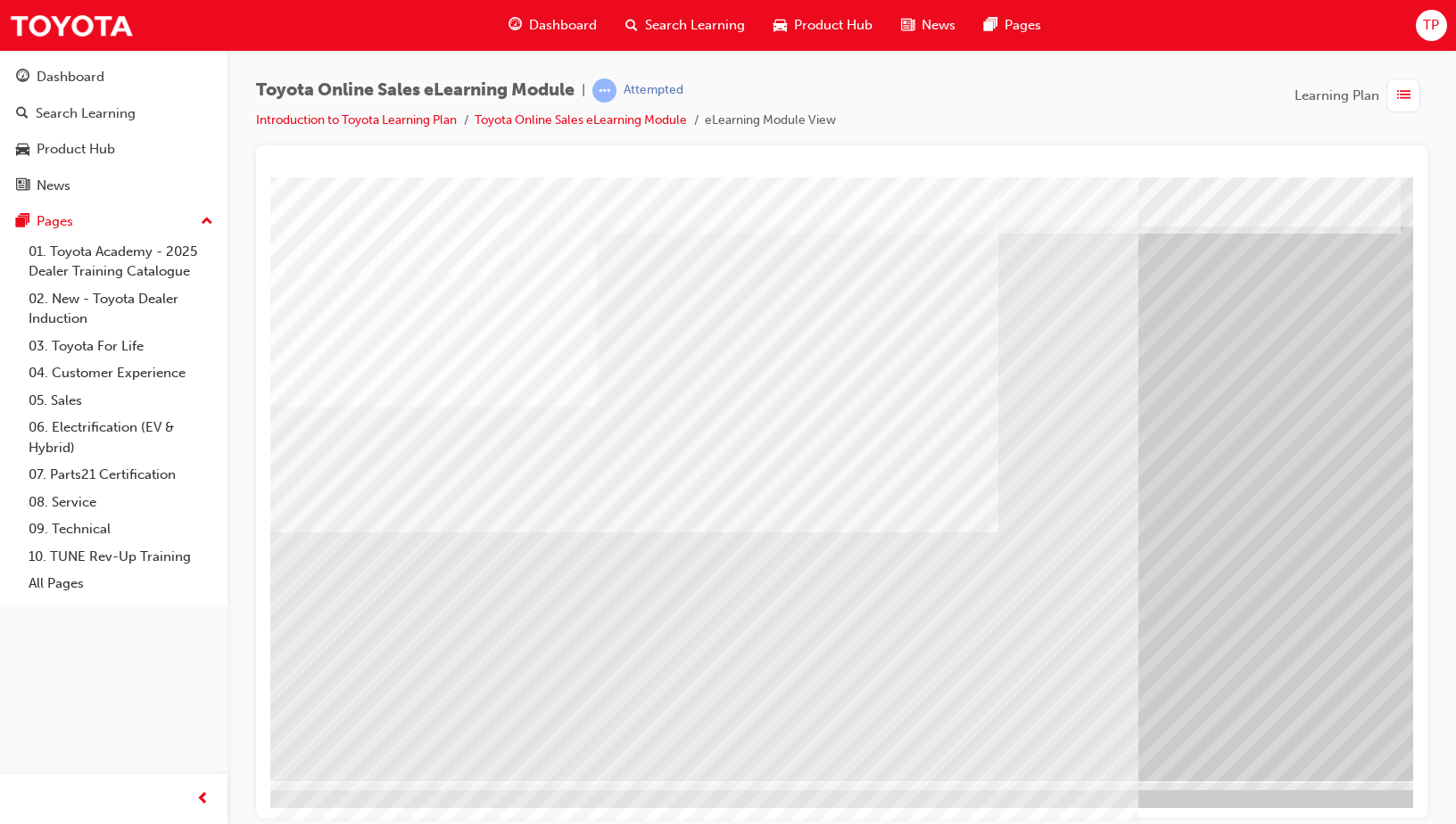 scroll, scrollTop: 38, scrollLeft: 0, axis: vertical 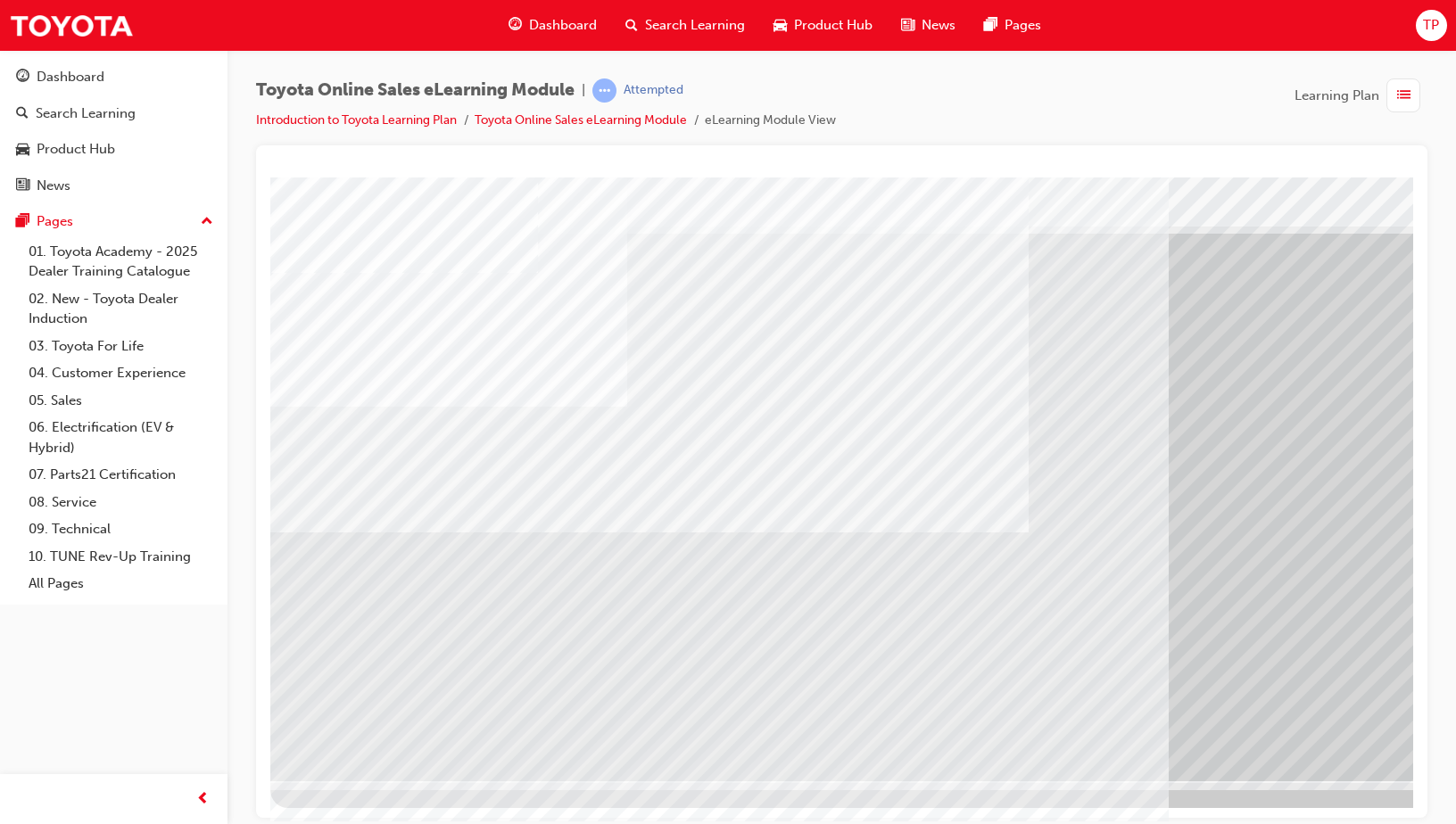 click at bounding box center (449, 2717) 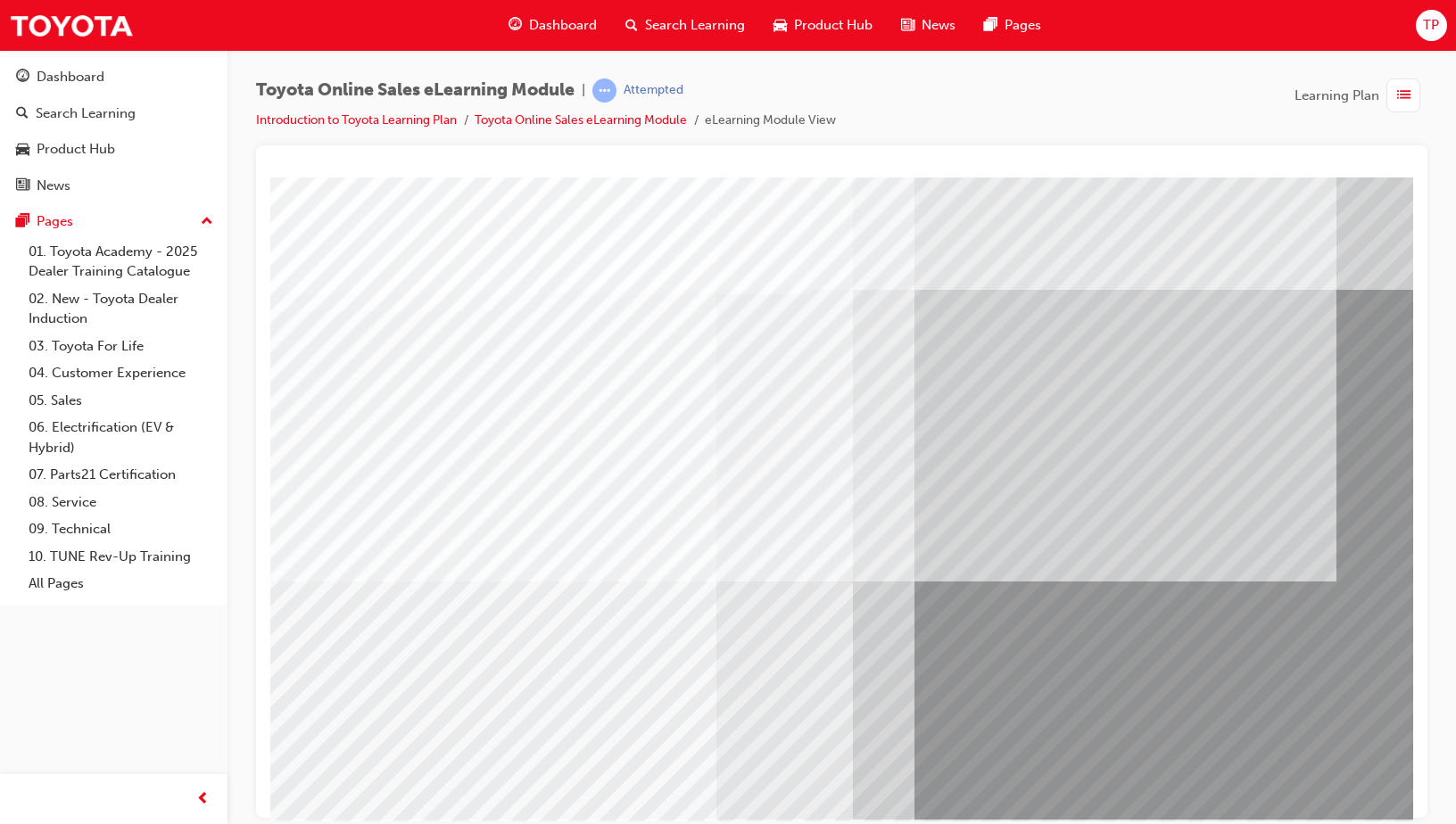 click at bounding box center (452, 4316) 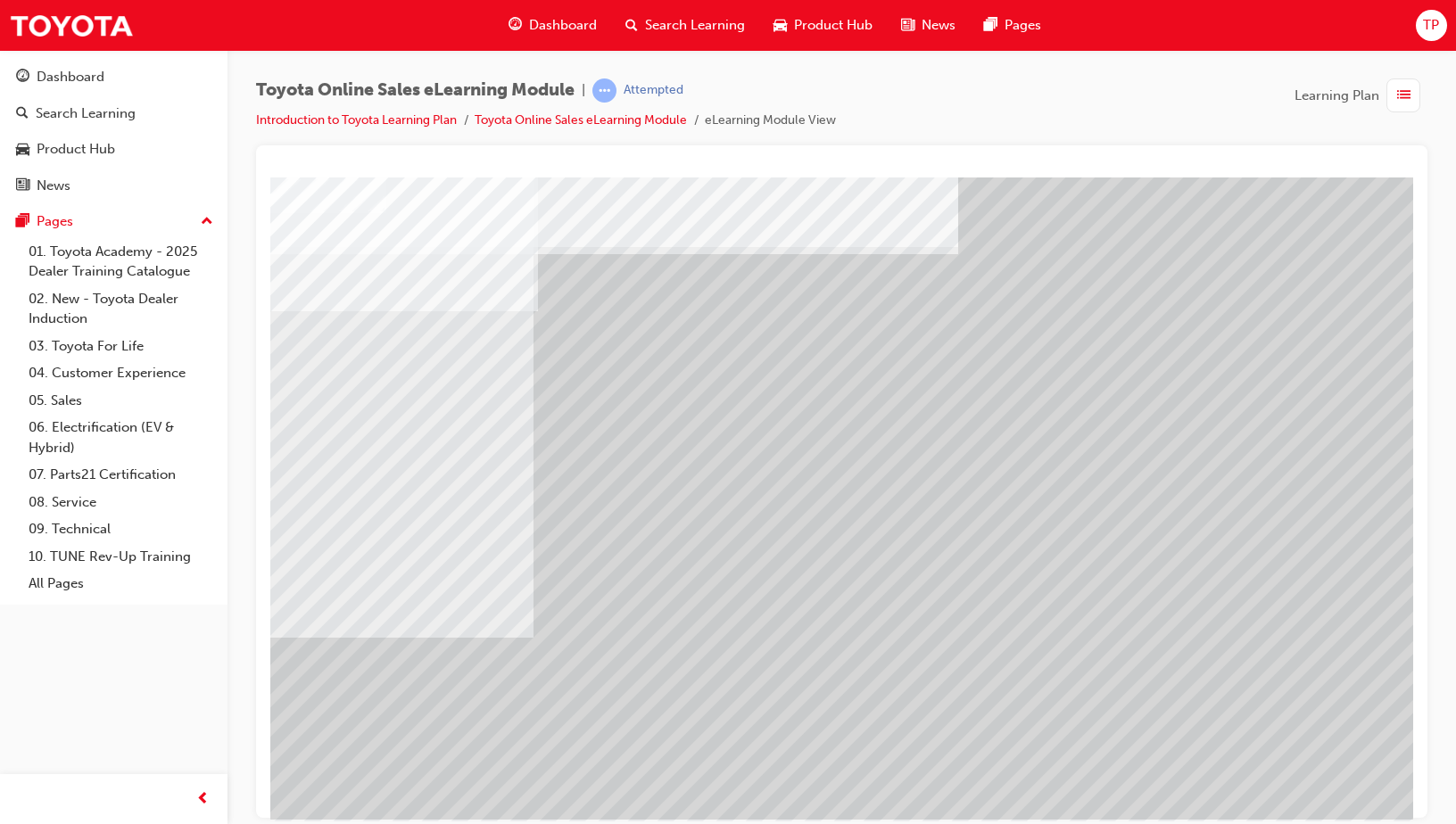 click at bounding box center [327, 2857] 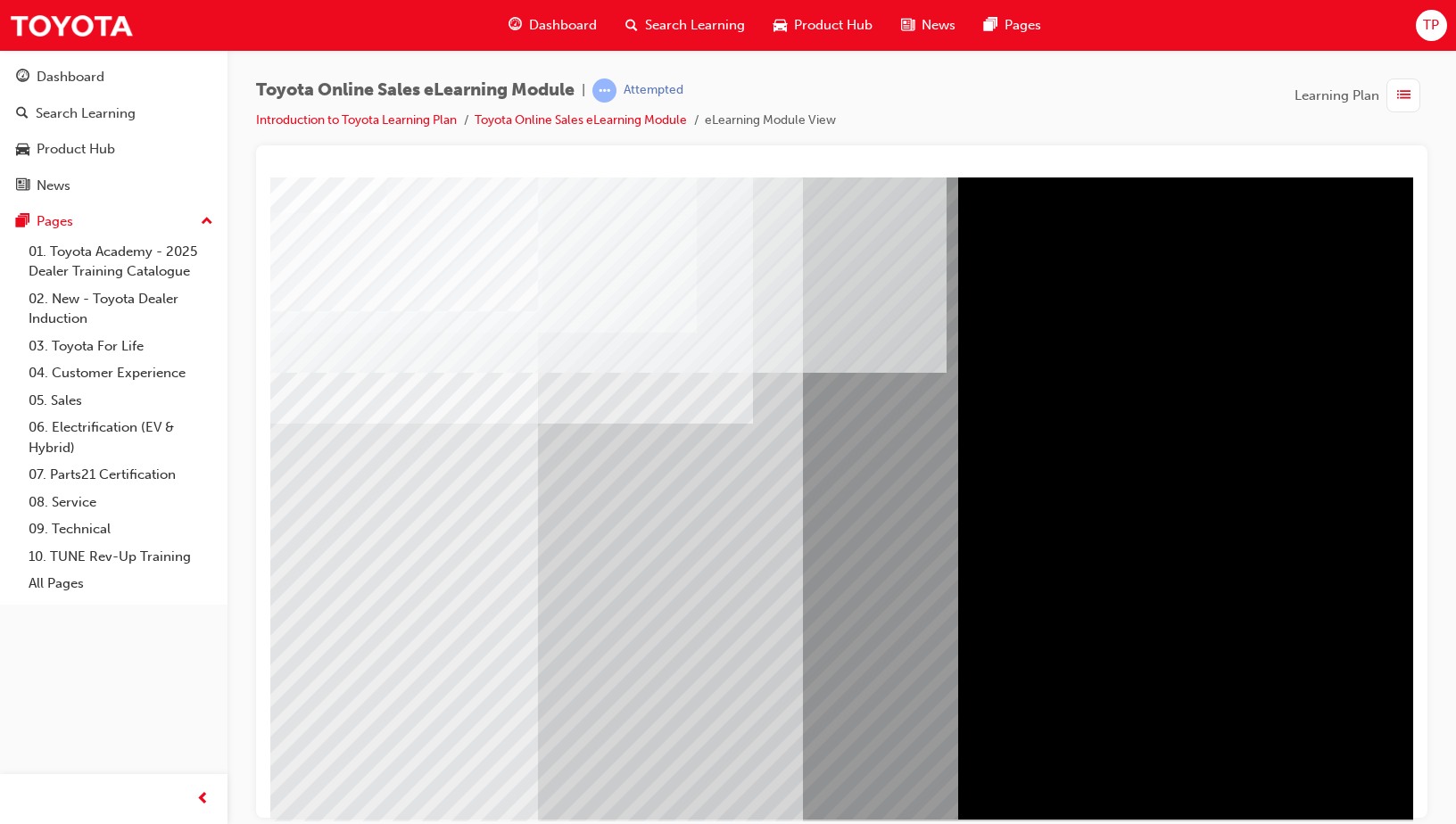 click at bounding box center (327, 4187) 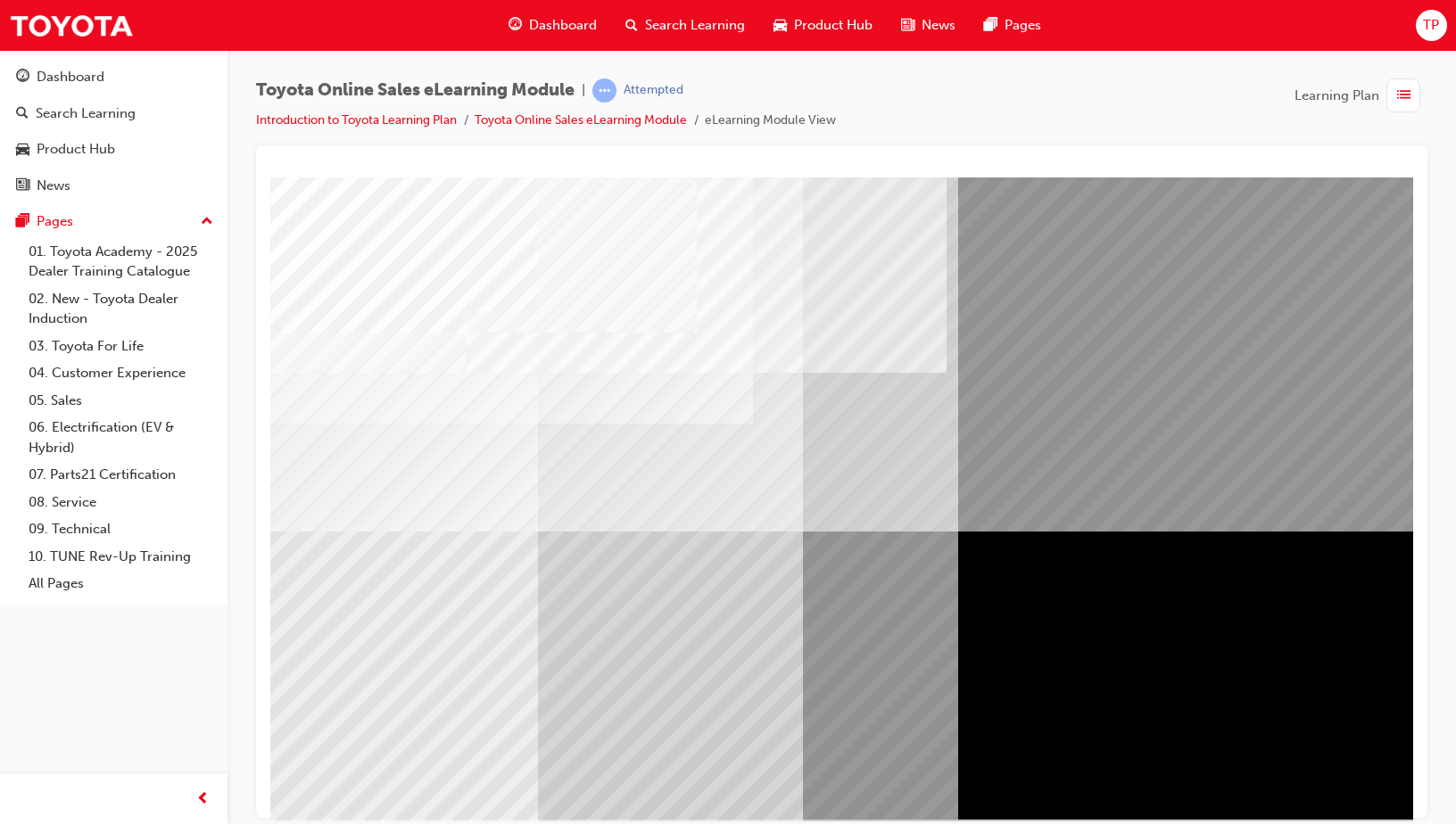 click at bounding box center (327, 4565) 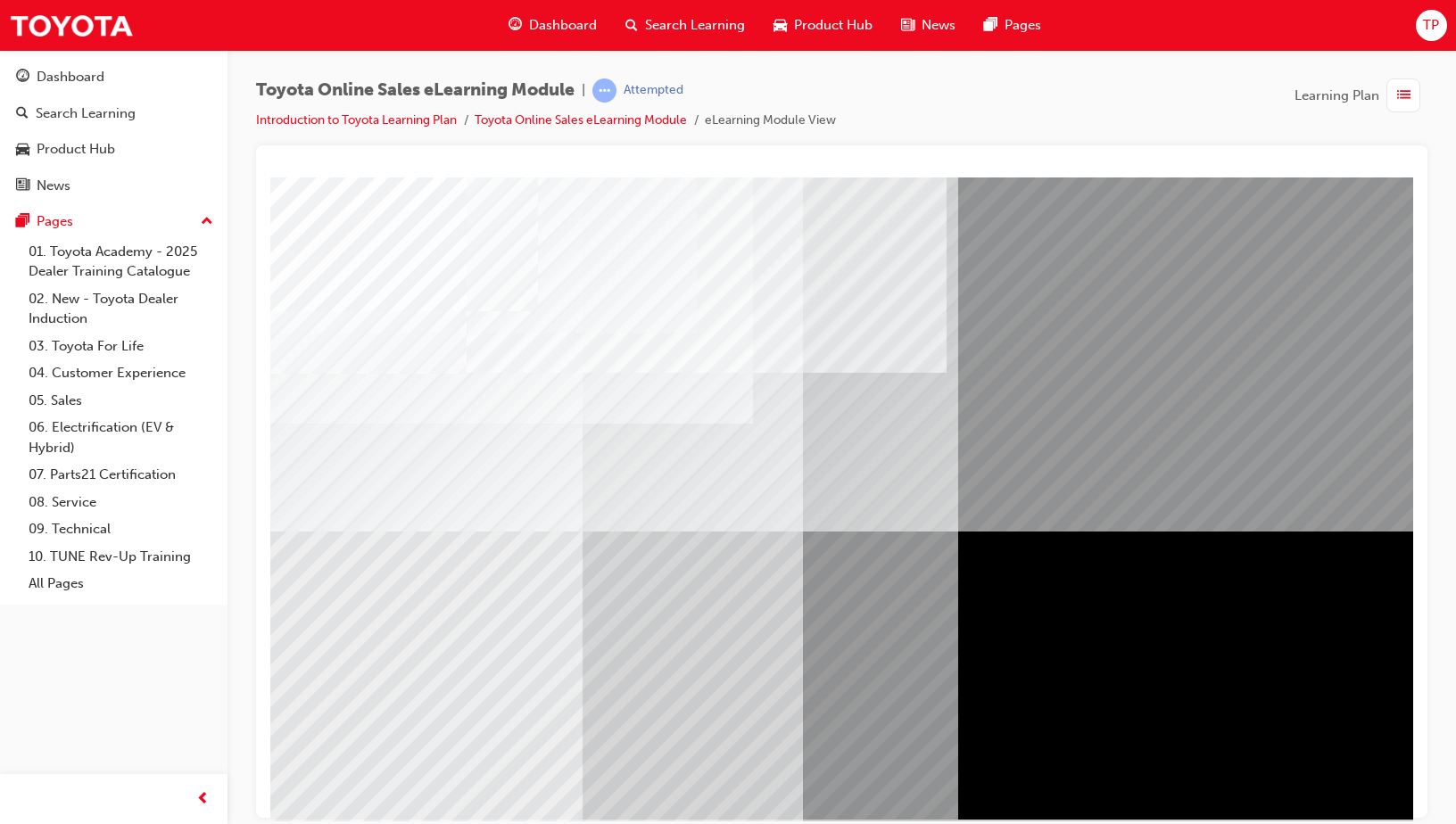 click at bounding box center (327, 4666) 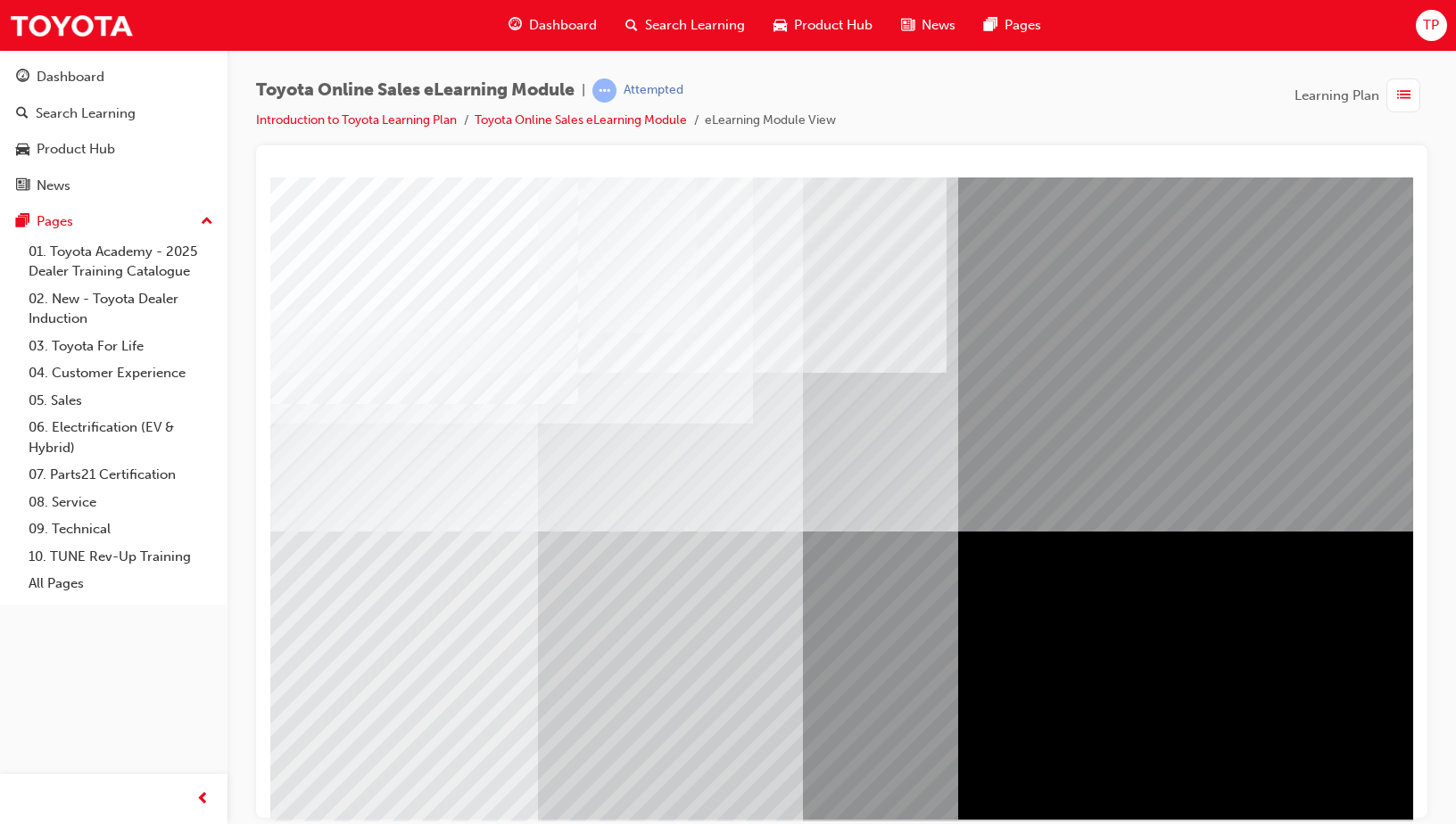 click at bounding box center (327, 4690) 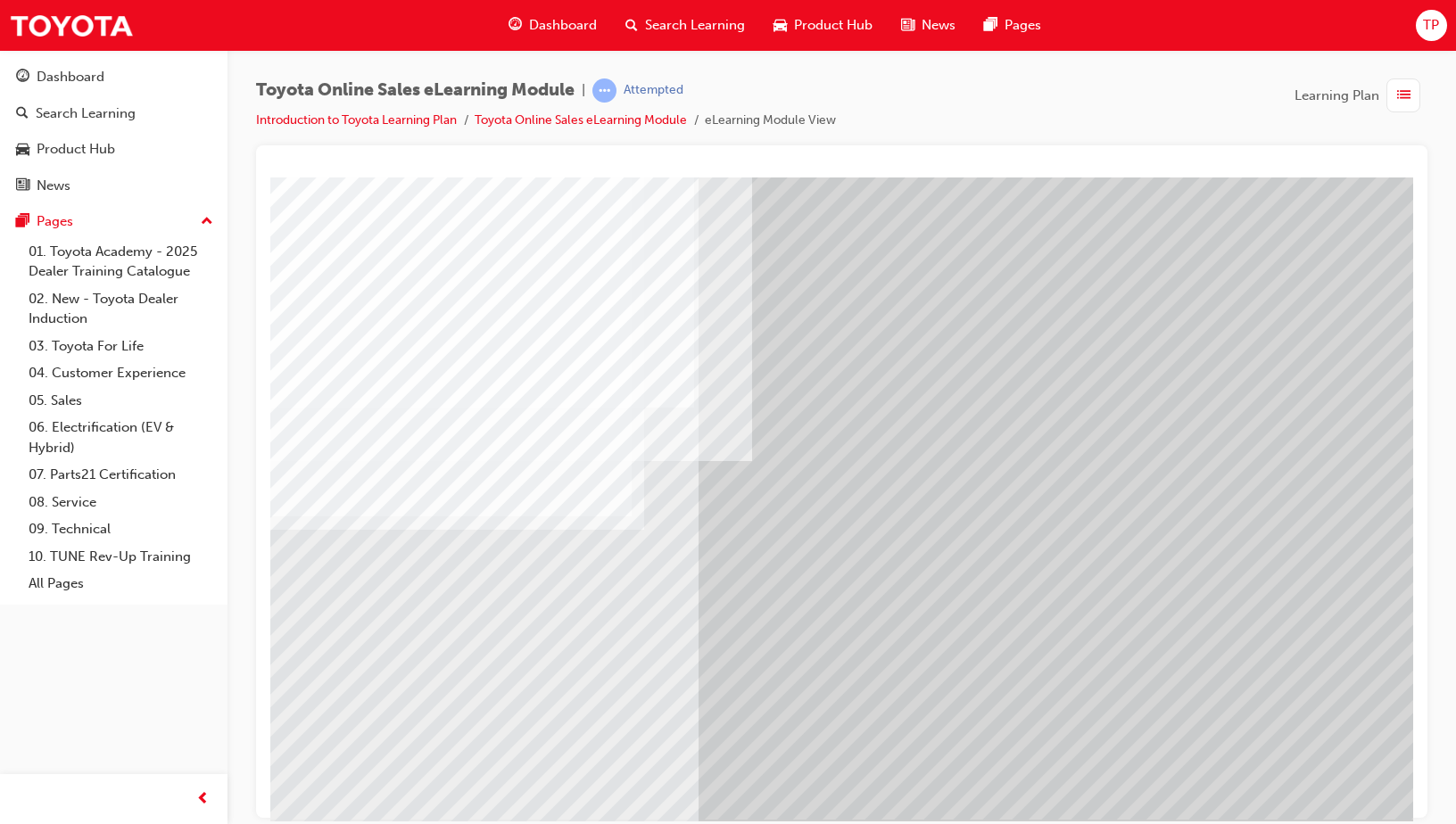 click at bounding box center (327, 5457) 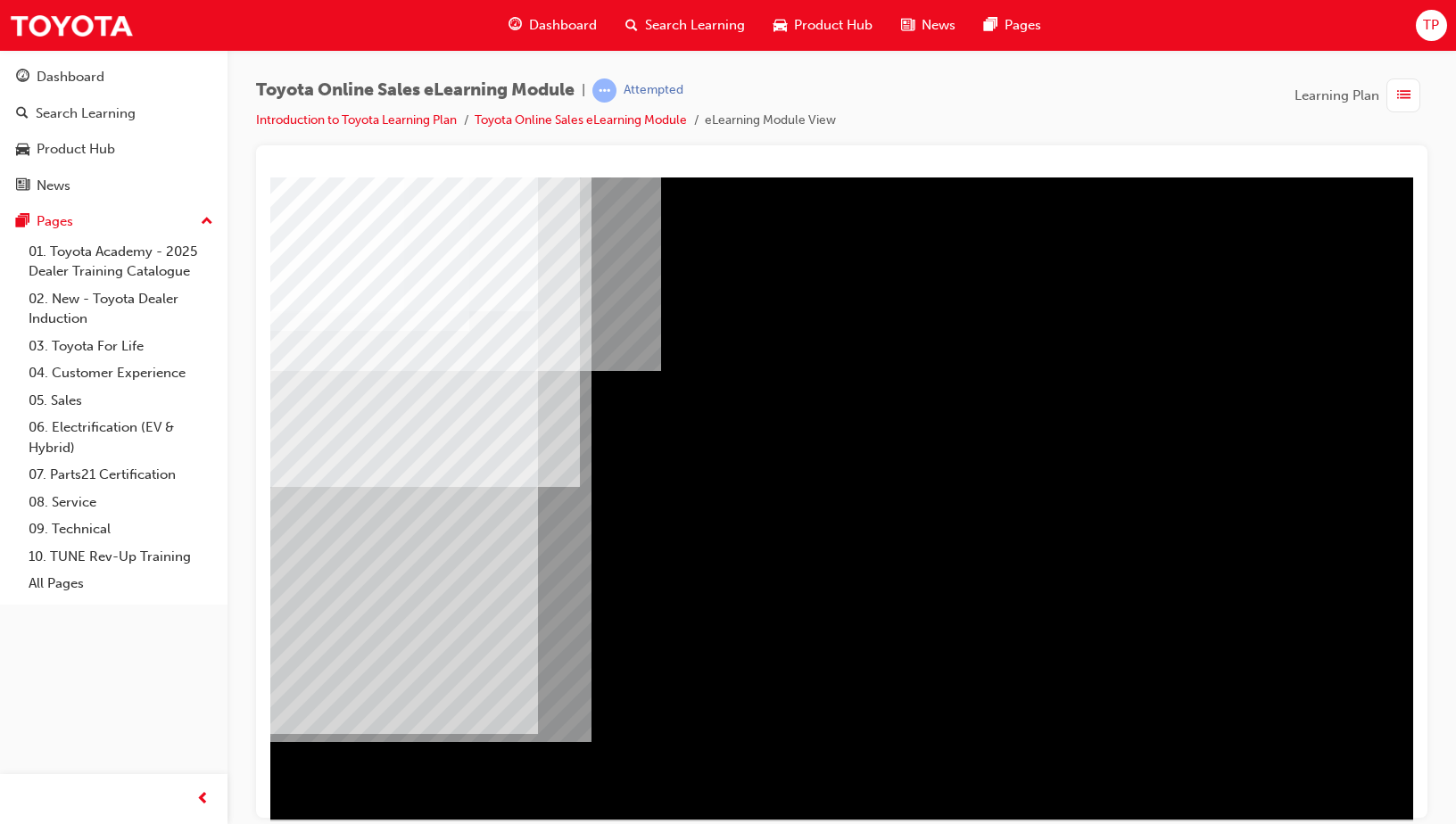 click at bounding box center (877, 498) 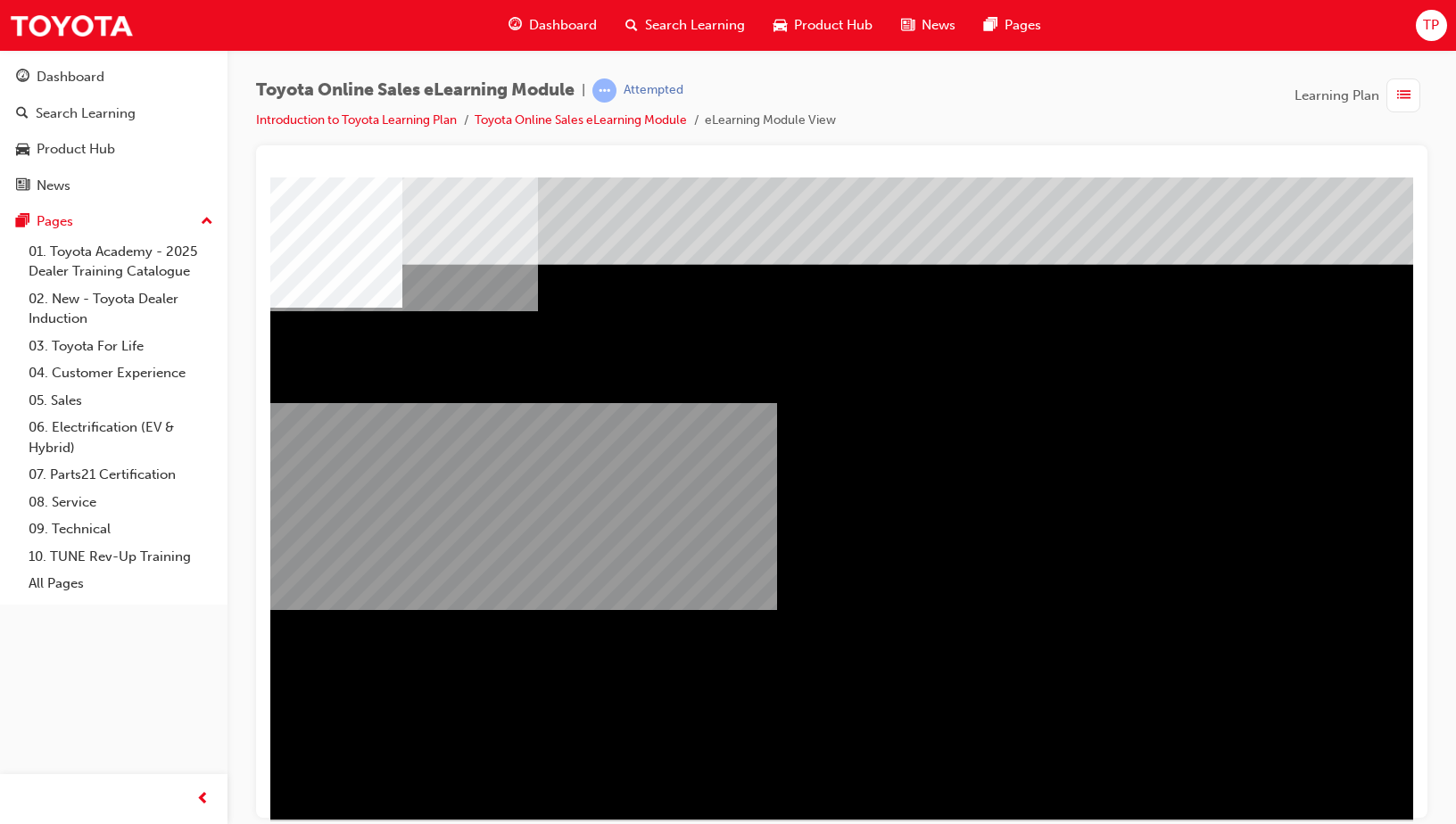 click at bounding box center [327, 2289] 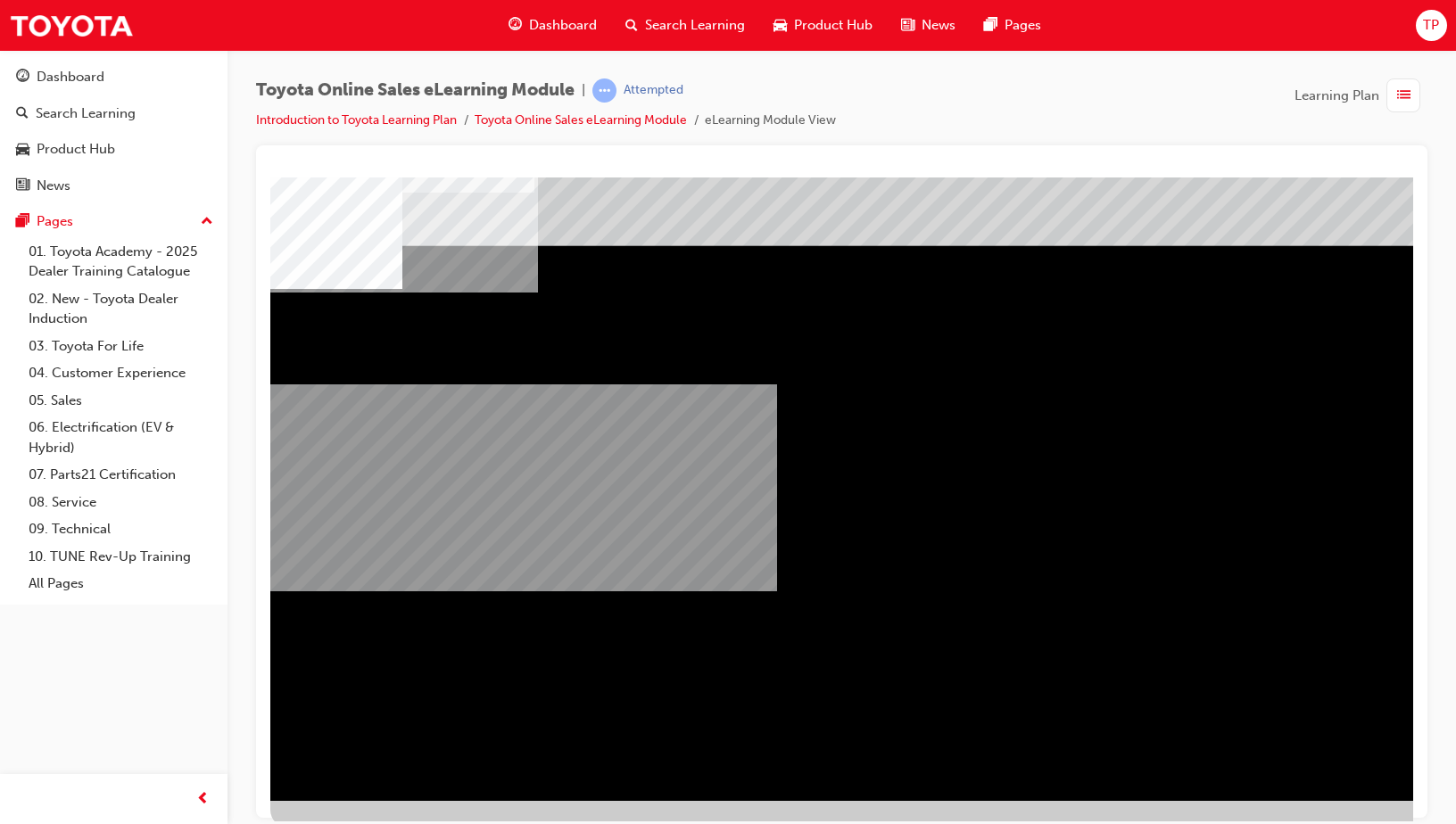 scroll, scrollTop: 38, scrollLeft: 0, axis: vertical 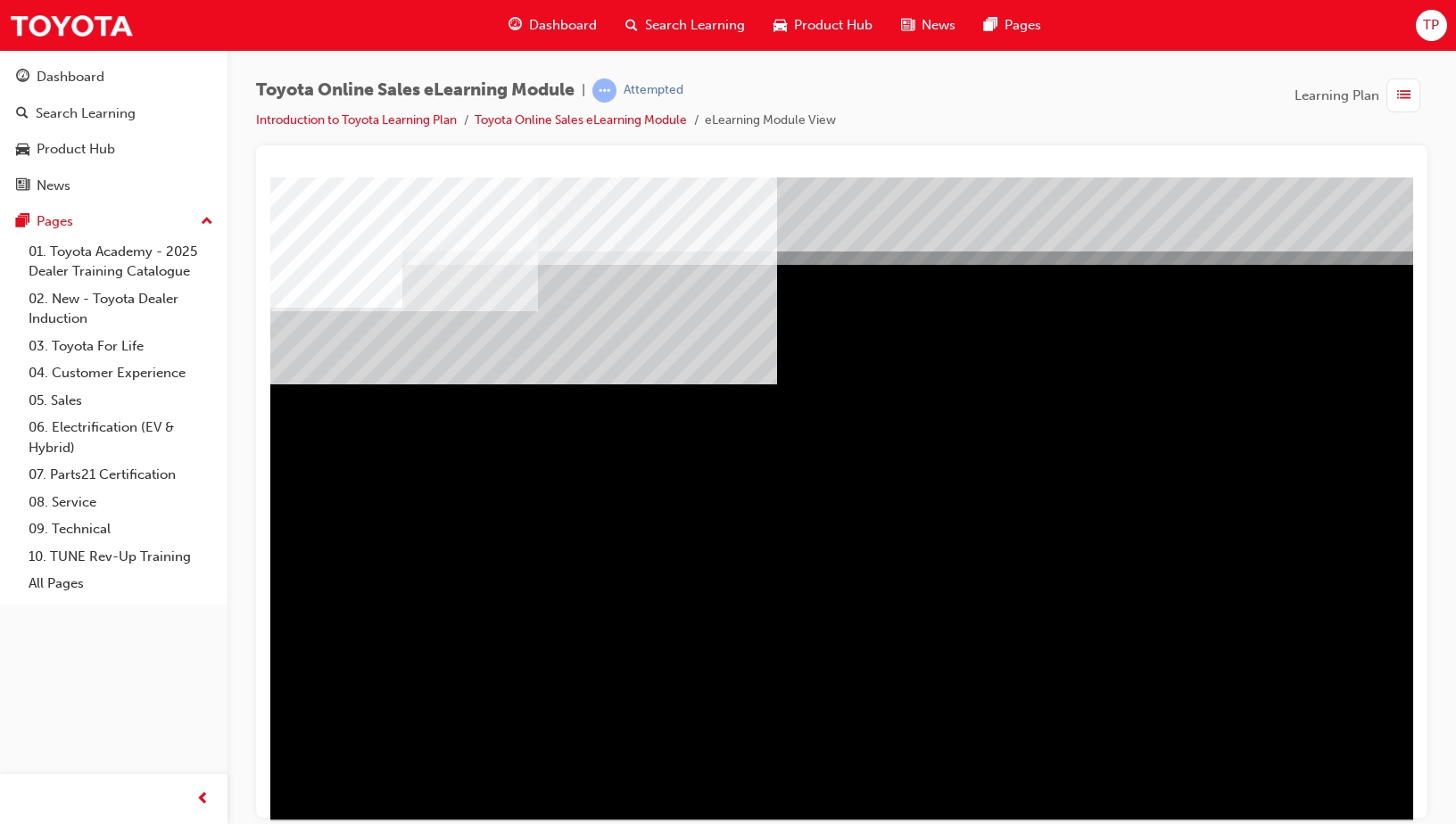 click at bounding box center [327, 2166] 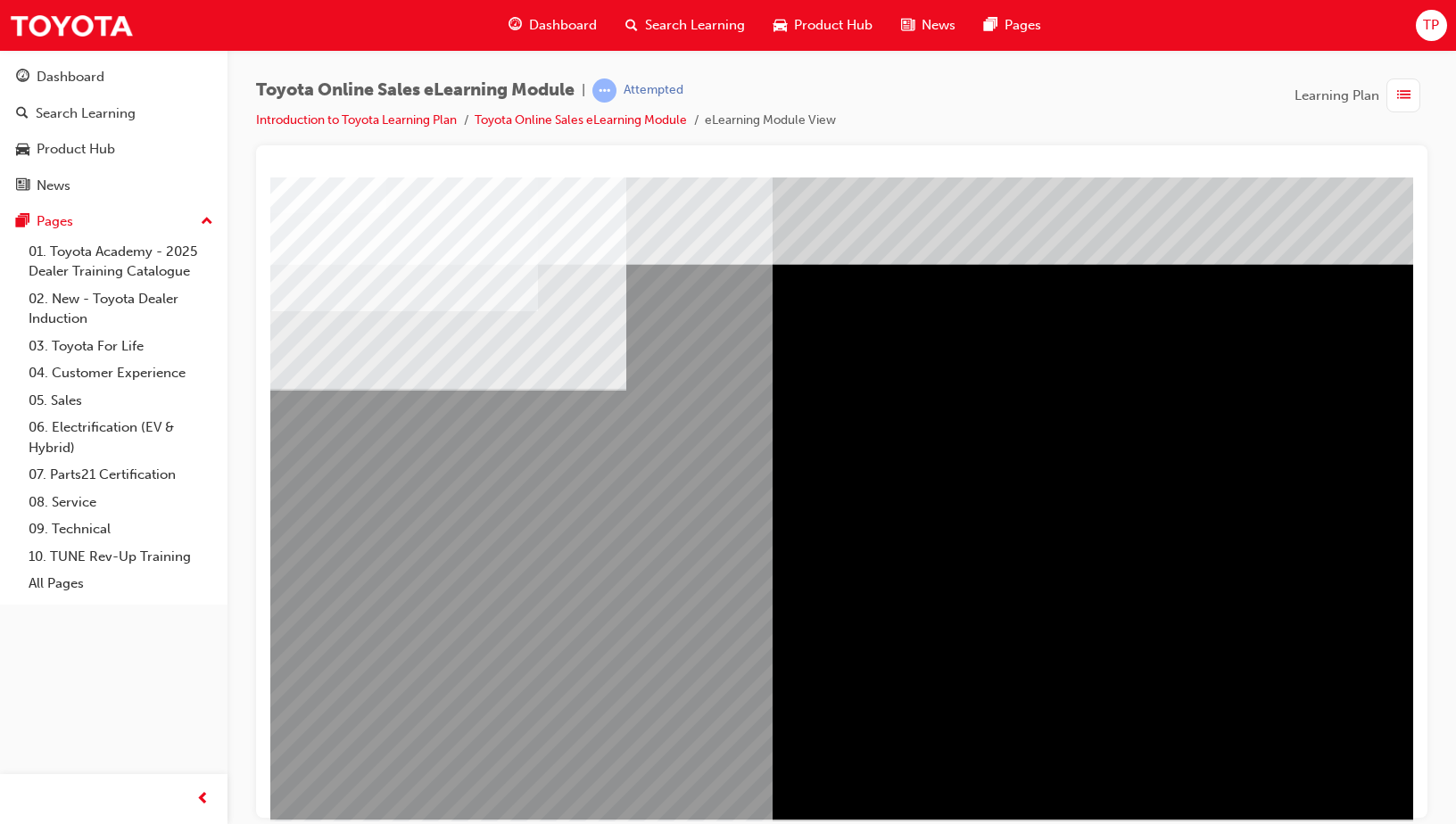 click at bounding box center [448, 1290] 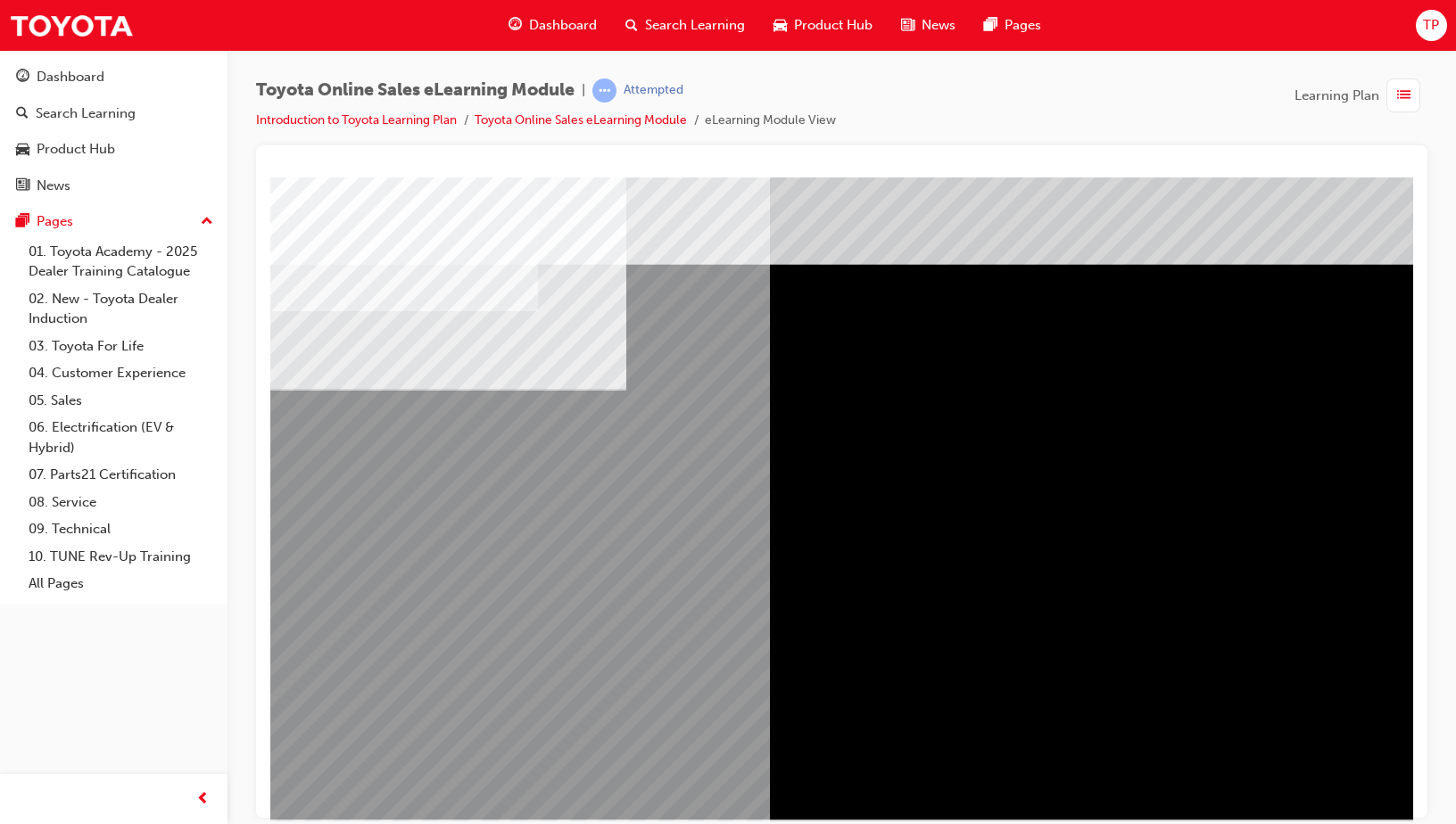 click at bounding box center [448, 1472] 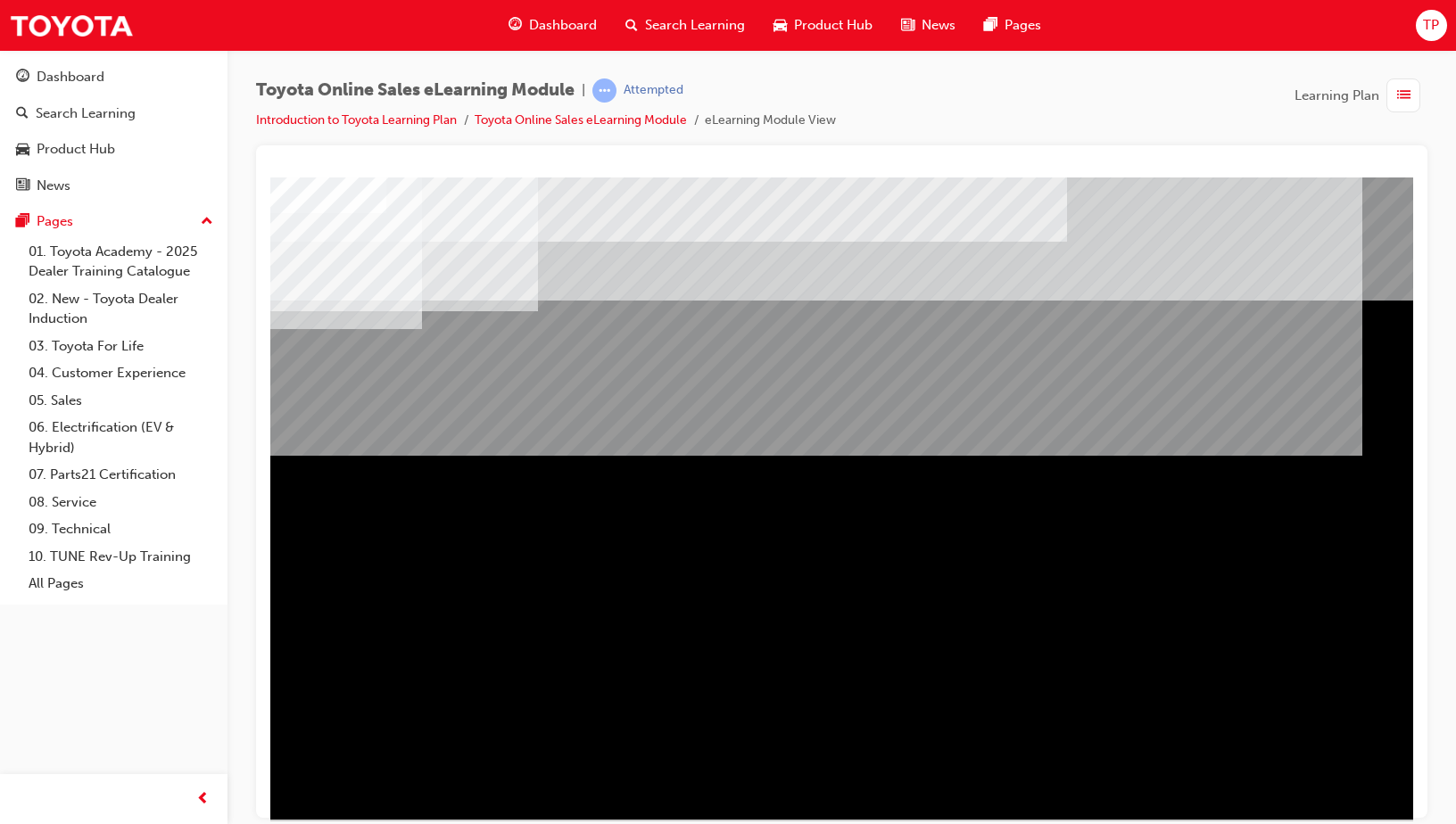 click at bounding box center [327, 1199] 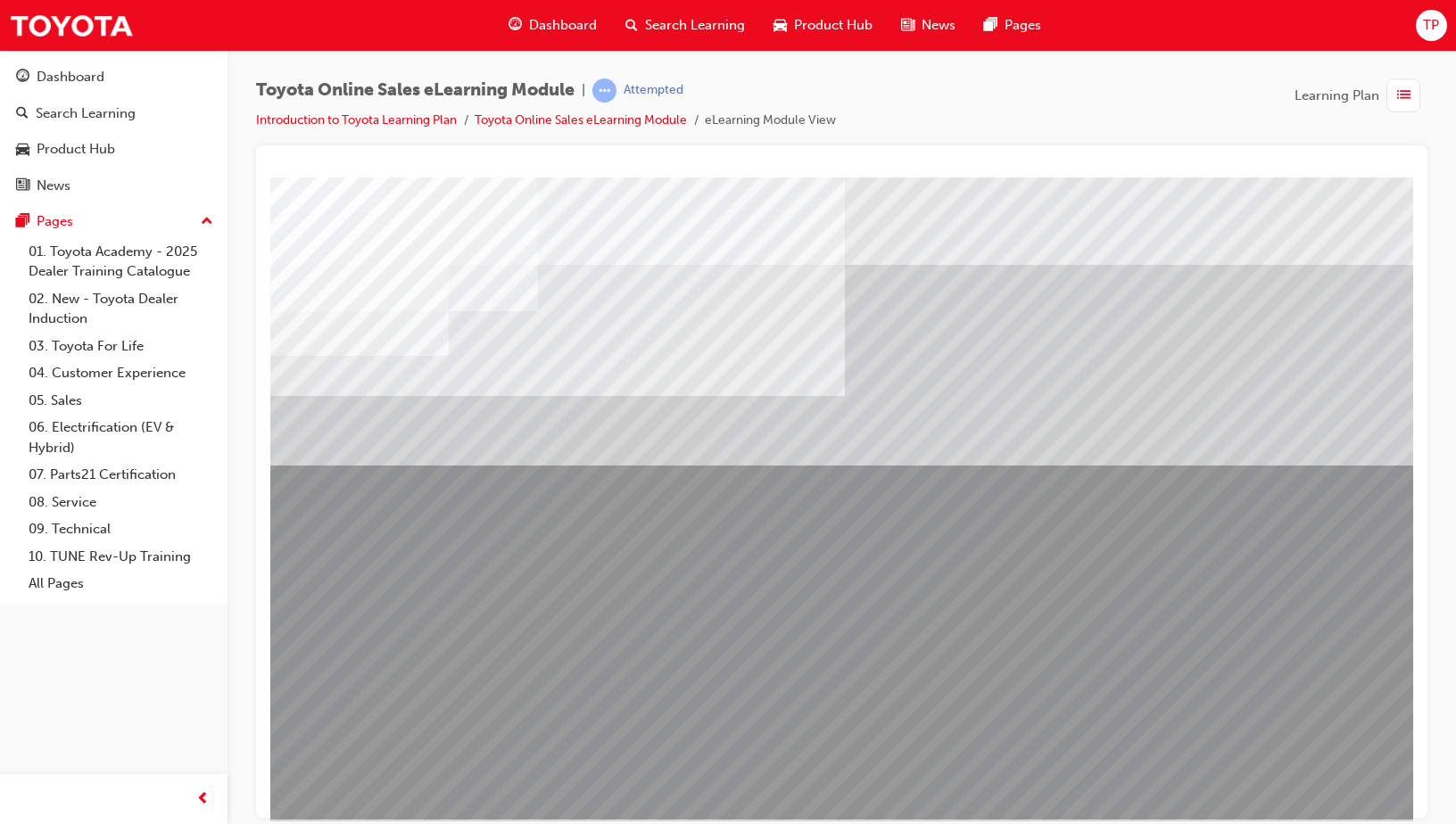 click at bounding box center [360, 2096] 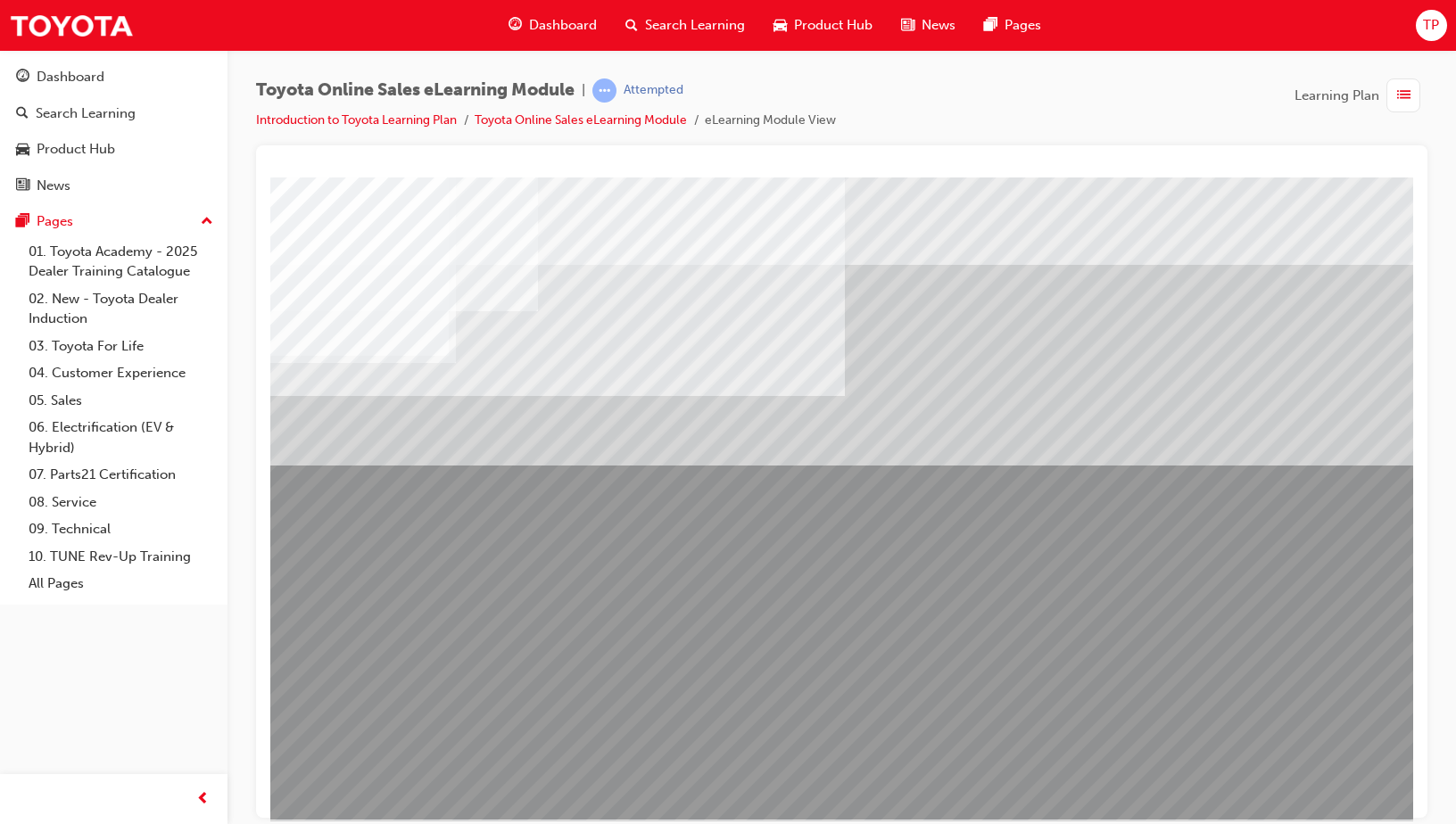 click at bounding box center [360, 2452] 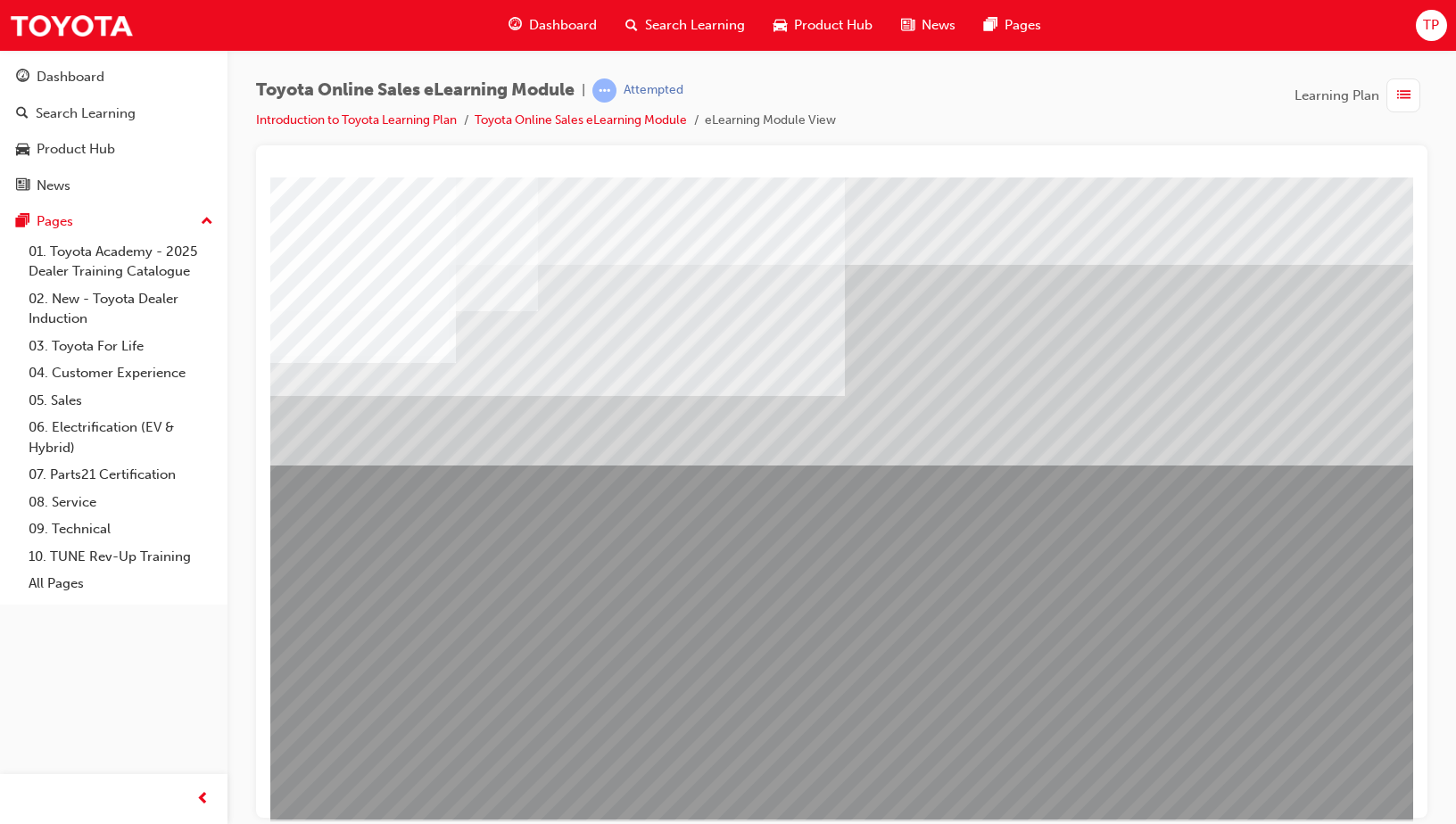 click at bounding box center (327, 2736) 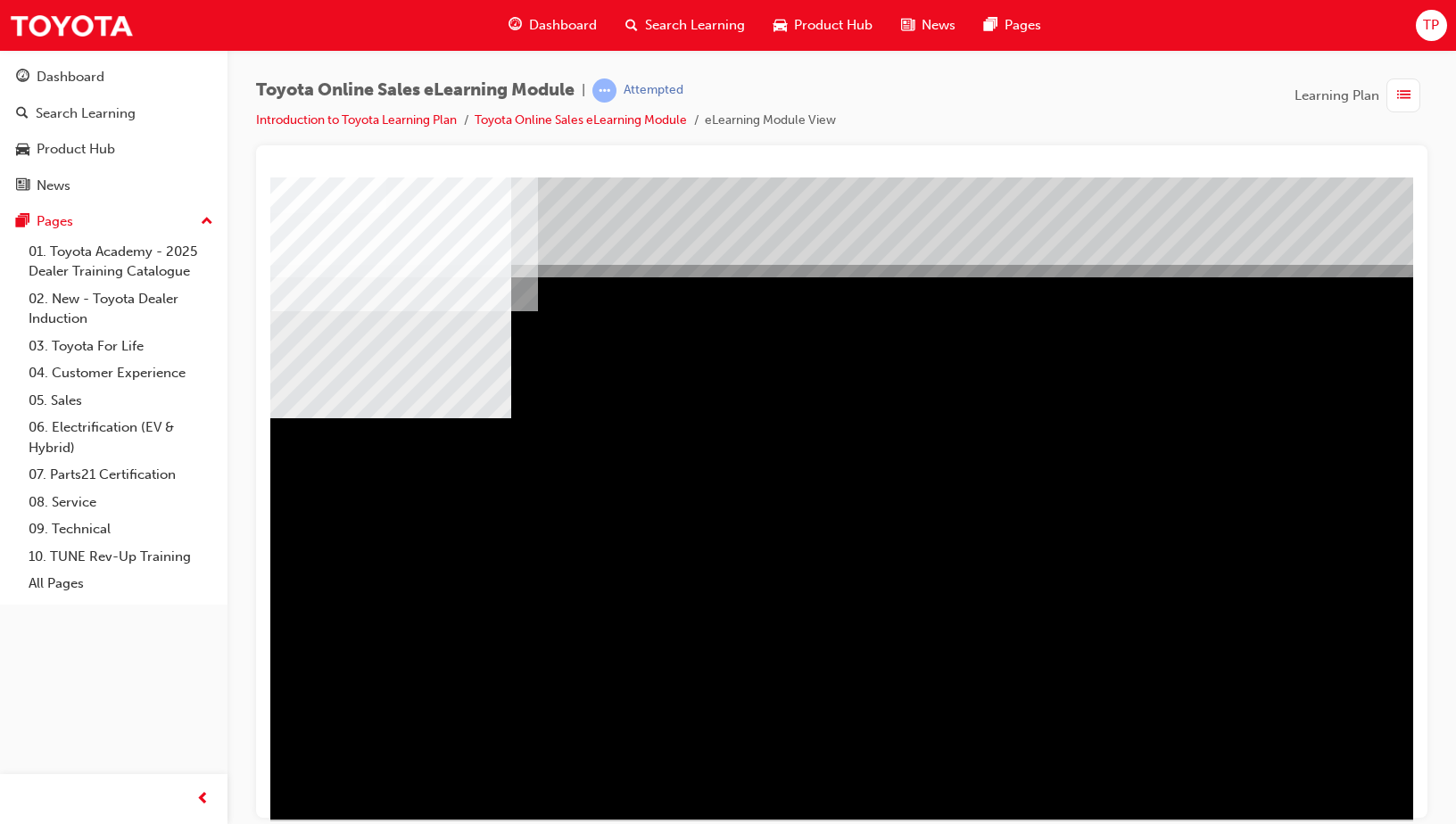click at bounding box center (387, 1155) 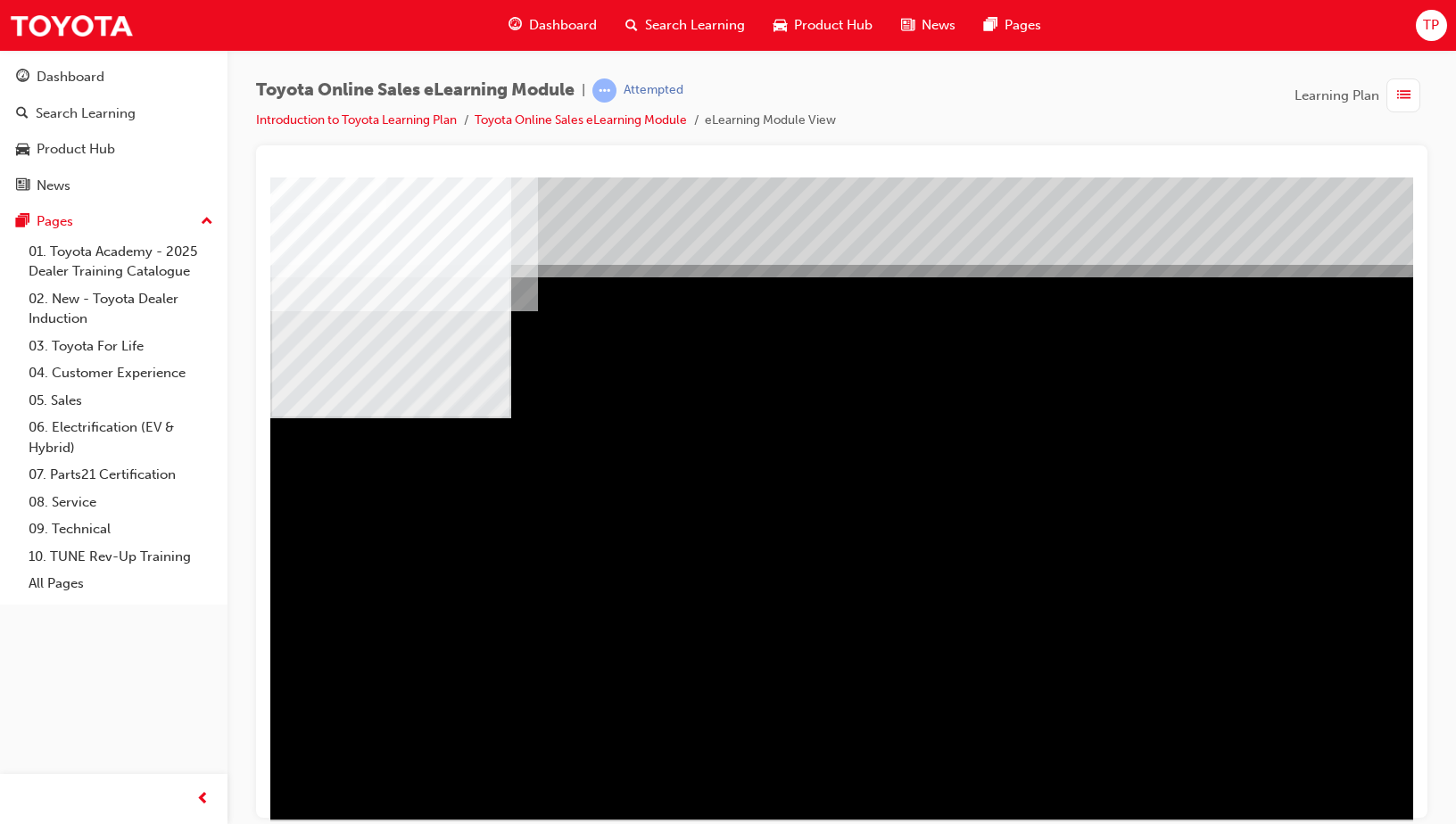click at bounding box center [387, 1622] 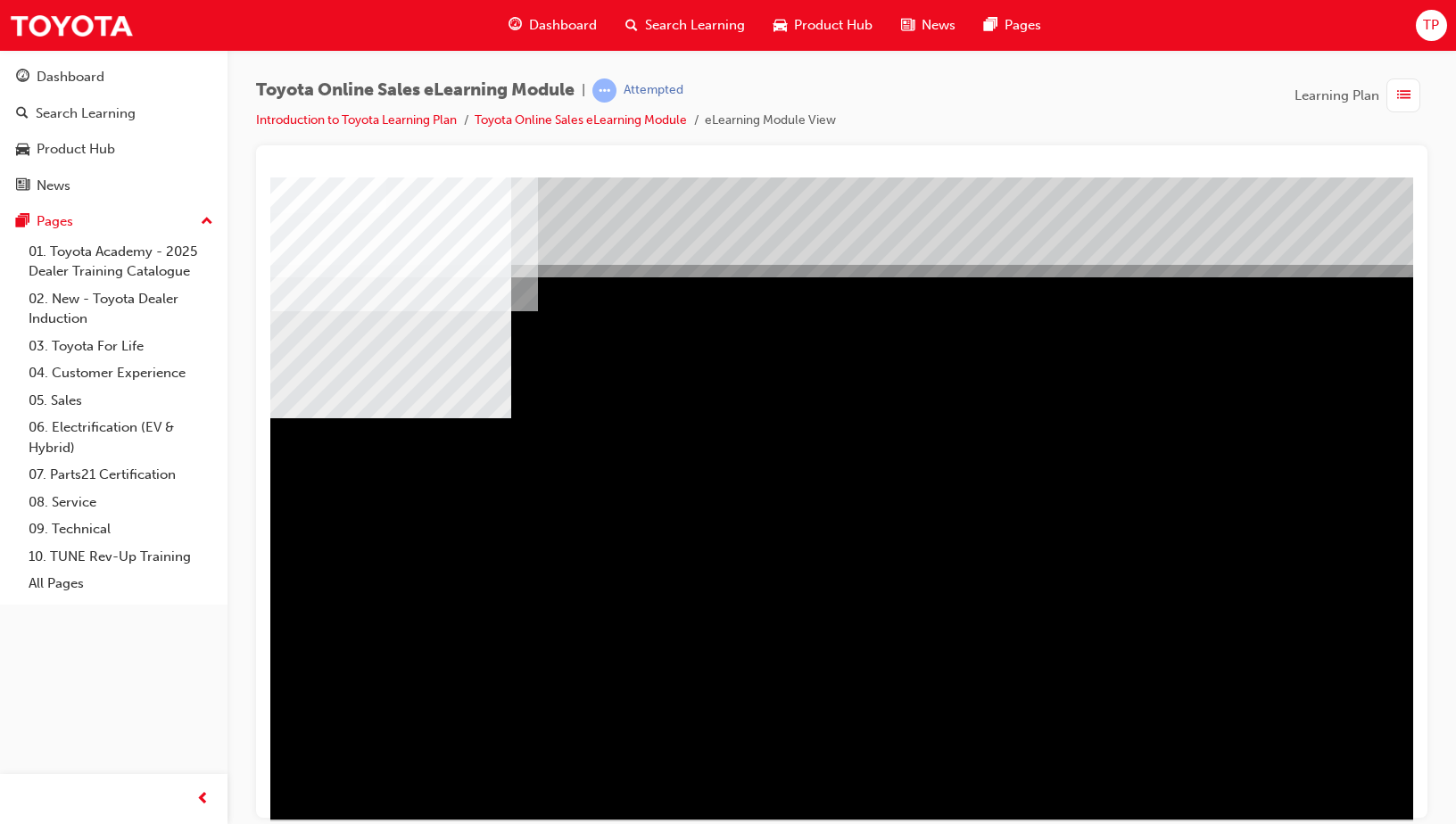 click at bounding box center (327, 1755) 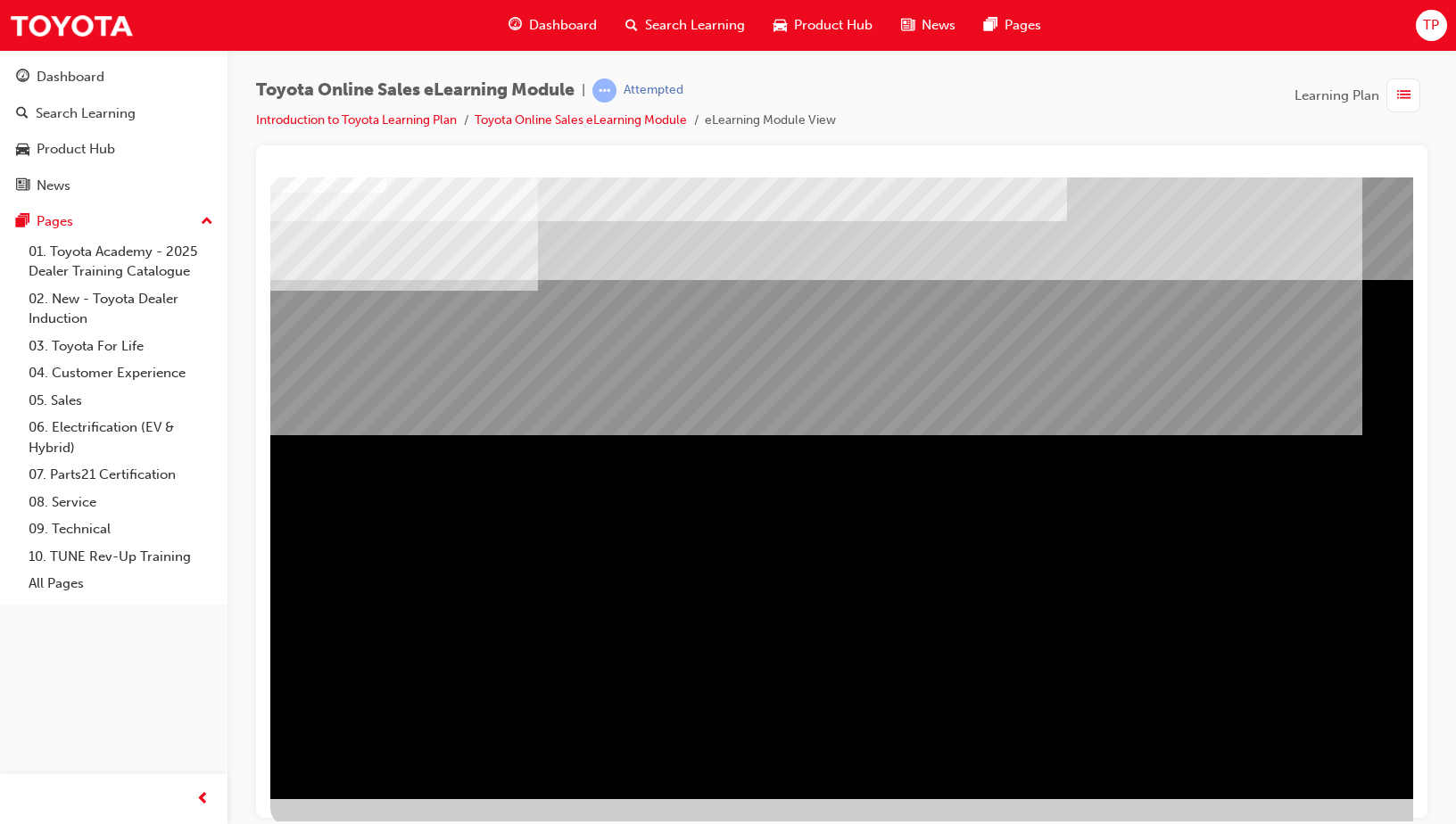 scroll, scrollTop: 36, scrollLeft: 0, axis: vertical 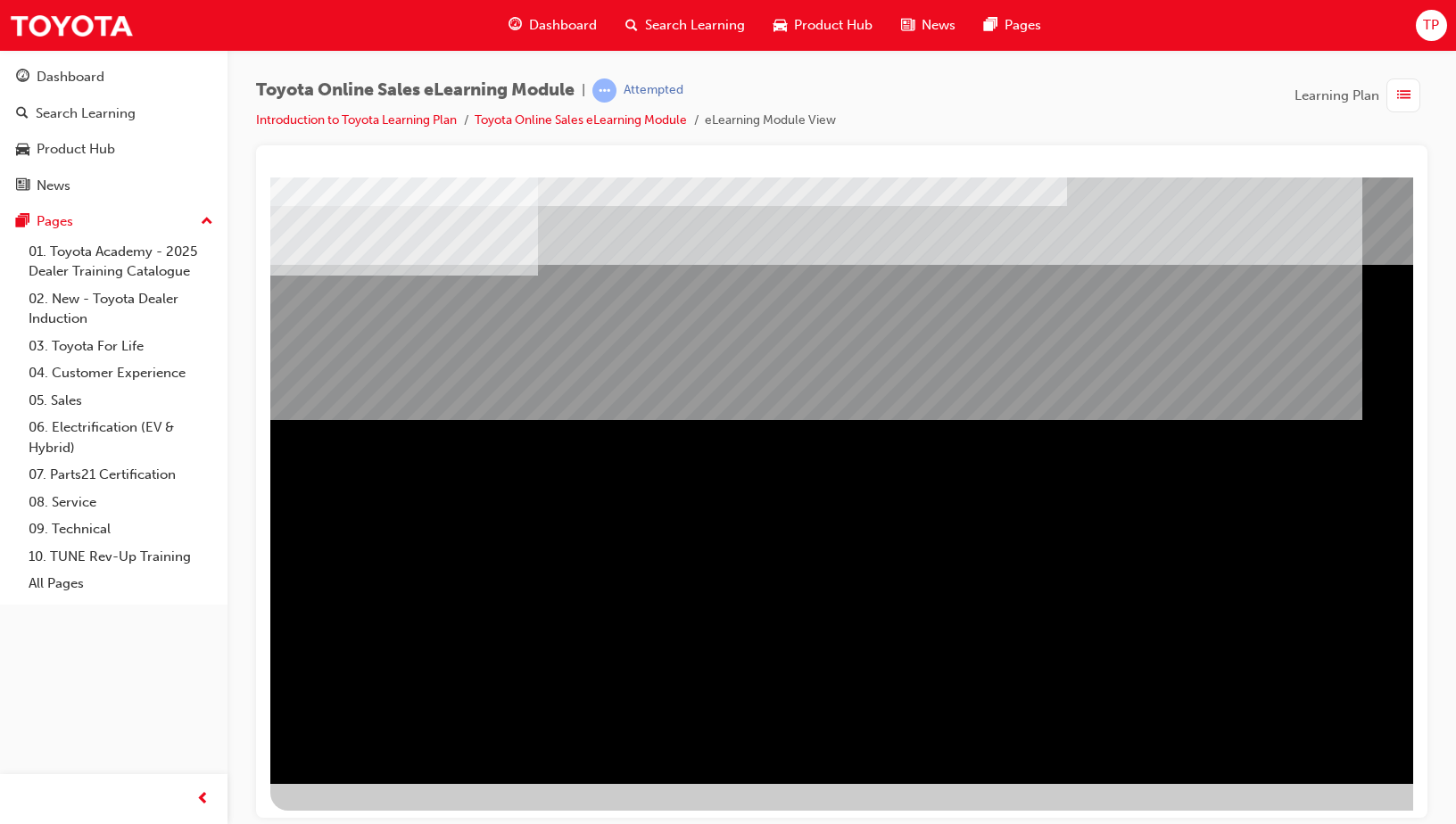 click at bounding box center (327, 1018) 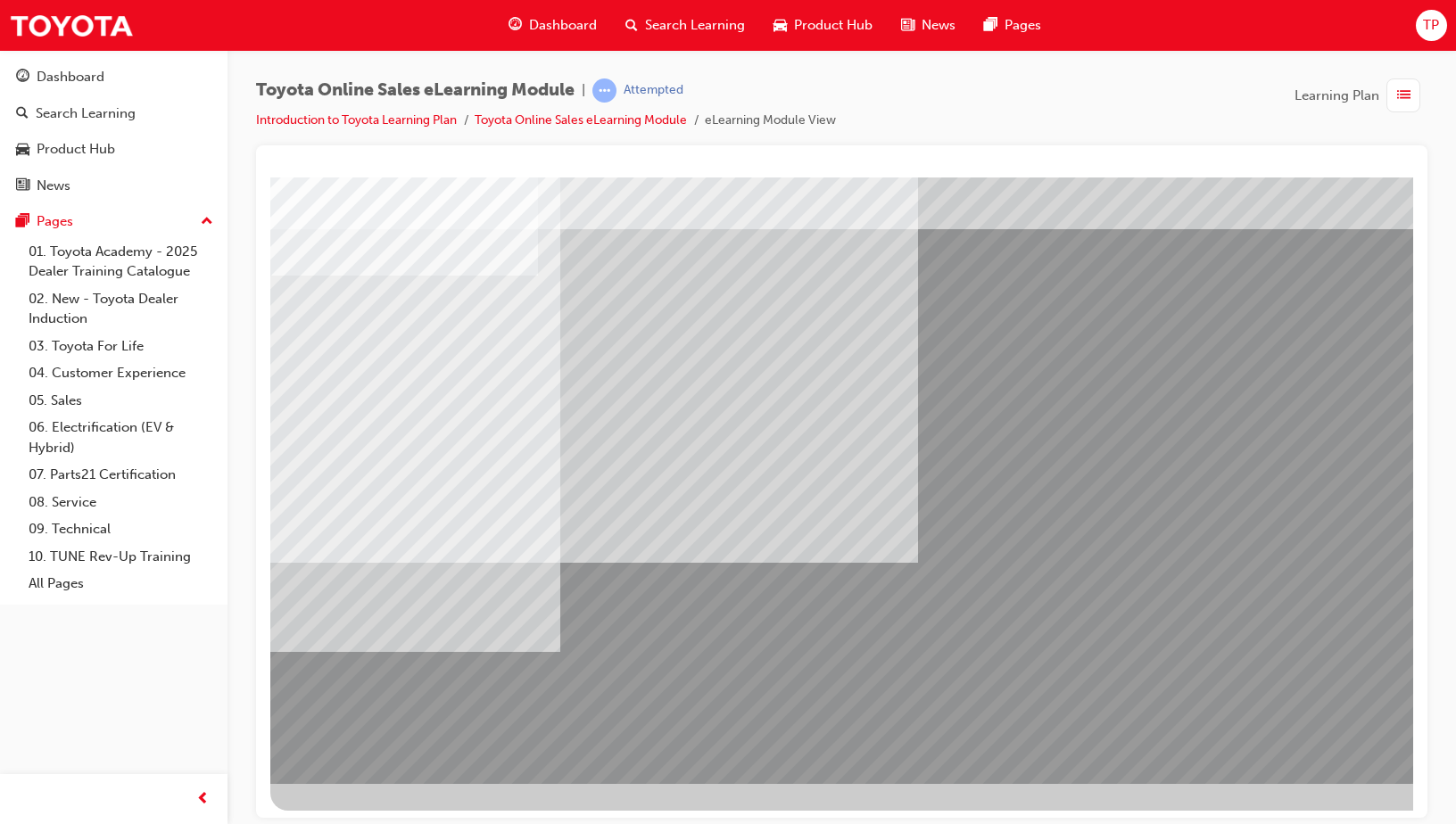 scroll, scrollTop: 0, scrollLeft: 0, axis: both 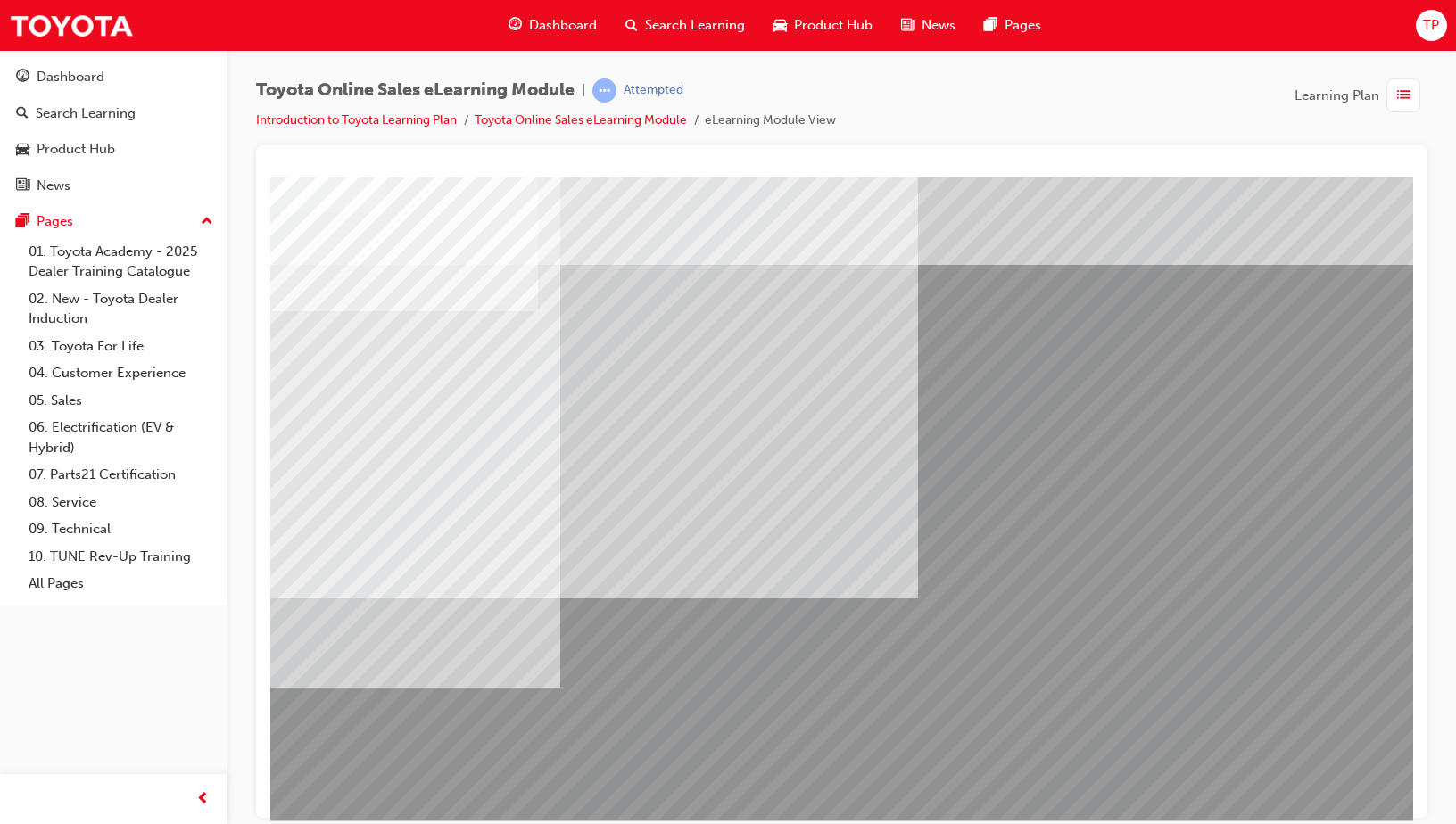 click at bounding box center (327, 2527) 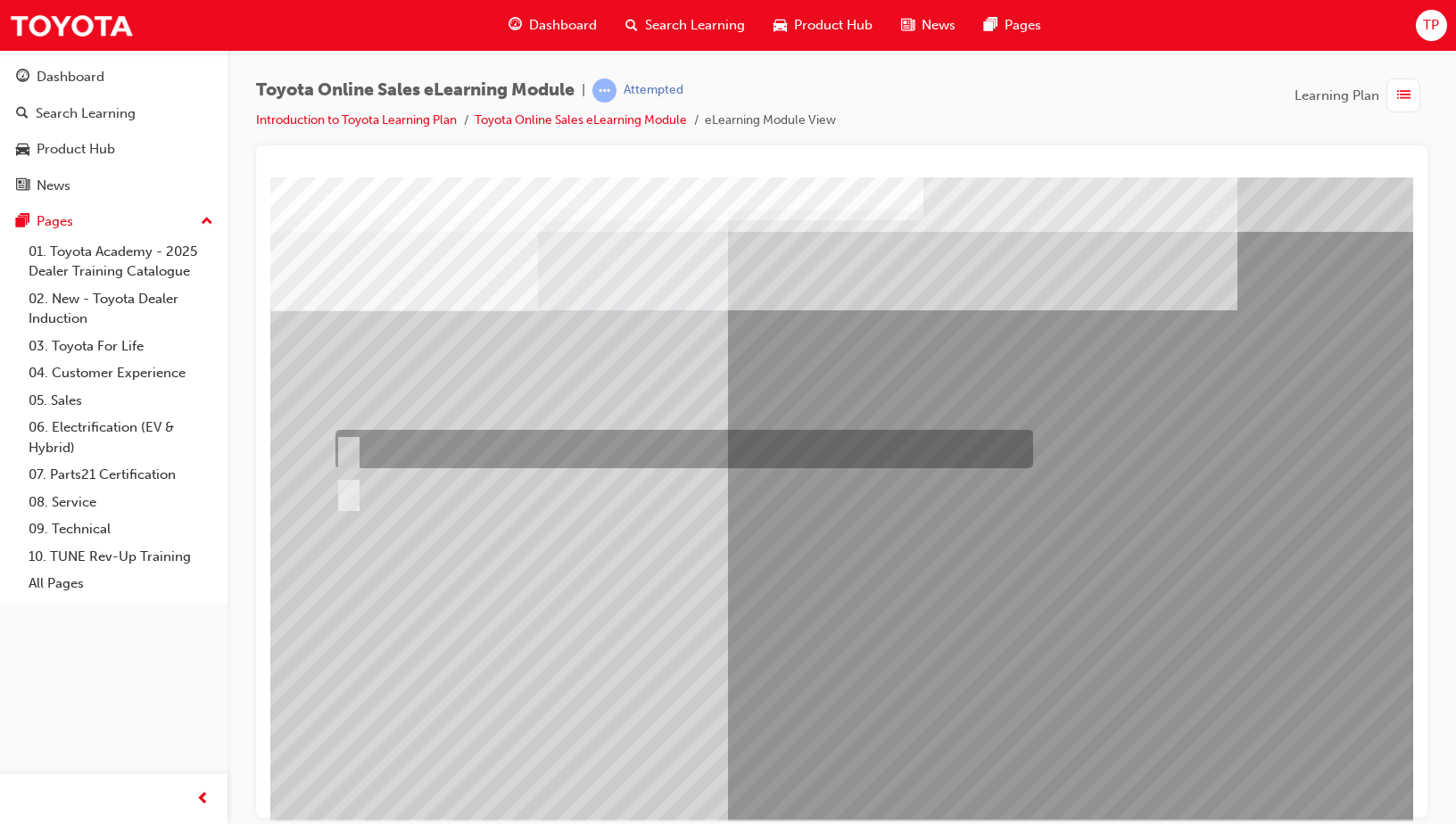 click at bounding box center (680, 449) 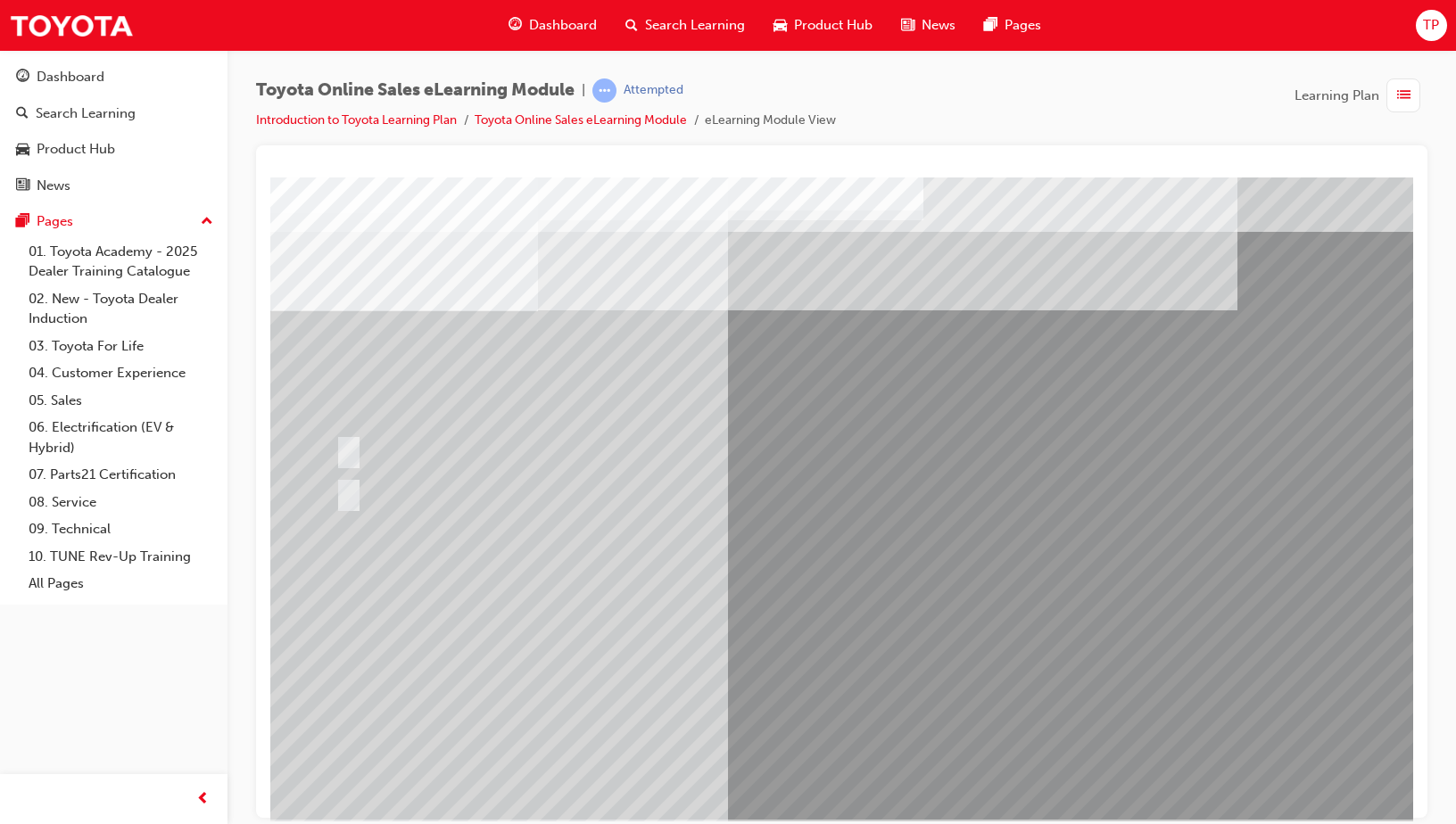 click at bounding box center (335, 2641) 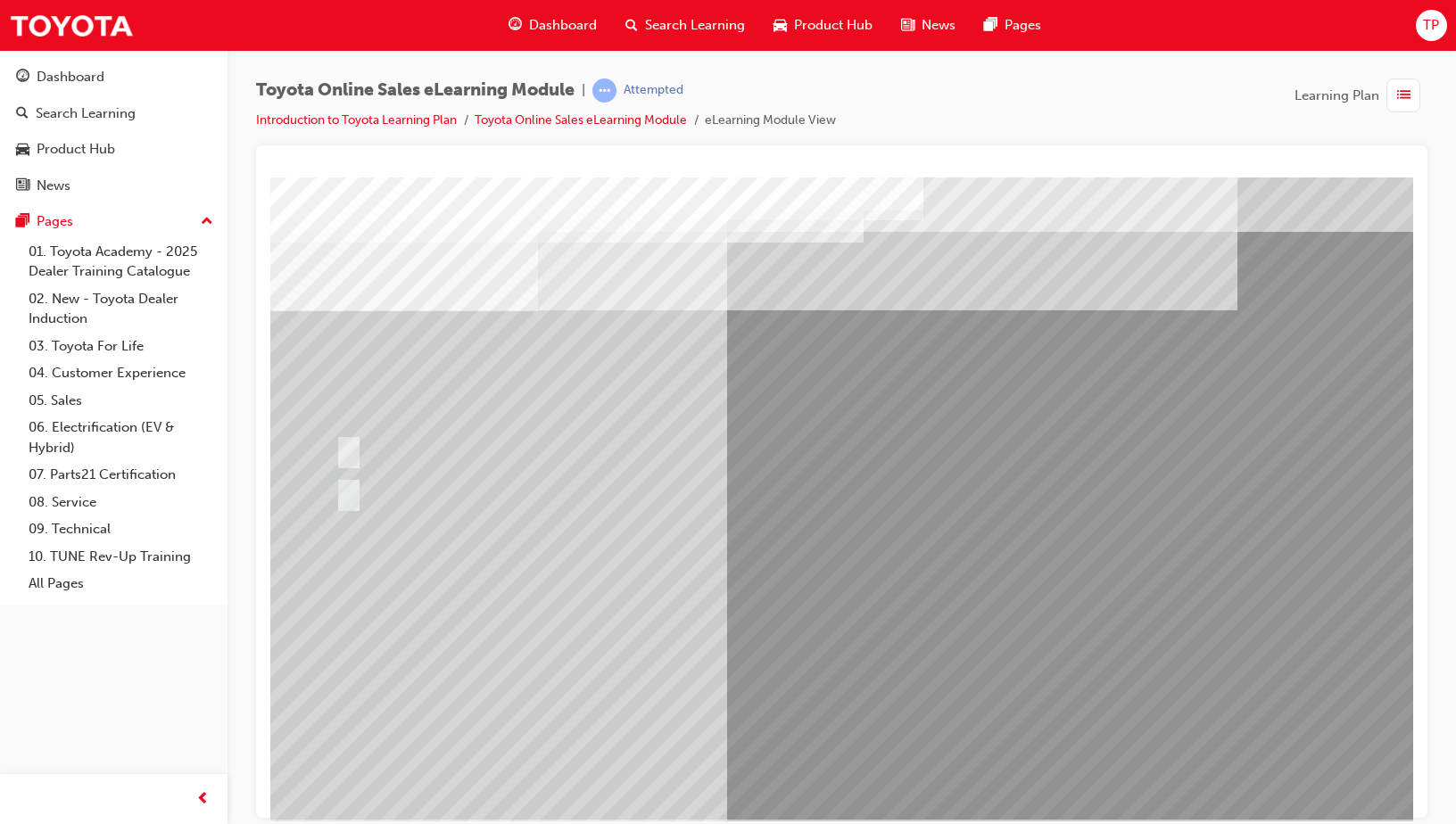 click at bounding box center [335, 2641] 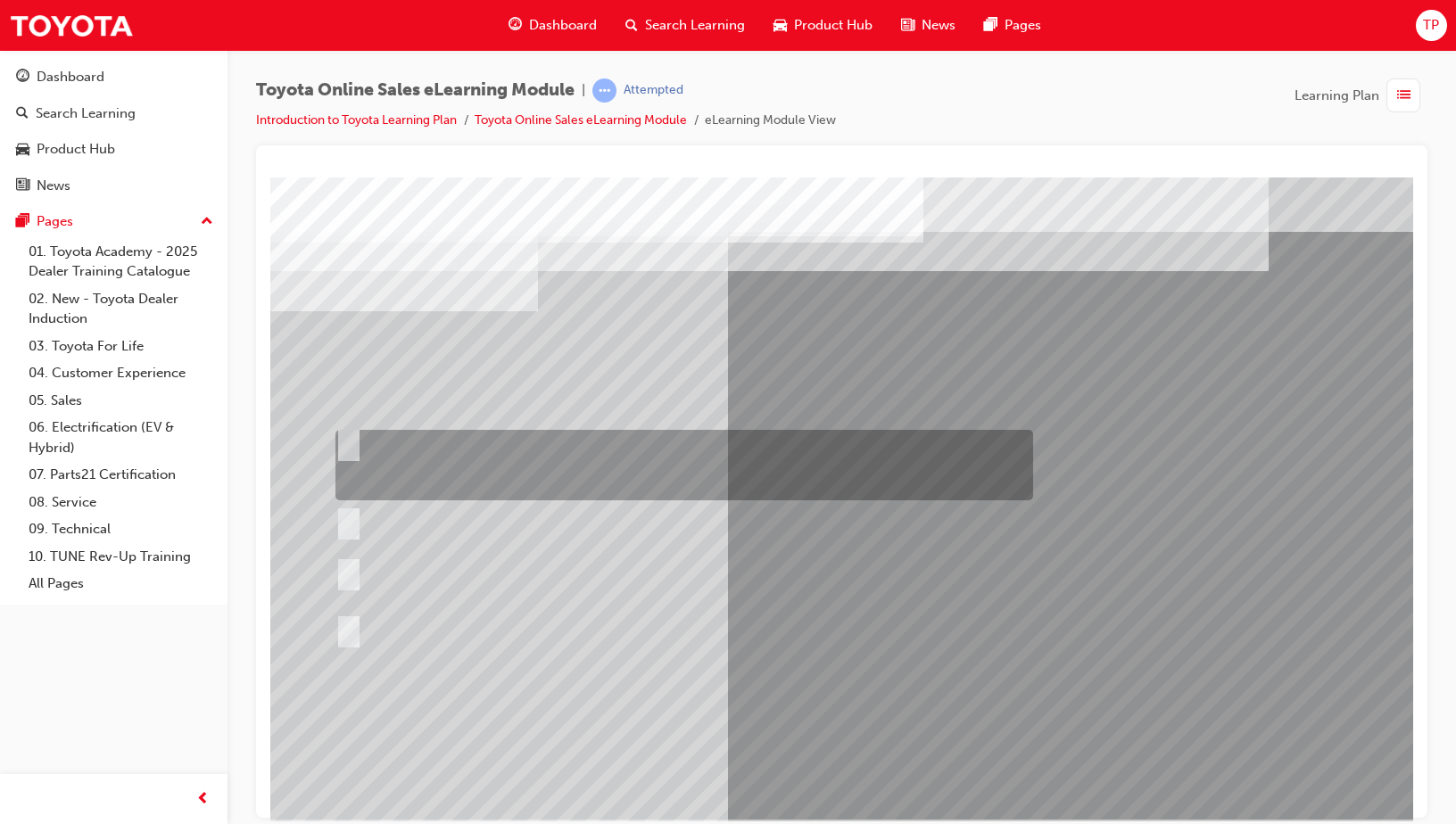 click at bounding box center (680, 465) 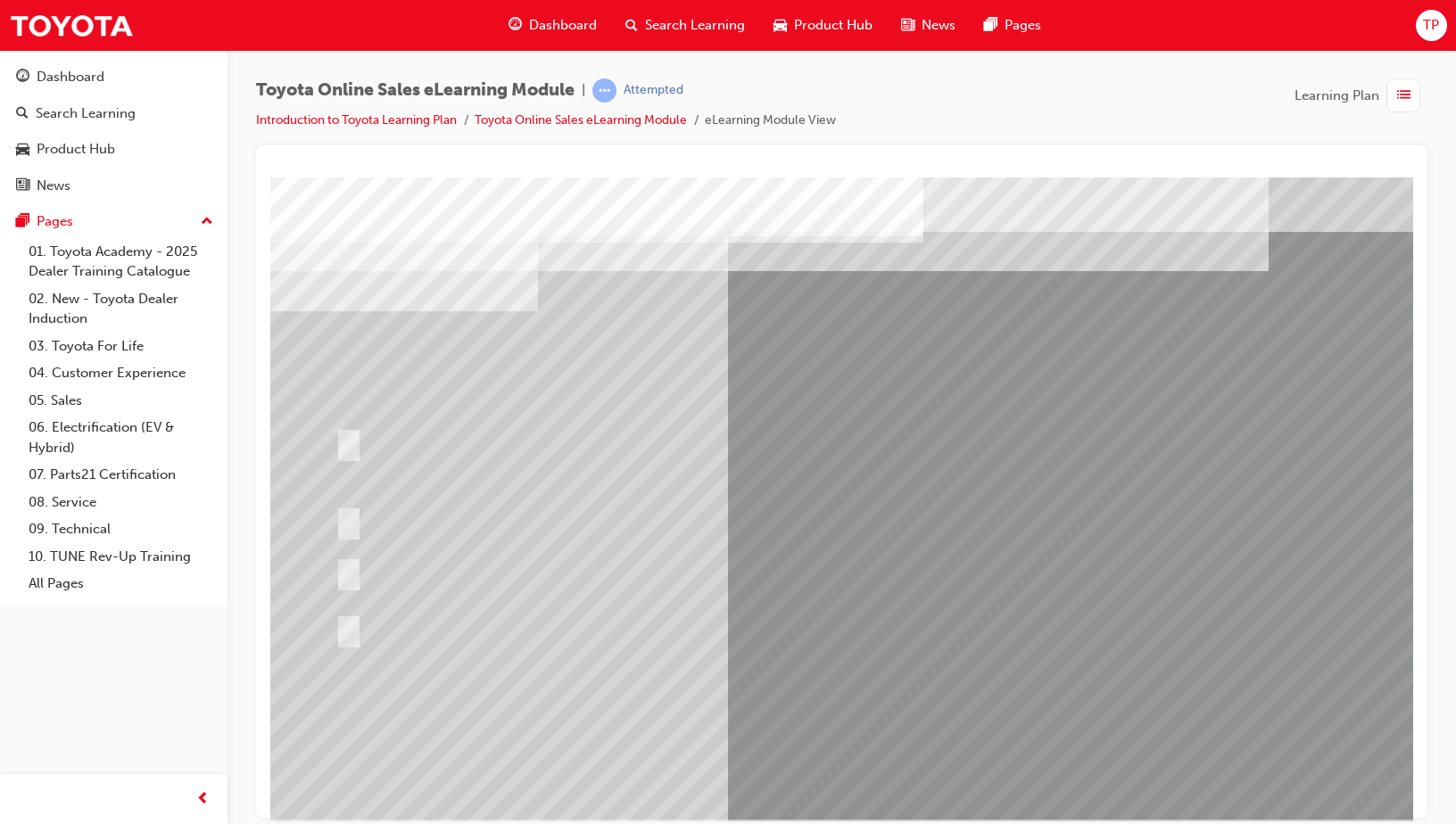 click at bounding box center [335, 2657] 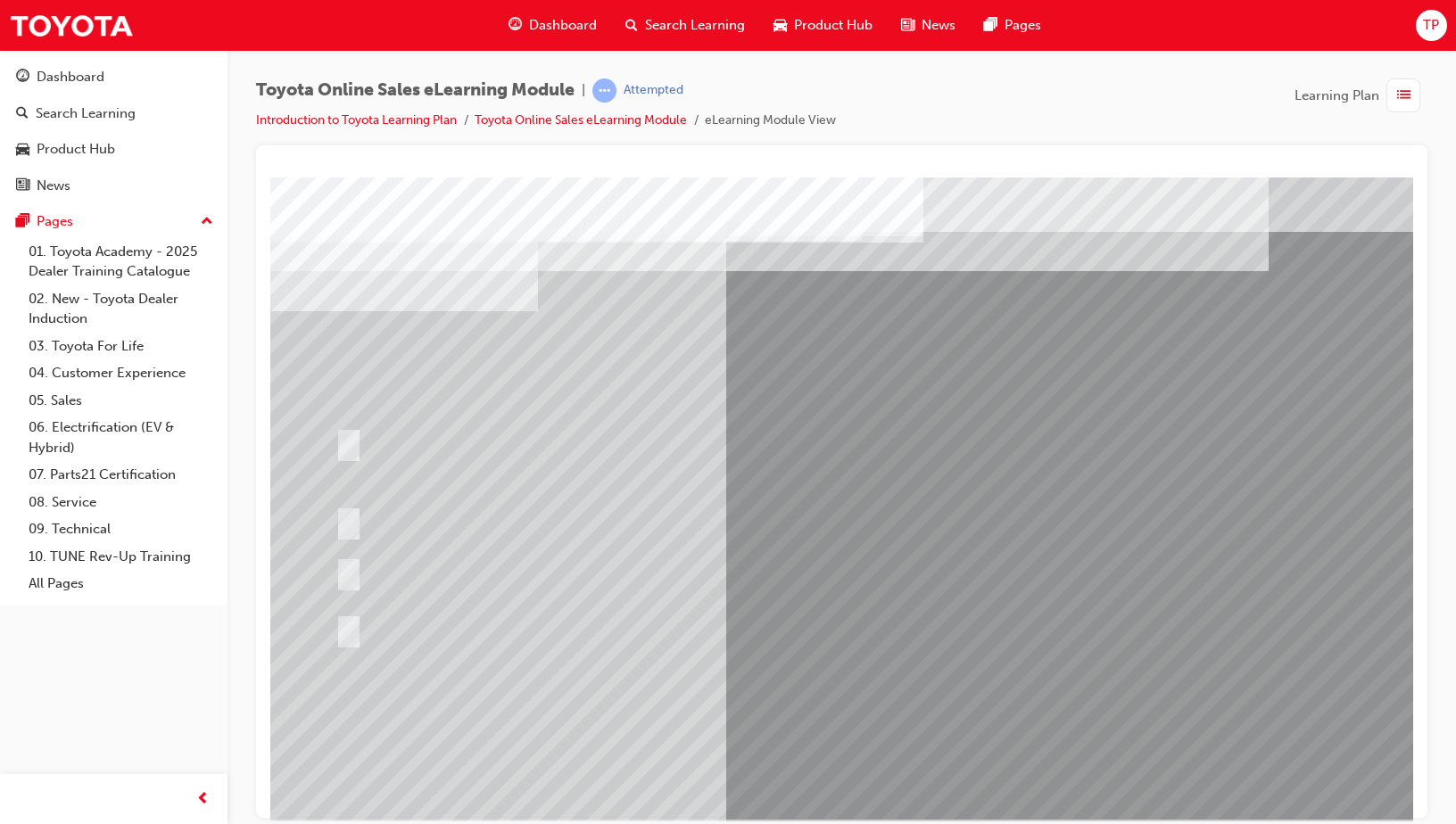 click at bounding box center [567, 2401] 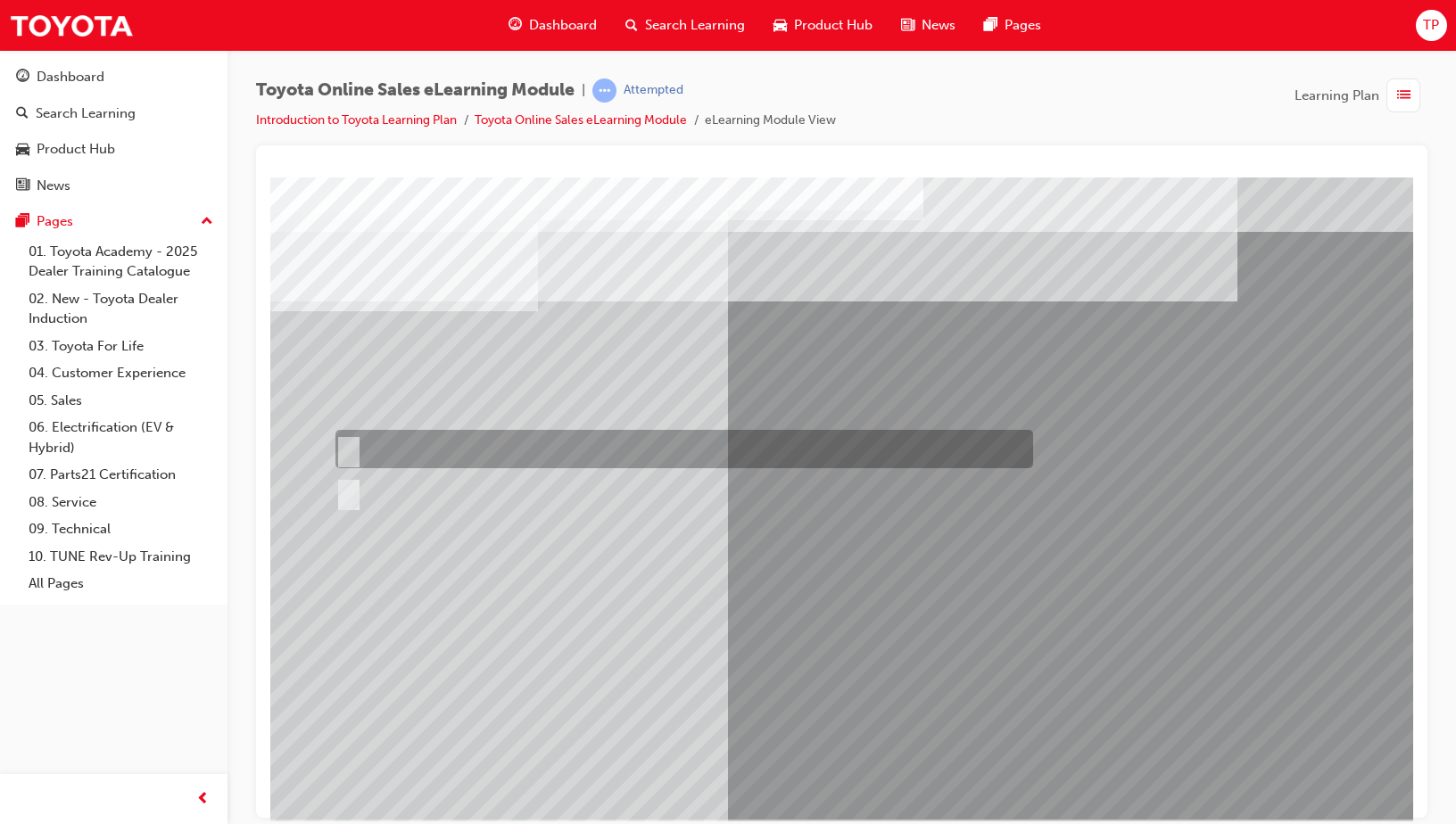 click at bounding box center [680, 449] 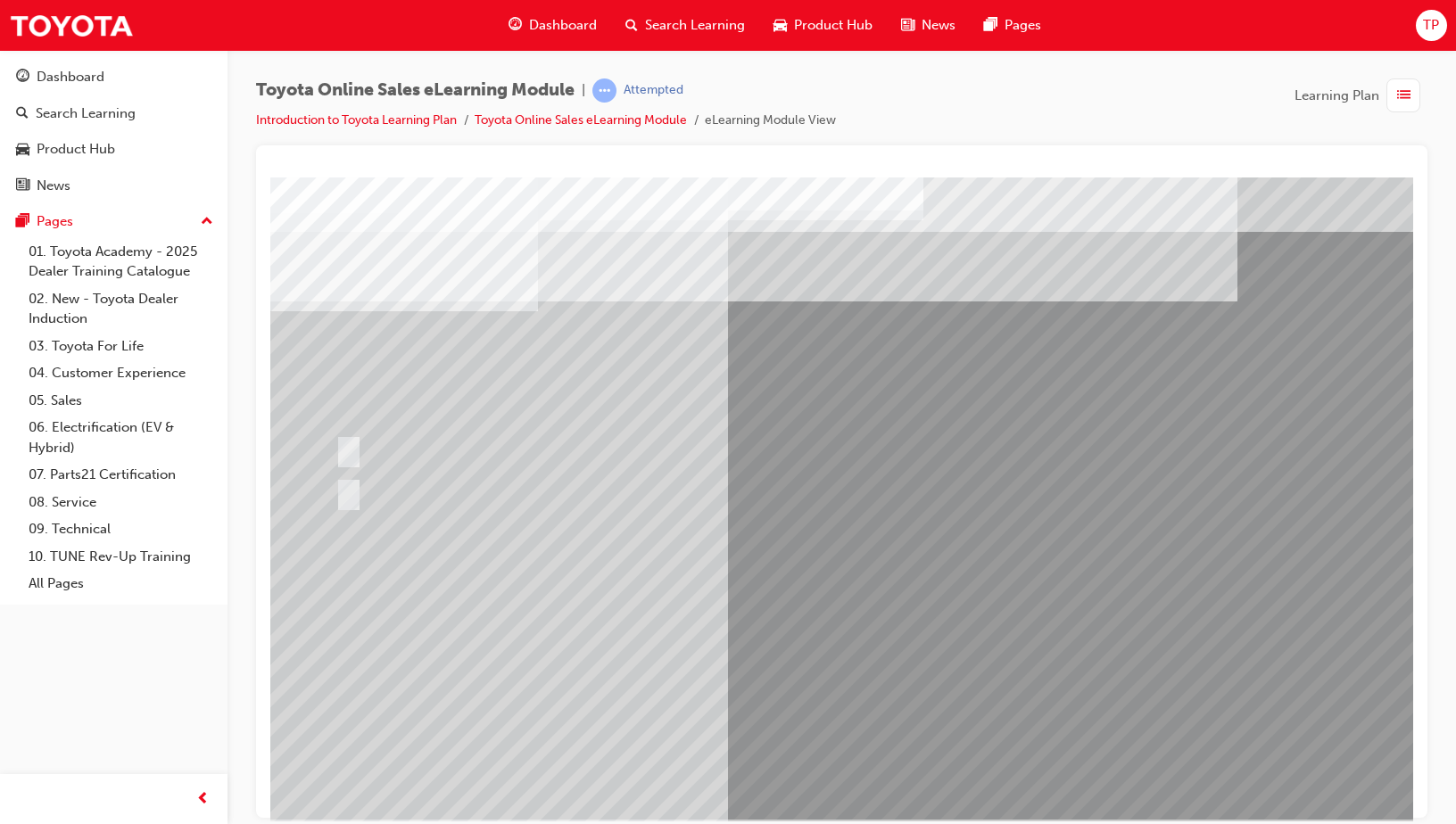 click at bounding box center (335, 2632) 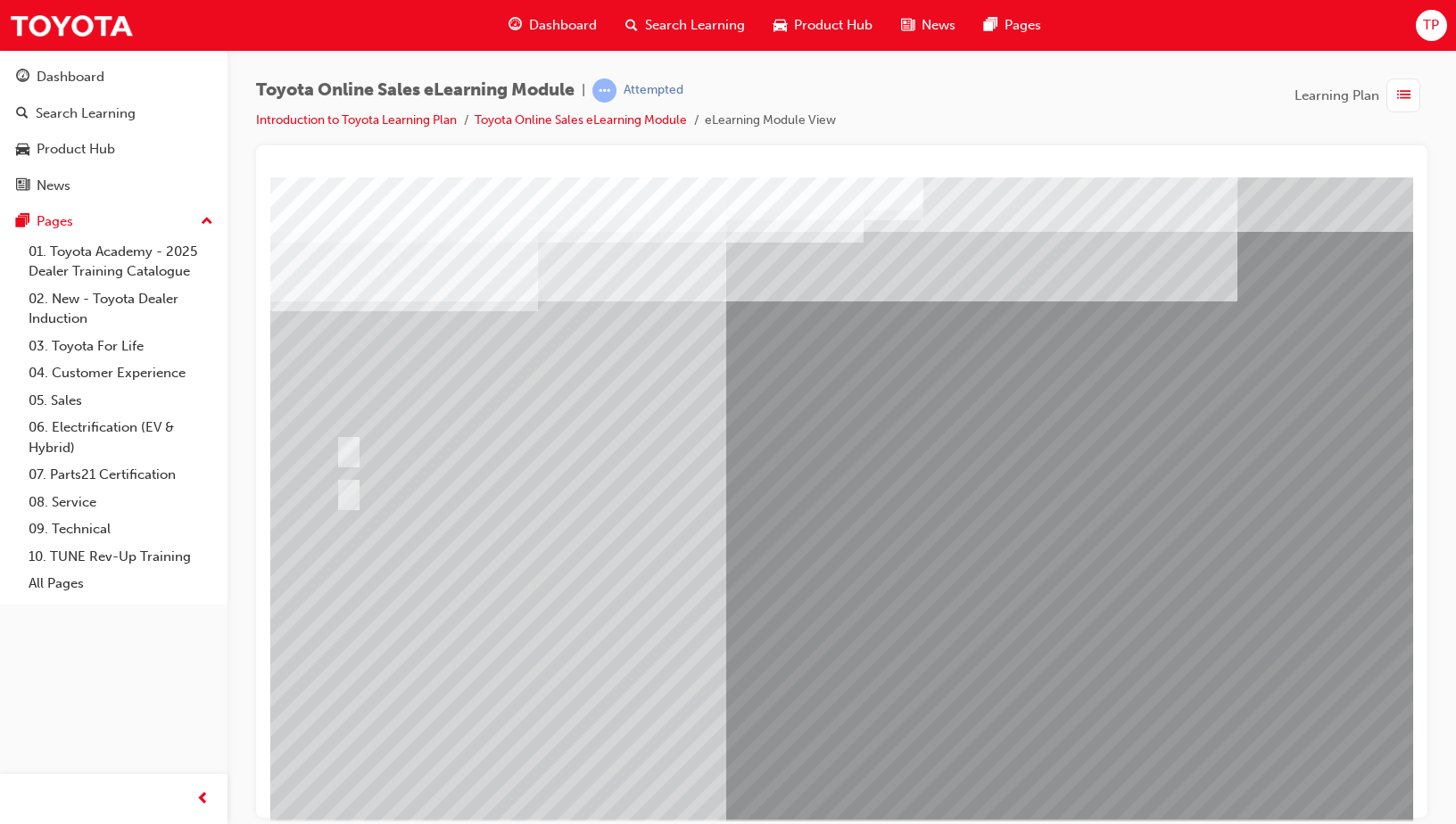click at bounding box center (335, 2630) 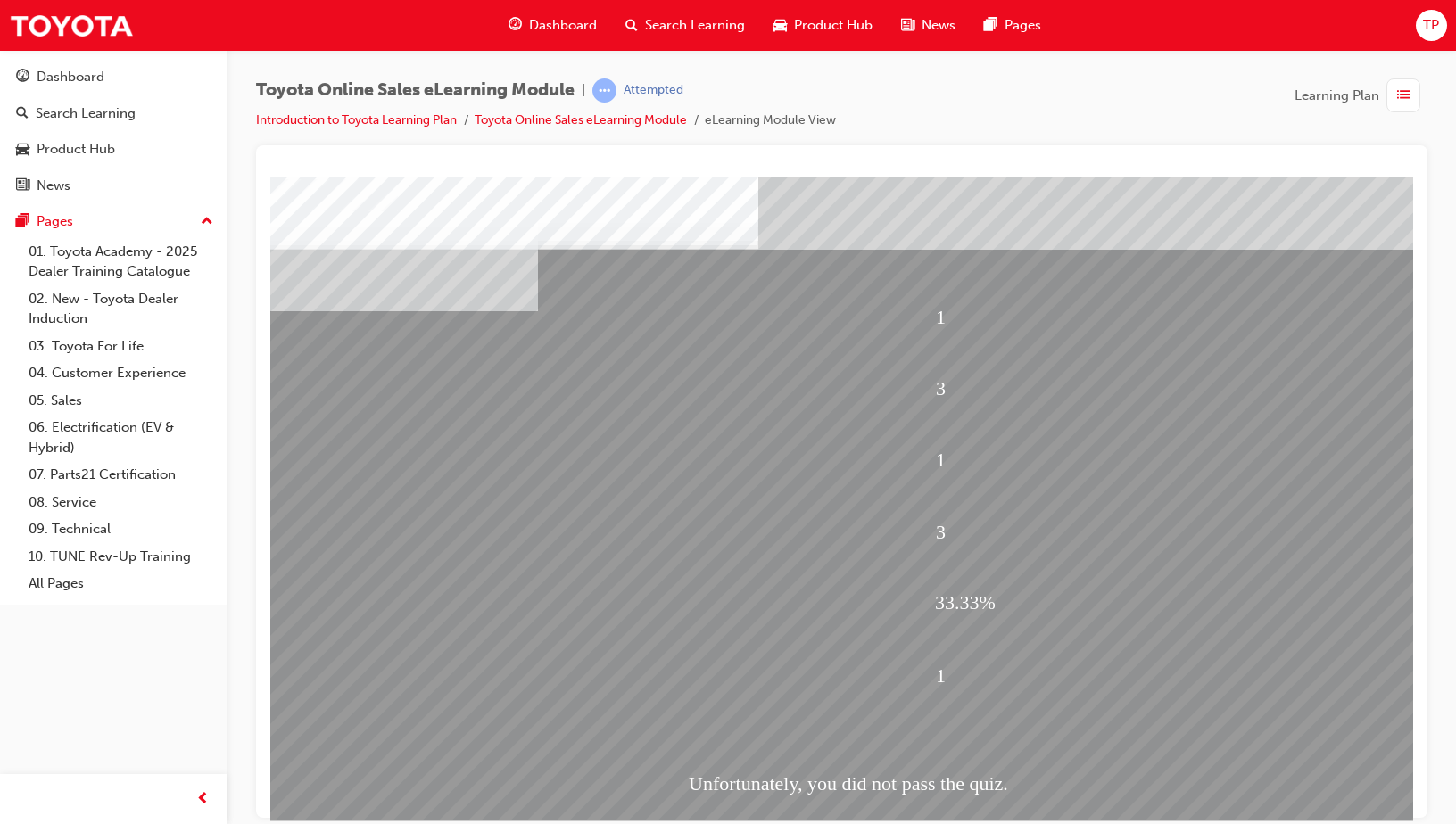 click at bounding box center (335, 1919) 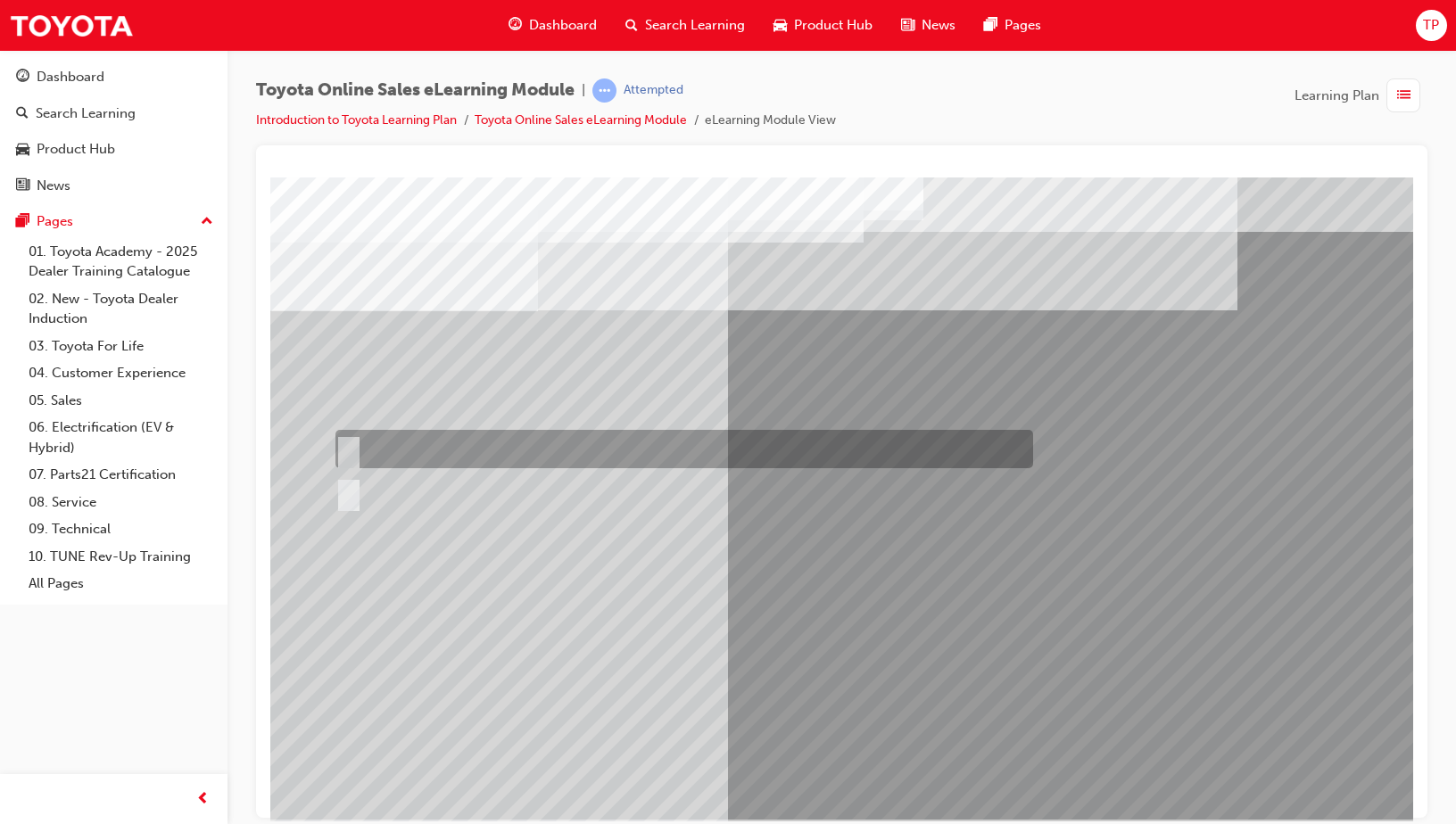 click at bounding box center [680, 449] 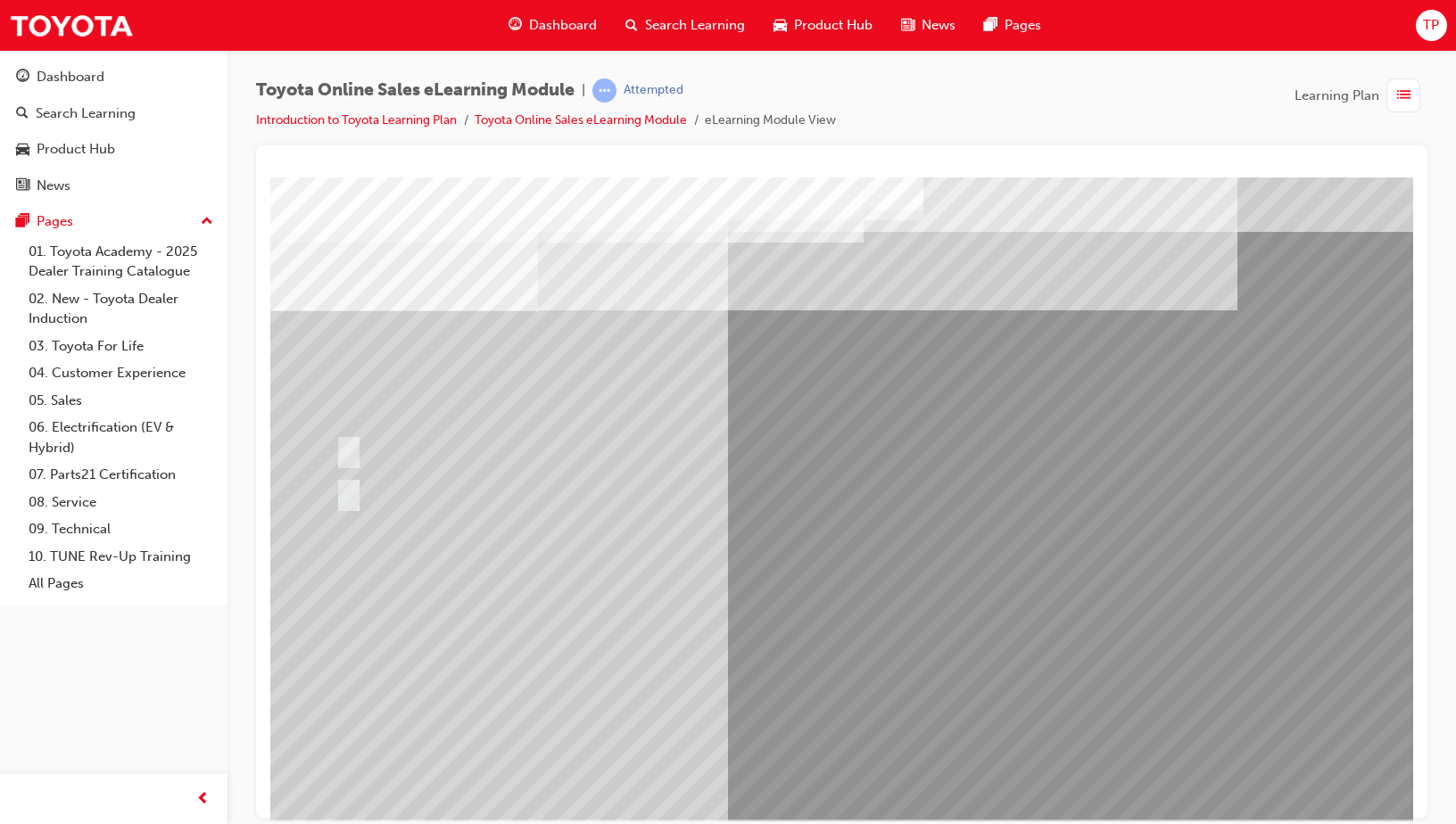 click at bounding box center [335, 2641] 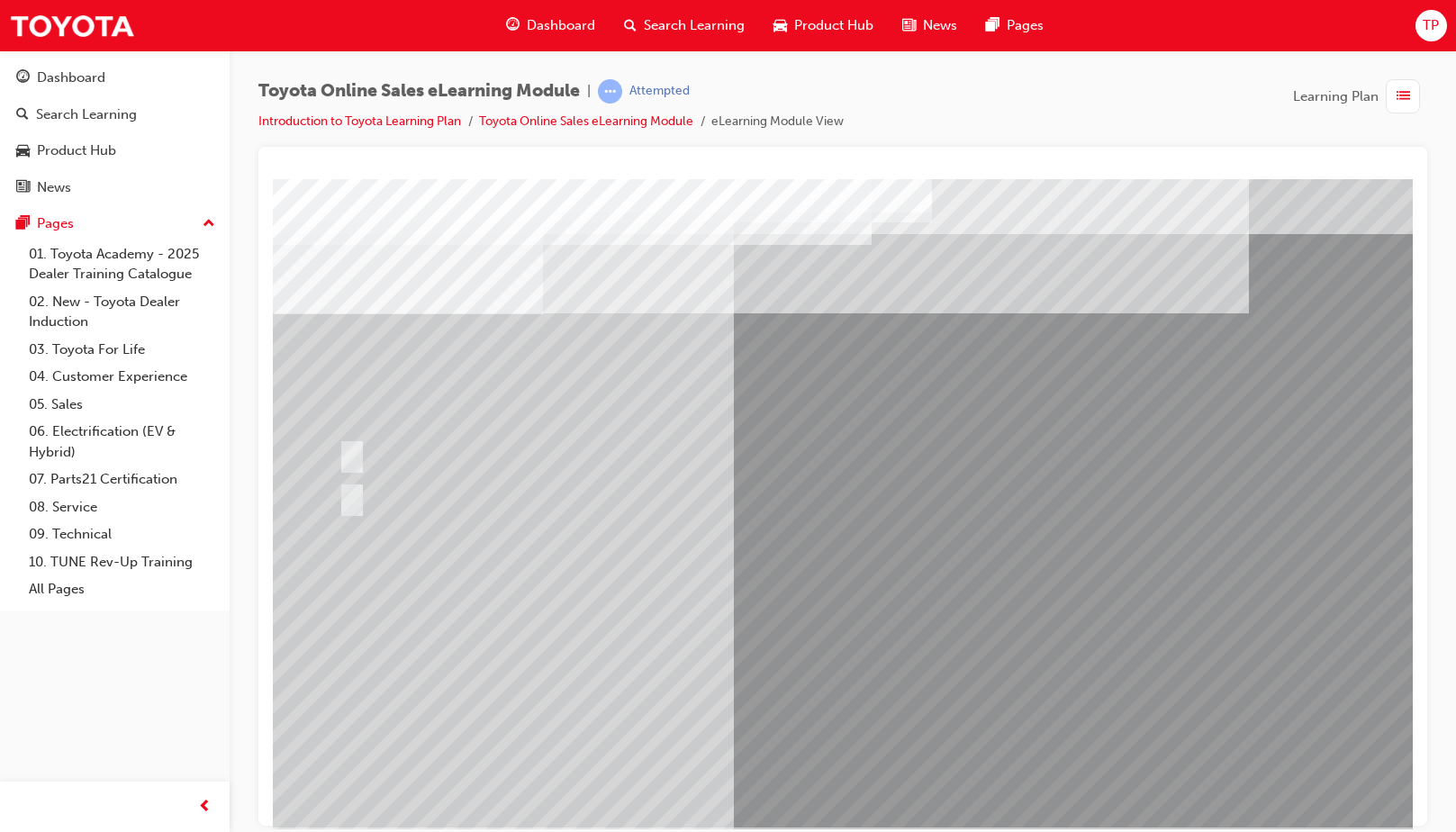 click at bounding box center (885, 1151) 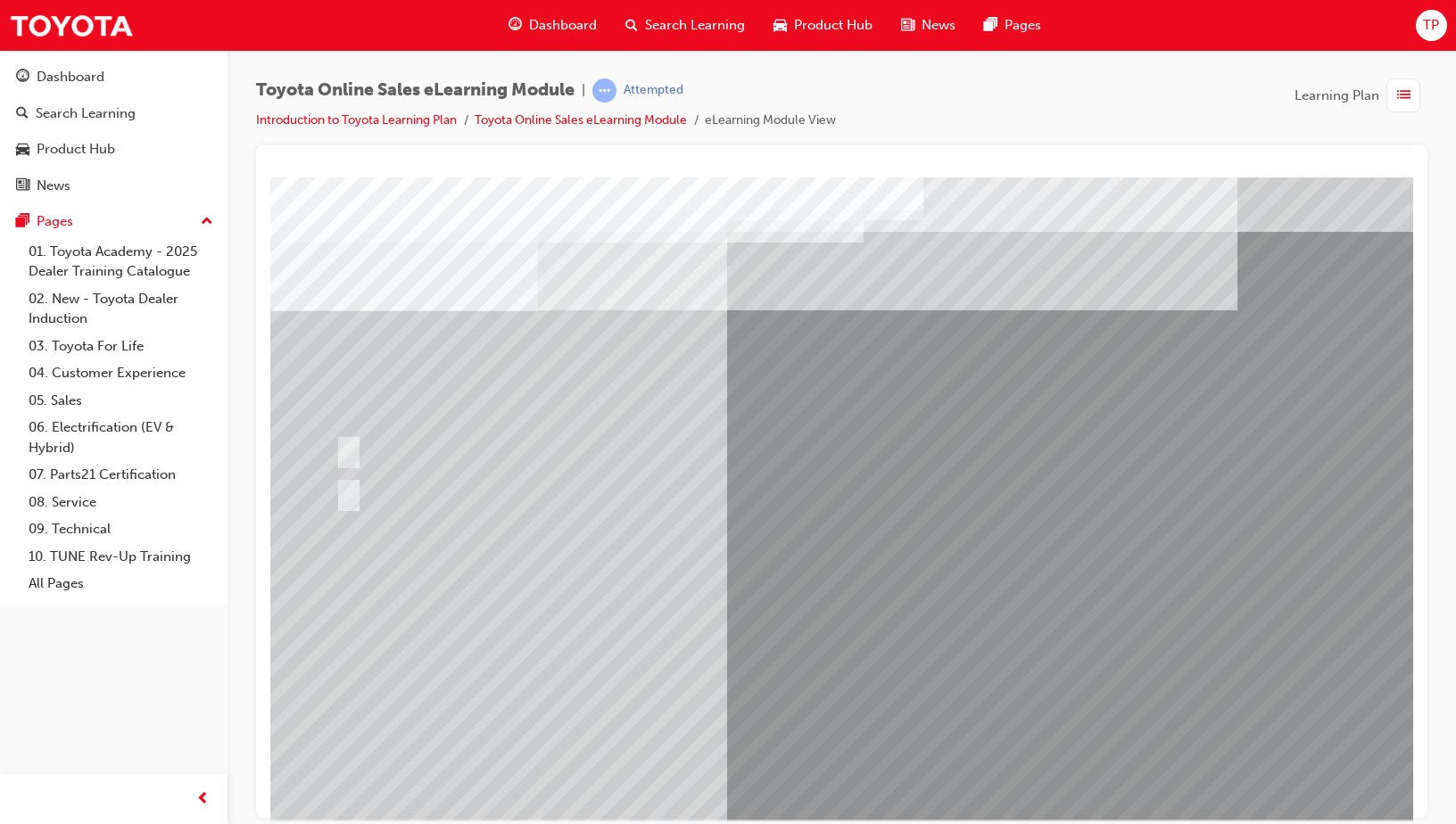 click at bounding box center [567, 2402] 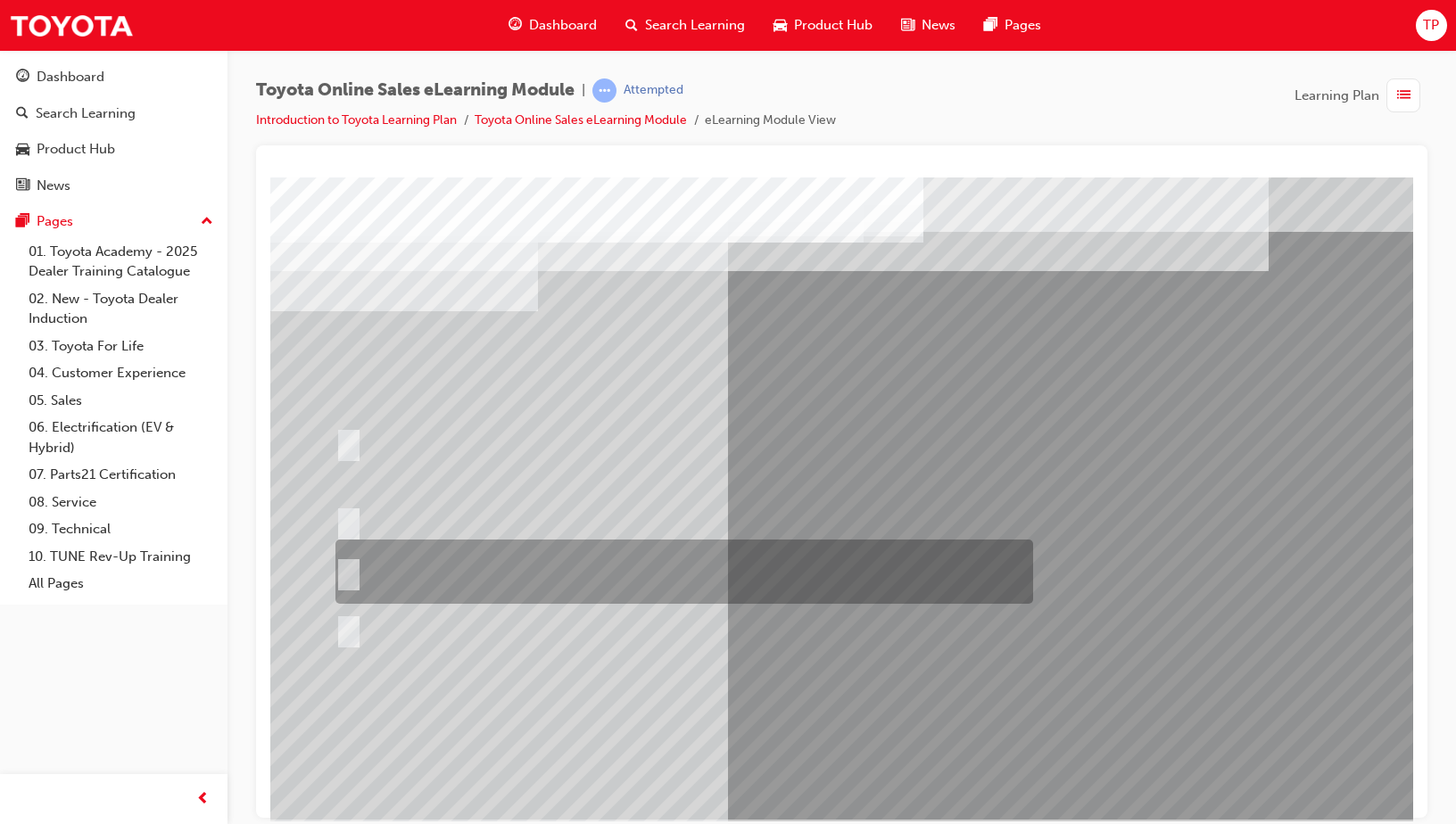 click at bounding box center [680, 572] 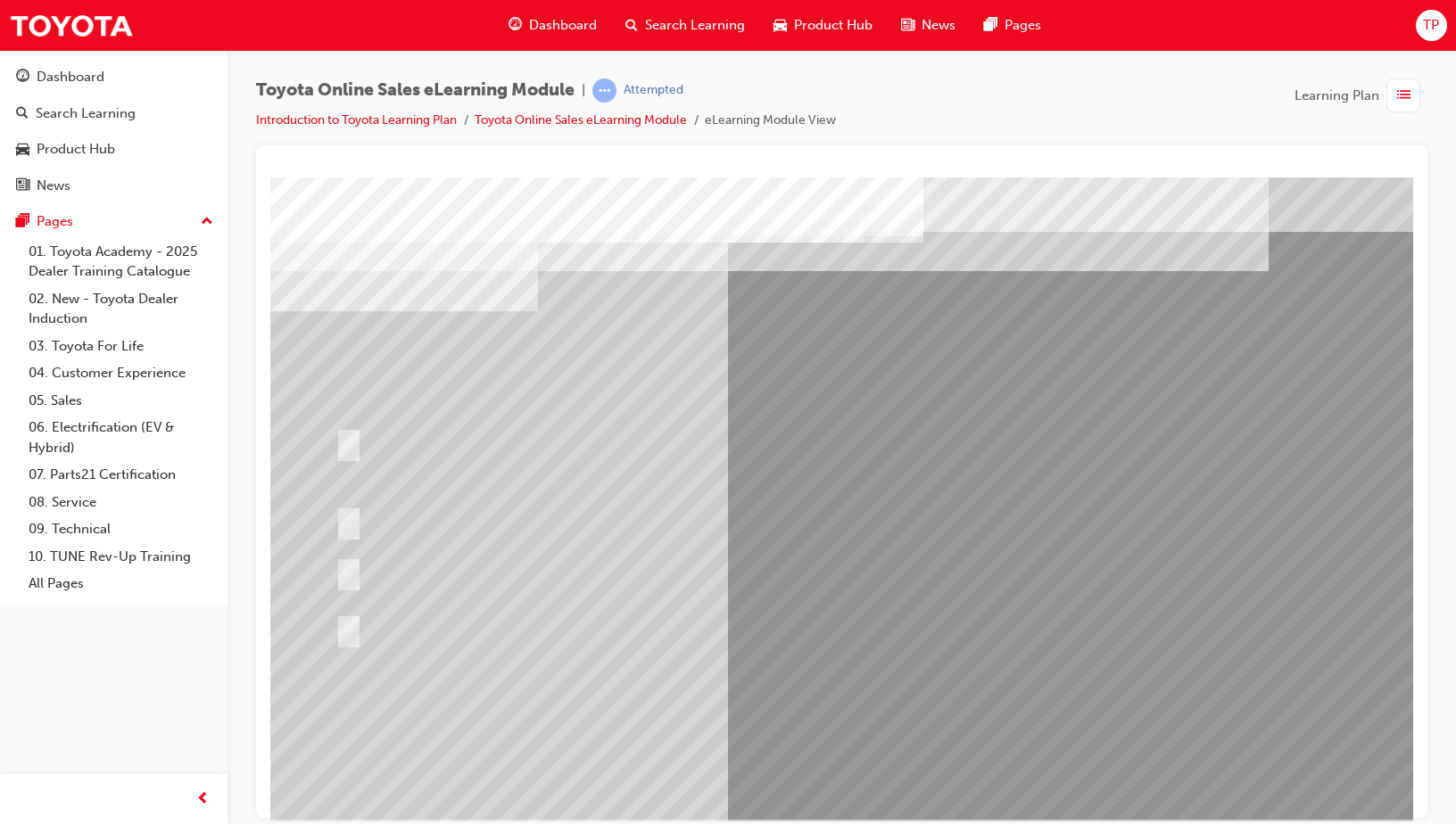 click at bounding box center (335, 2657) 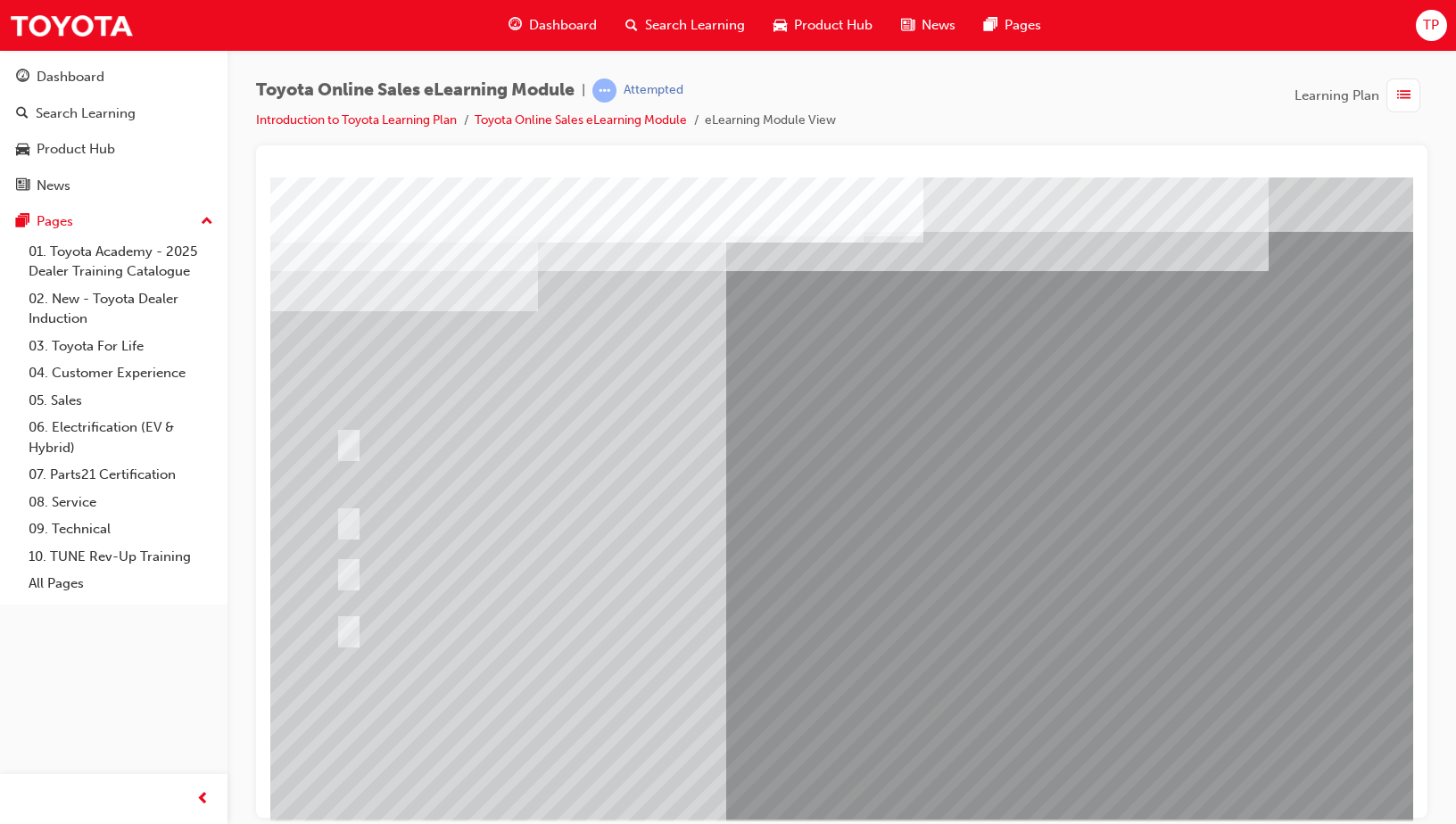 click at bounding box center (567, 2401) 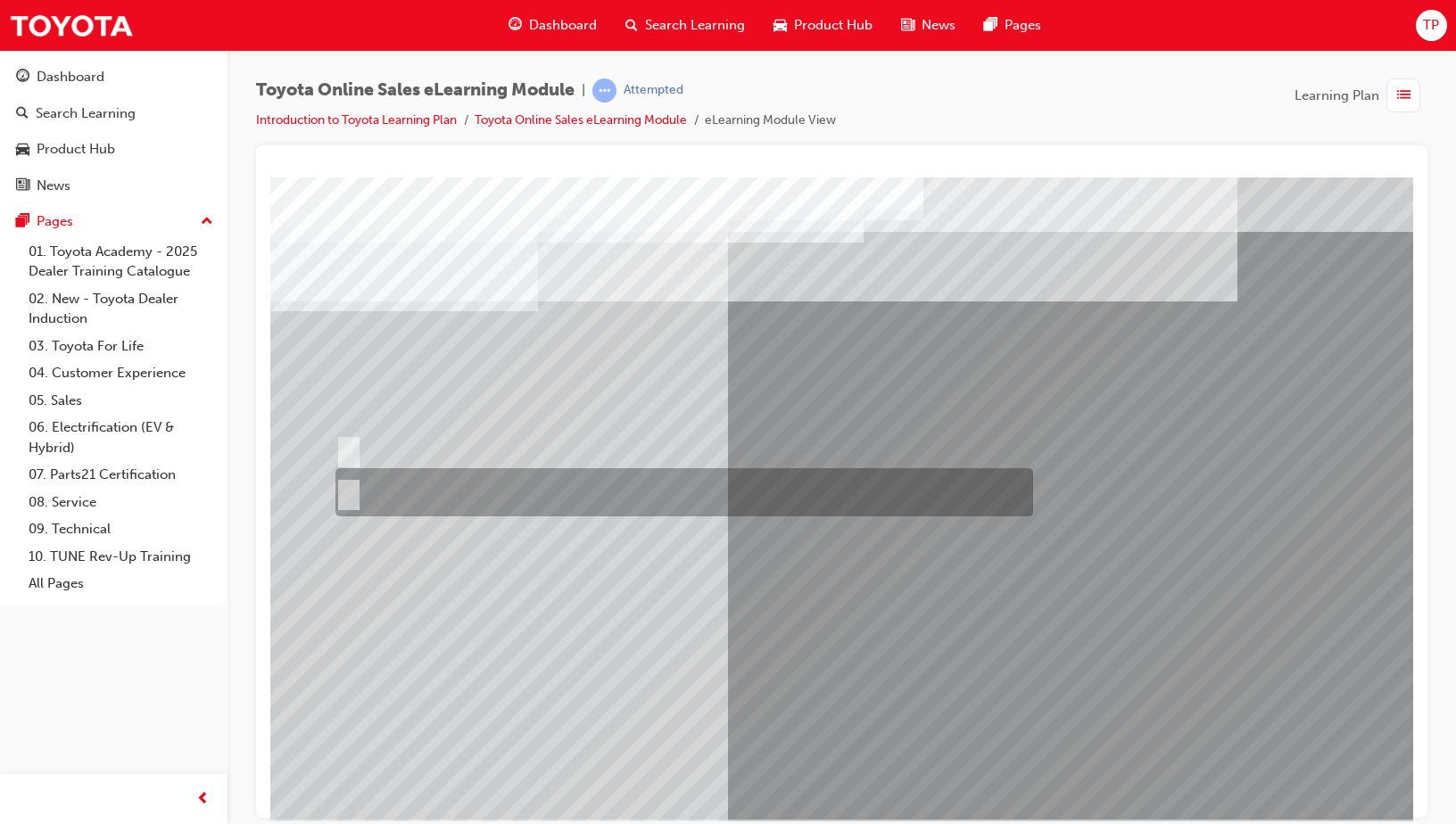 click at bounding box center [680, 492] 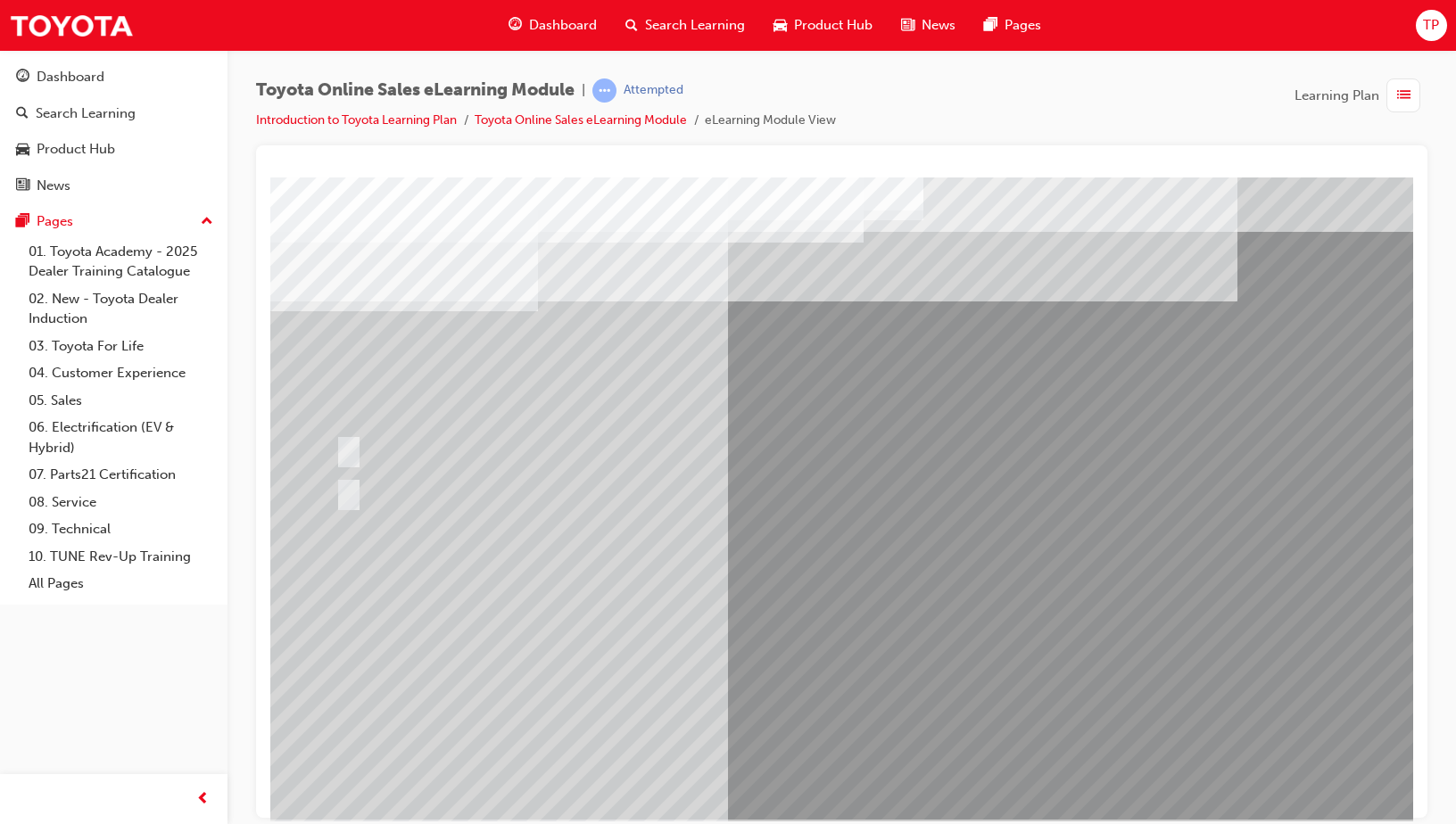 click at bounding box center (335, 2632) 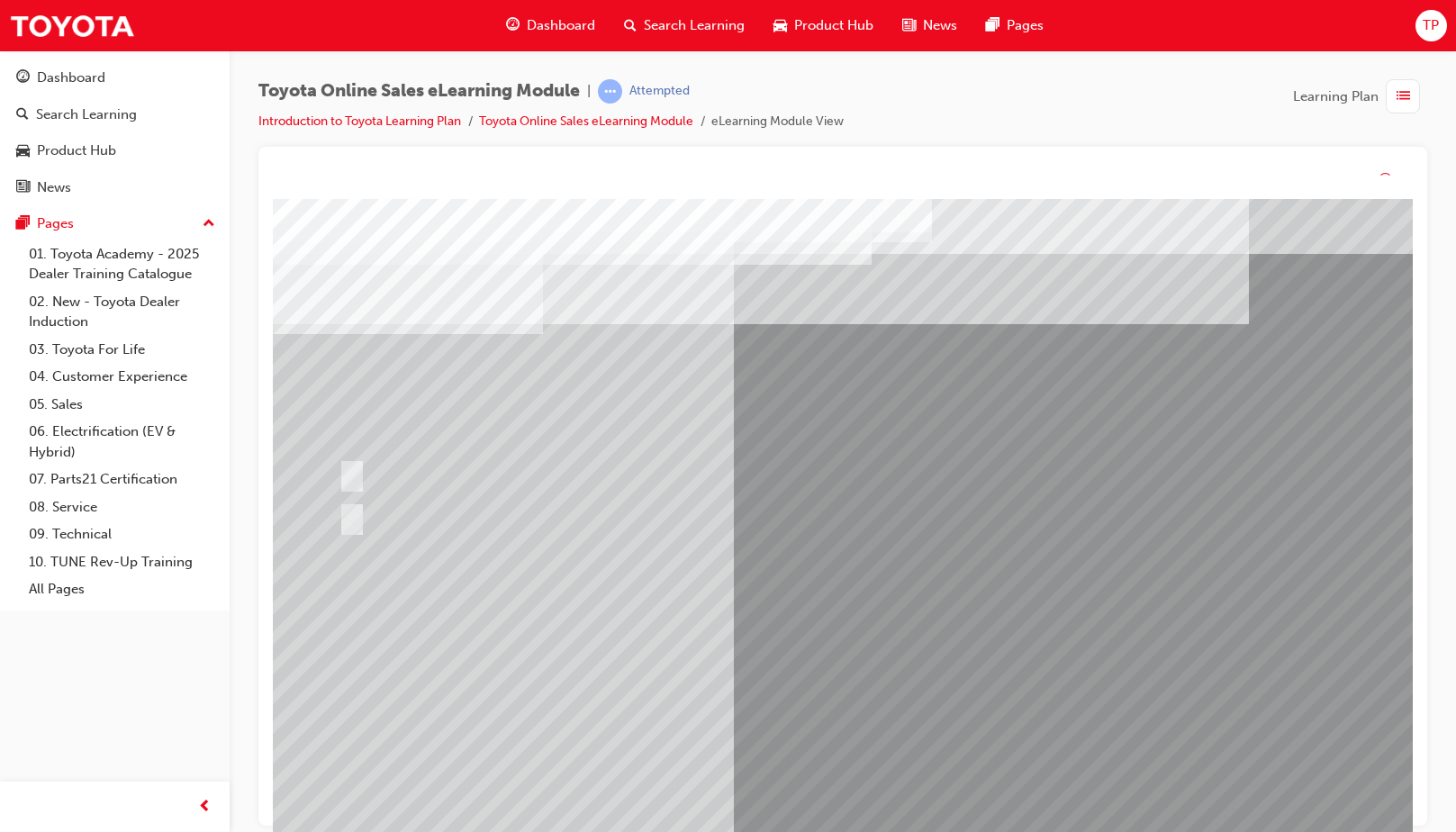 click at bounding box center [885, 1171] 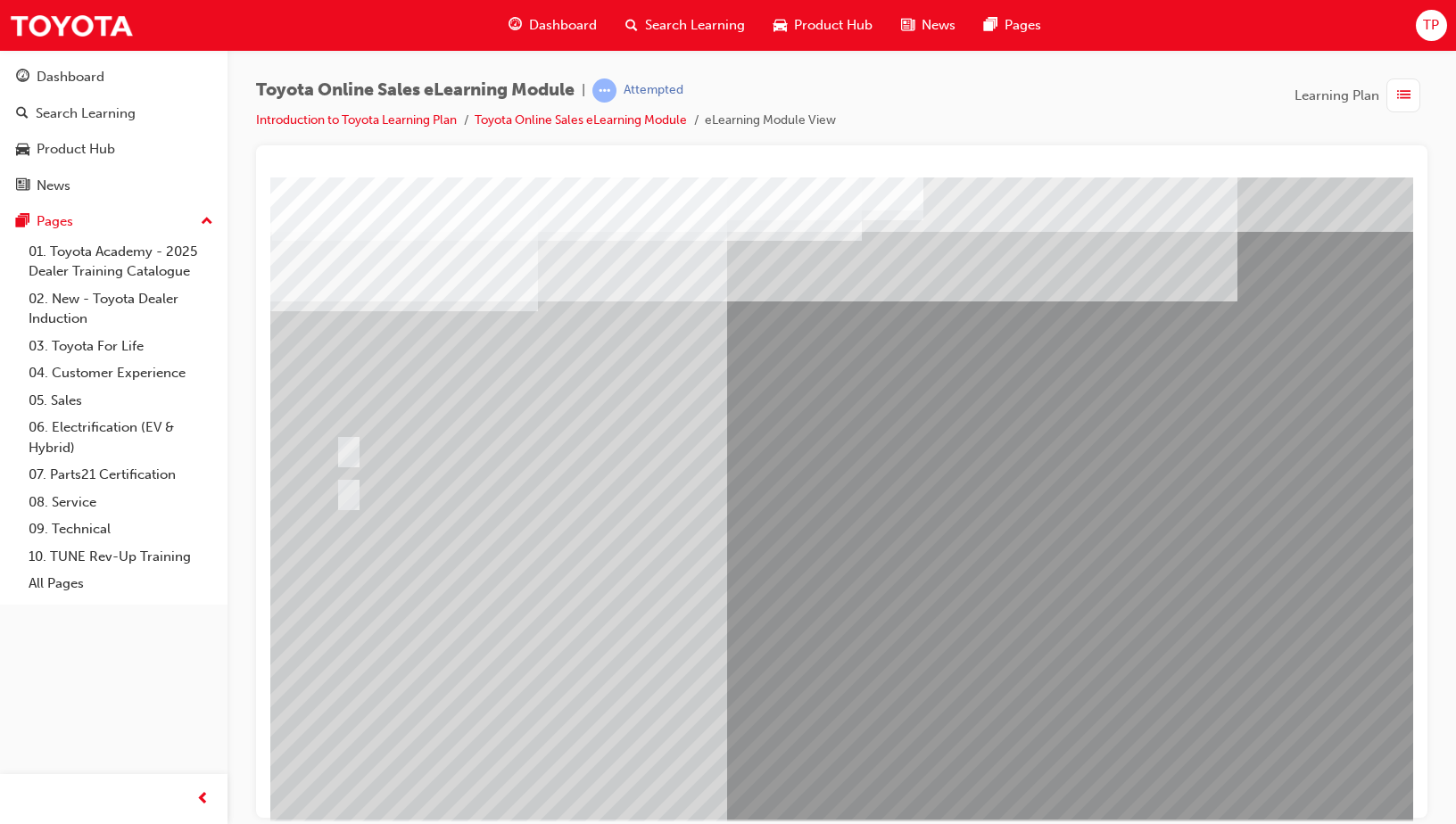 click at bounding box center [567, 2402] 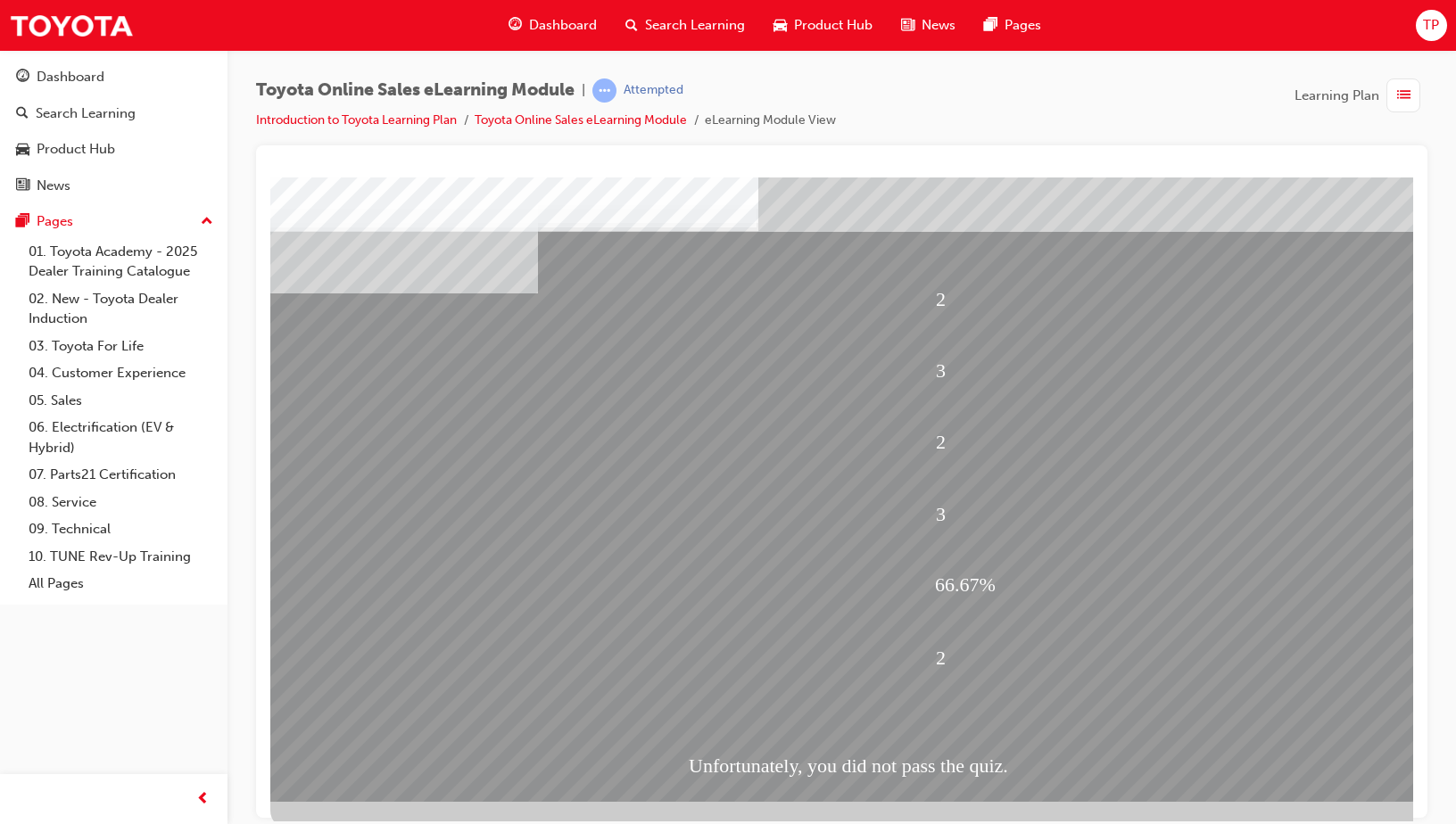 scroll, scrollTop: 38, scrollLeft: 0, axis: vertical 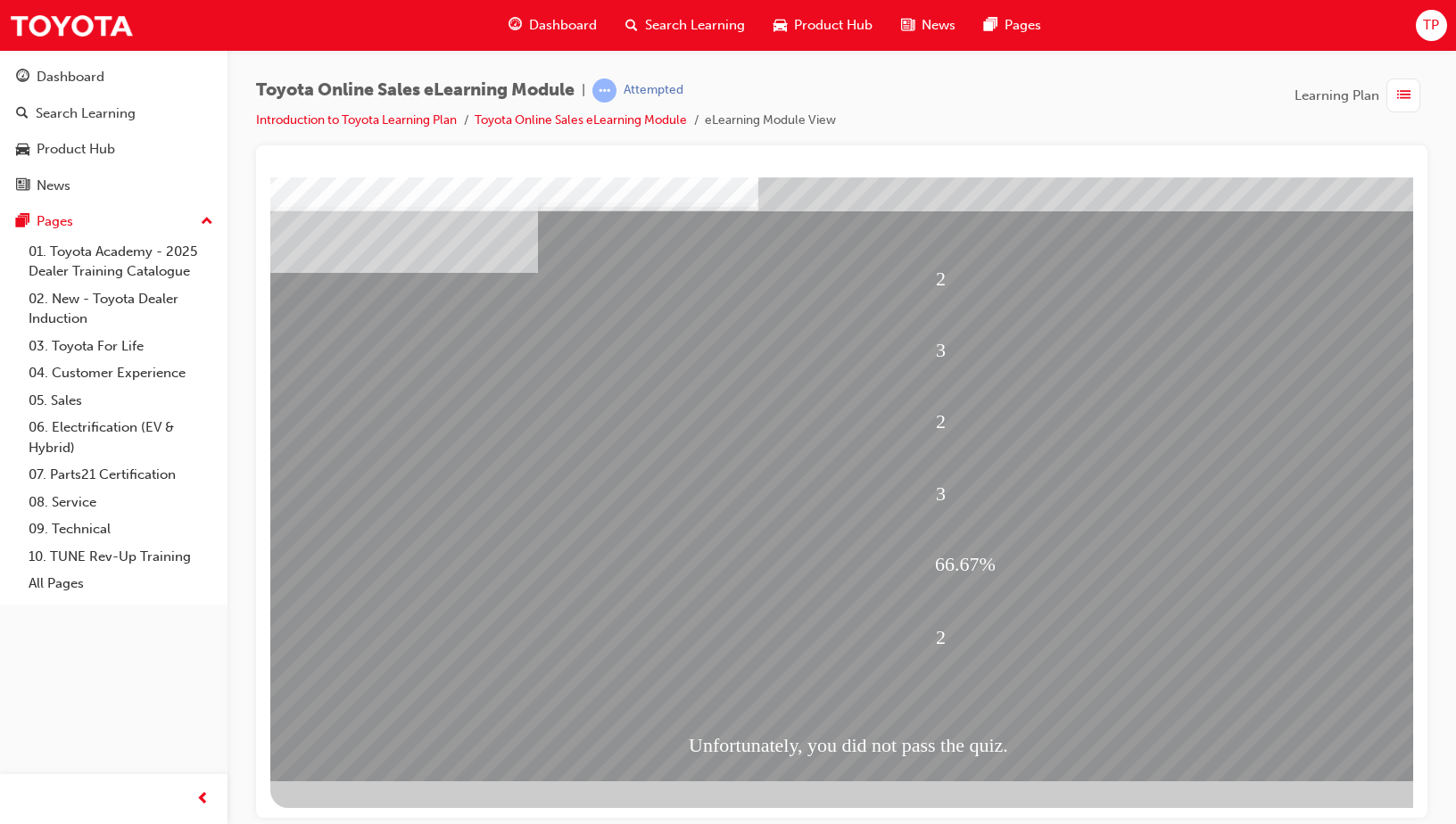 click at bounding box center (335, 1845) 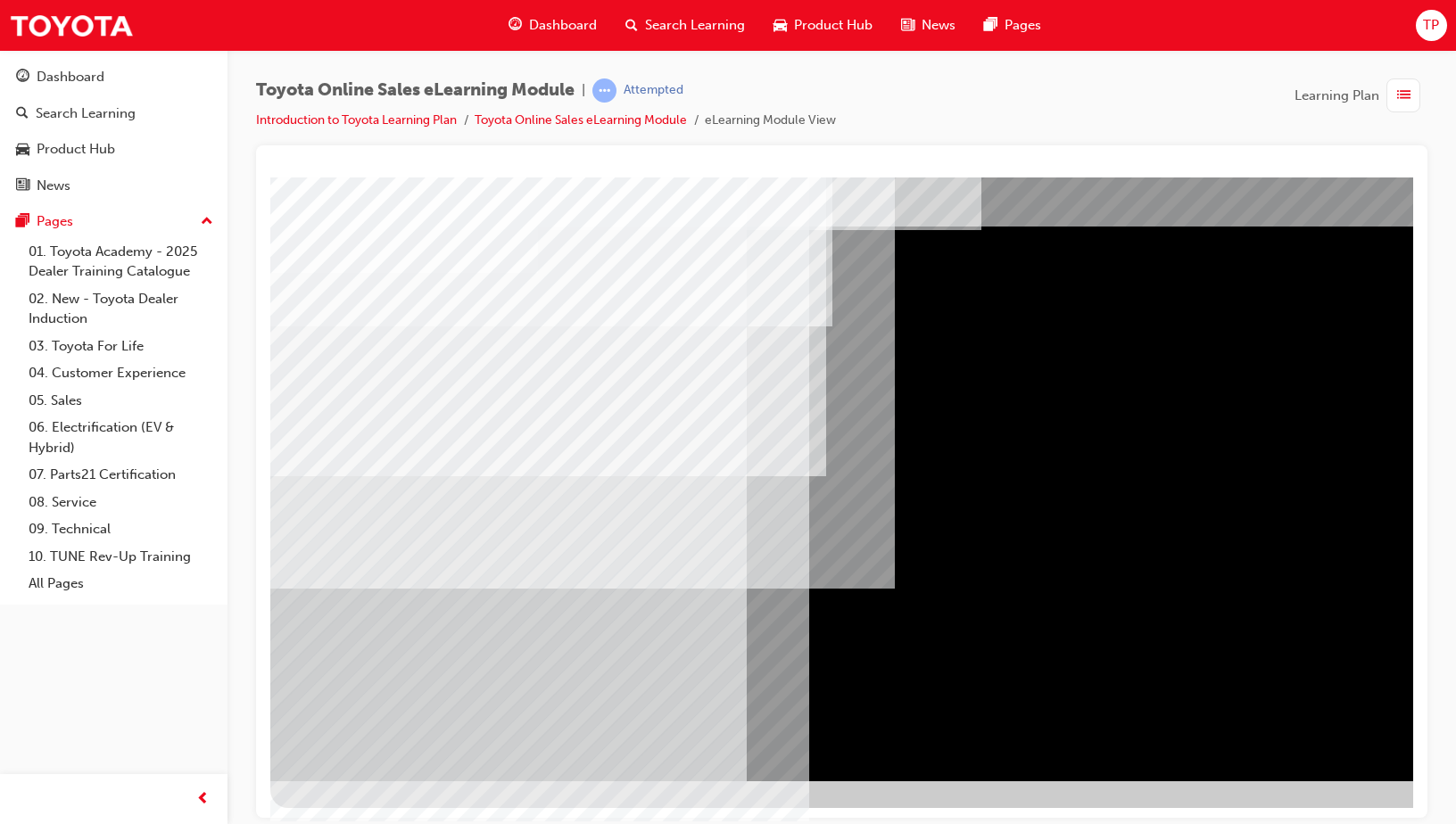scroll, scrollTop: 0, scrollLeft: 0, axis: both 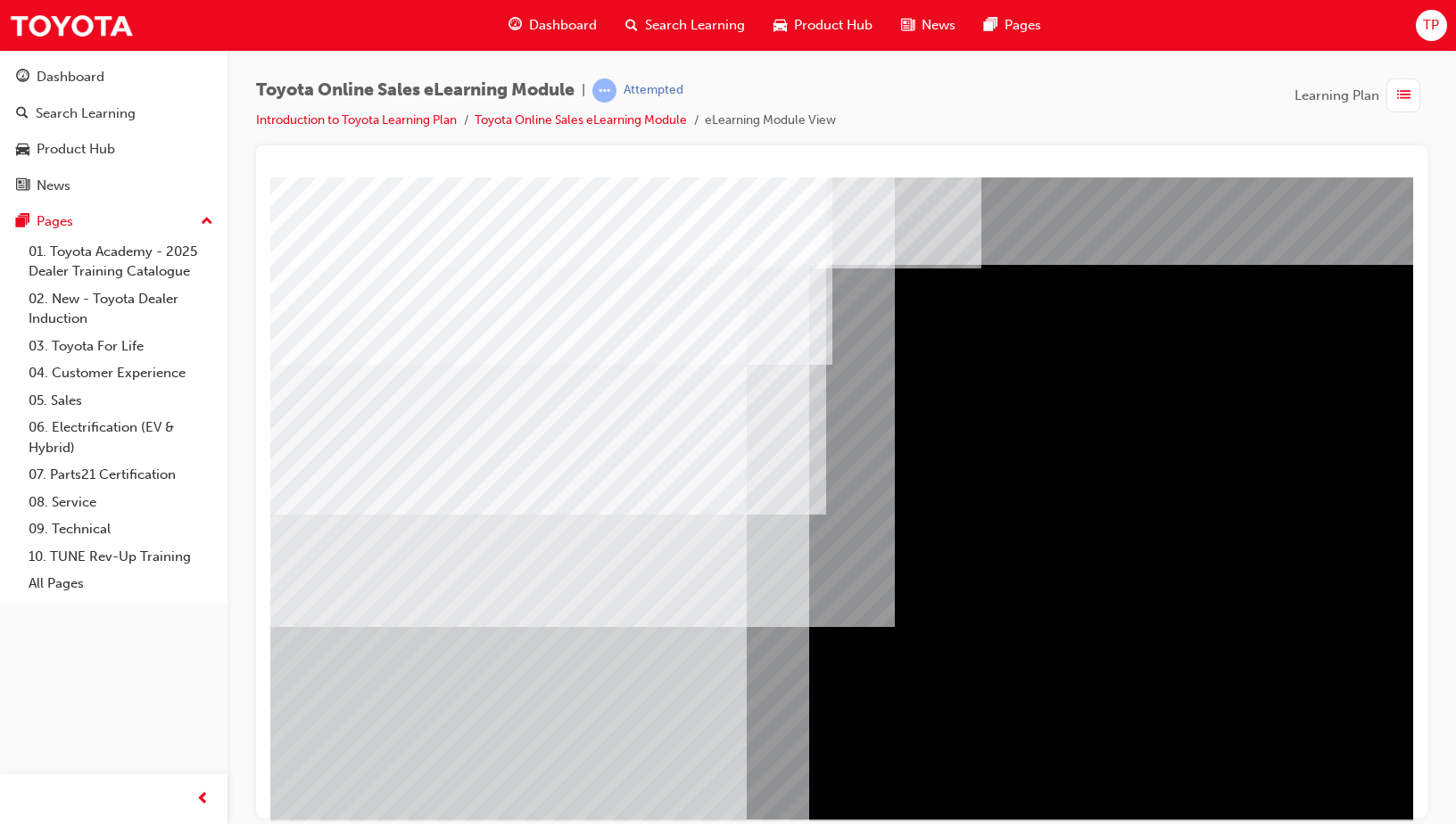click at bounding box center (327, 2661) 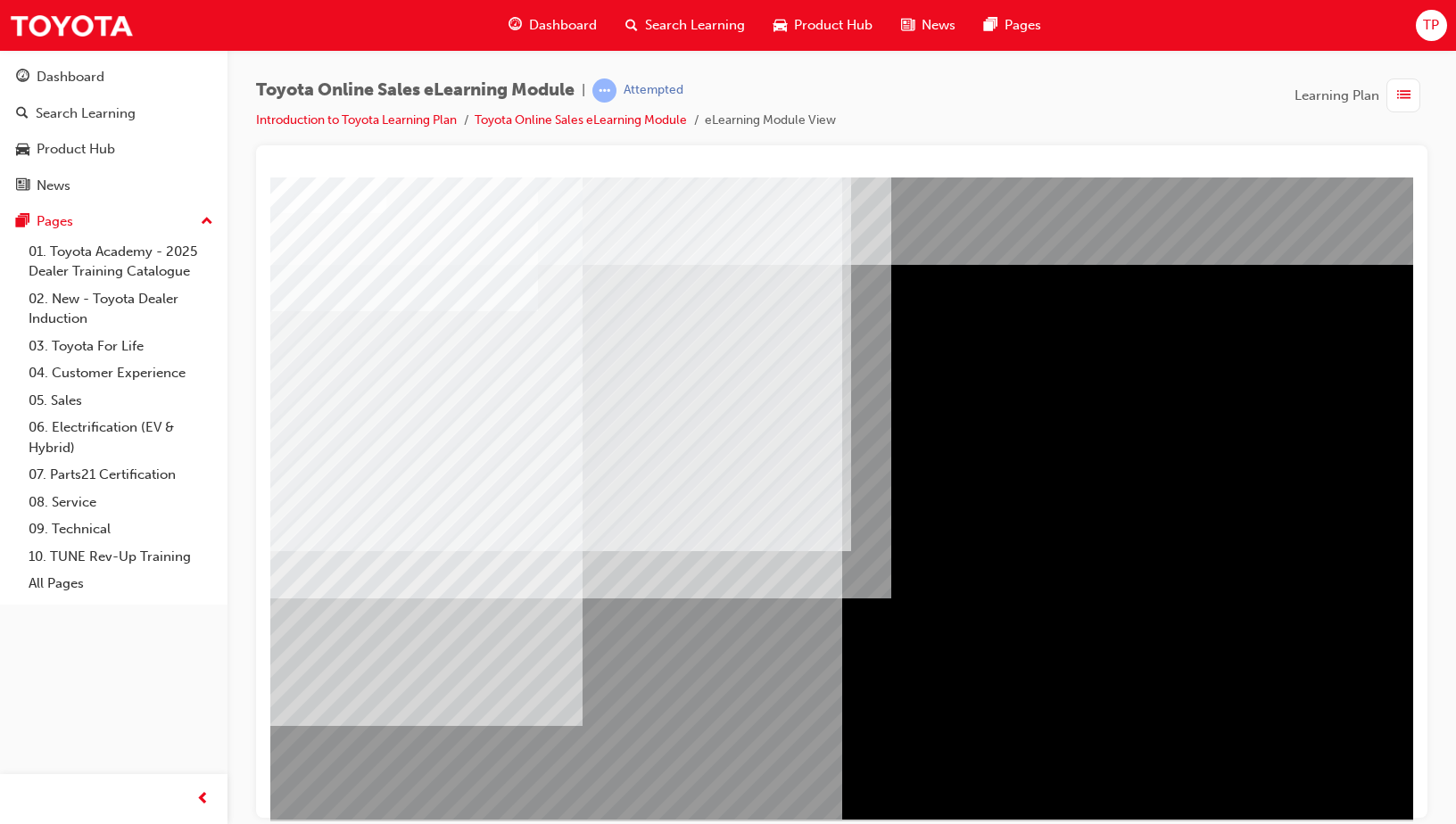click at bounding box center [327, 2823] 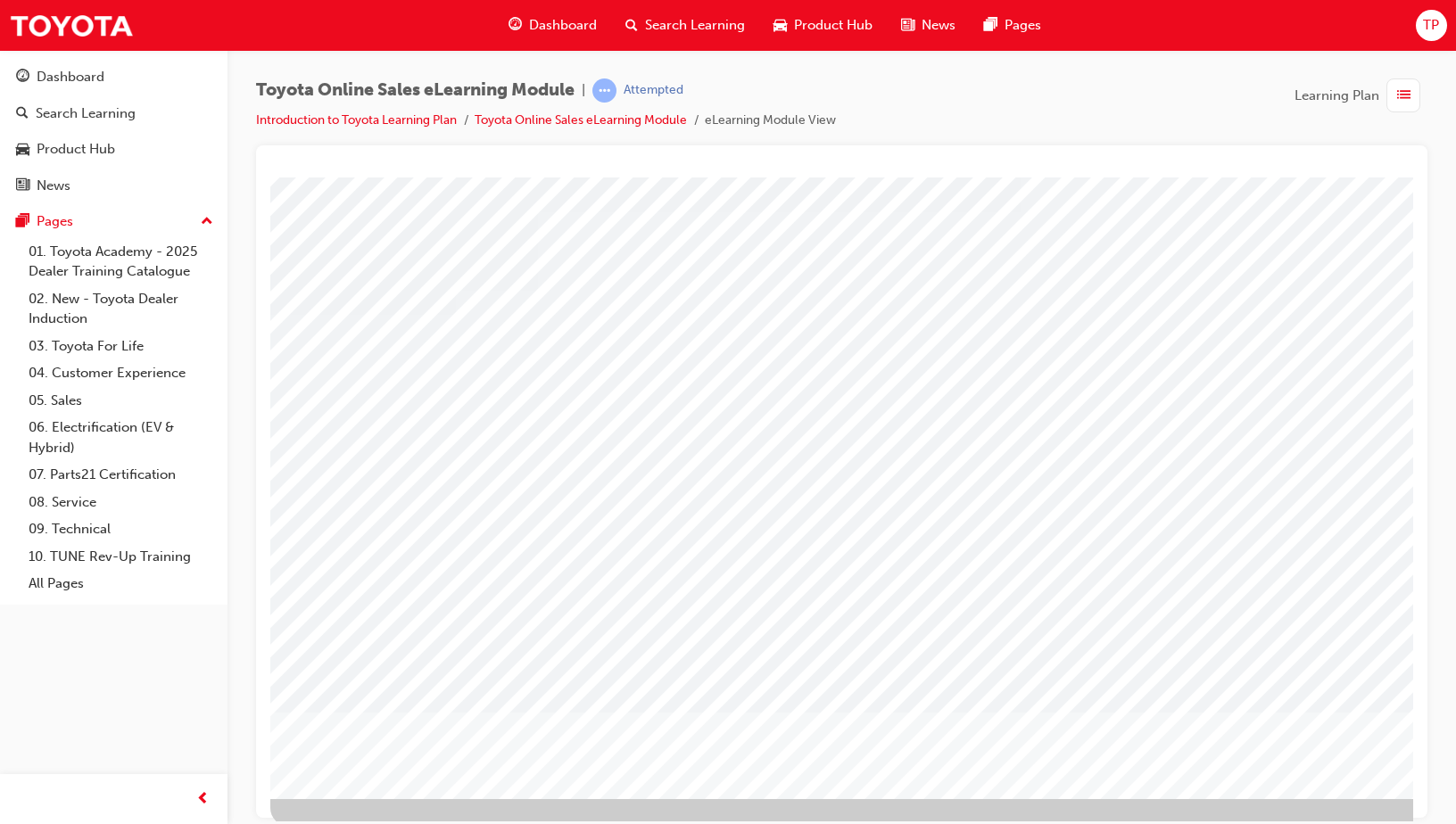 scroll, scrollTop: 38, scrollLeft: 0, axis: vertical 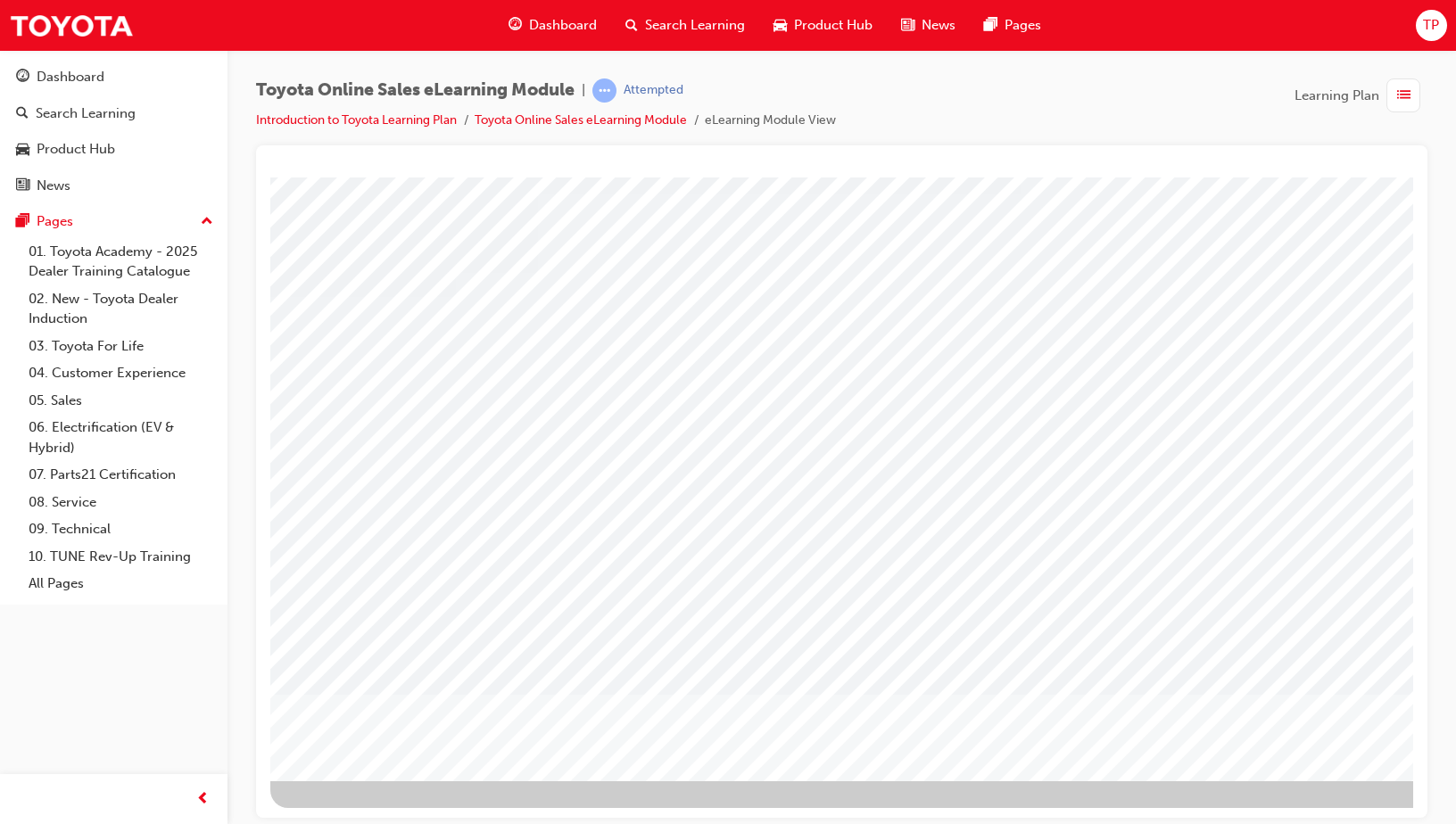 click at bounding box center (344, 3104) 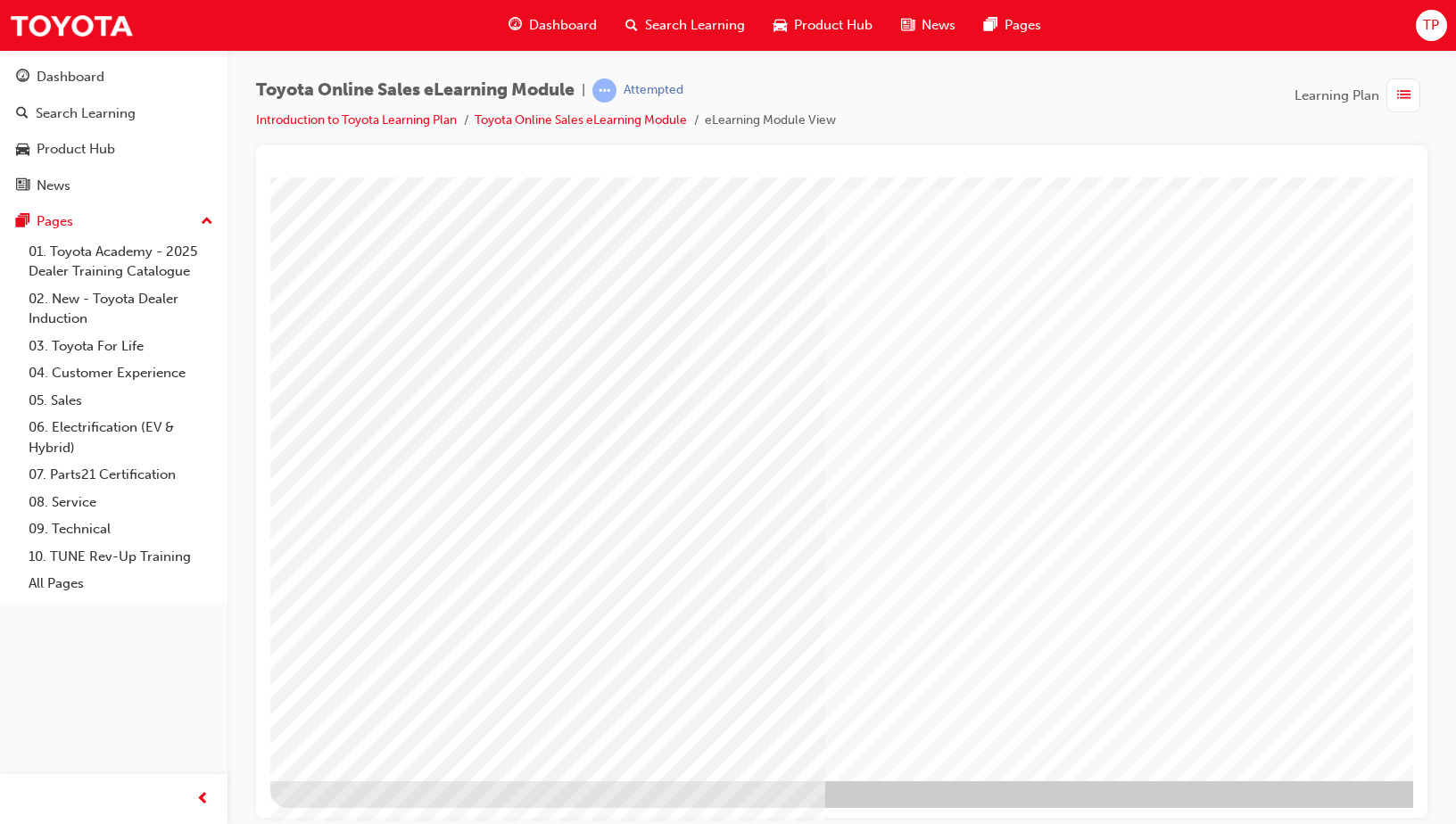 scroll, scrollTop: 0, scrollLeft: 0, axis: both 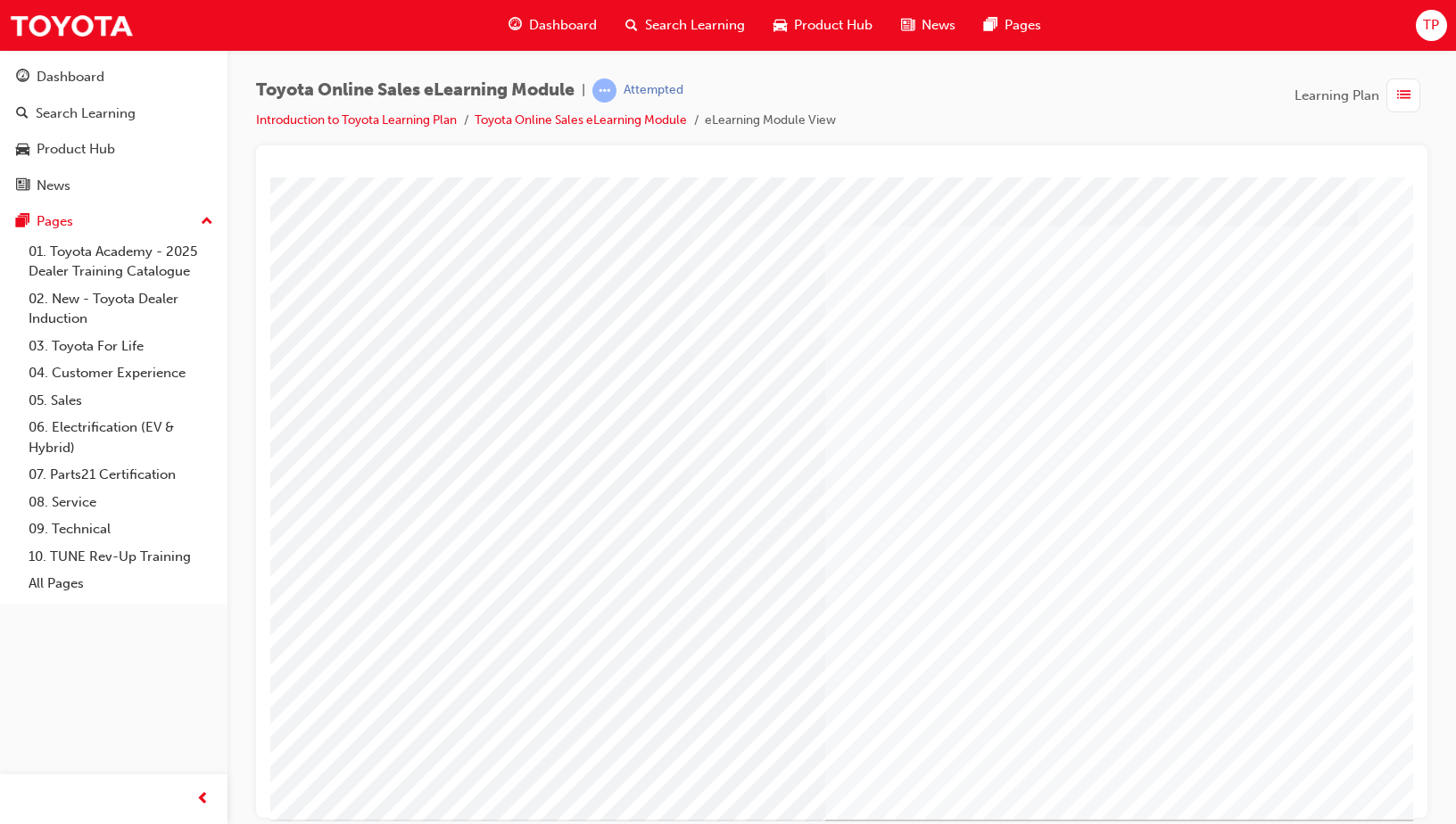 click at bounding box center (327, 3056) 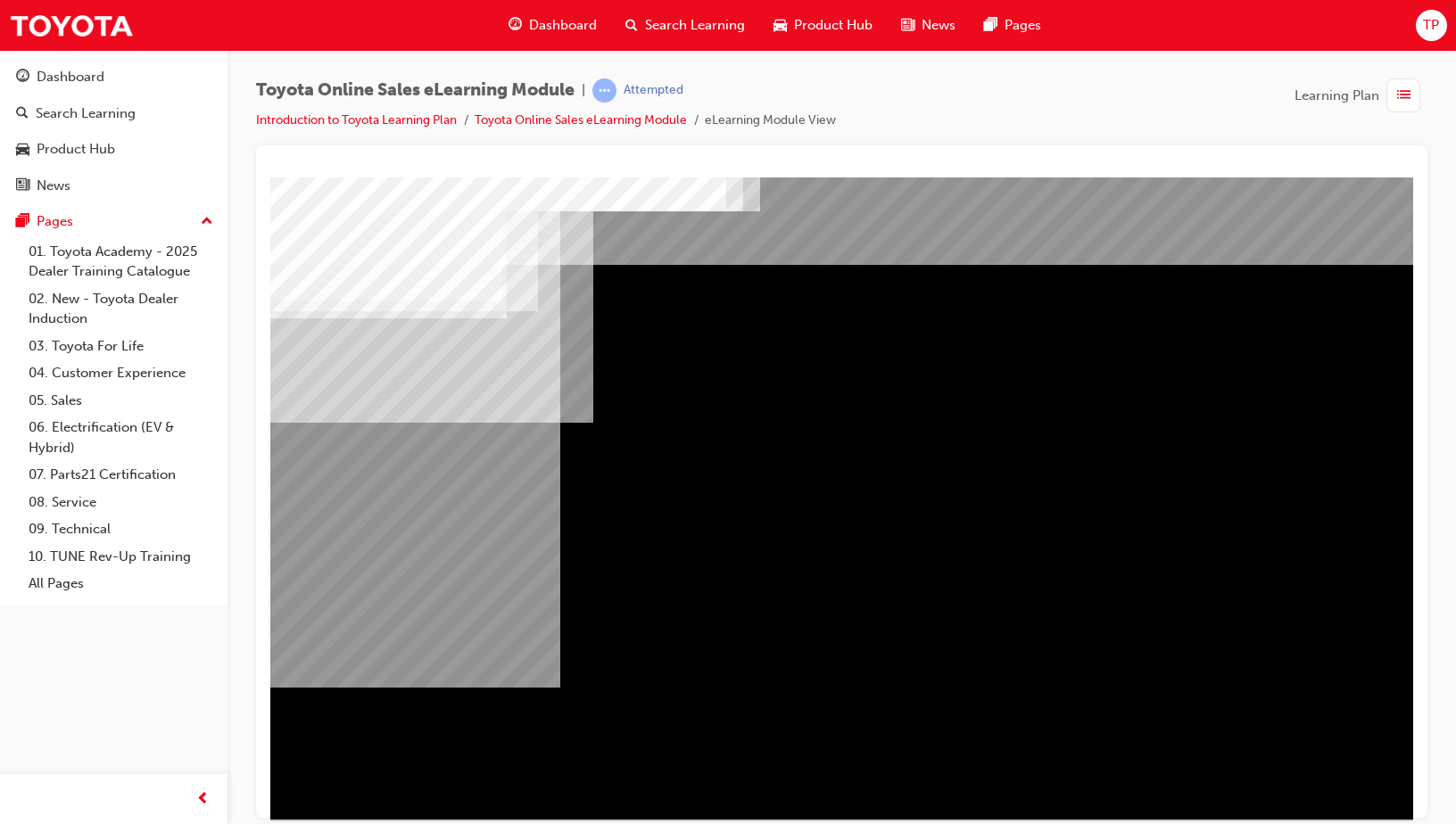 click at bounding box center [327, 2014] 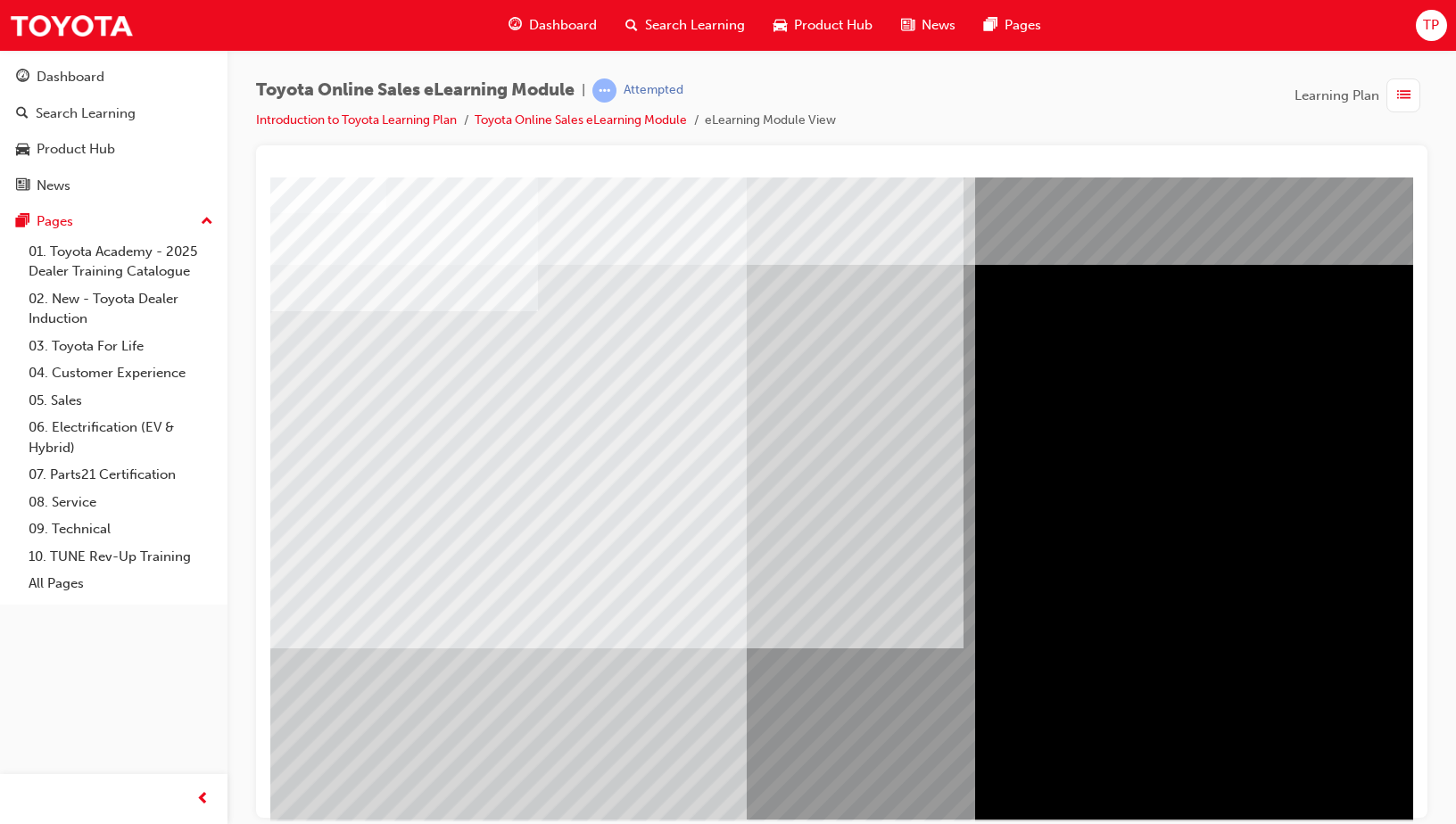click at bounding box center [327, 3366] 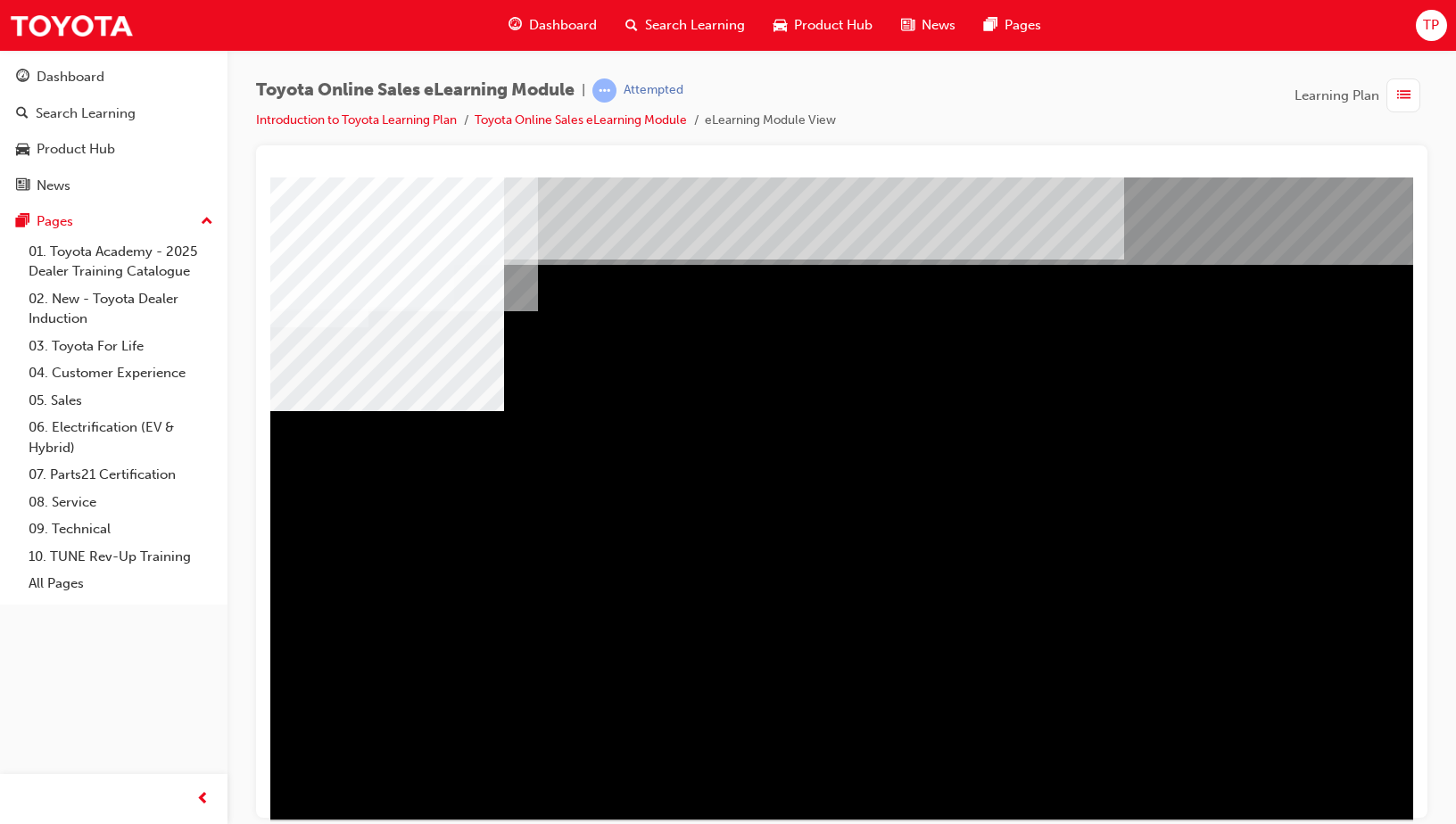 click at bounding box center [328, 2208] 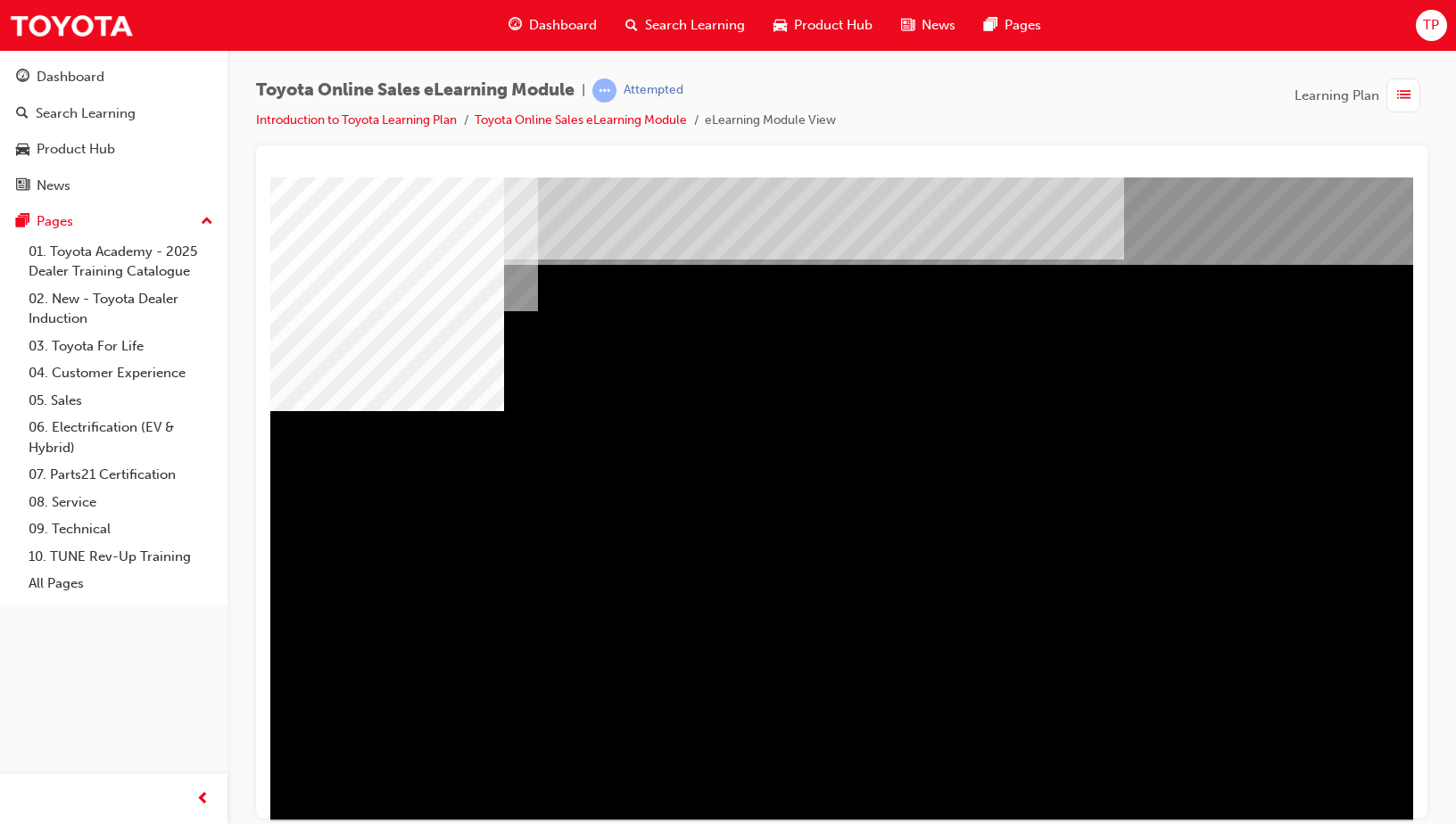 click at bounding box center [350, 1475] 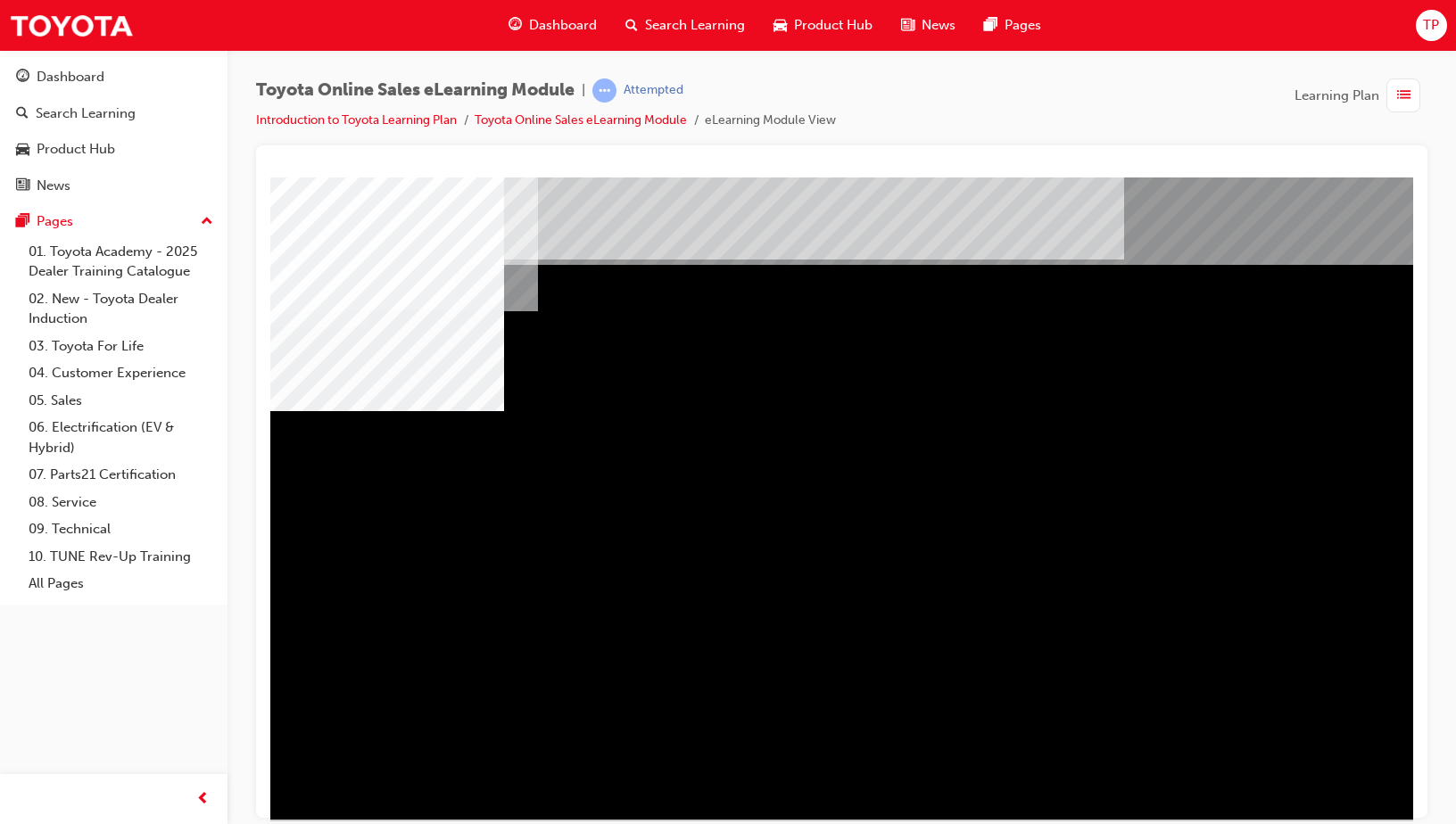 click at bounding box center [362, 1839] 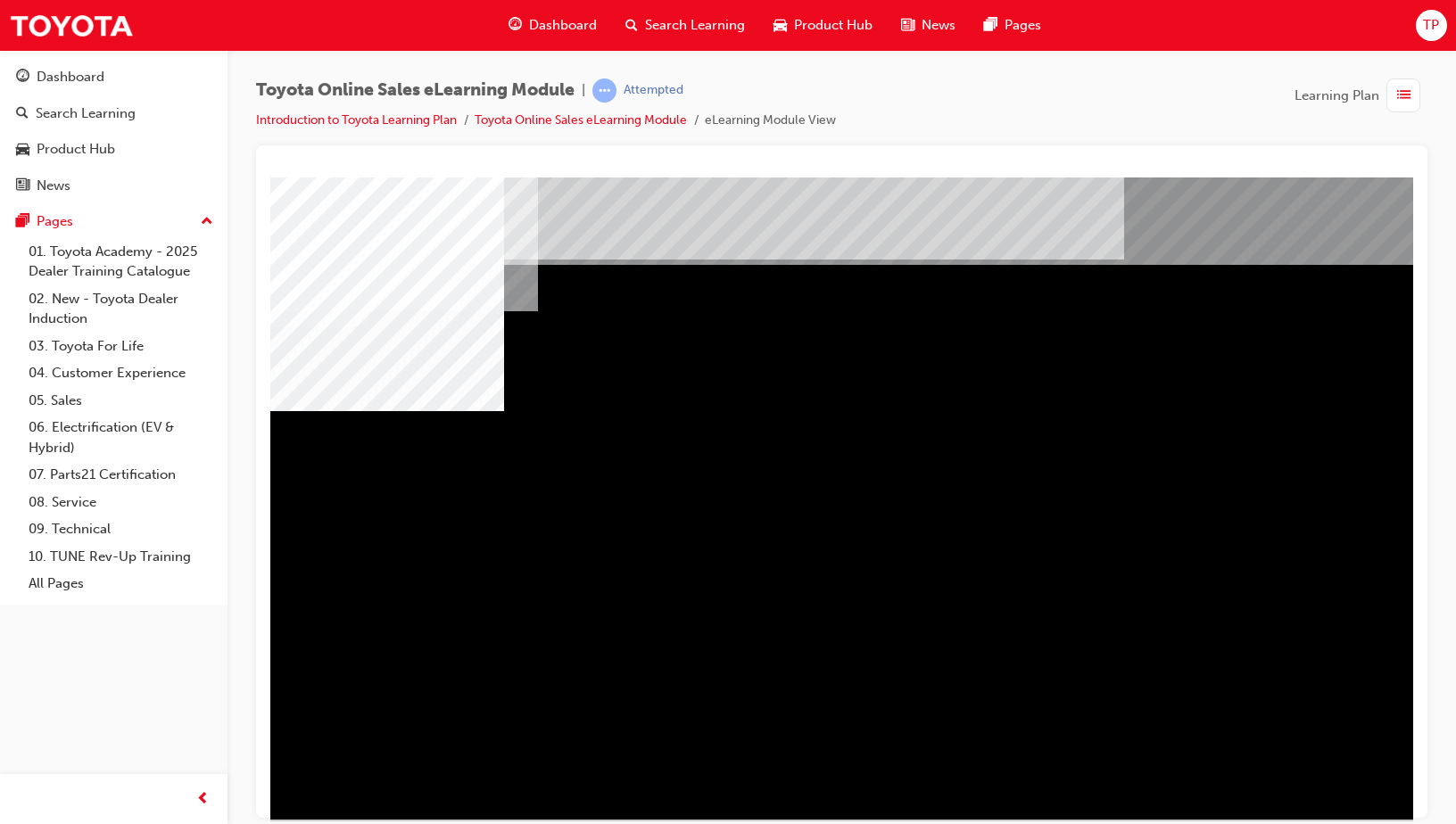 drag, startPoint x: 1128, startPoint y: 561, endPoint x: 1144, endPoint y: 562, distance: 16.03122 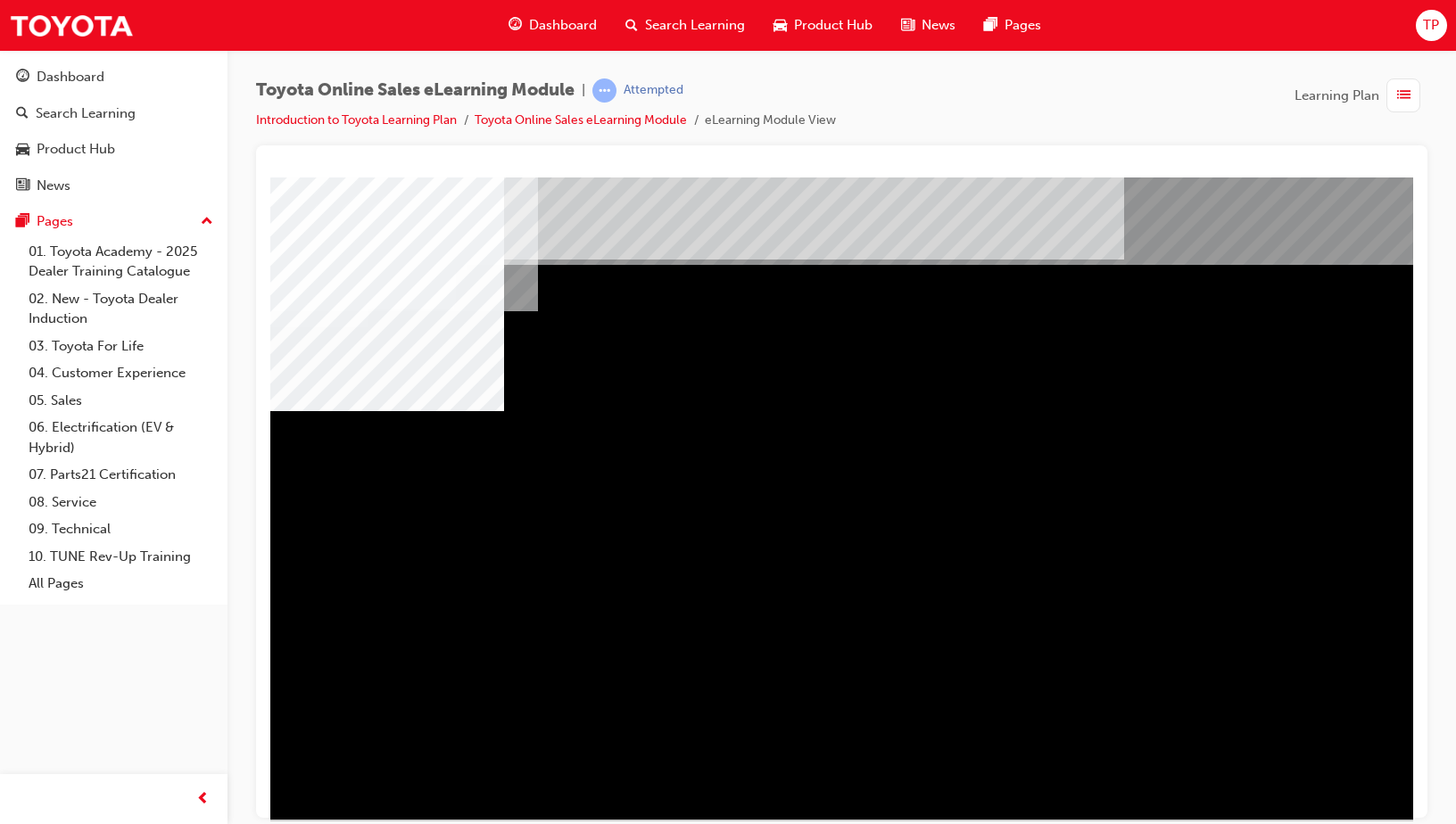 click at bounding box center [327, 2829] 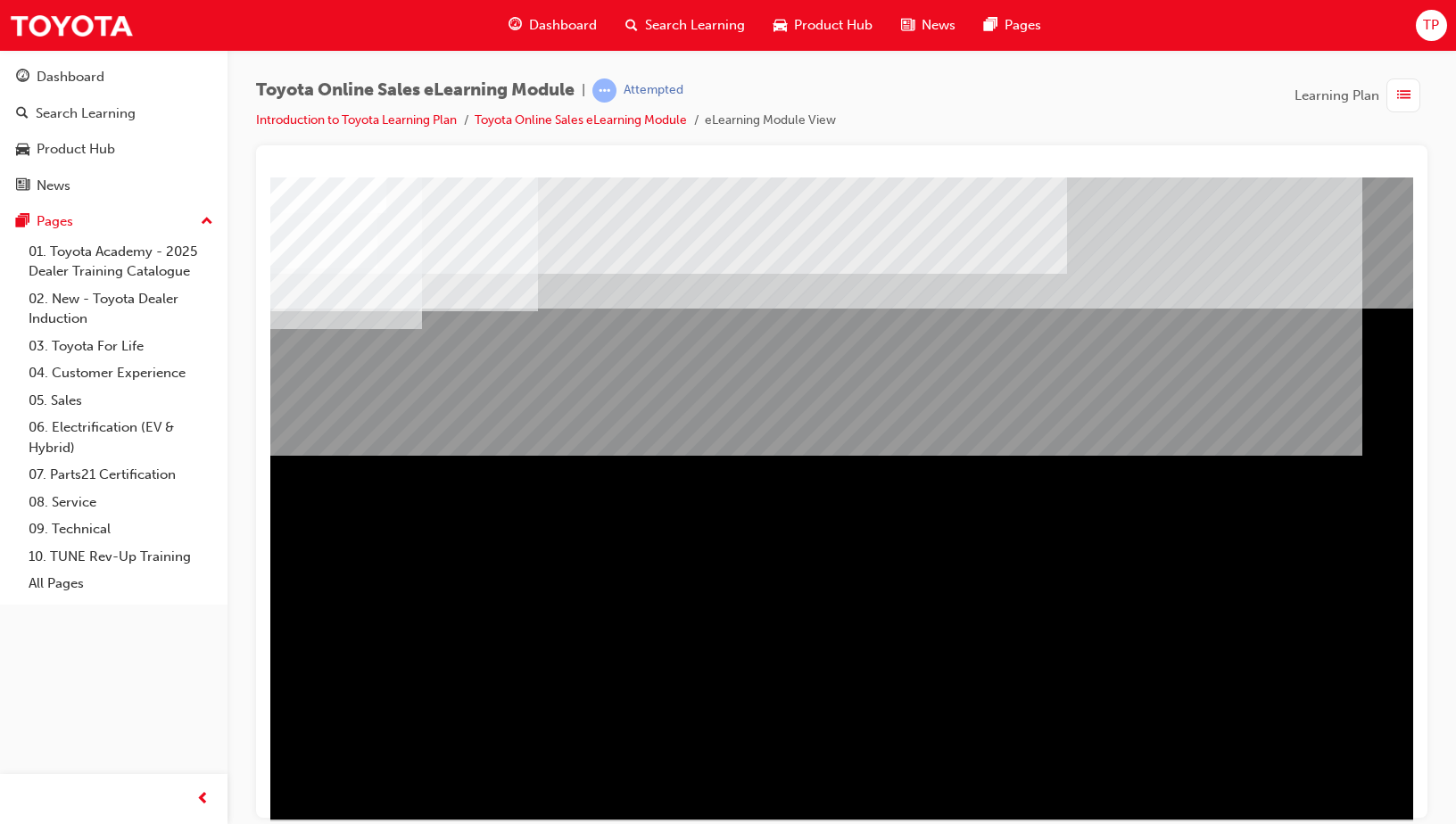 click at bounding box center [327, 1330] 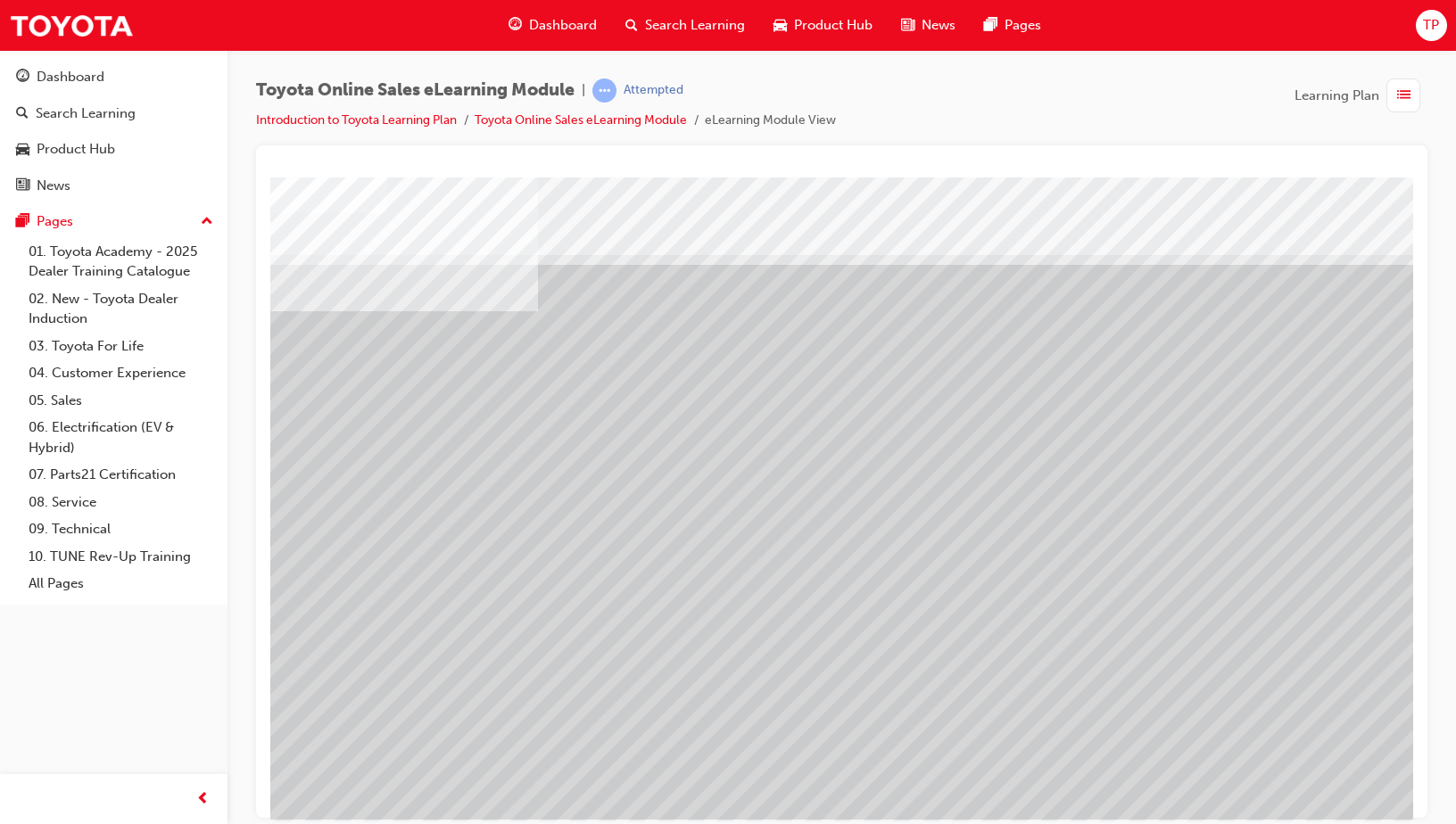 click at bounding box center (440, 3371) 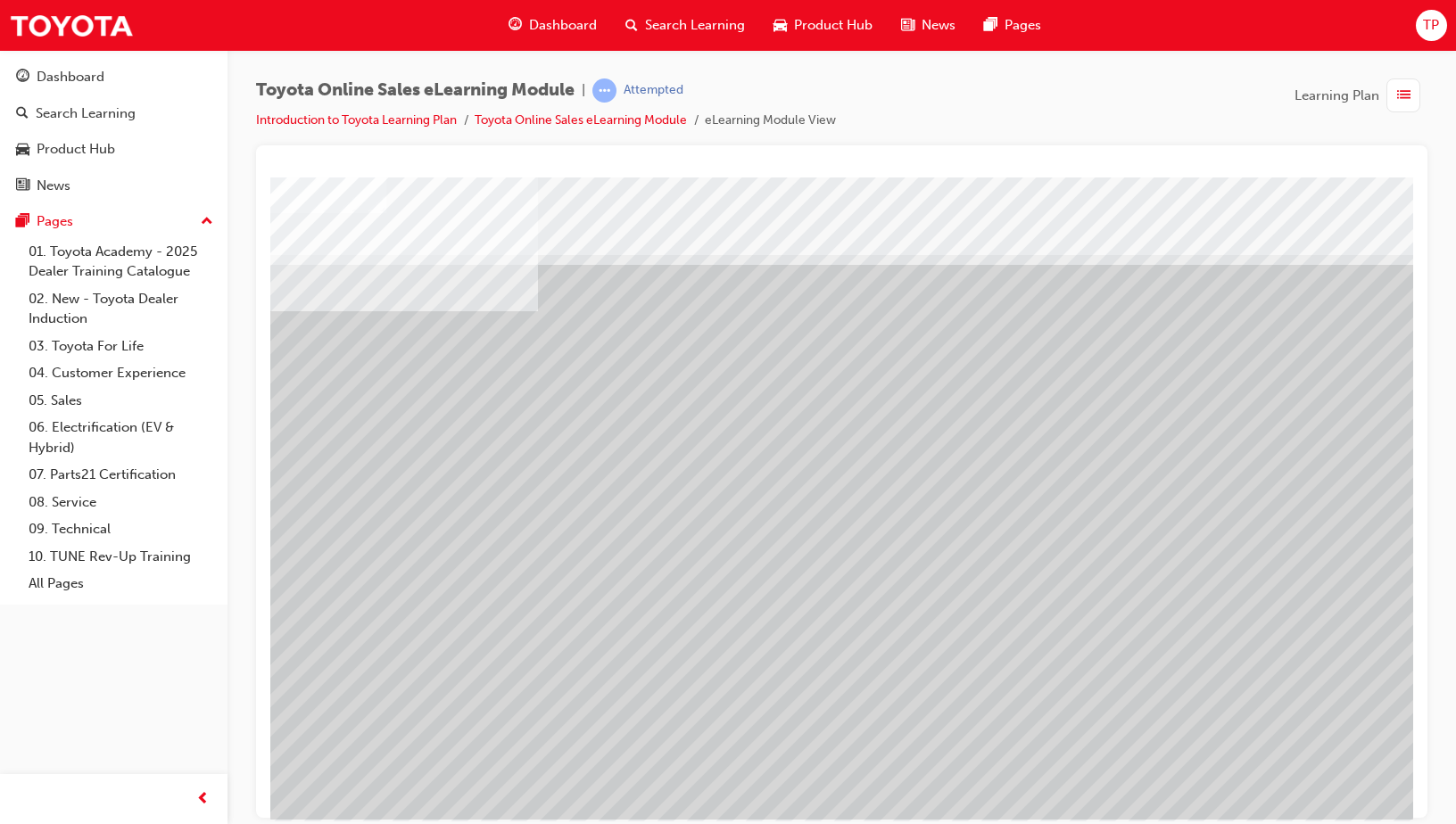 click at bounding box center [327, 2352] 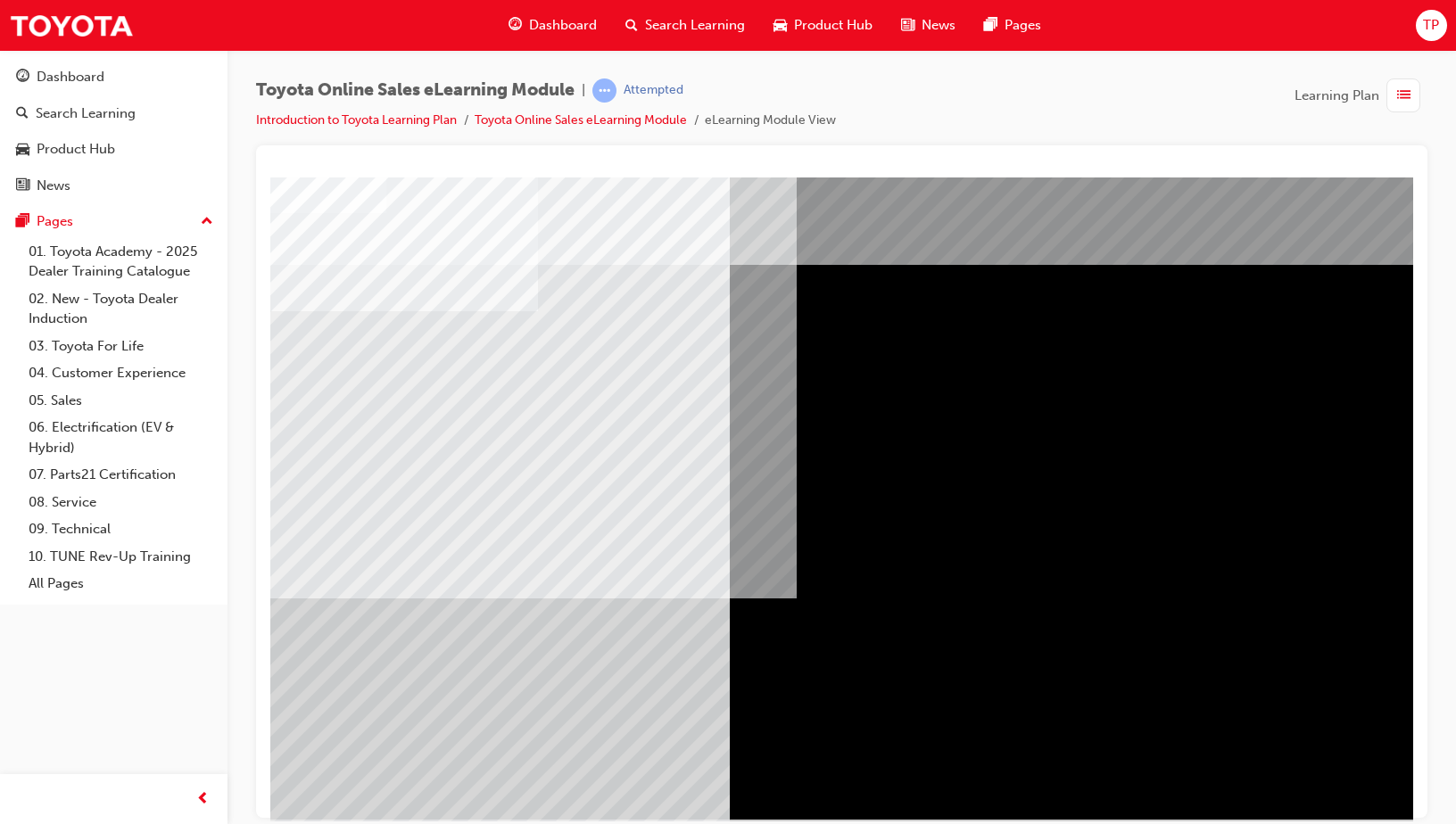 click at bounding box center (327, 2017) 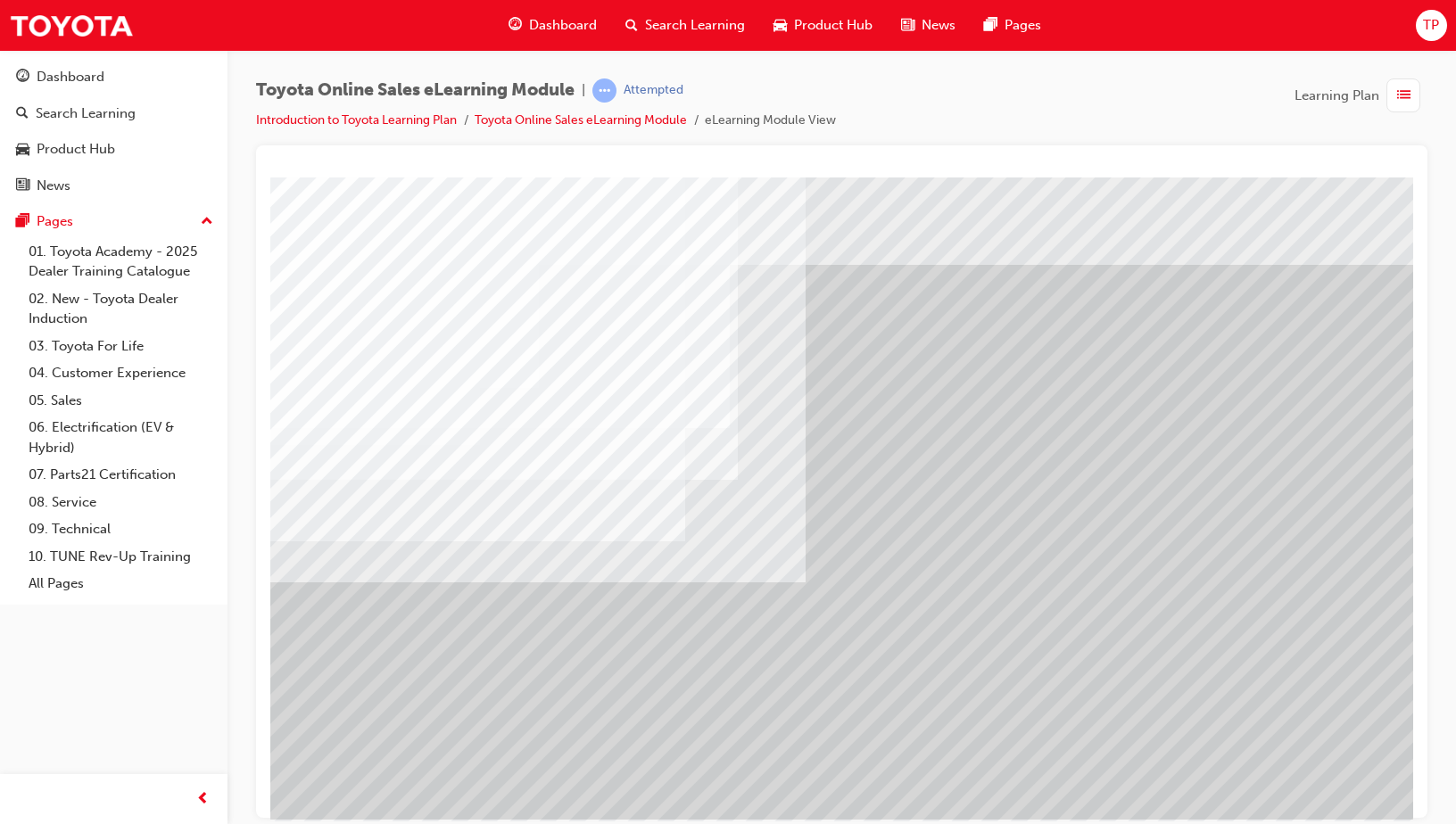 click at bounding box center [293, 5501] 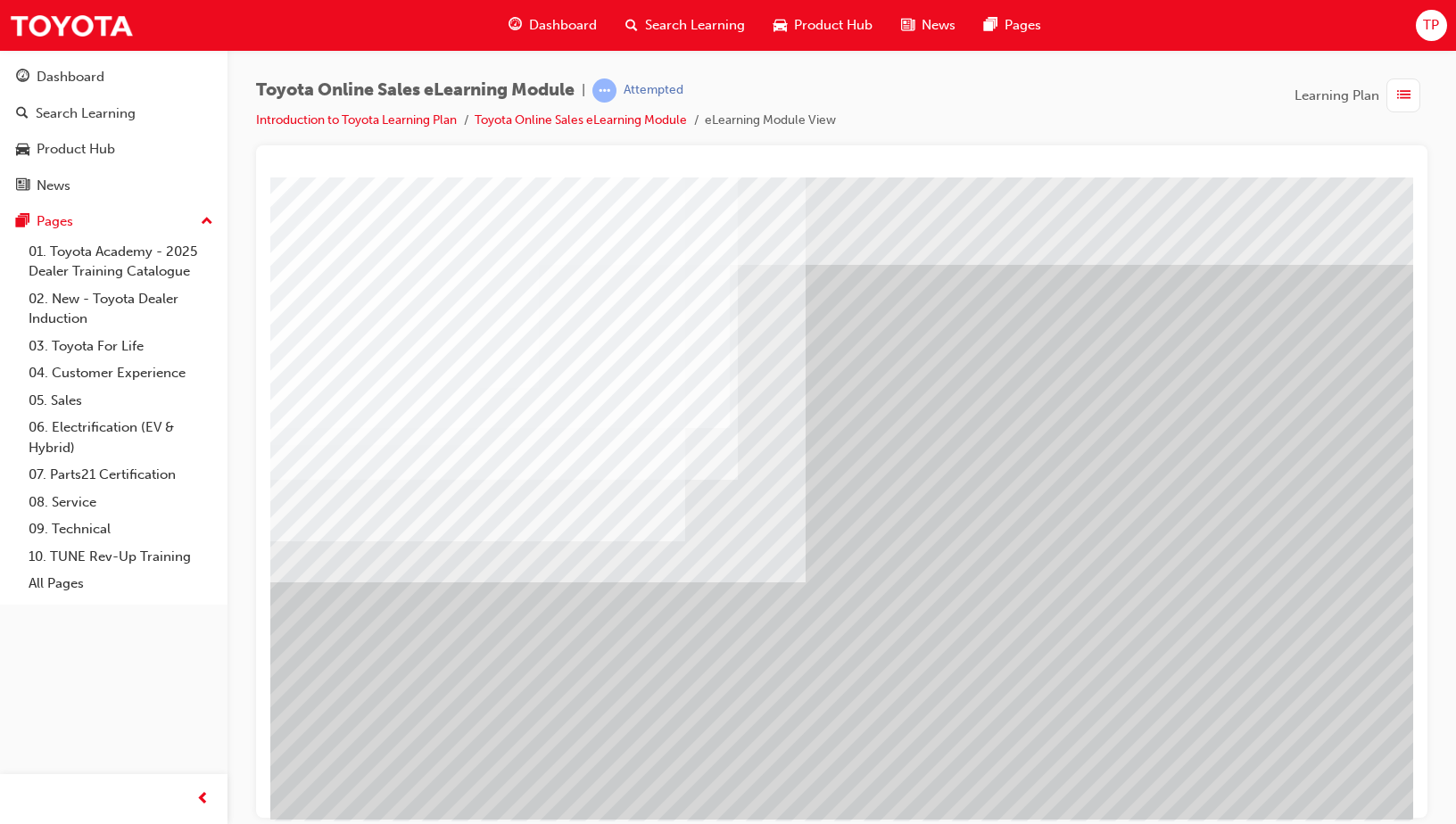click at bounding box center (293, 4390) 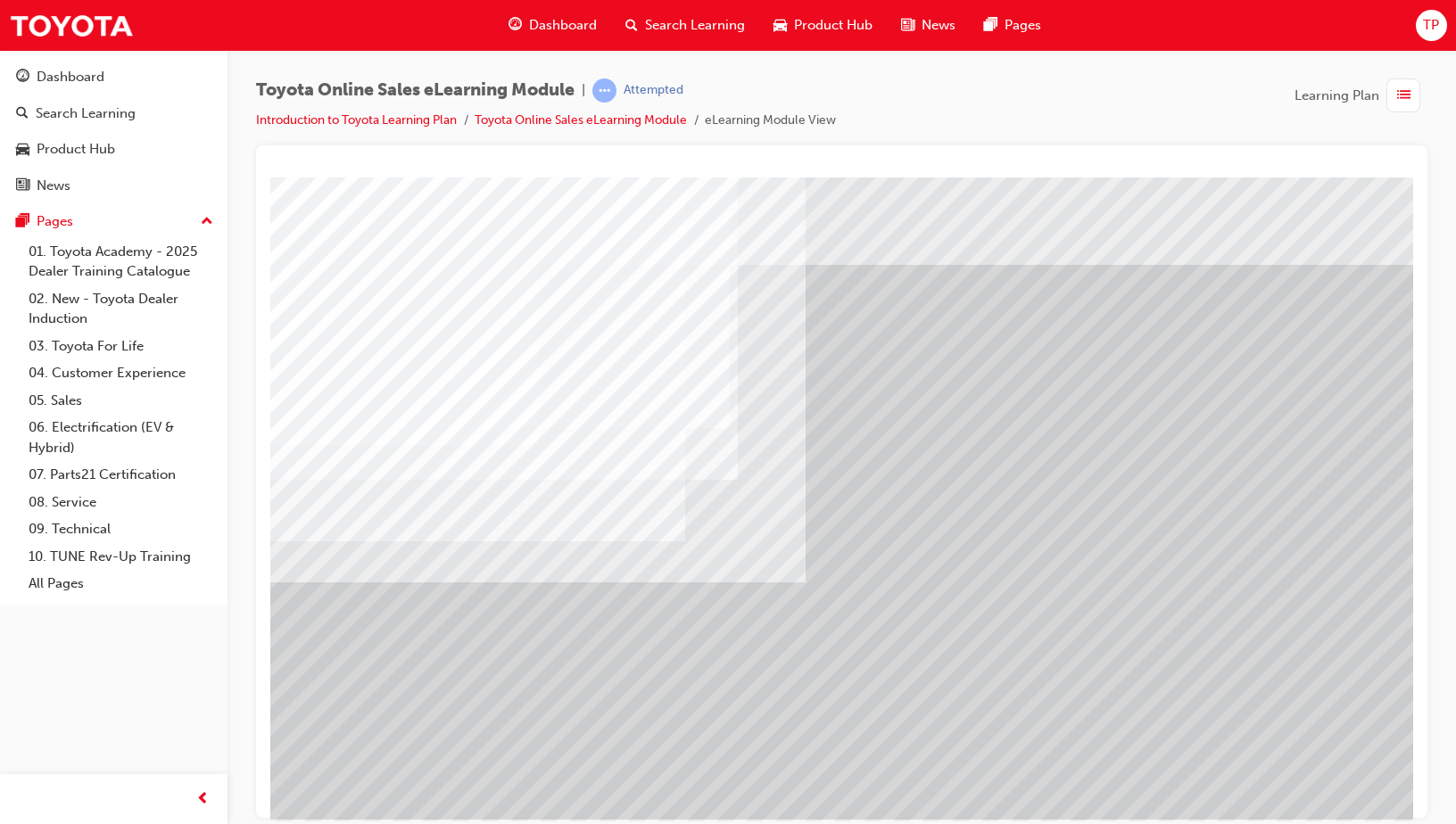 click at bounding box center (327, 2955) 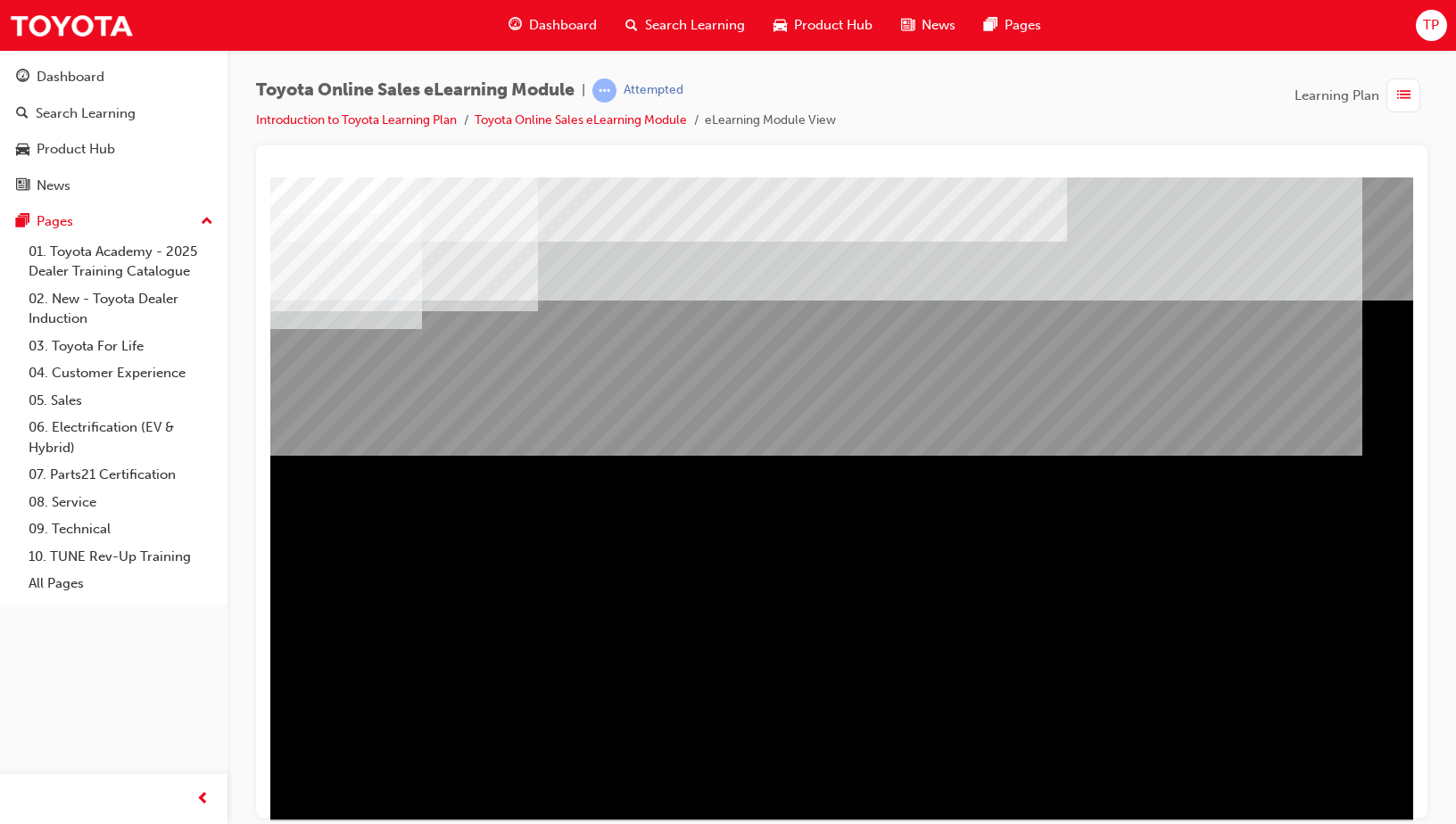 click at bounding box center (327, 1199) 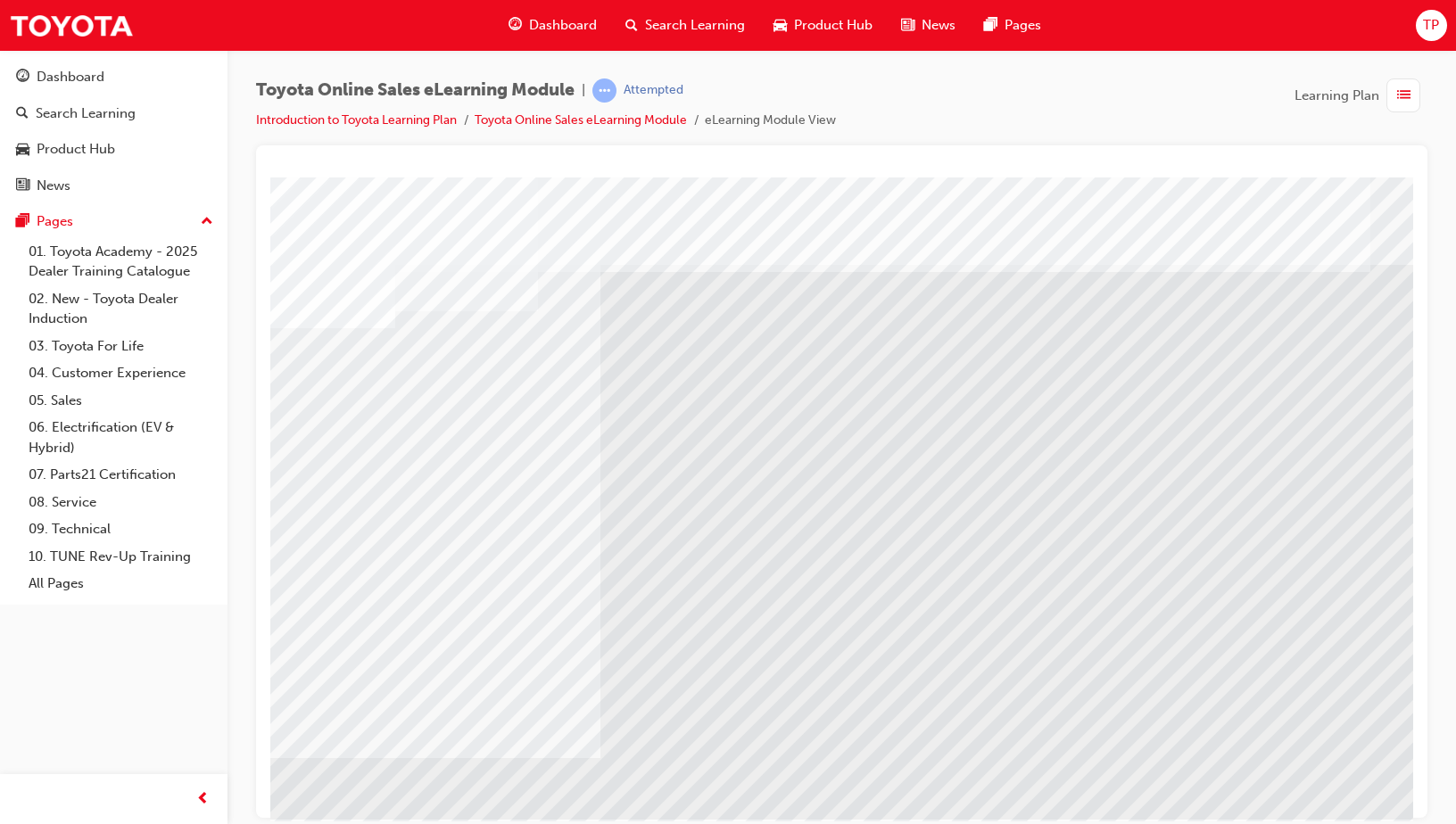 click at bounding box center [333, 4210] 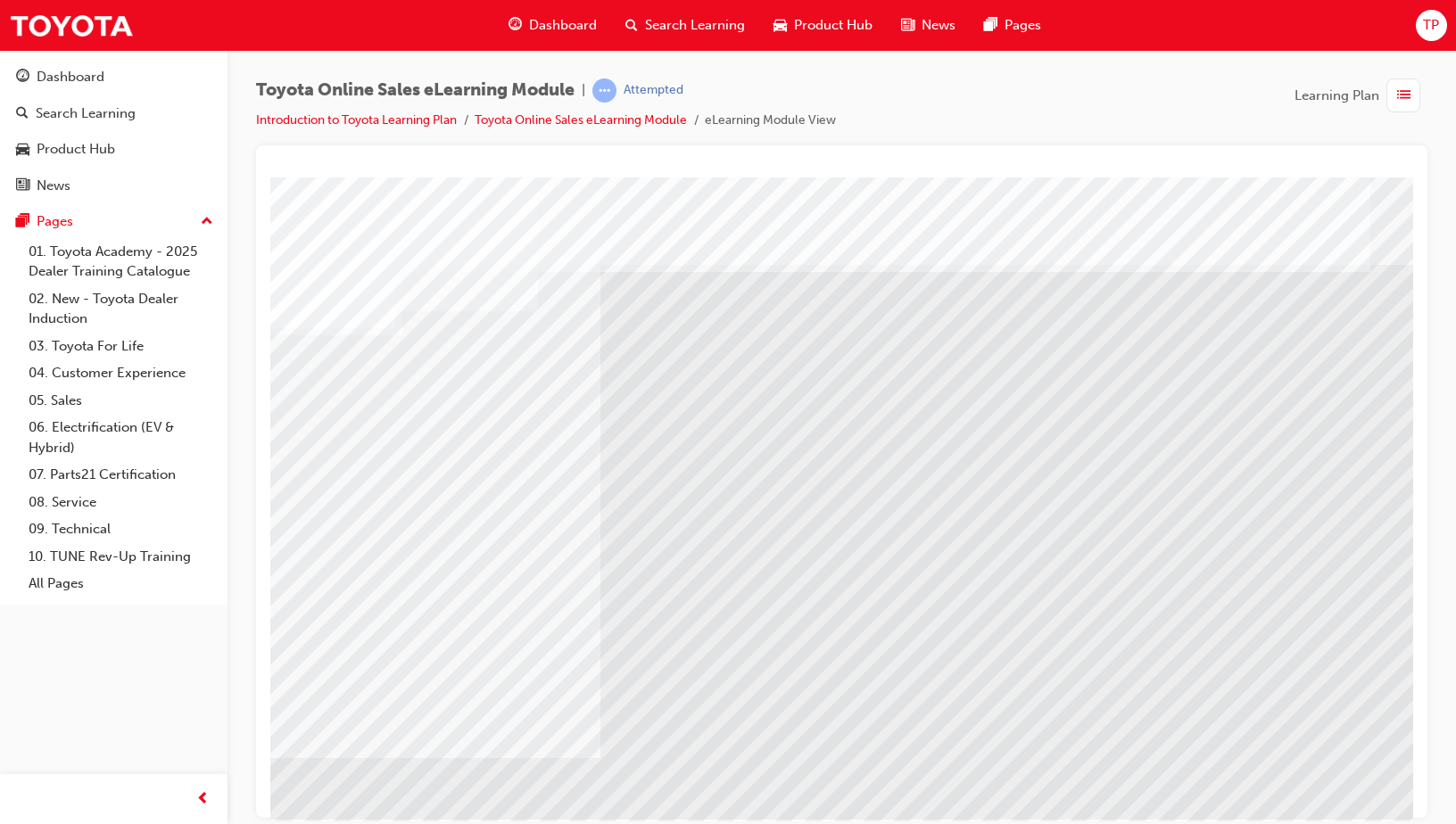 click at bounding box center (879, 2461) 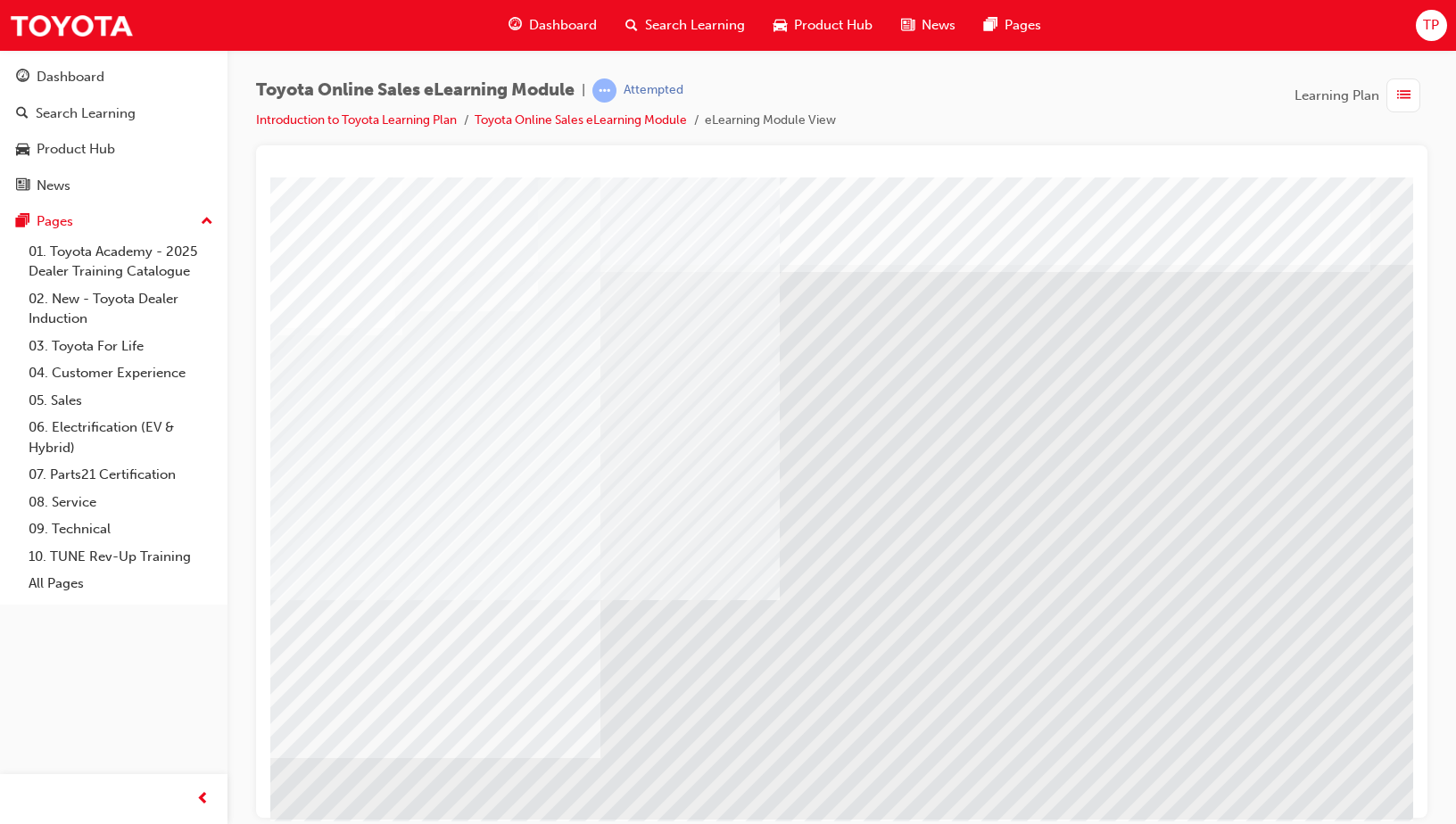 click at bounding box center (333, 4615) 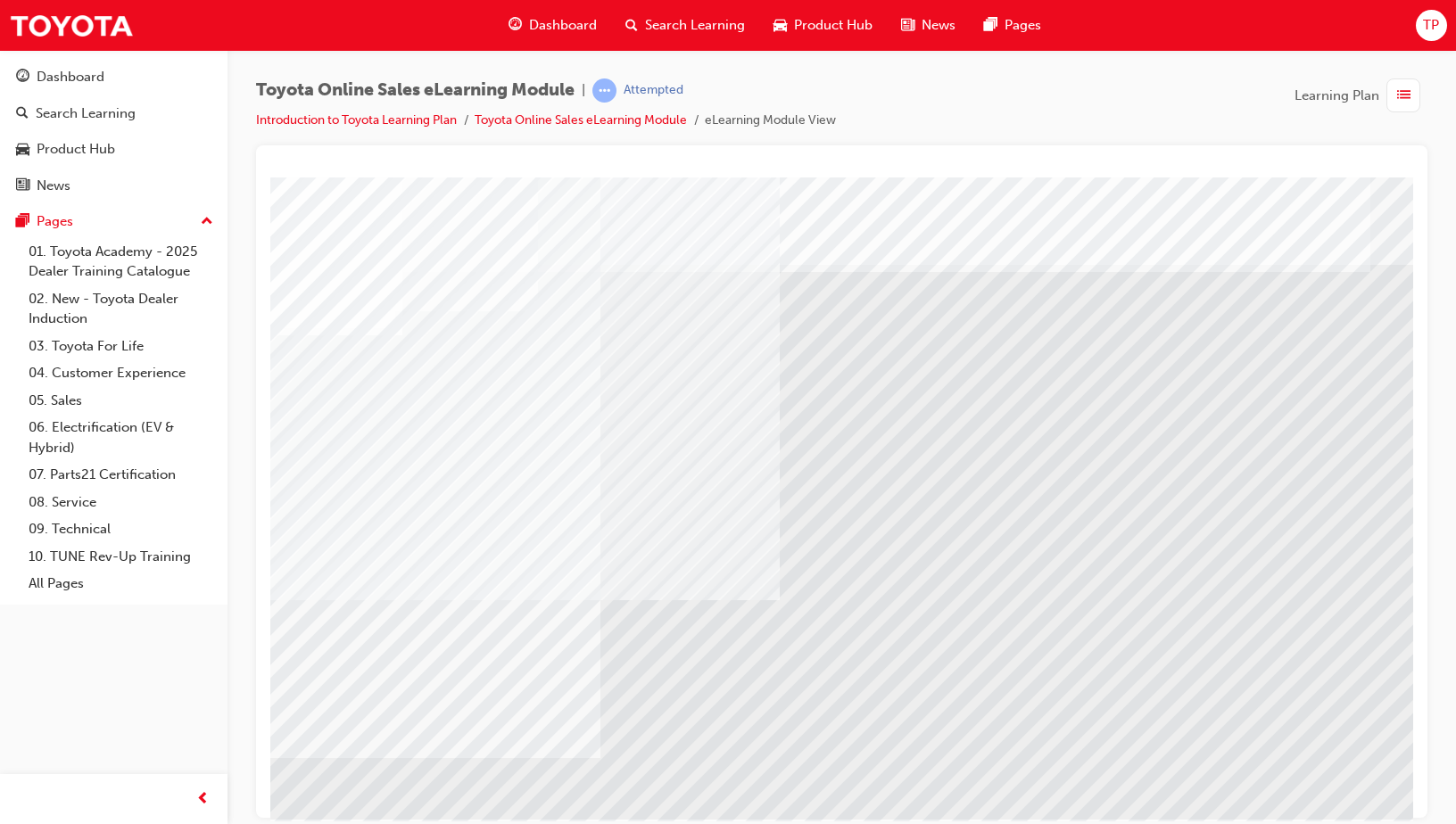 drag, startPoint x: 677, startPoint y: 591, endPoint x: 646, endPoint y: 569, distance: 38.013156 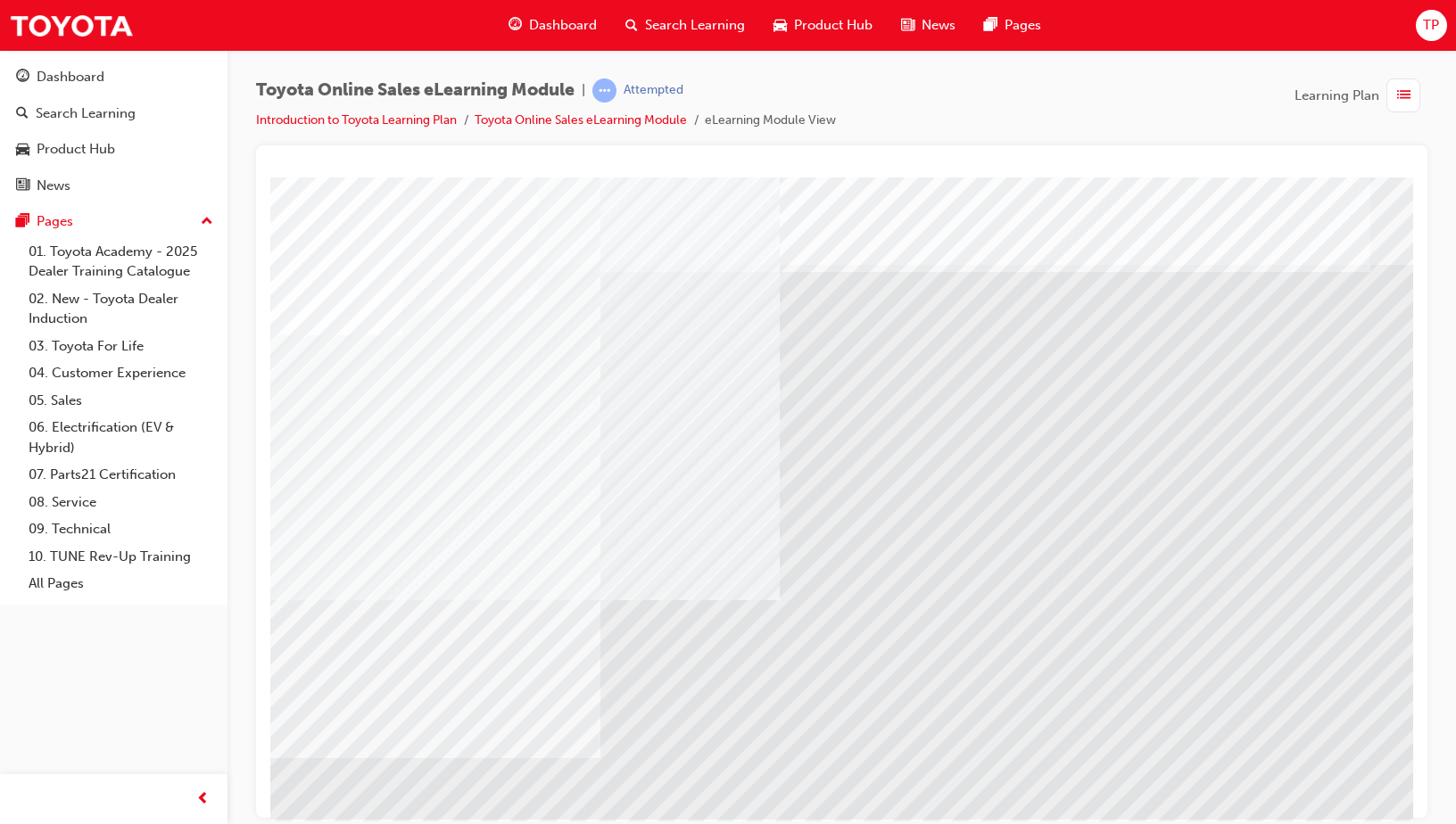drag, startPoint x: 511, startPoint y: 433, endPoint x: 514, endPoint y: 460, distance: 27.166155 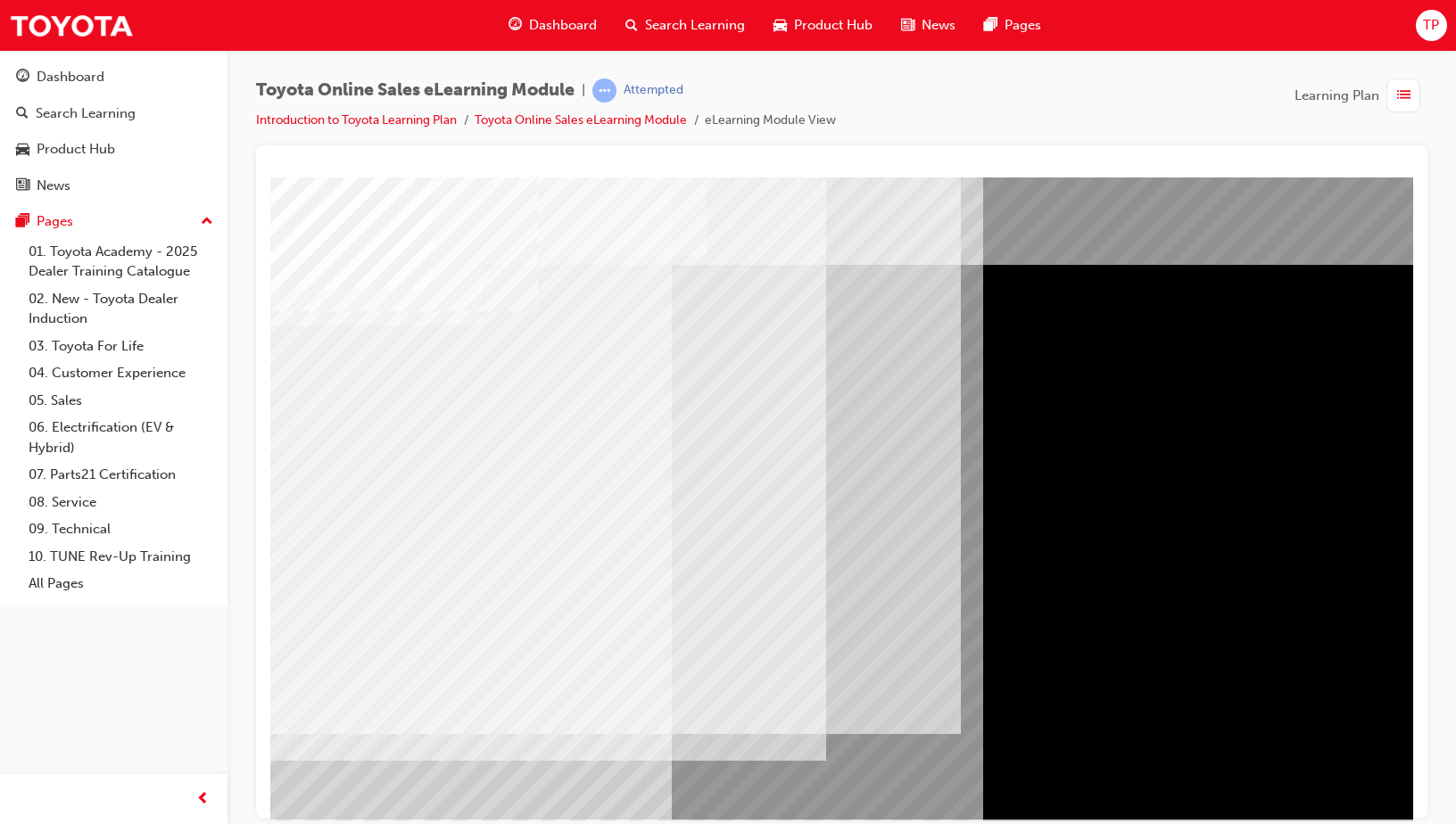 click at bounding box center (293, 3703) 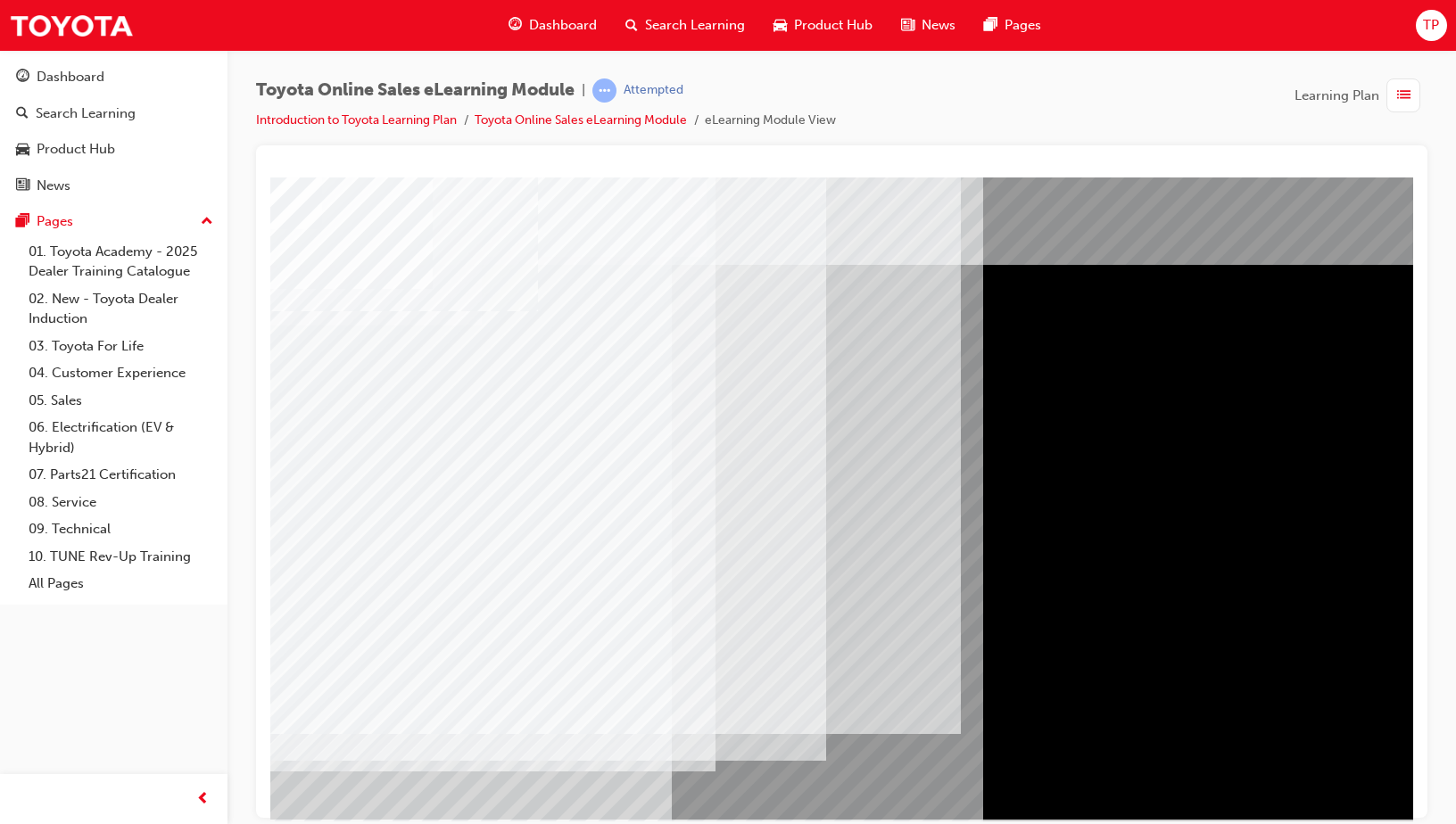 click at bounding box center (293, 4175) 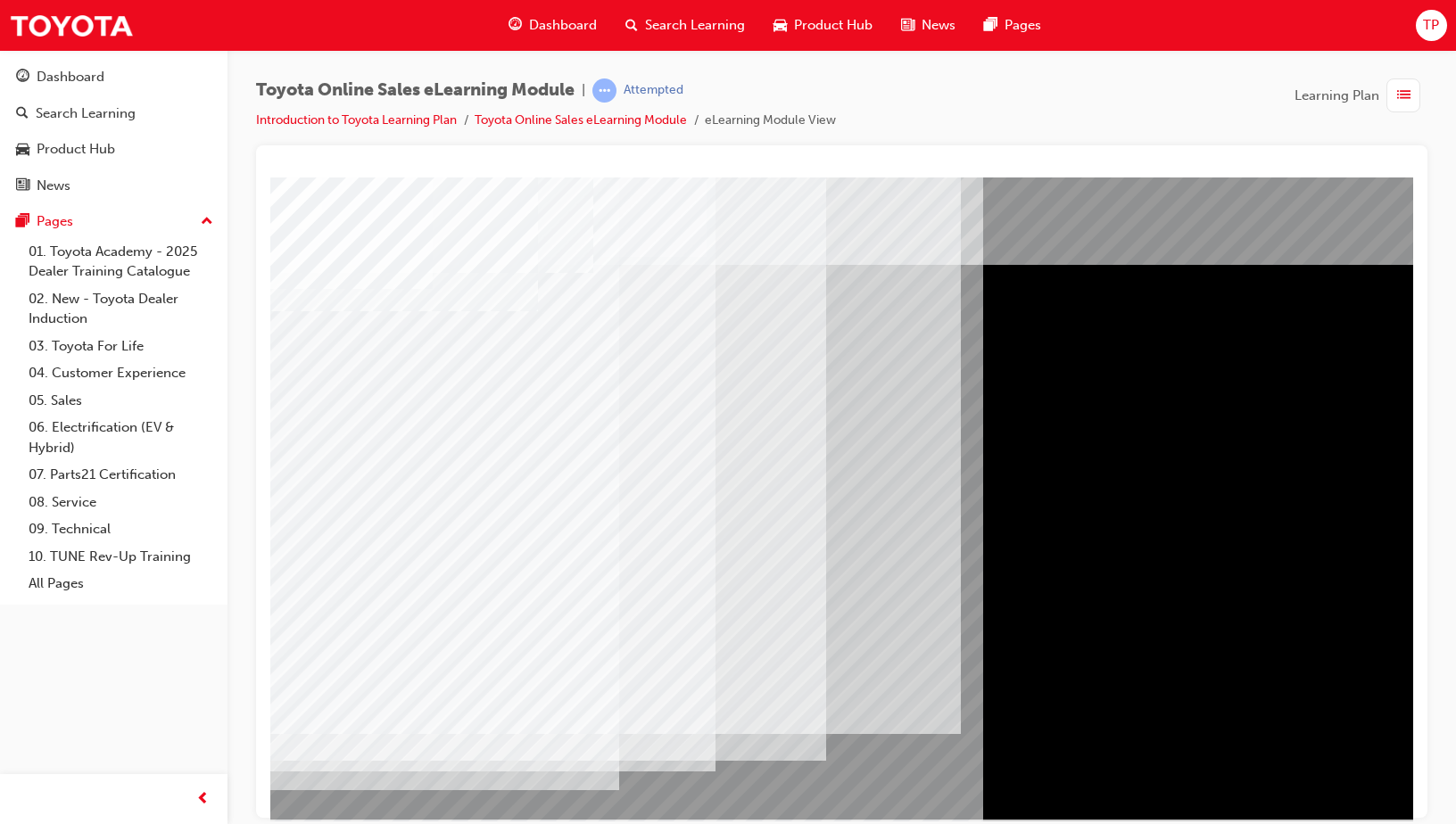 click at bounding box center [293, 4693] 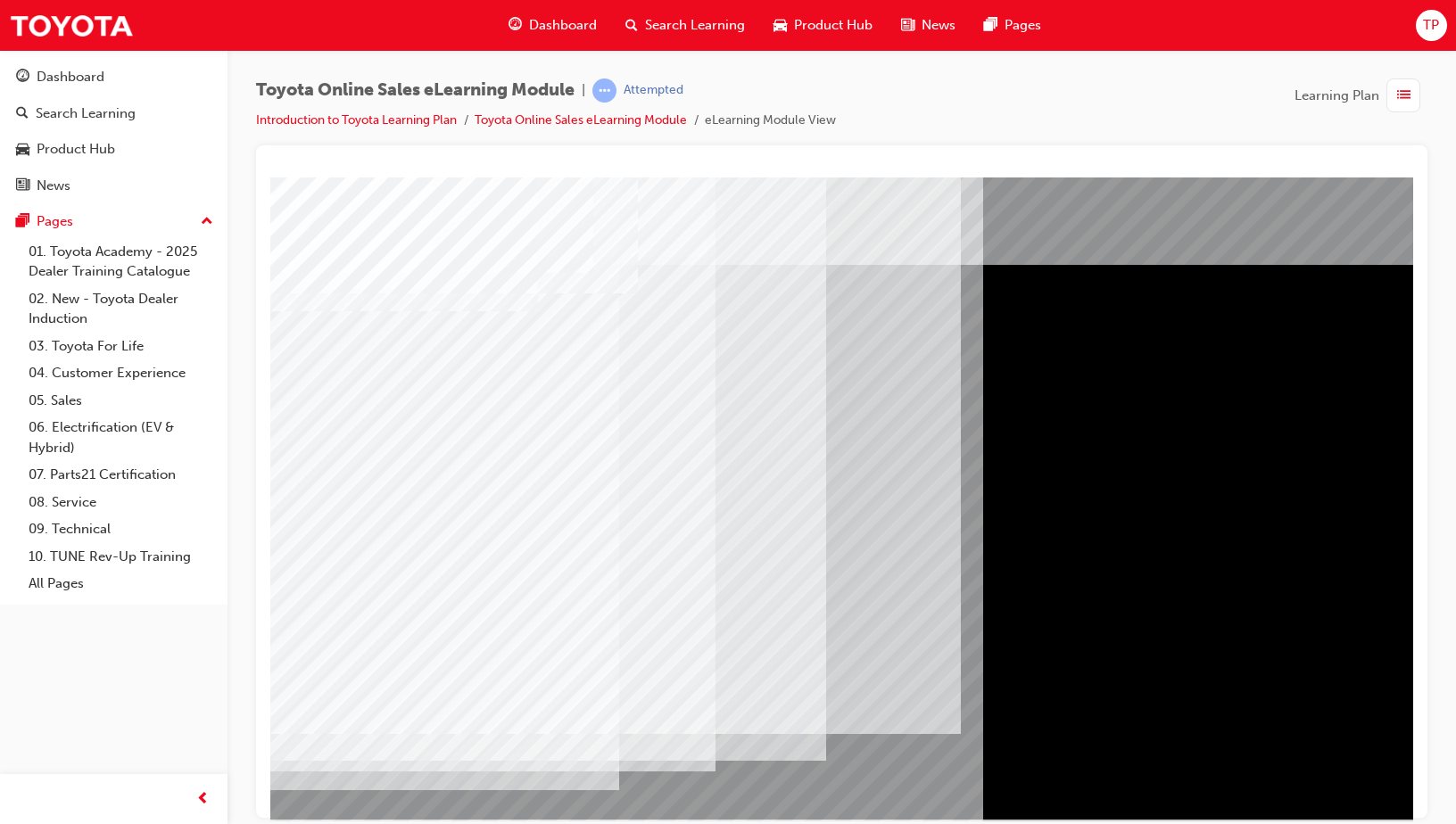 click at bounding box center (293, 4981) 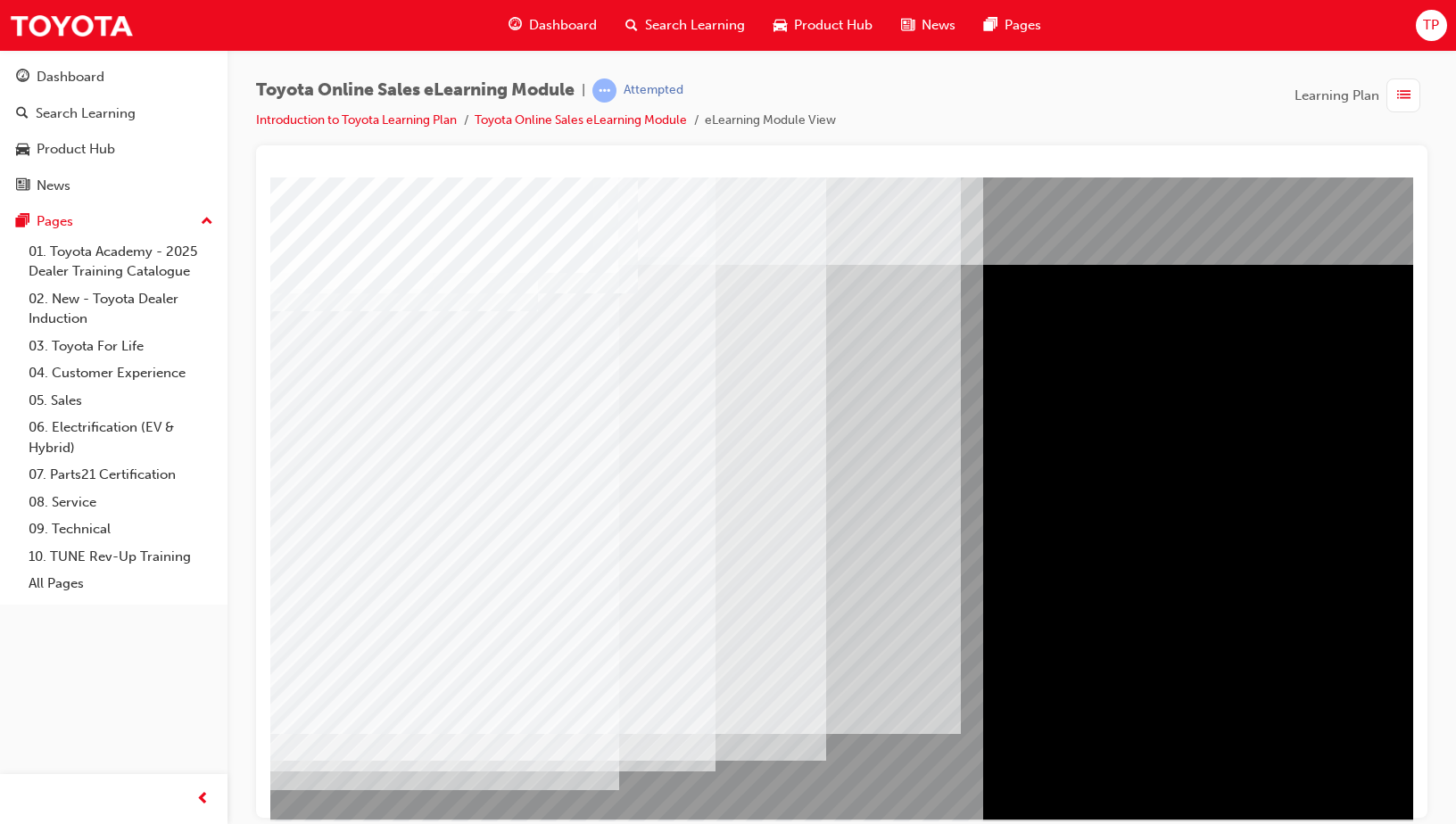 click at bounding box center [327, 4942] 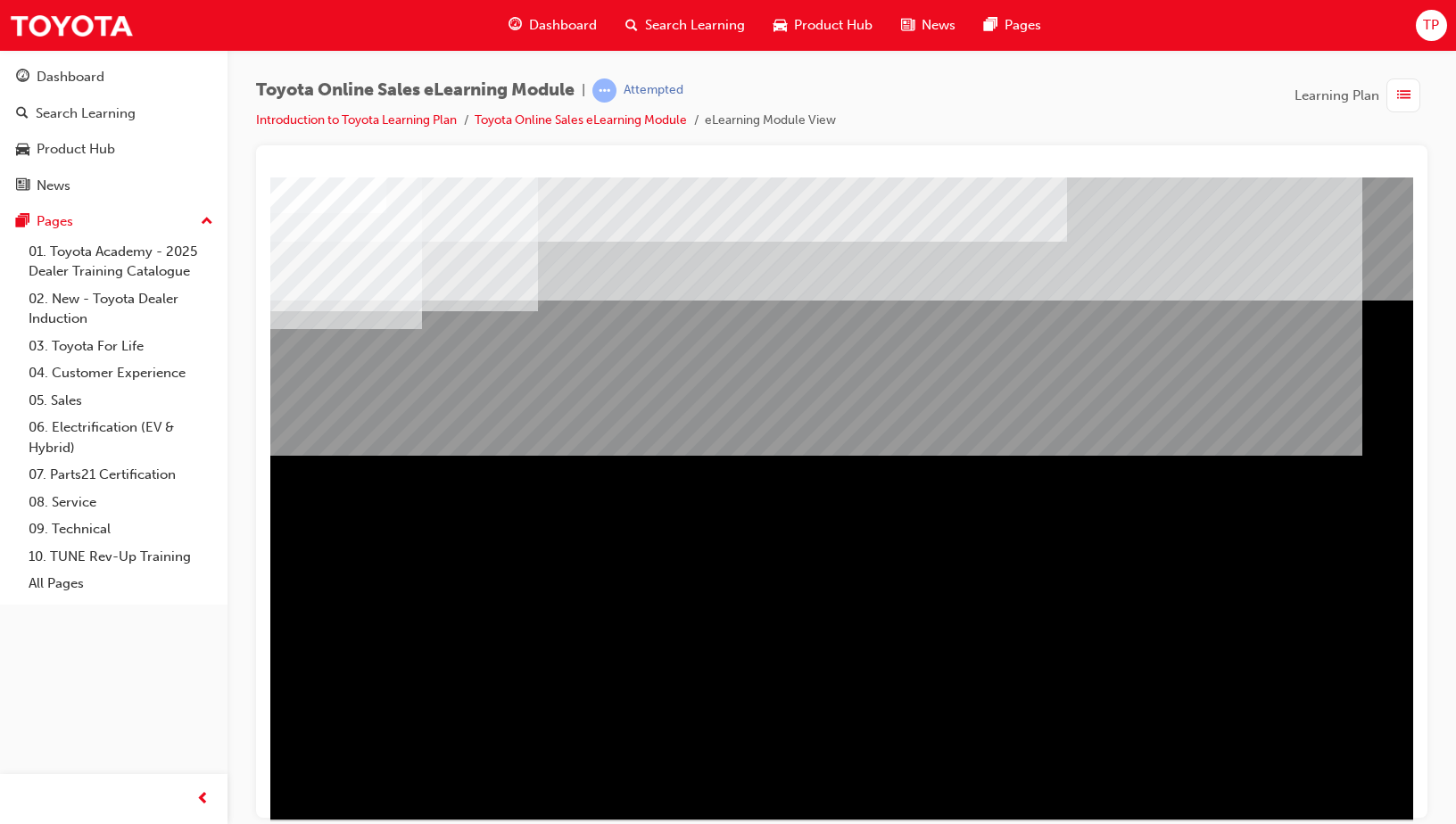 click at bounding box center [327, 1199] 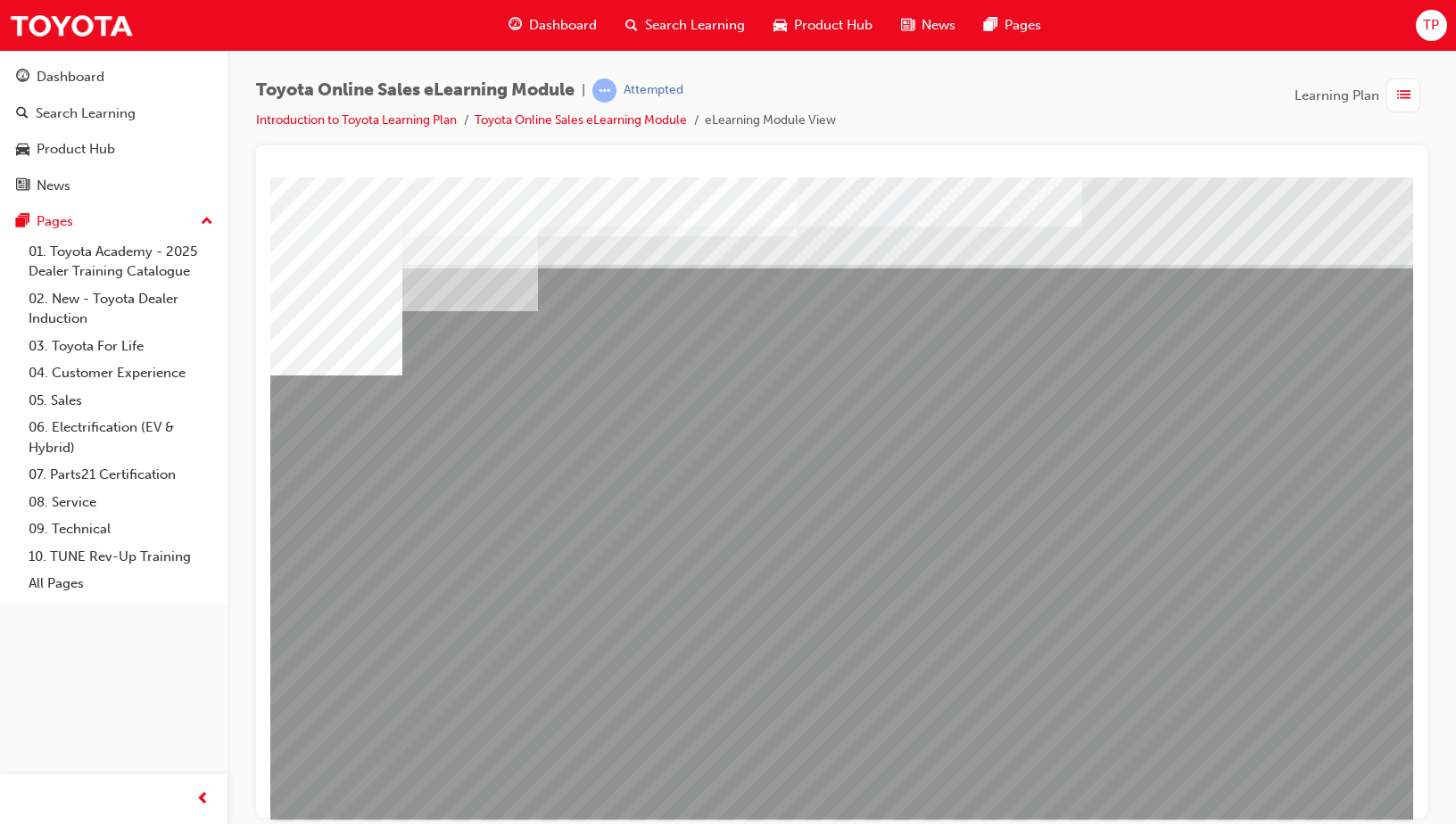 drag, startPoint x: 417, startPoint y: 646, endPoint x: 427, endPoint y: 639, distance: 12.206556 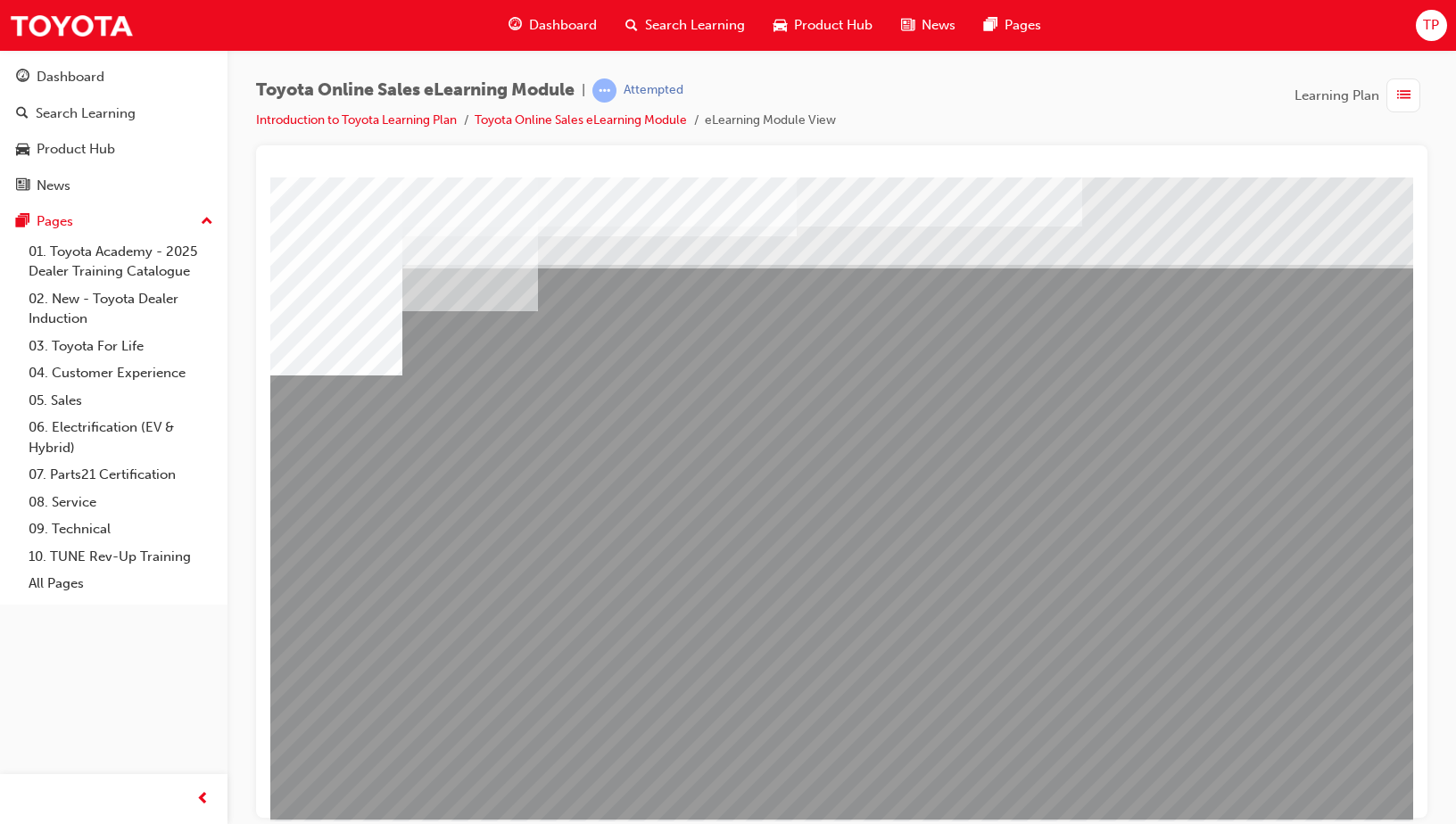 click at bounding box center [333, 4103] 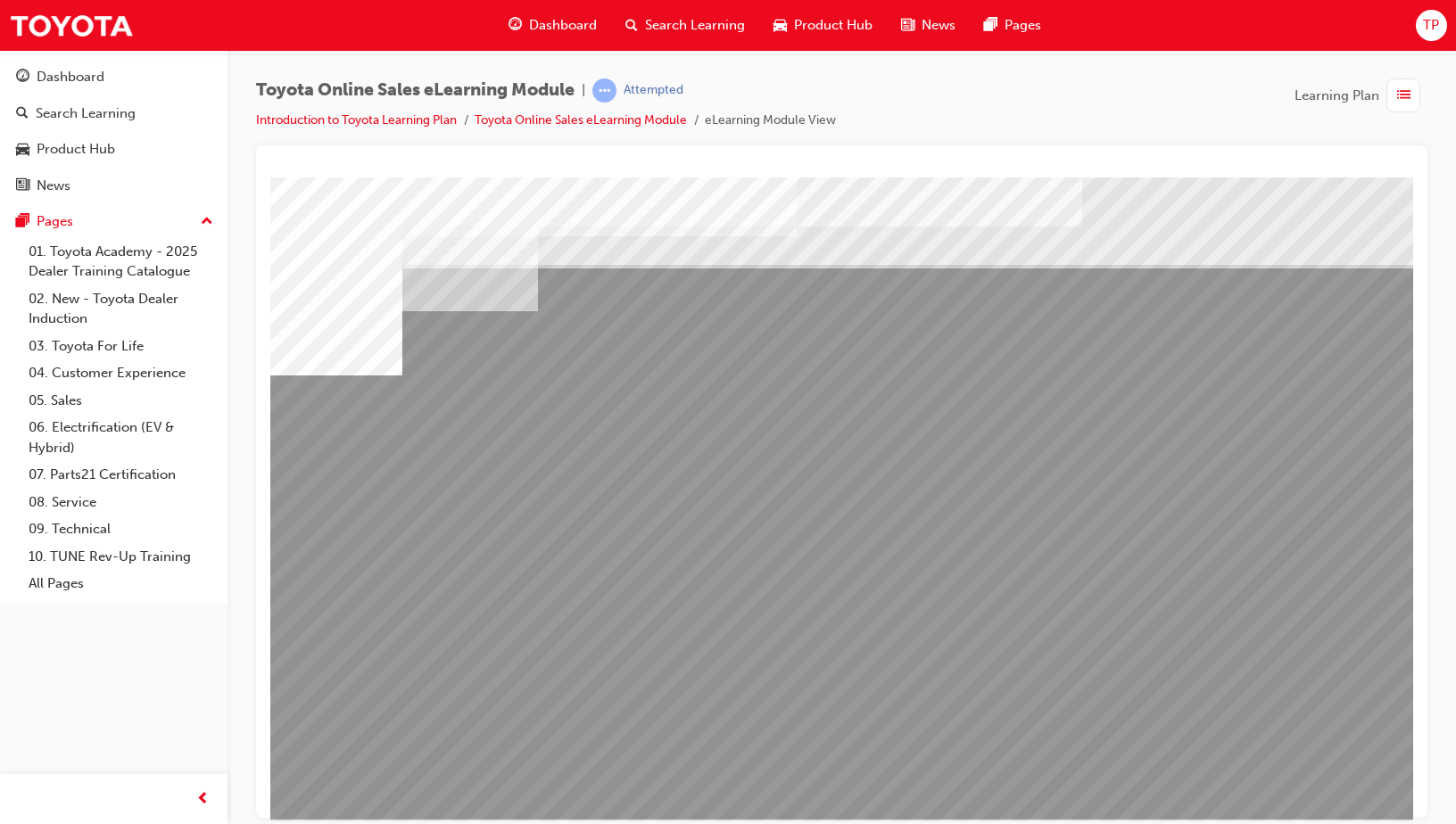 drag, startPoint x: 905, startPoint y: 645, endPoint x: 955, endPoint y: 631, distance: 51.92302 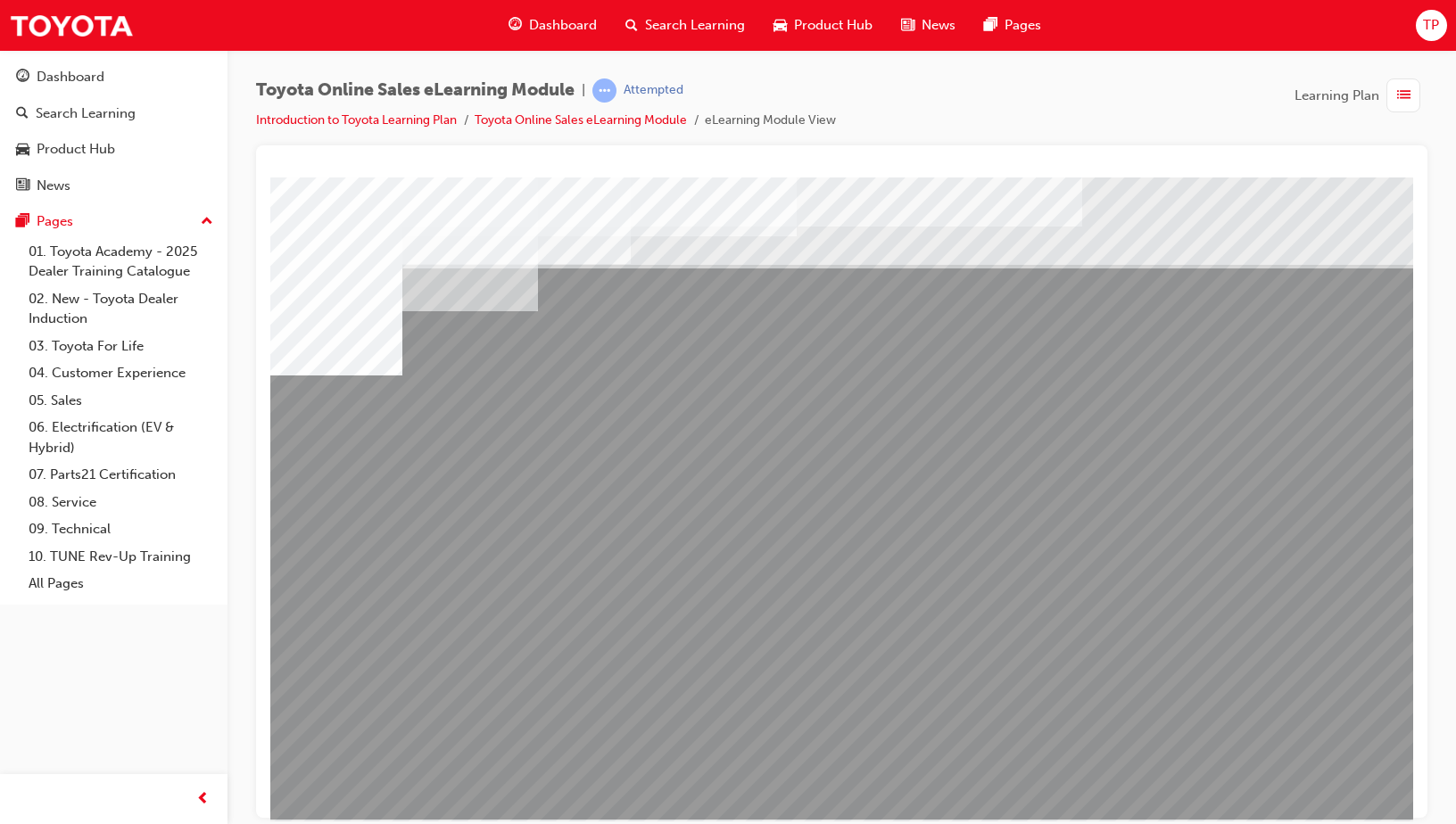 click at bounding box center (327, 5681) 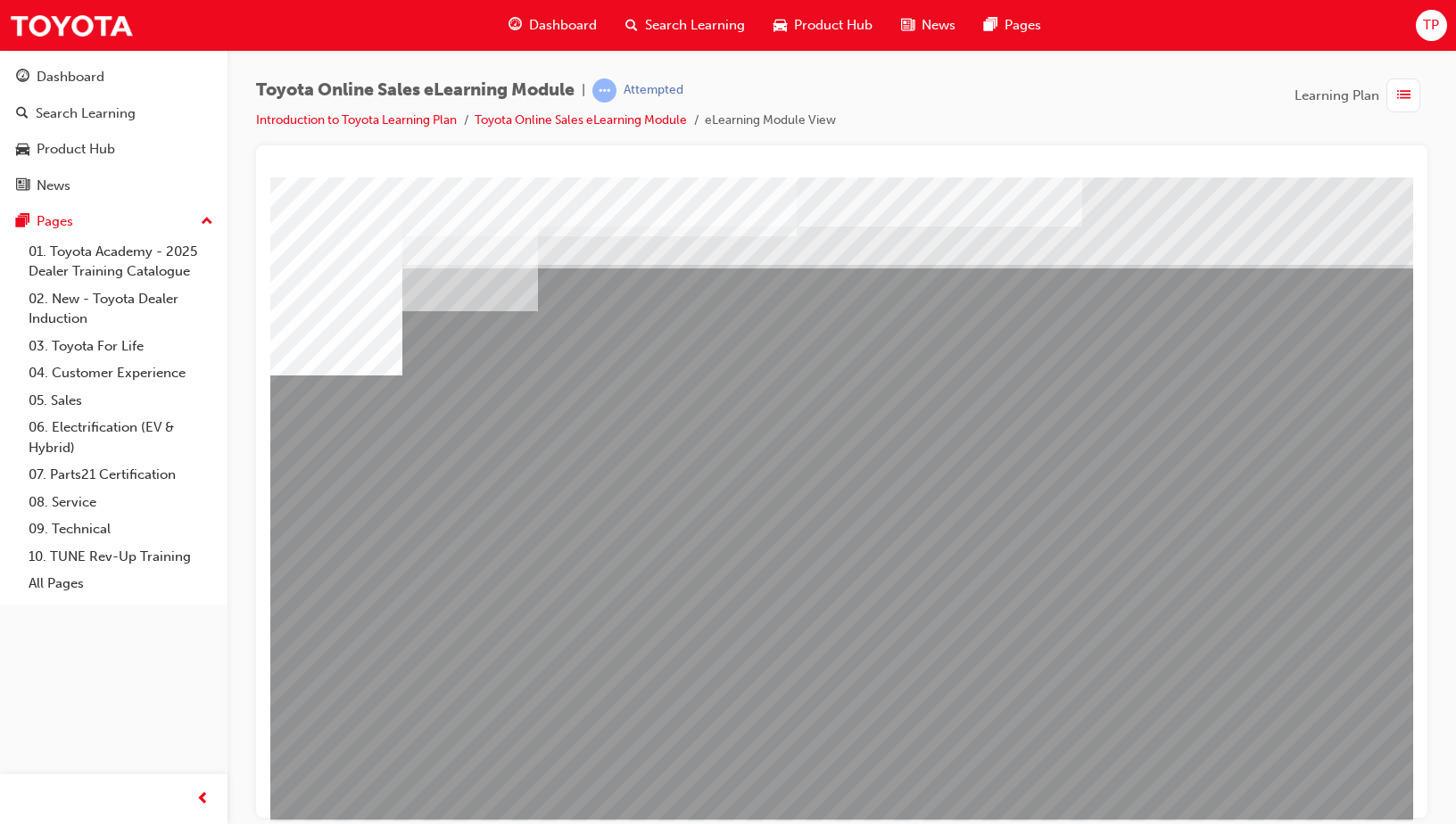 click at bounding box center [327, 2356] 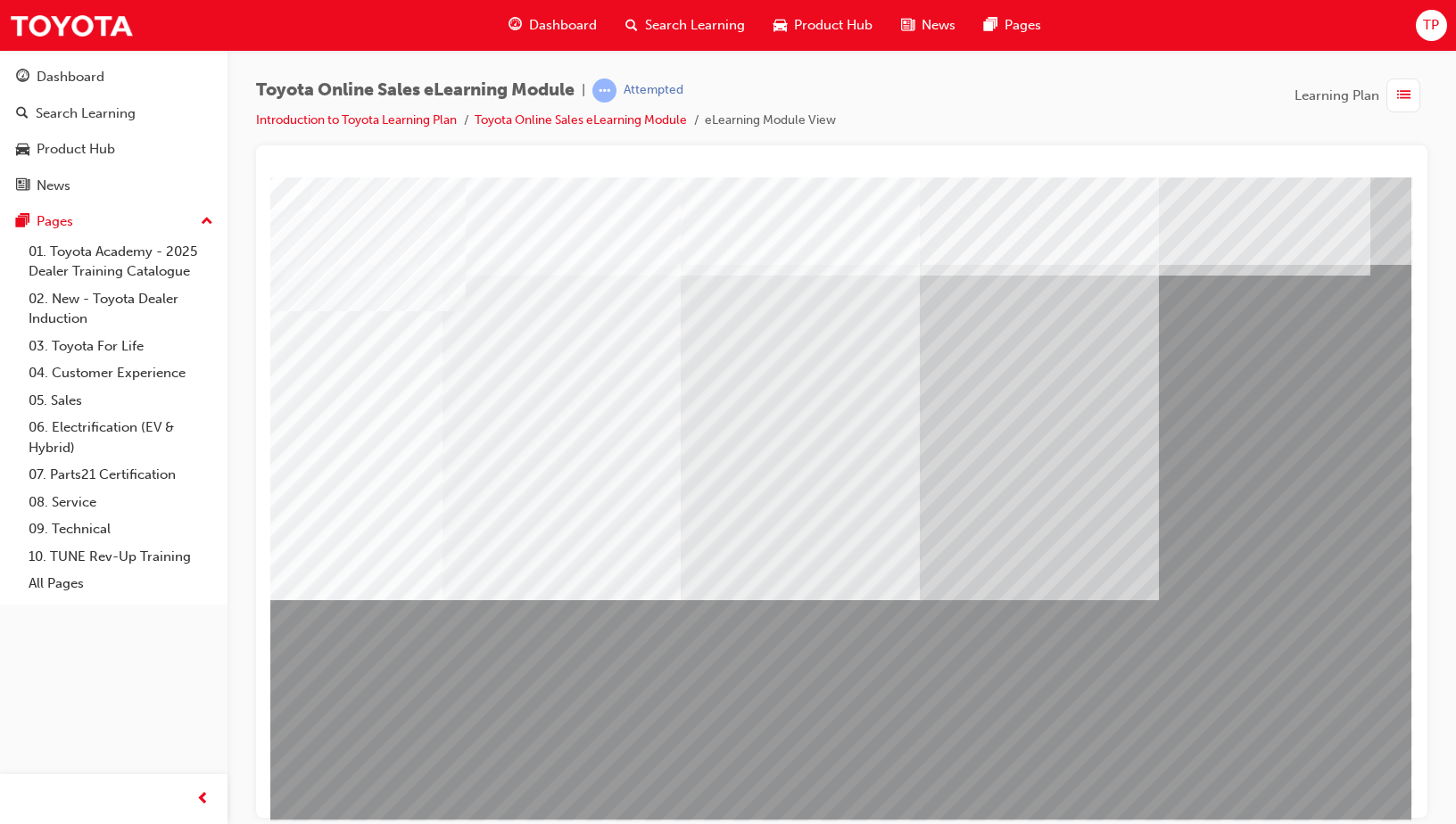 scroll, scrollTop: 0, scrollLeft: 84, axis: horizontal 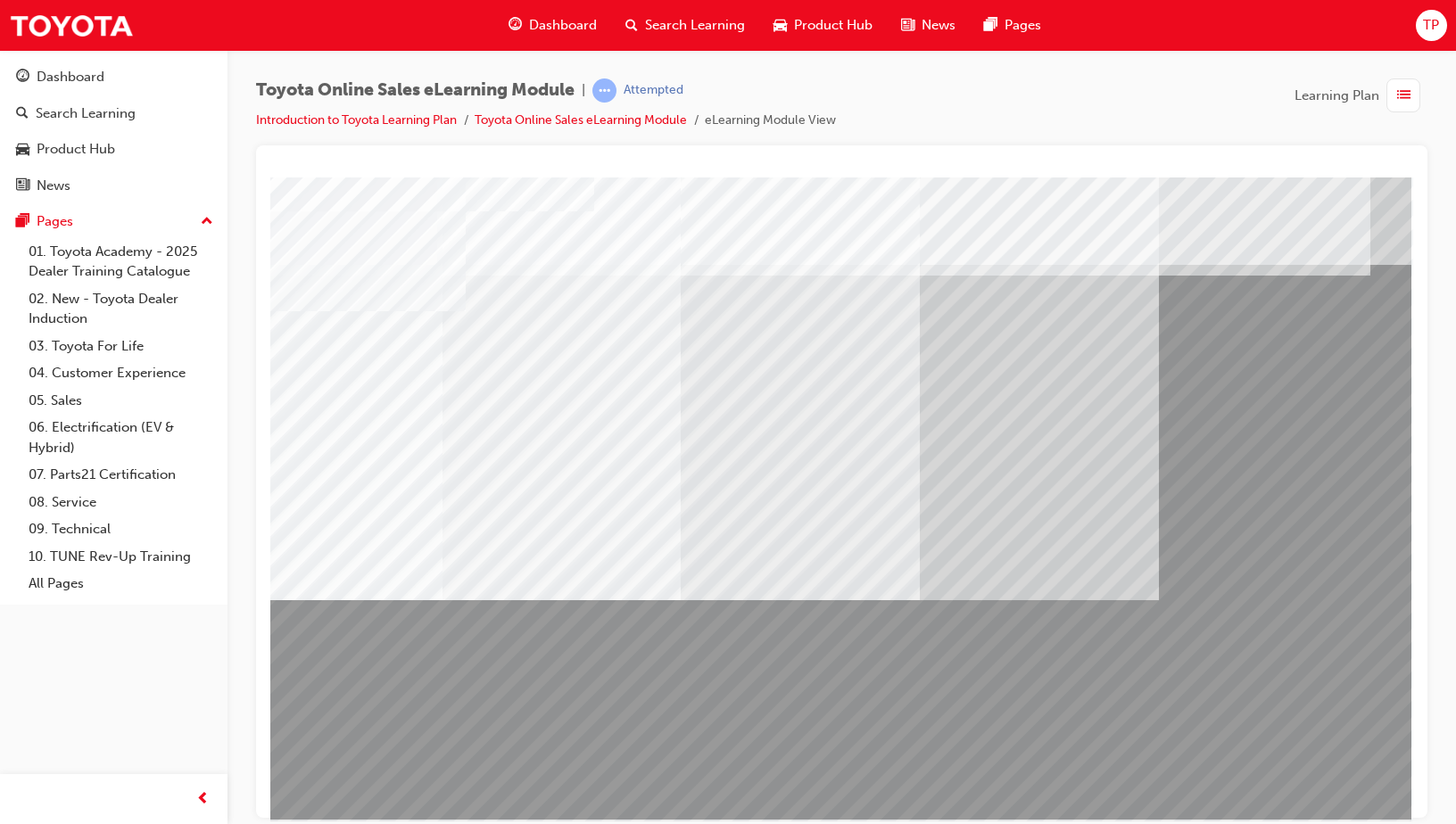 drag, startPoint x: 1249, startPoint y: 823, endPoint x: 1325, endPoint y: 823, distance: 76 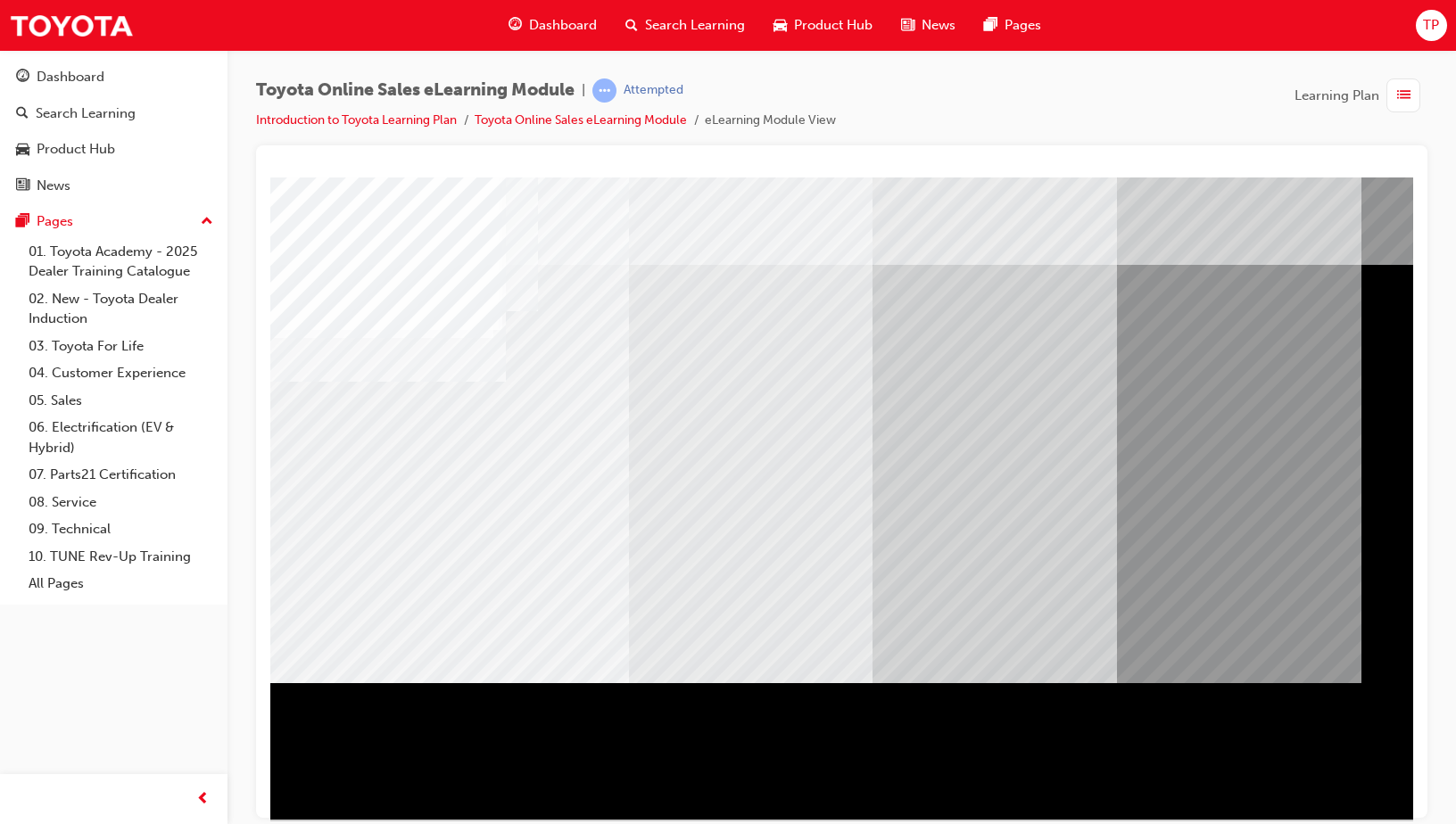 scroll, scrollTop: 38, scrollLeft: 0, axis: vertical 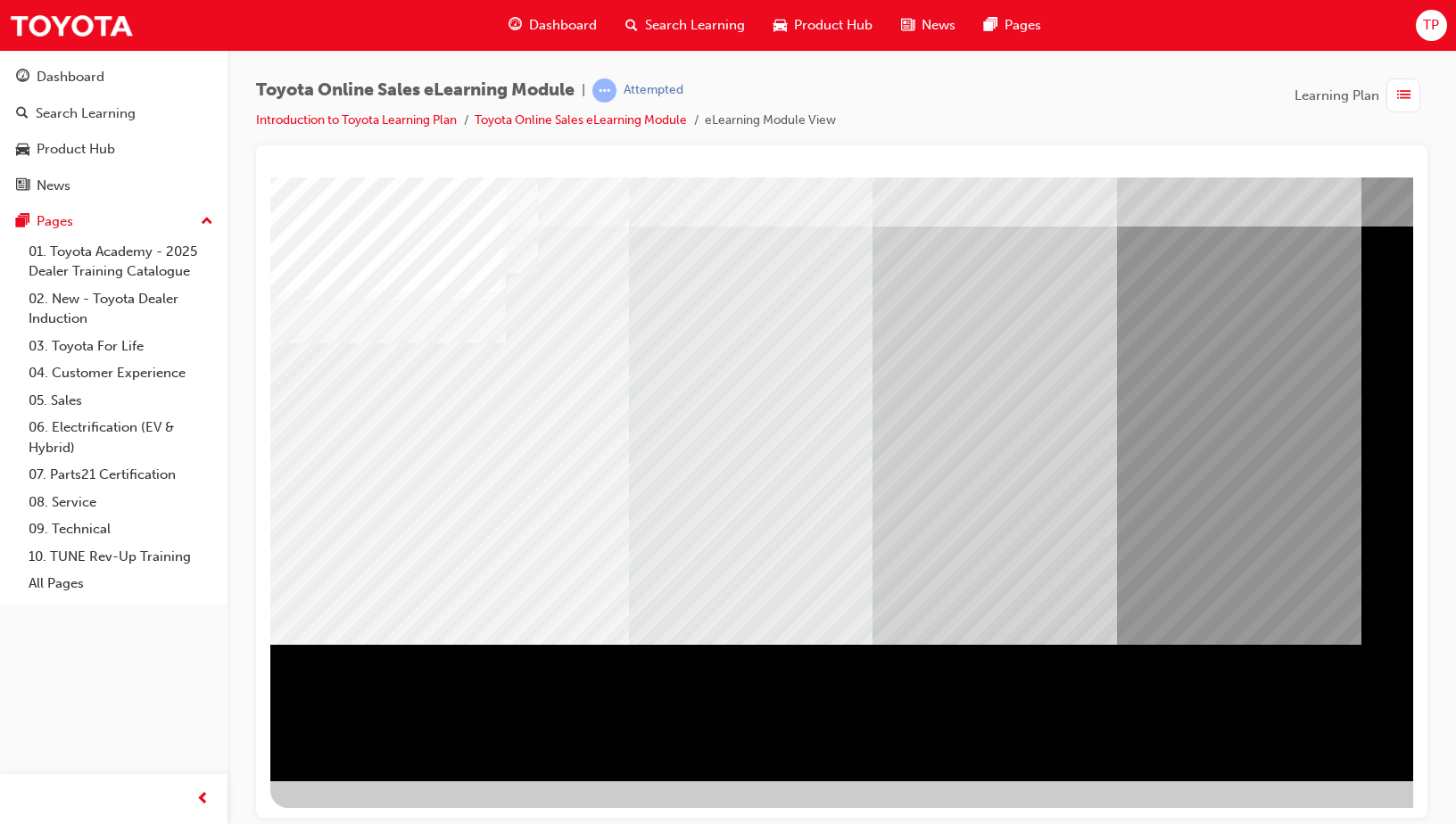click at bounding box center [327, 2336] 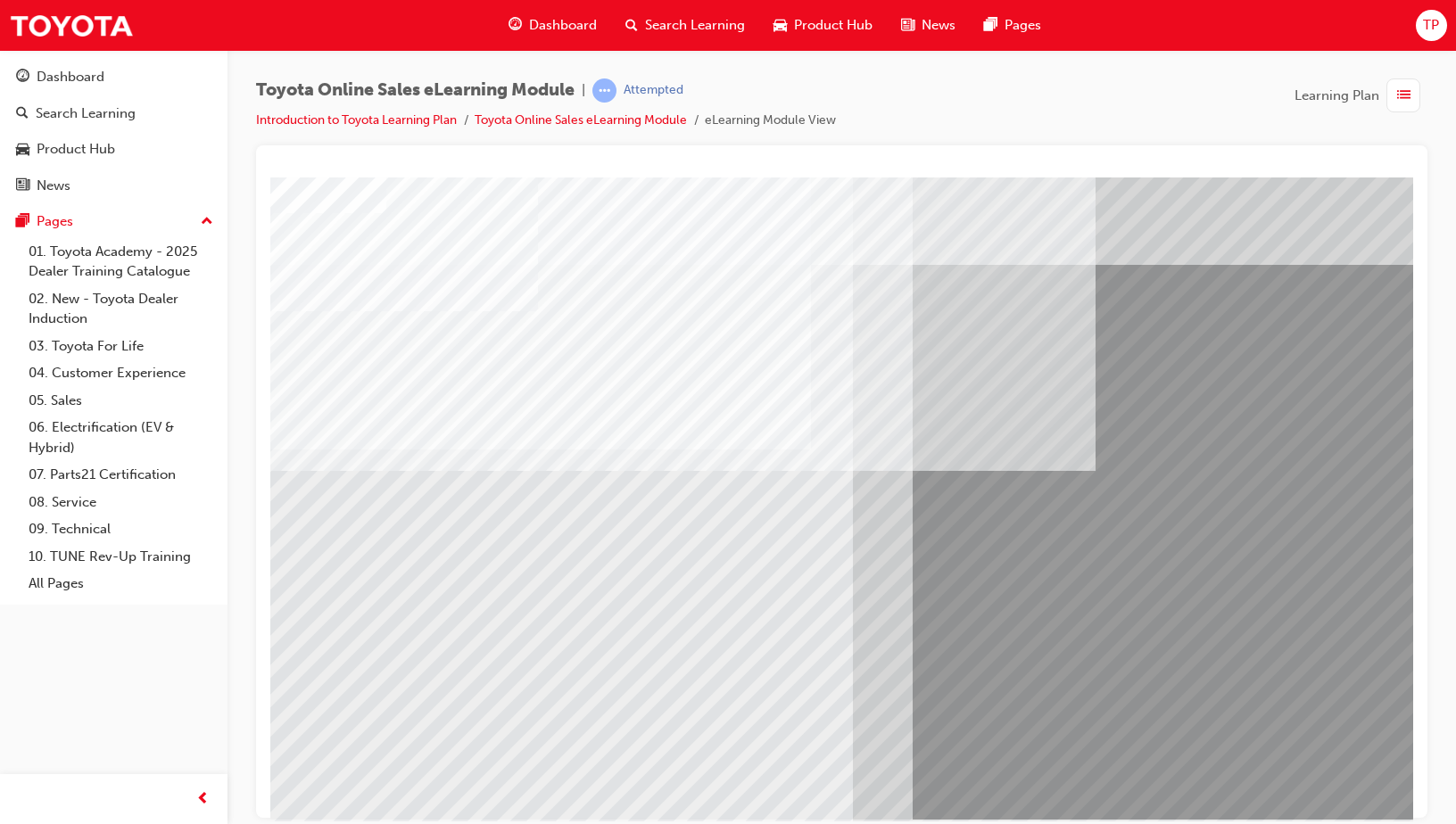 click at bounding box center (327, 3478) 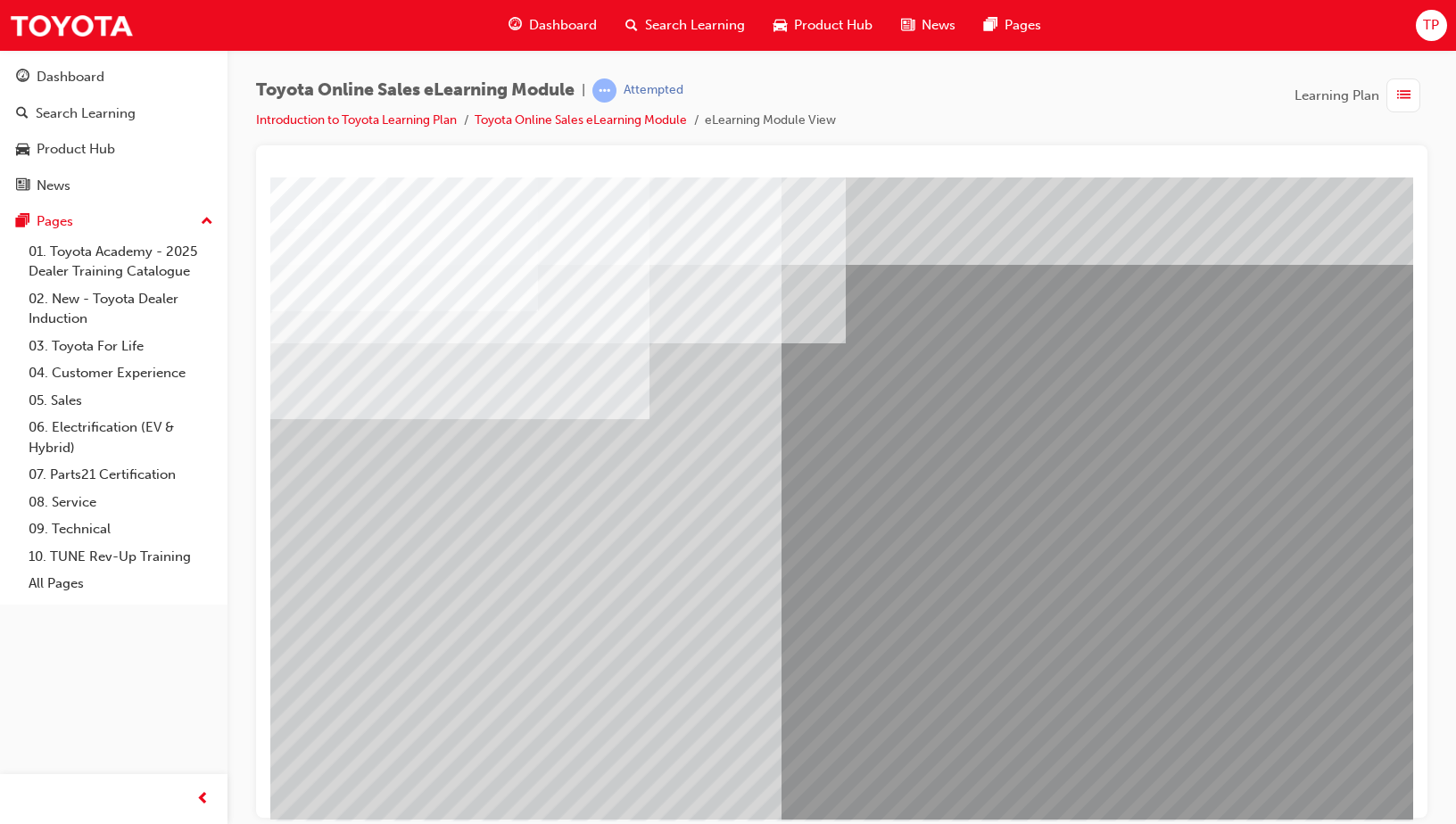 click at bounding box center (293, 3880) 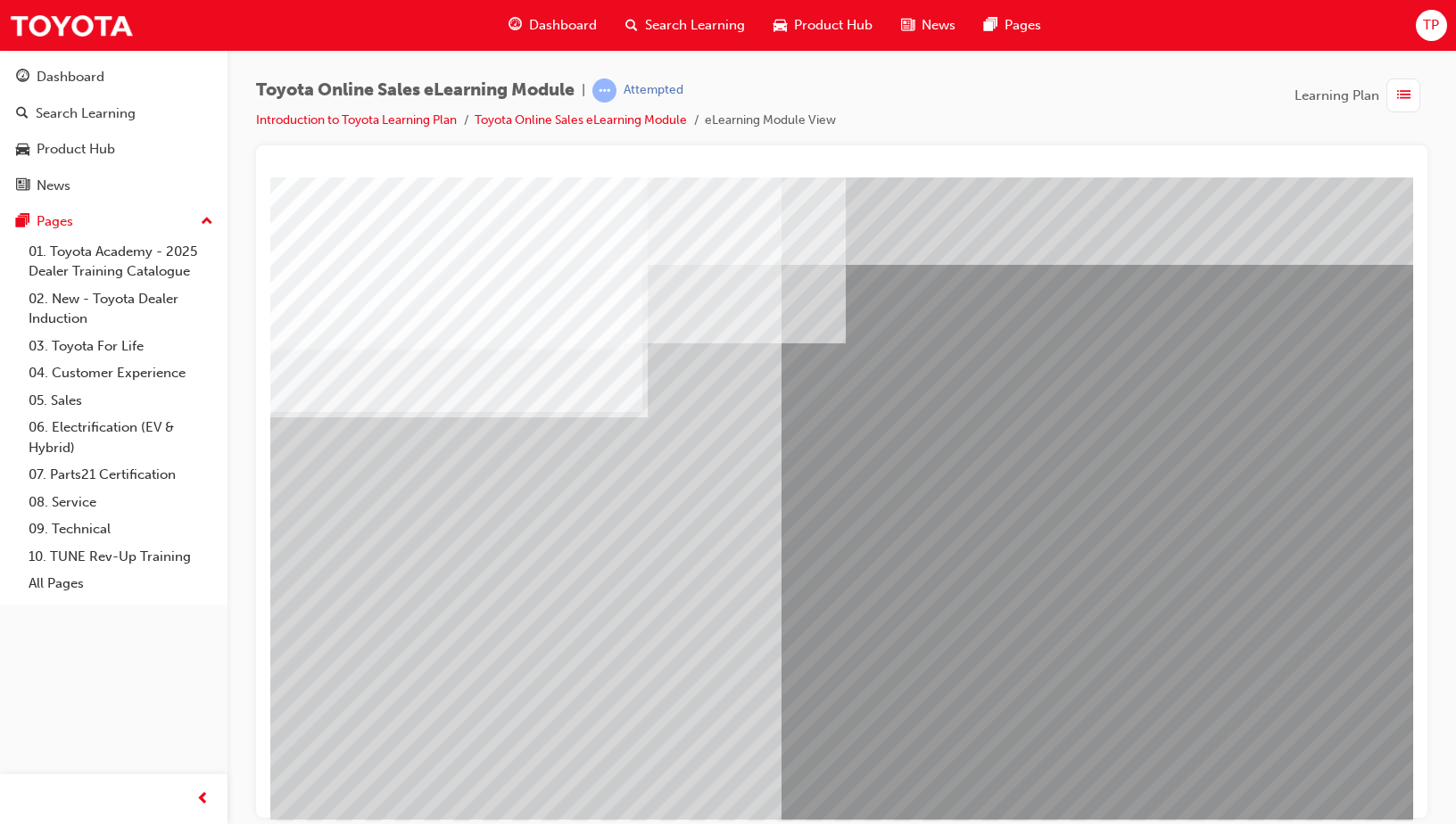 click at bounding box center (878, 1173) 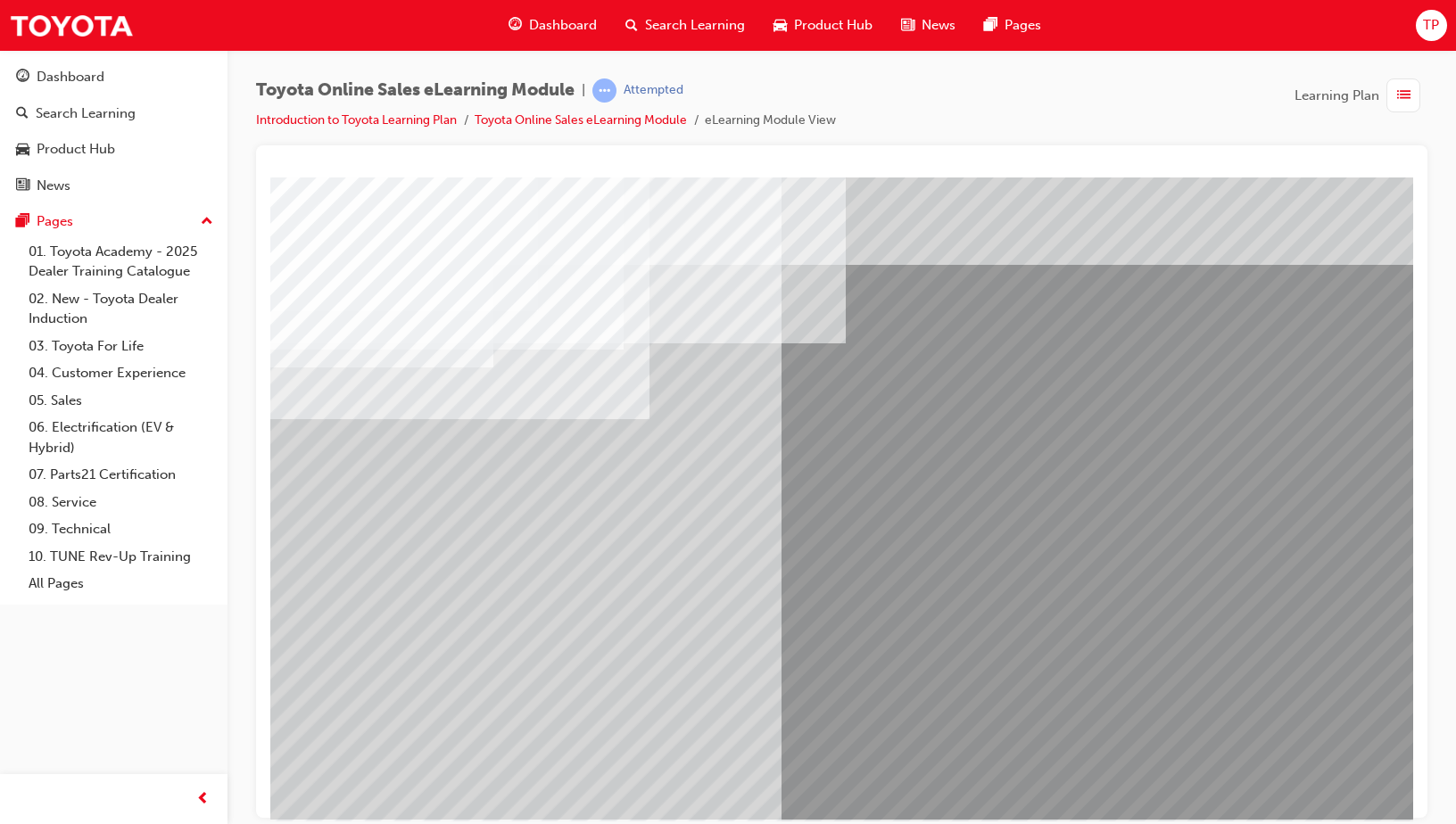 click at bounding box center (293, 4014) 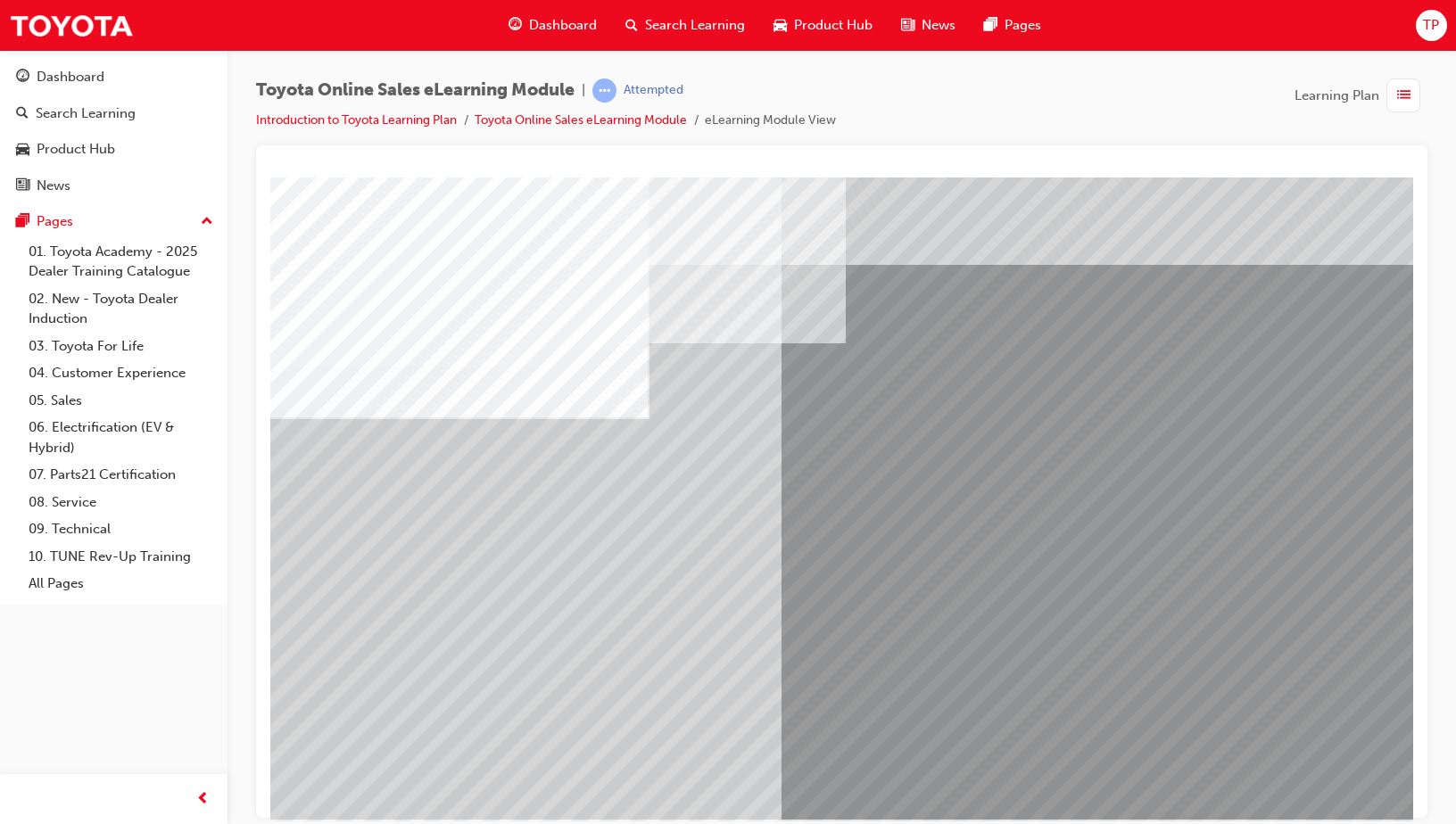 drag, startPoint x: 401, startPoint y: 597, endPoint x: 443, endPoint y: 602, distance: 42.29657 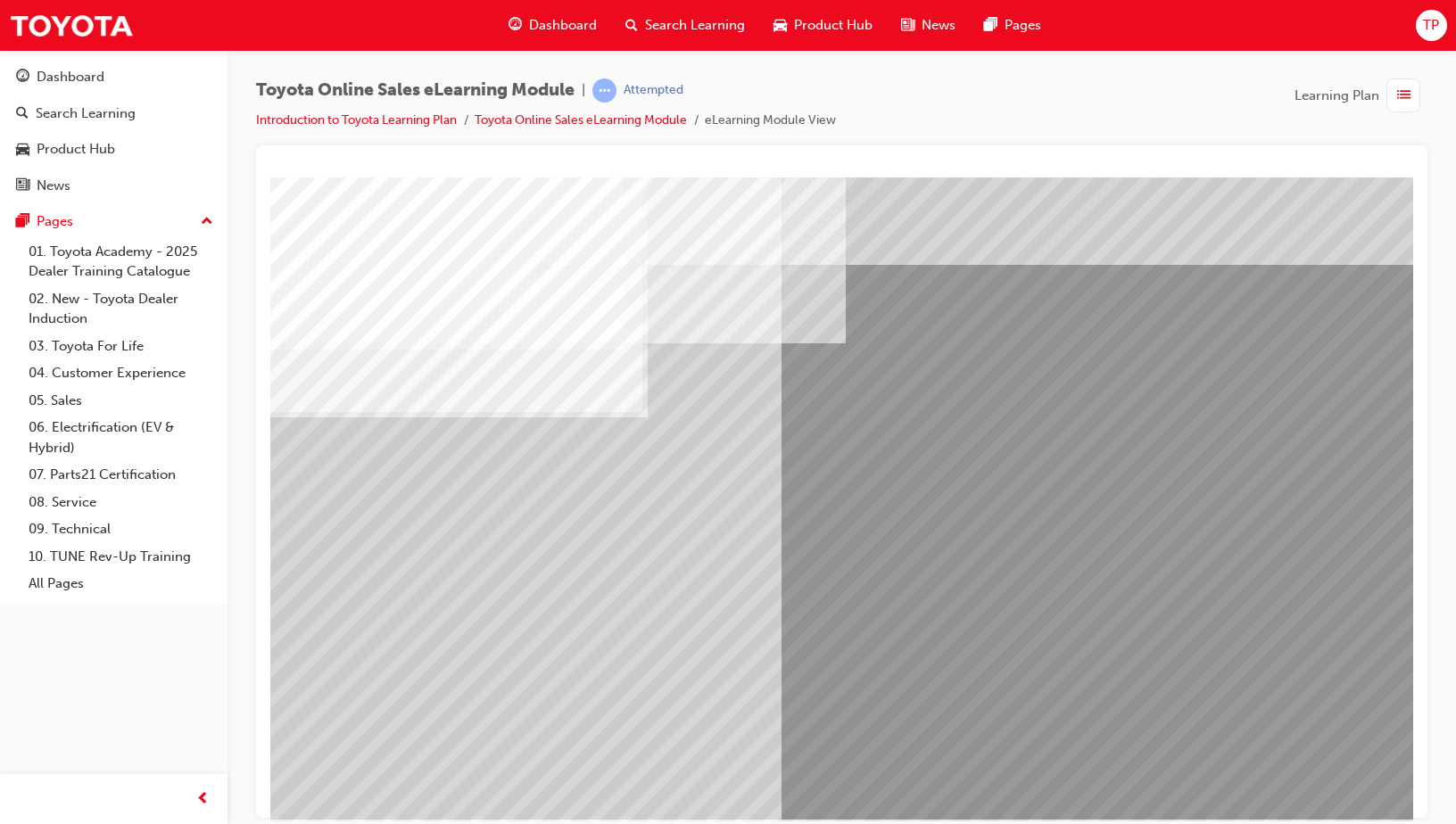 click at bounding box center (524, 3352) 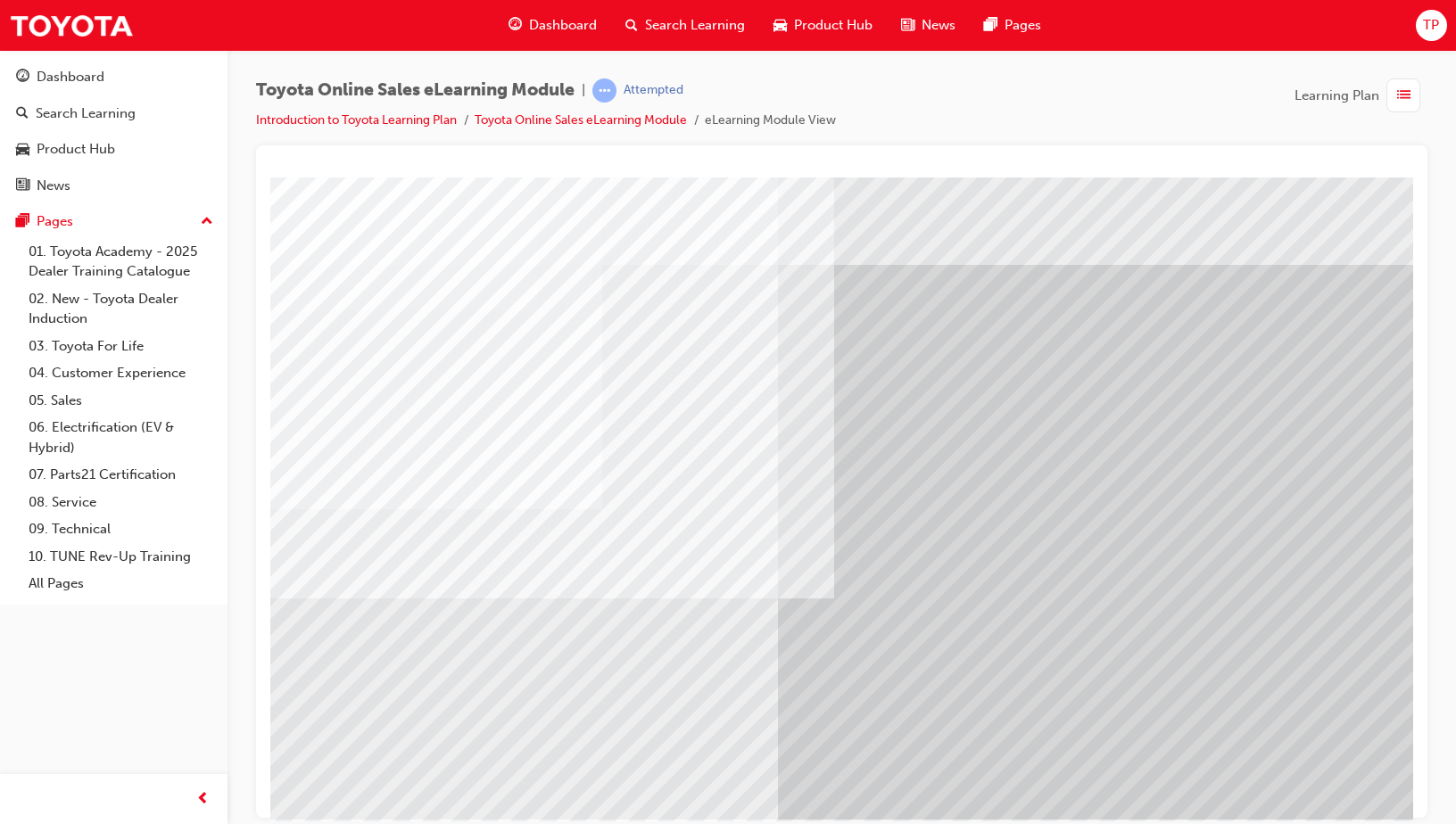 click at bounding box center [327, 3705] 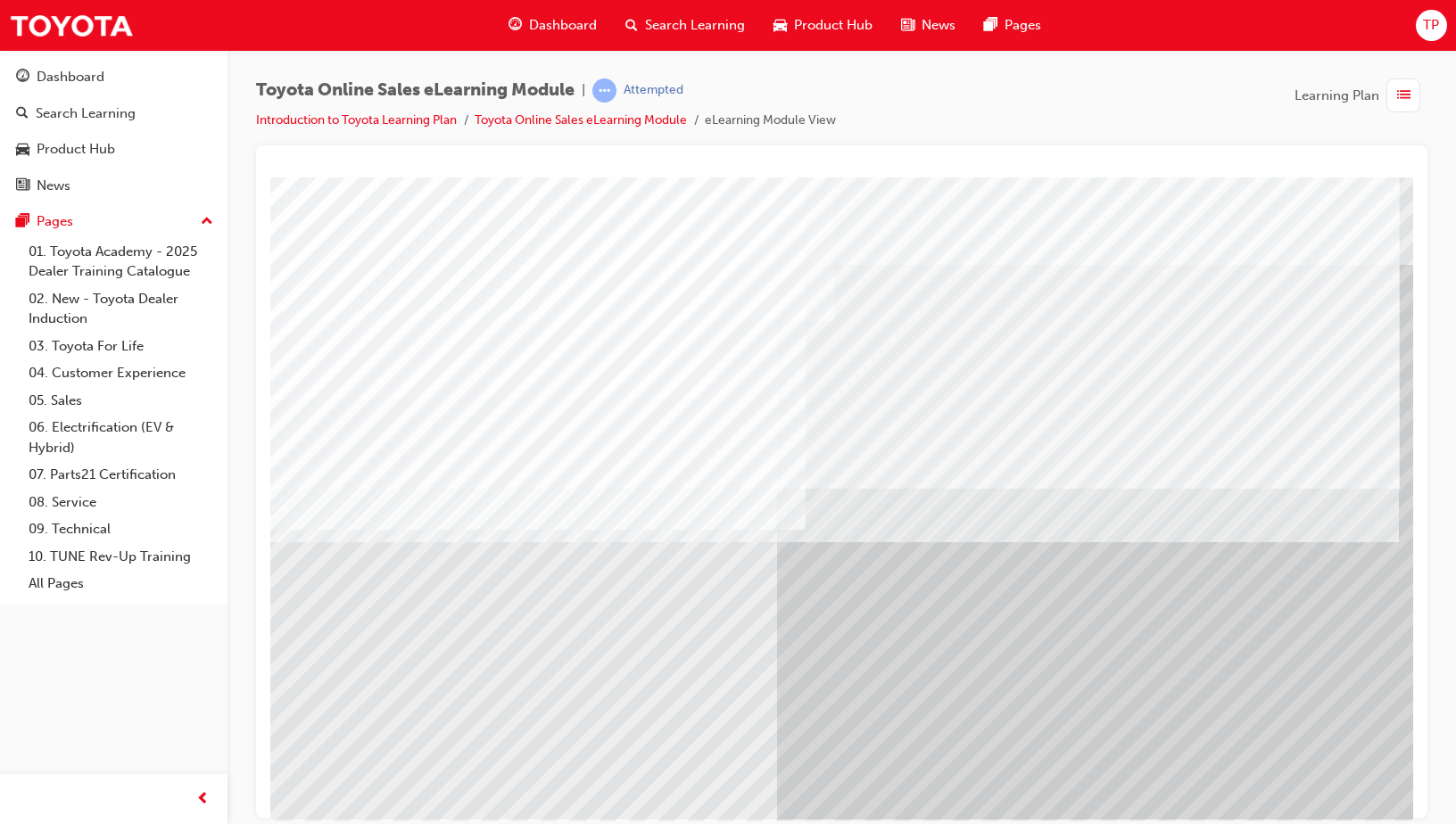 click at bounding box center [327, 3392] 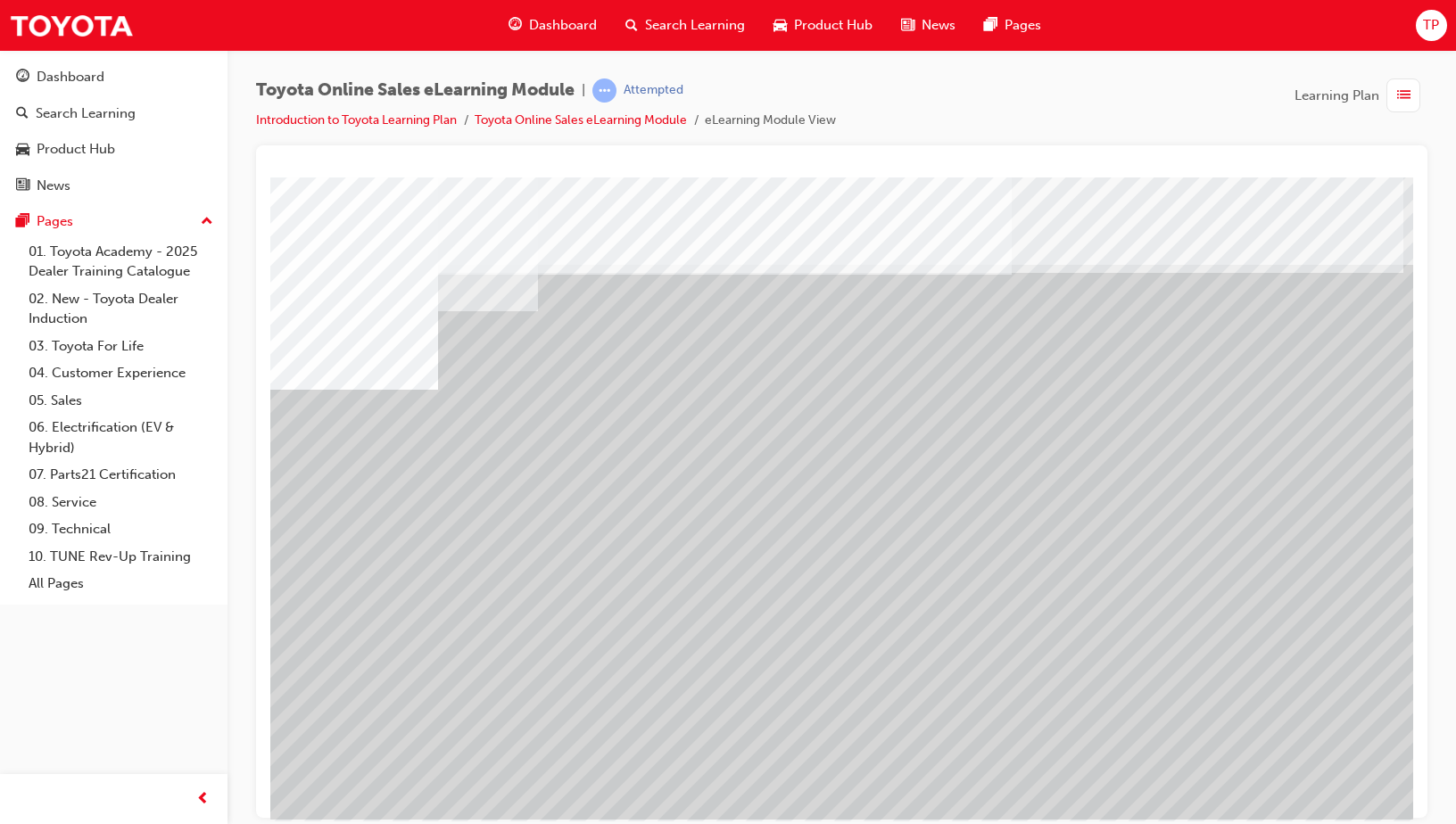 click at bounding box center [342, 4686] 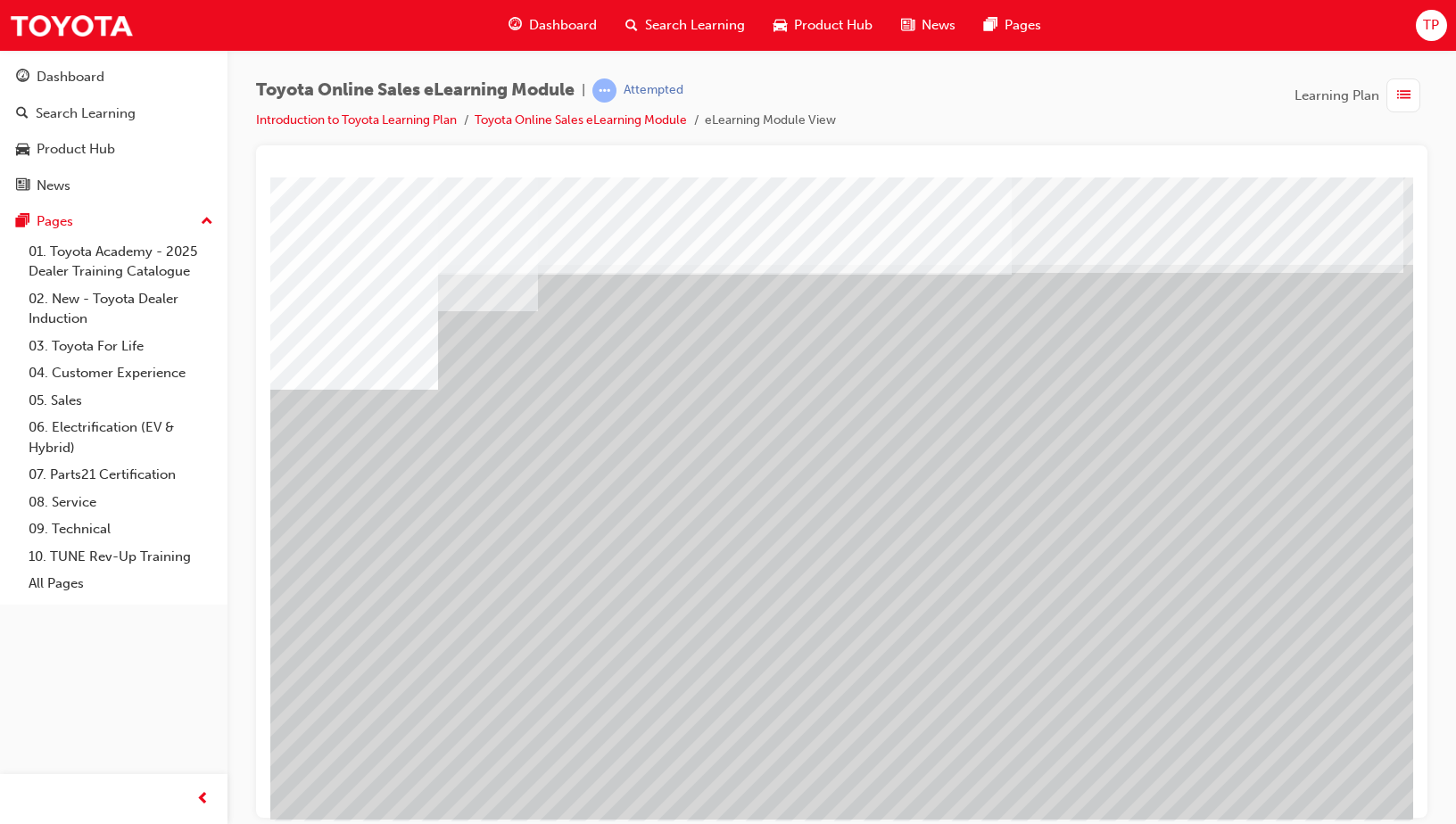 click at bounding box center [351, 4387] 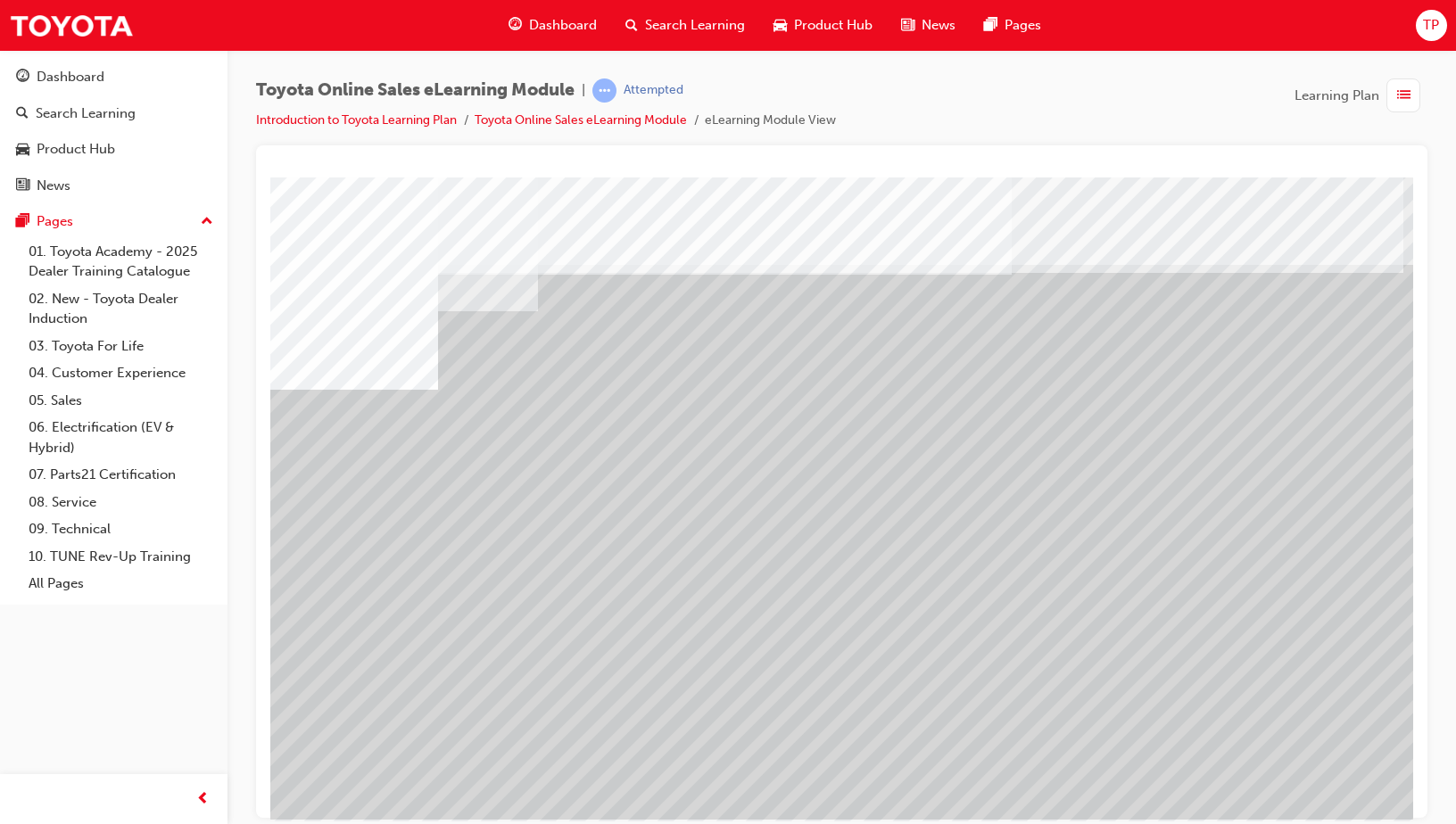 click at bounding box center [351, 4449] 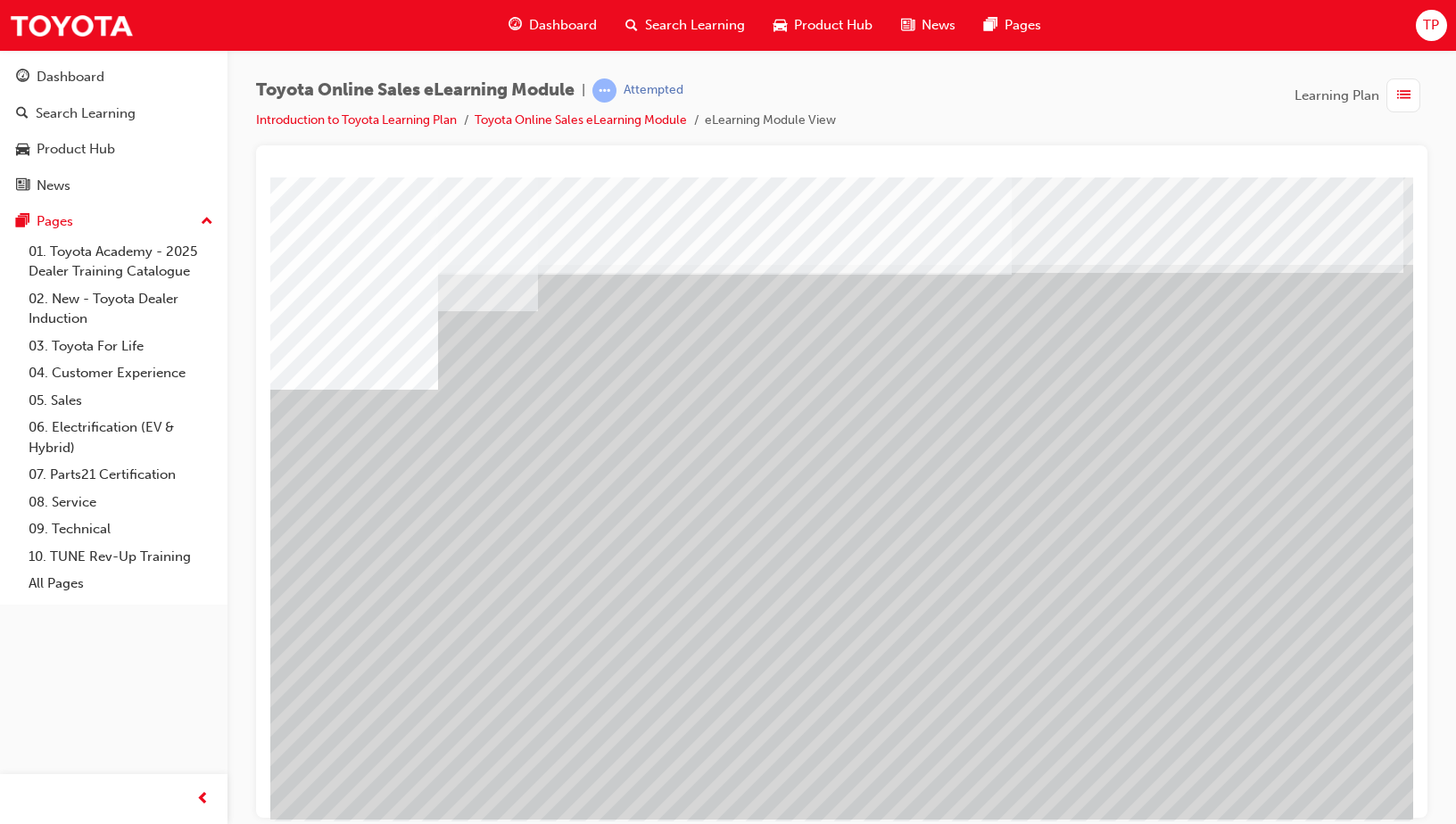 drag, startPoint x: 1335, startPoint y: 636, endPoint x: 1353, endPoint y: 676, distance: 43.86342 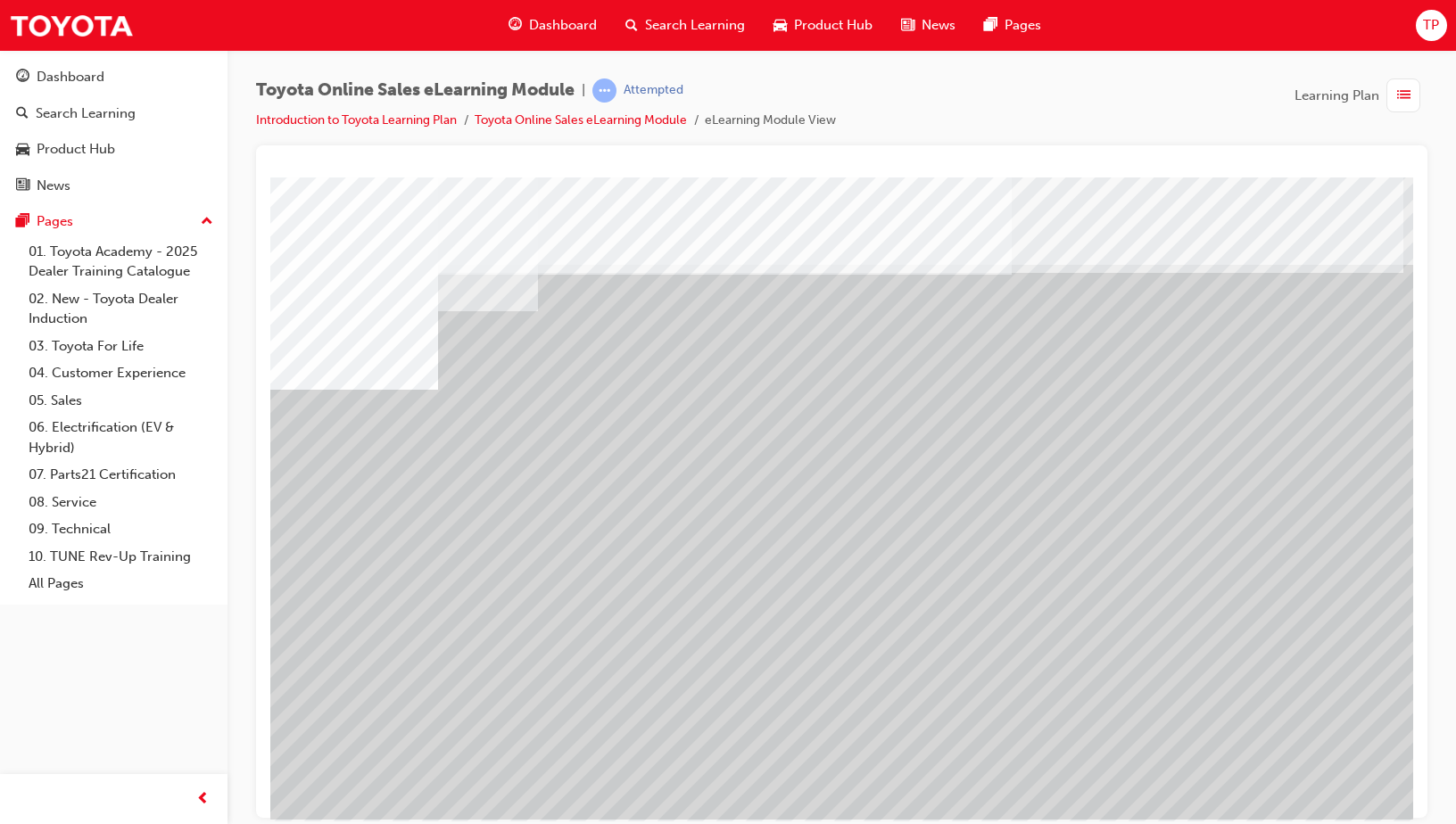 click at bounding box center [327, 2984] 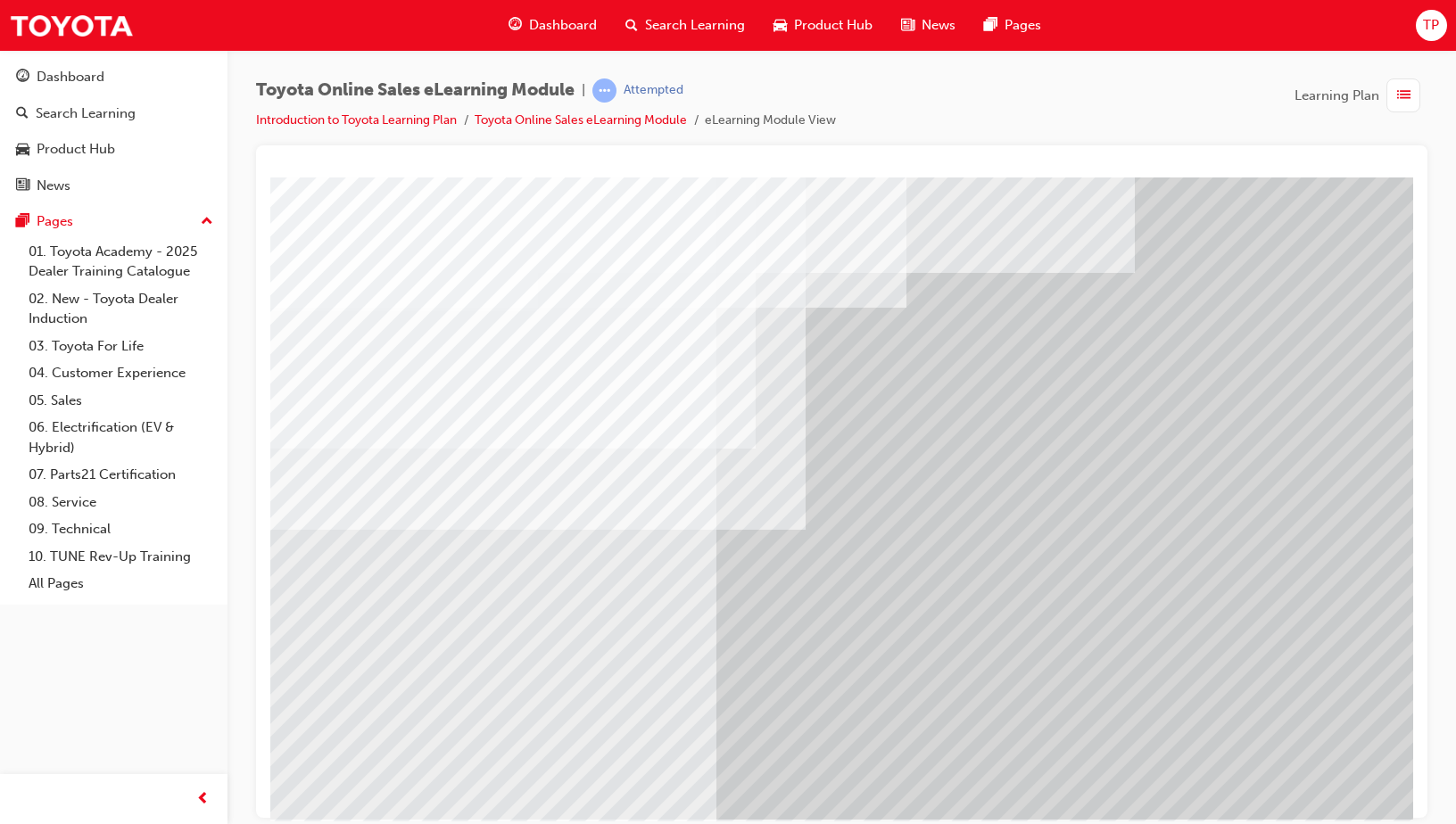 click at bounding box center [327, 4099] 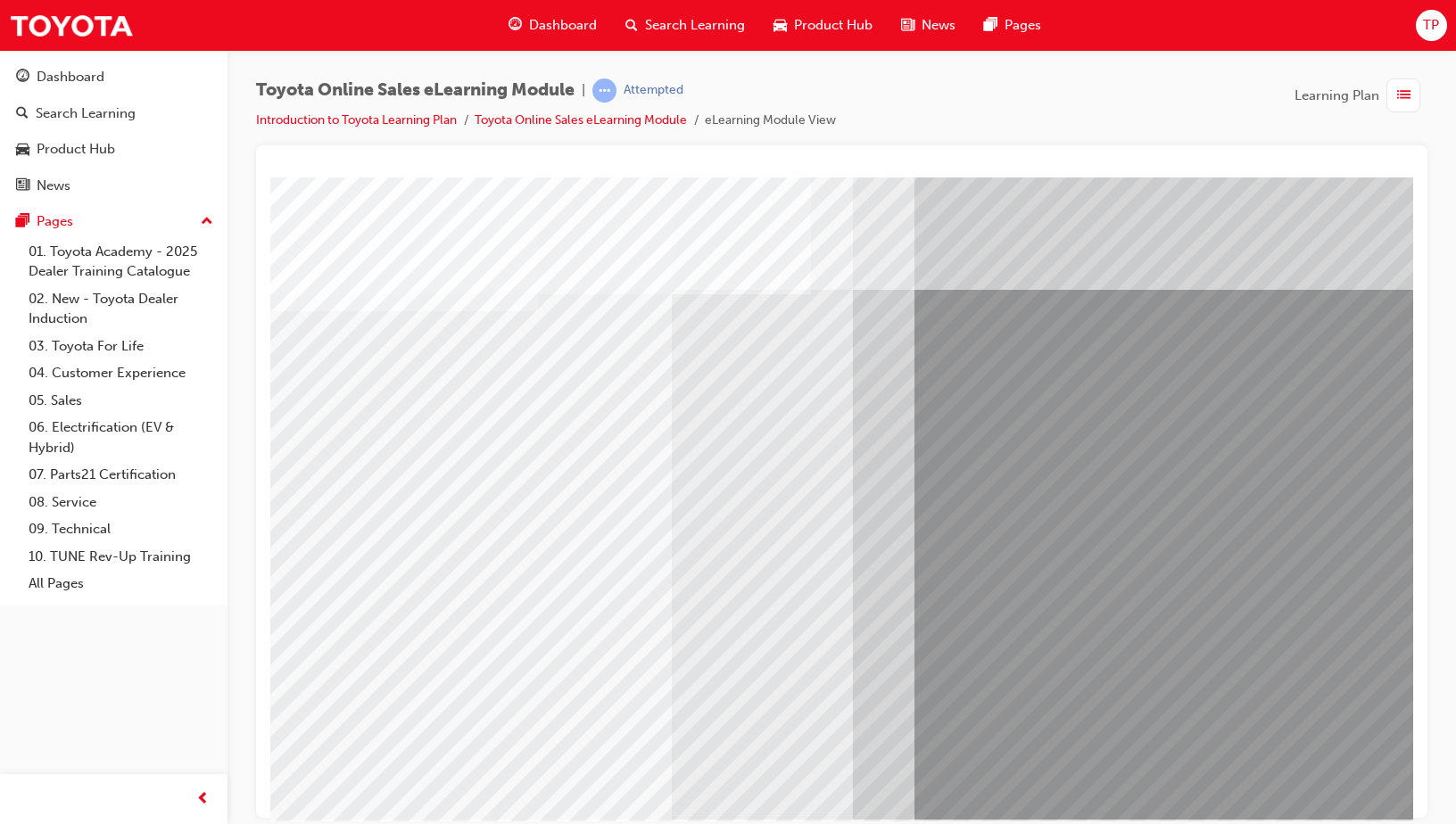 drag, startPoint x: 930, startPoint y: 523, endPoint x: 914, endPoint y: 457, distance: 67.9117 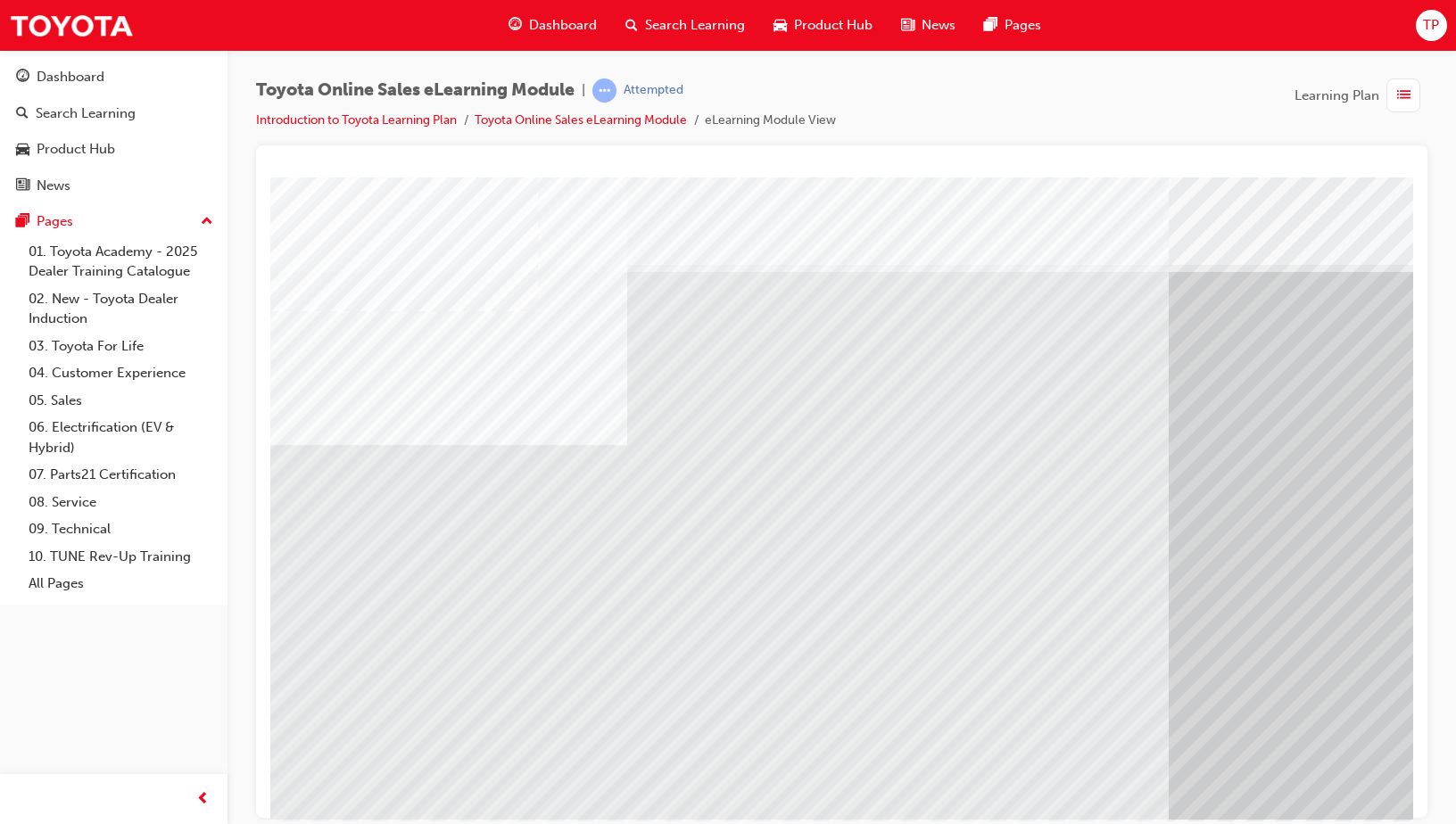 click at bounding box center (449, 2591) 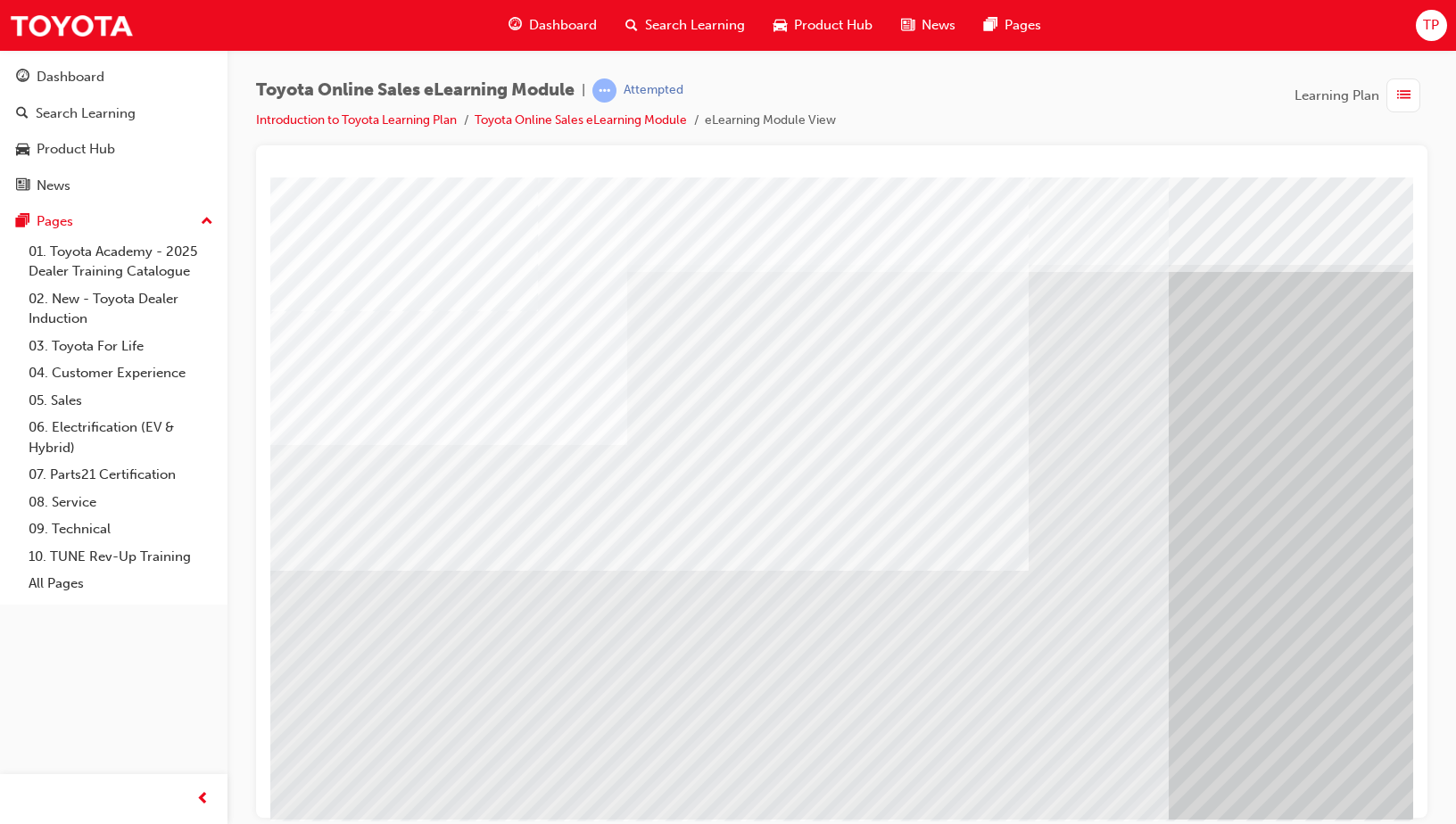 click at bounding box center [327, 2543] 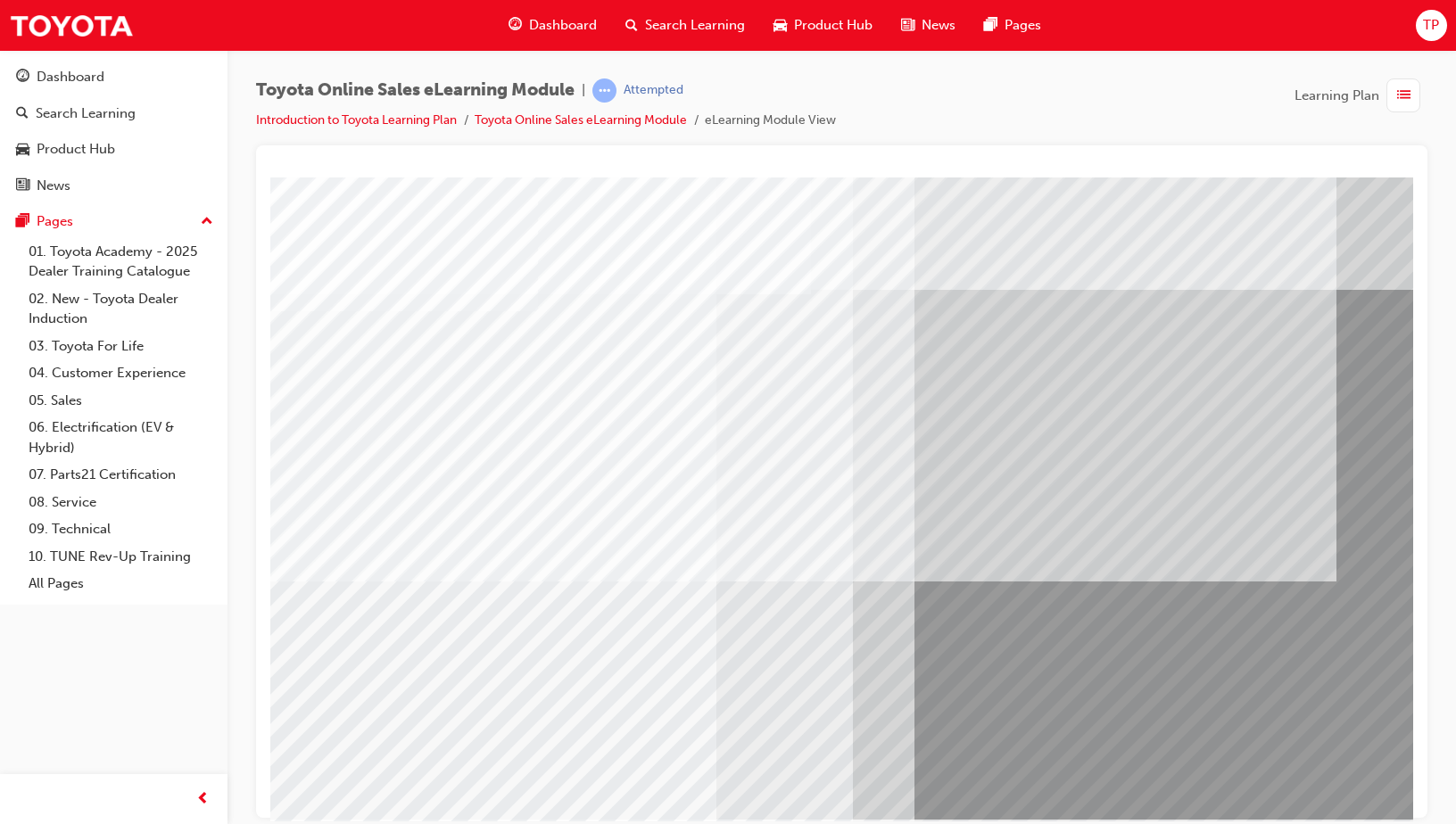 click at bounding box center [452, 4316] 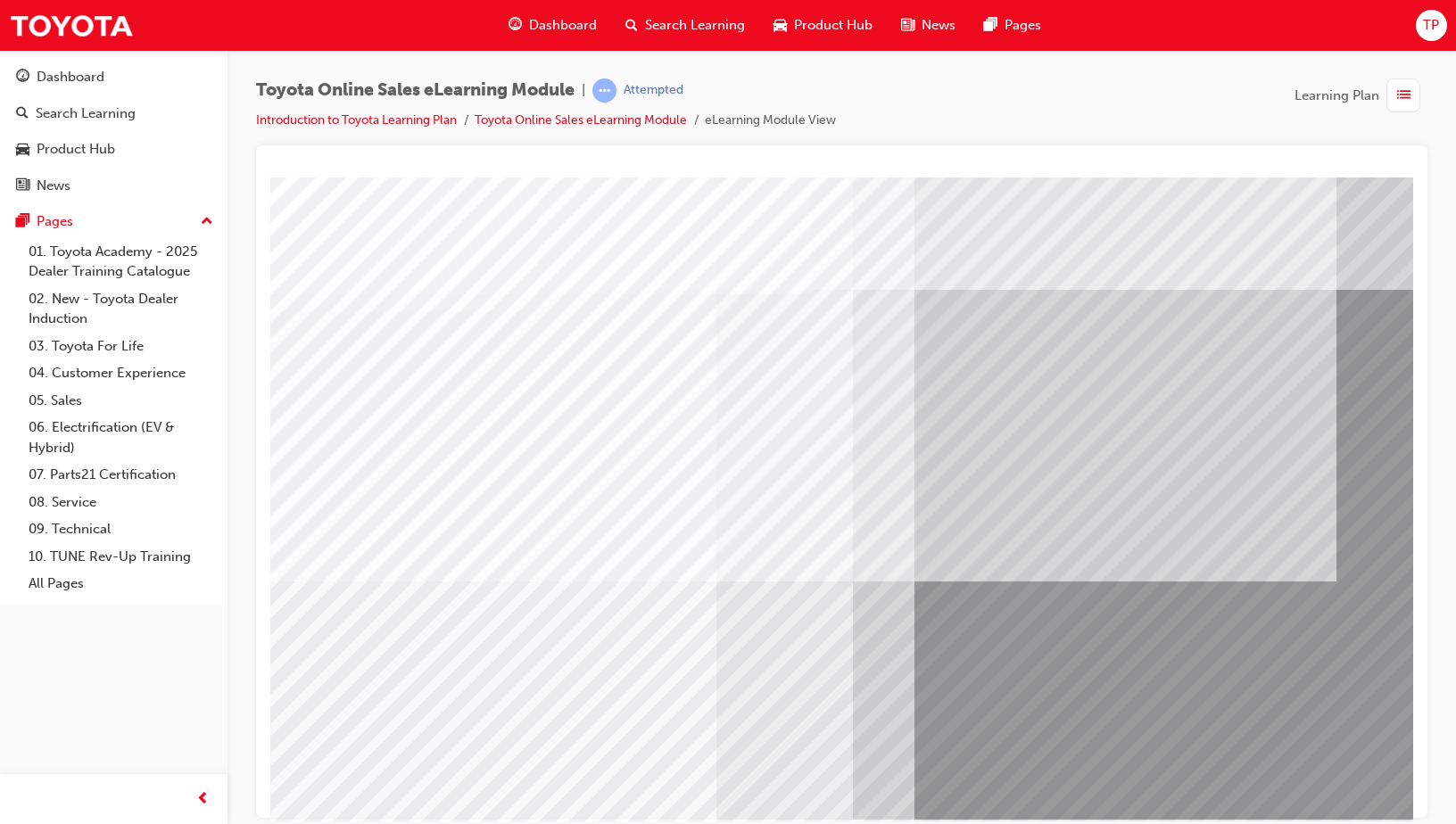 click at bounding box center [327, 3140] 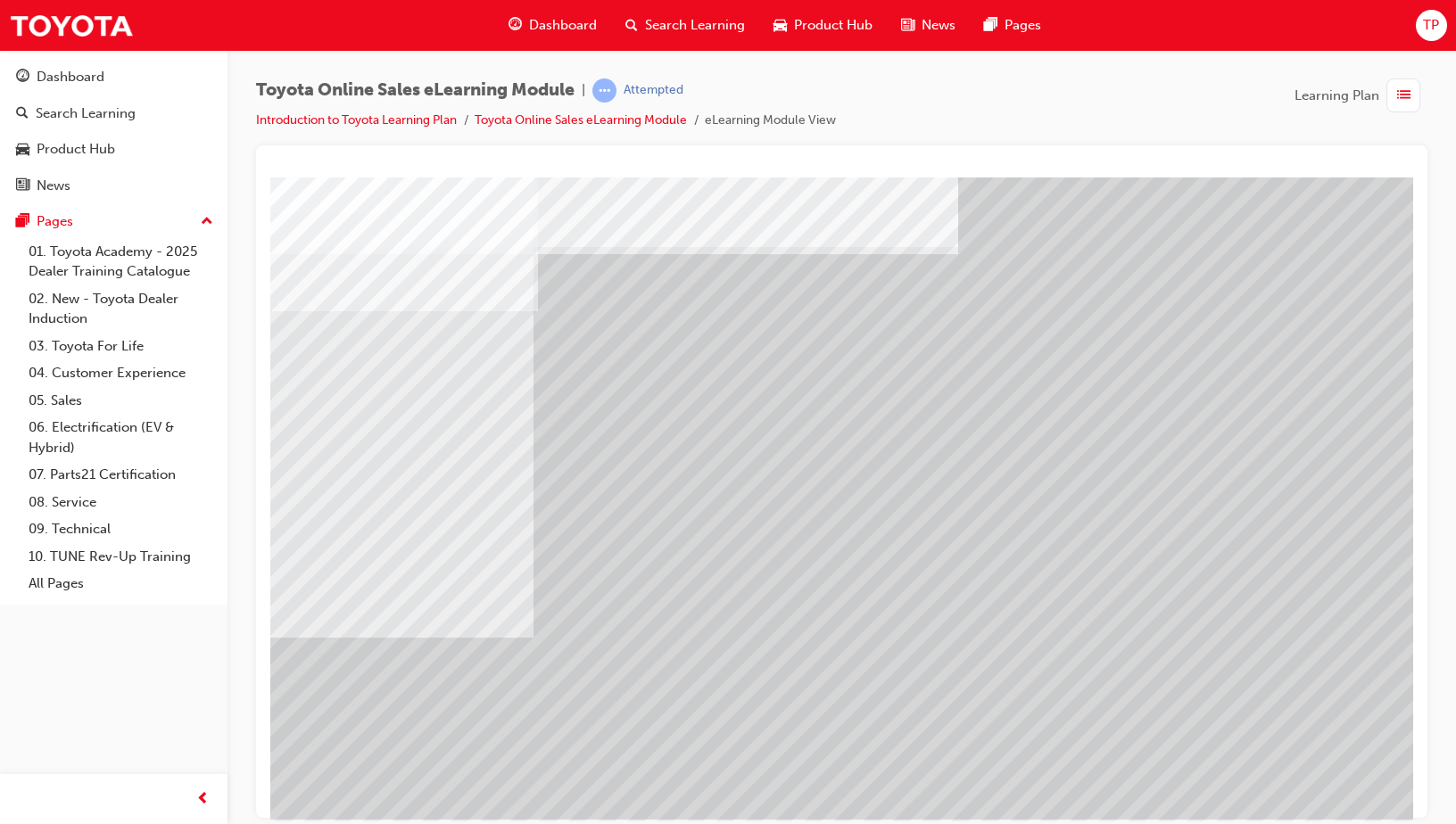 click at bounding box center [327, 2857] 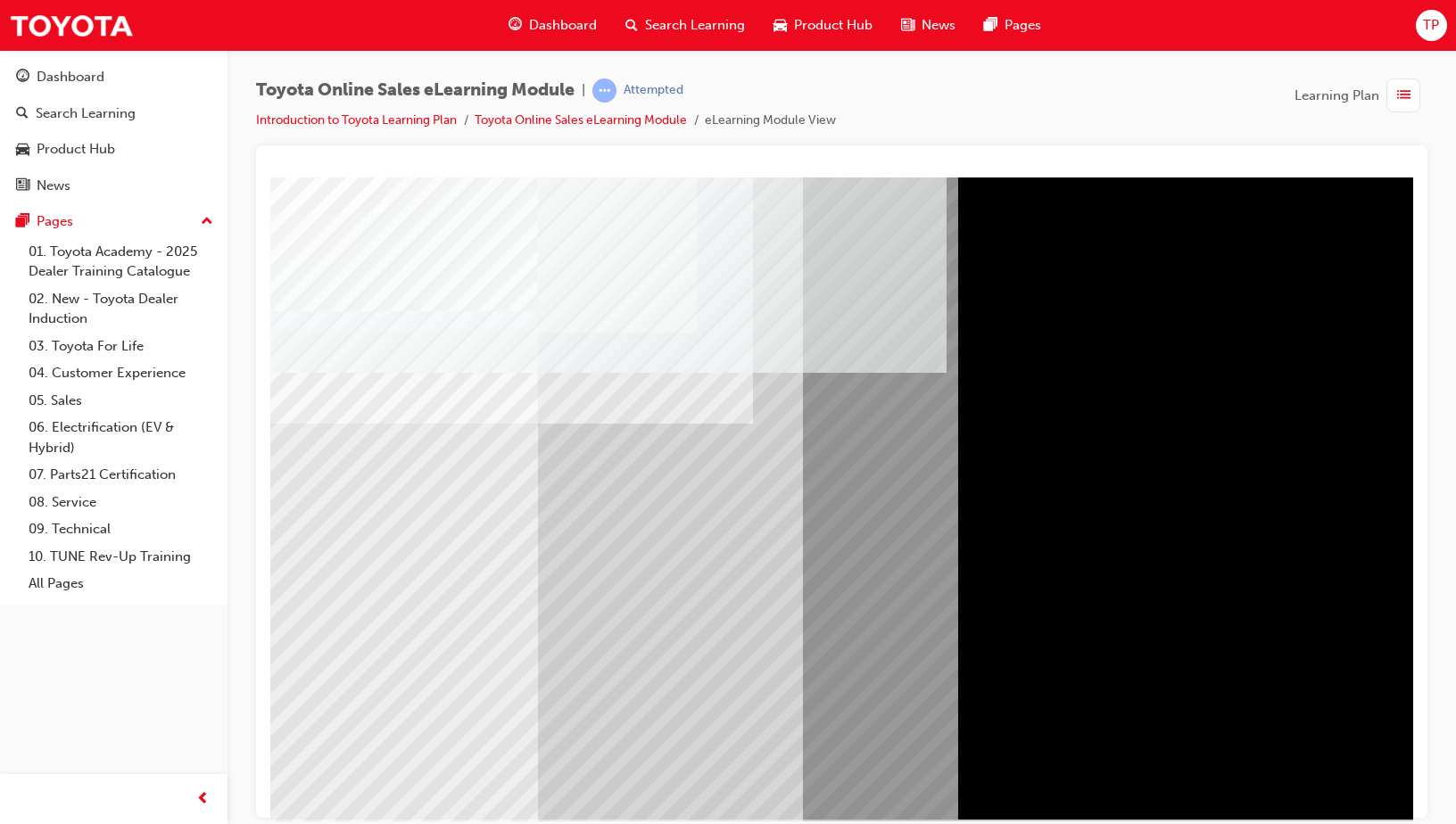 click at bounding box center [327, 4075] 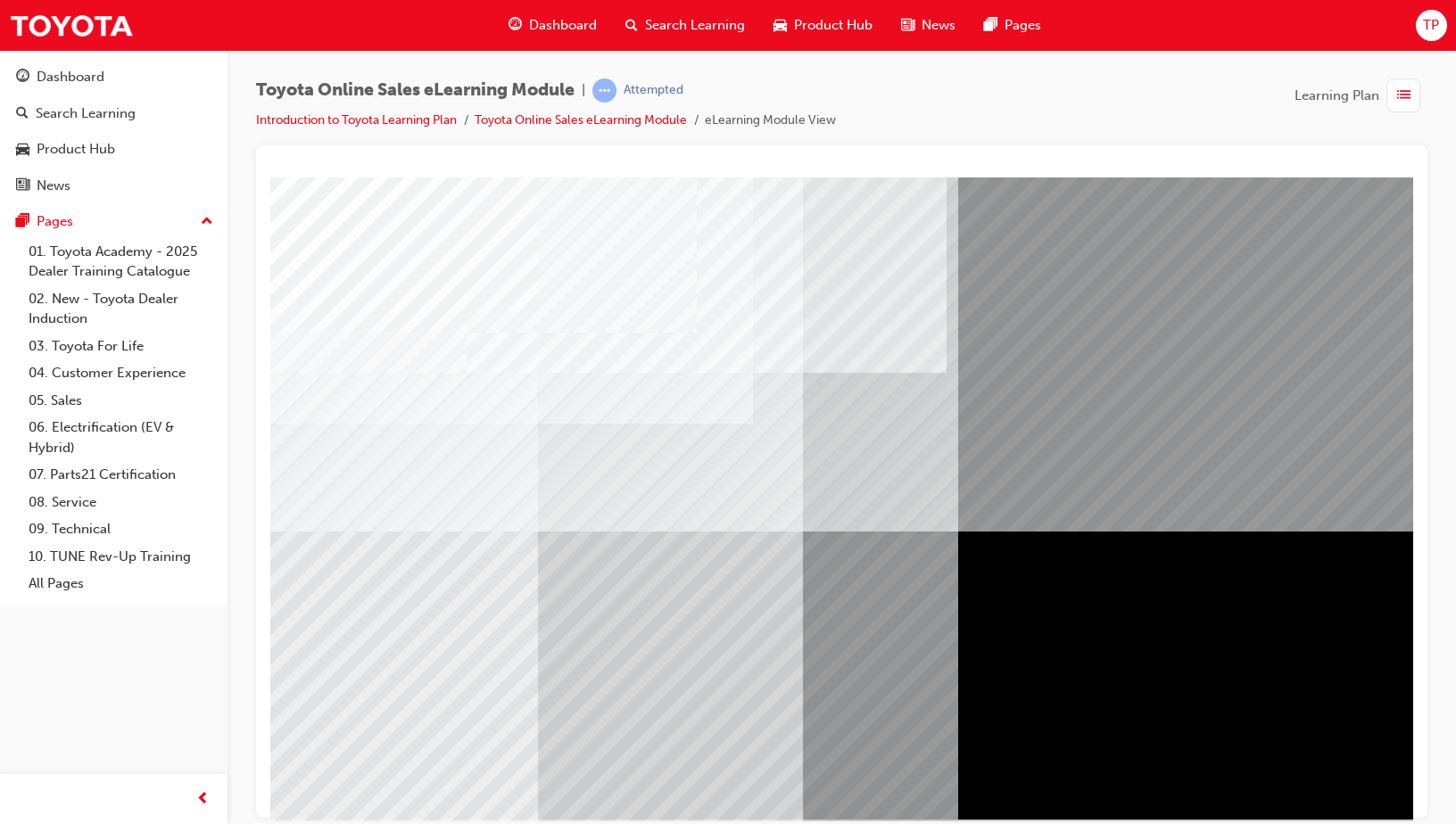 click at bounding box center (327, 4565) 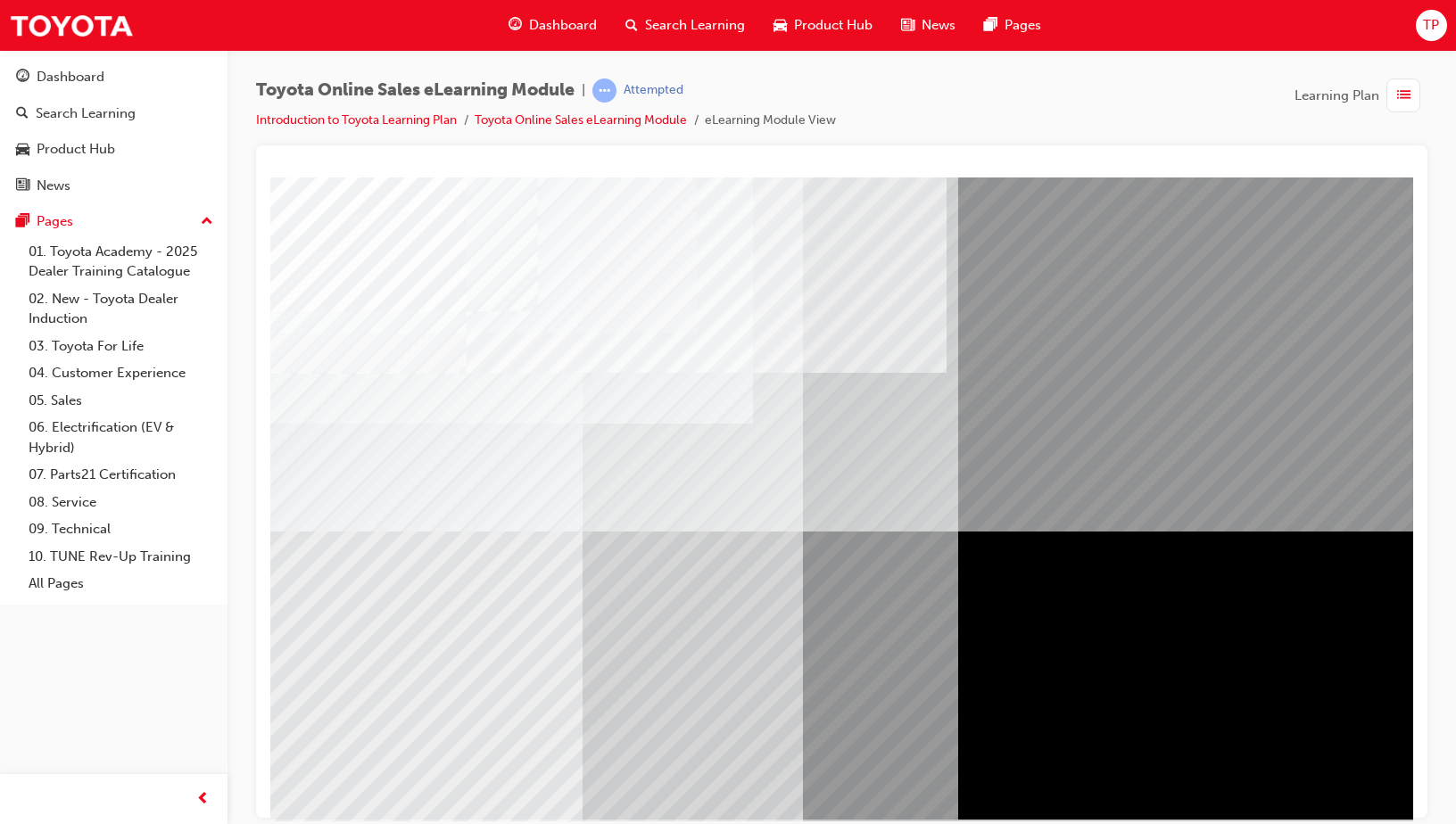 click at bounding box center [327, 4666] 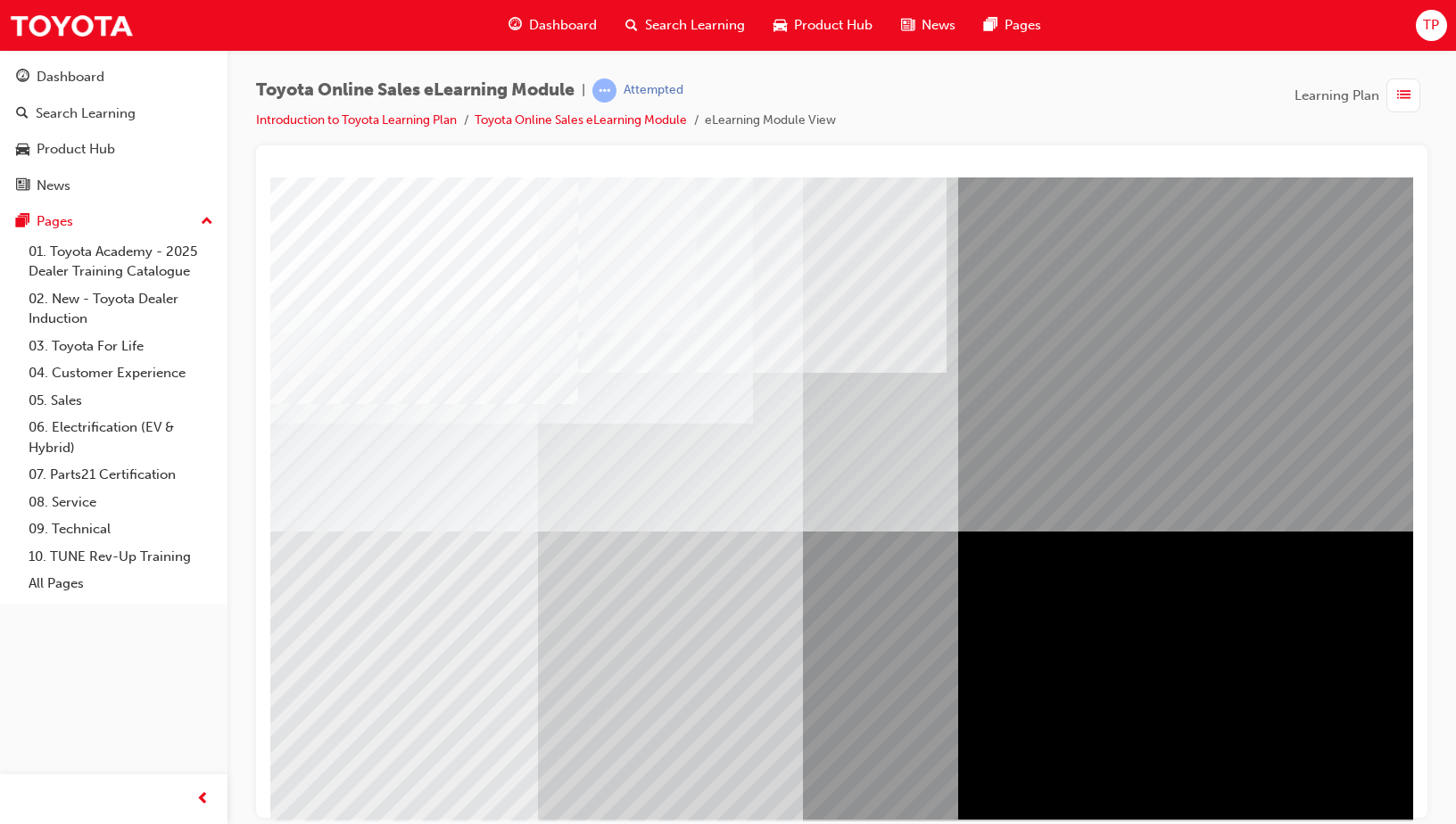 click at bounding box center [327, 4690] 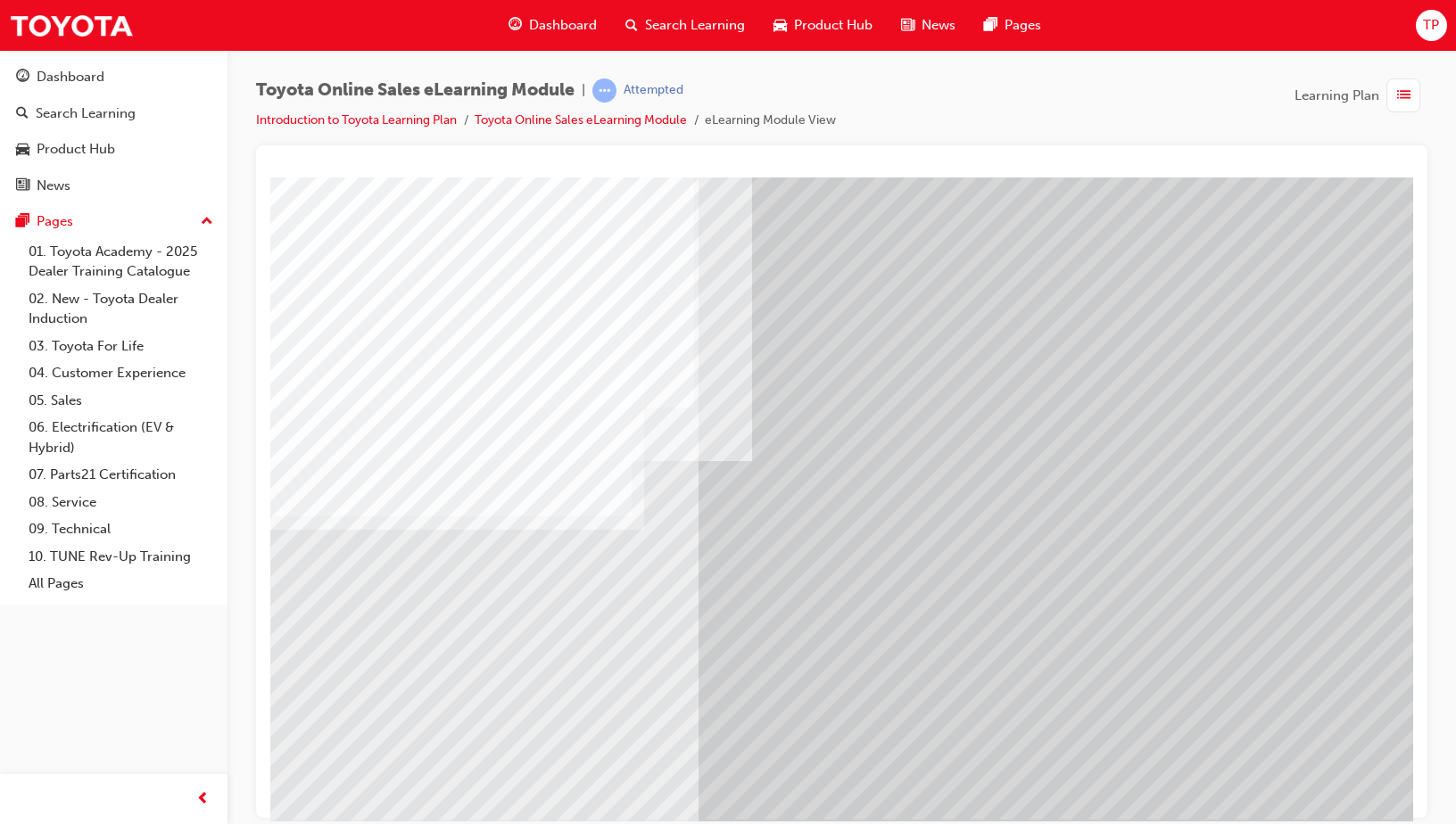 click at bounding box center [327, 5457] 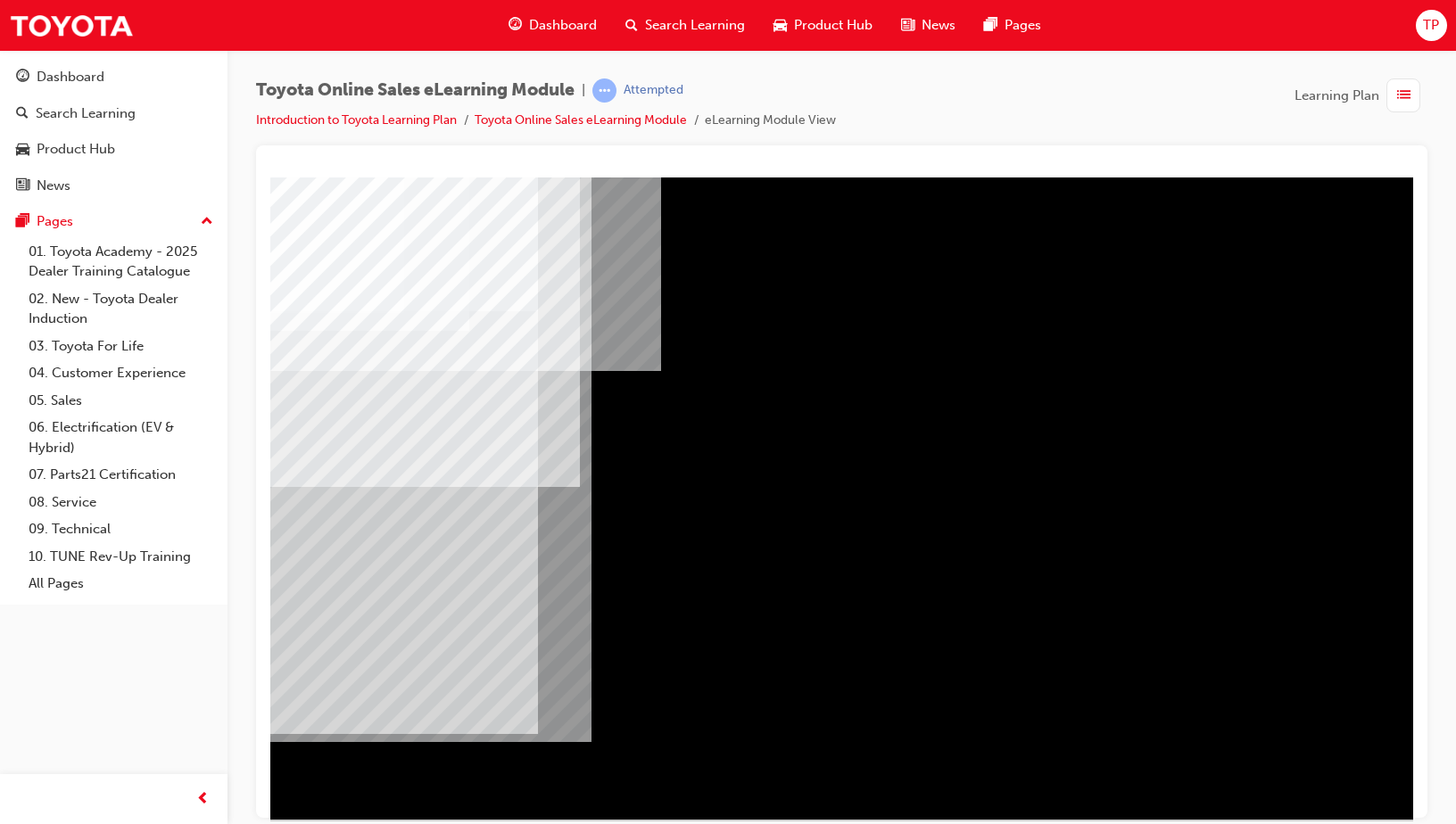 click at bounding box center (369, 2508) 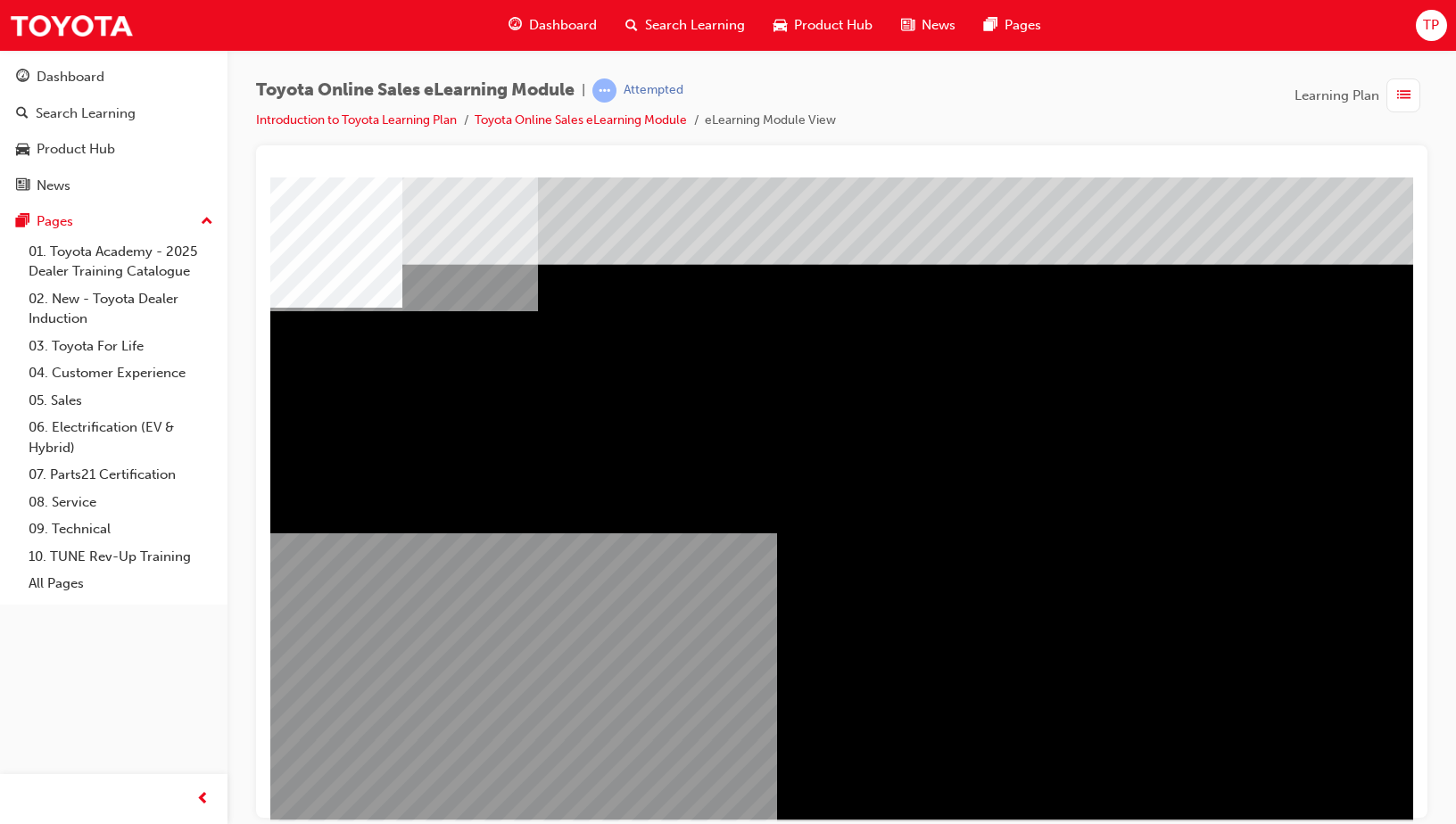 scroll, scrollTop: 0, scrollLeft: 84, axis: horizontal 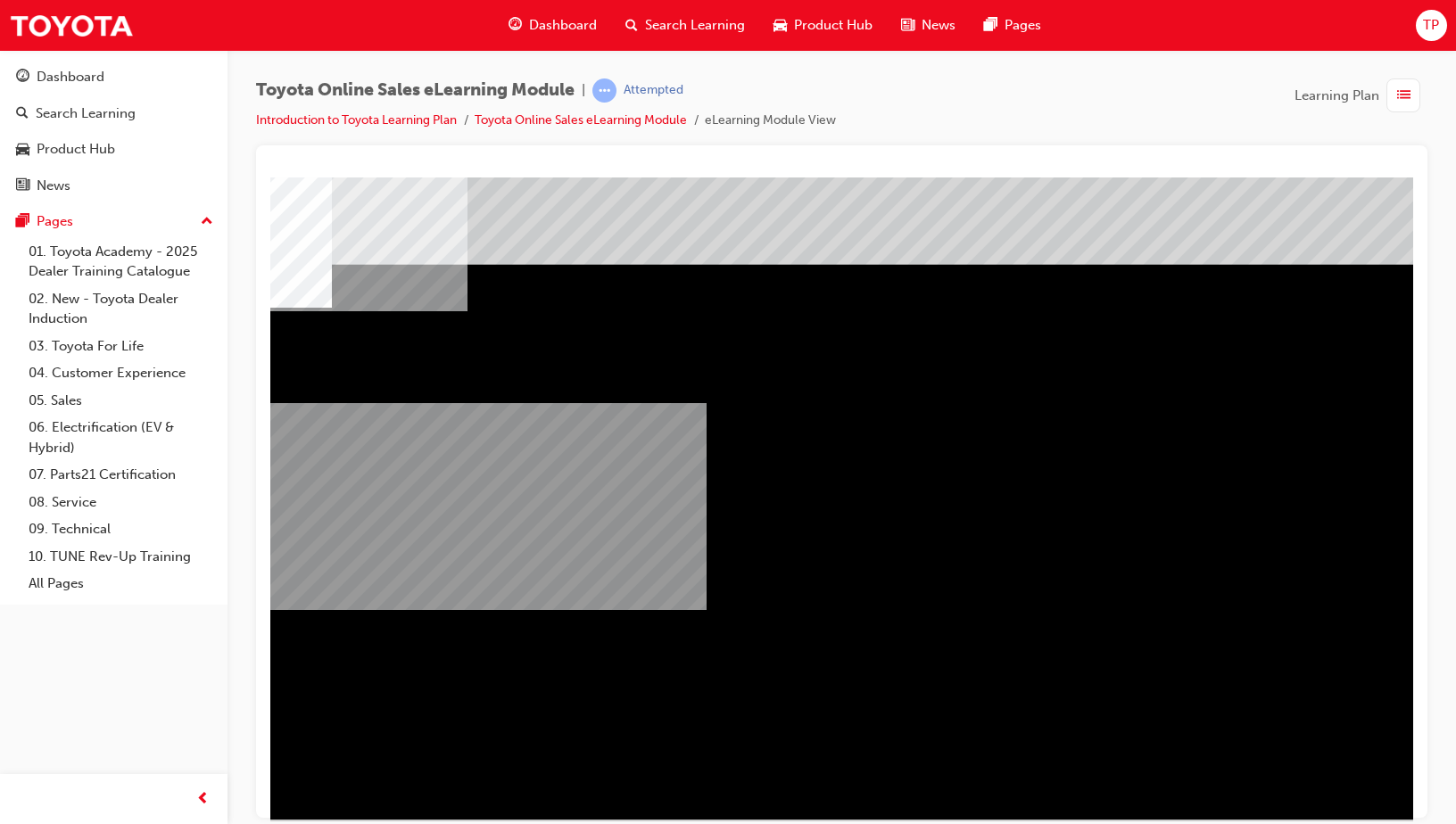 click at bounding box center [256, 2289] 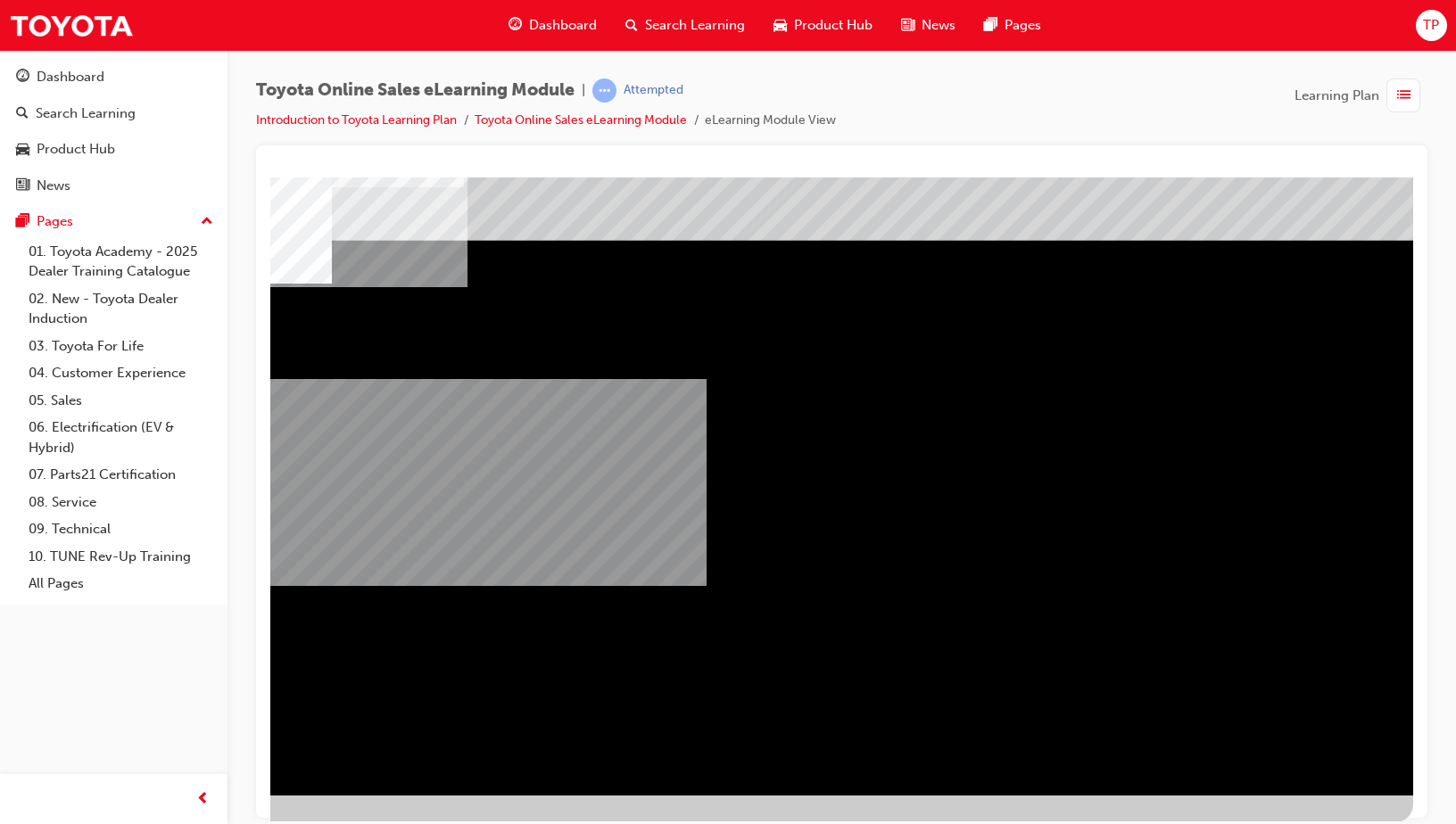 scroll, scrollTop: 38, scrollLeft: 84, axis: both 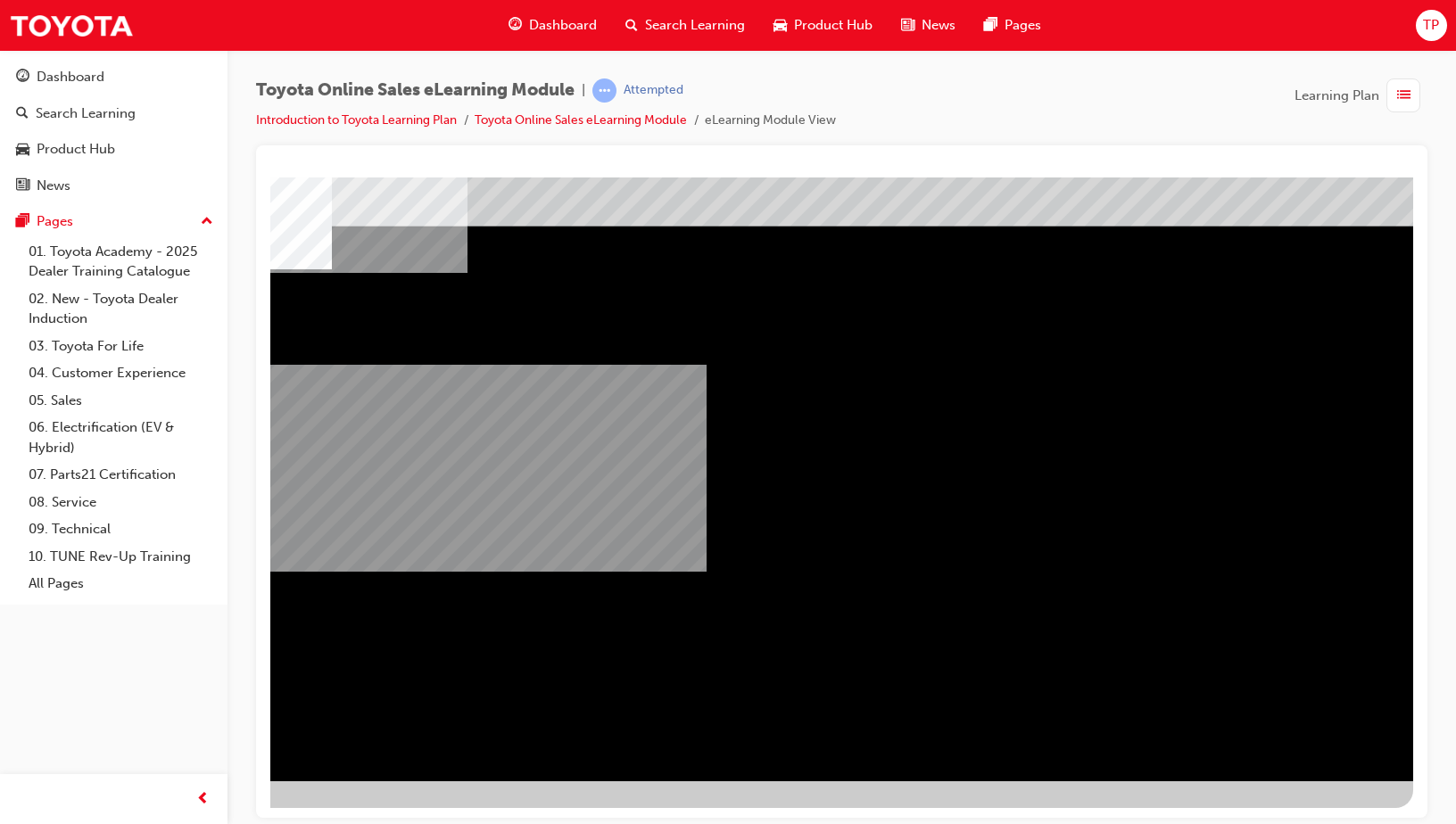 click at bounding box center (332, 2285) 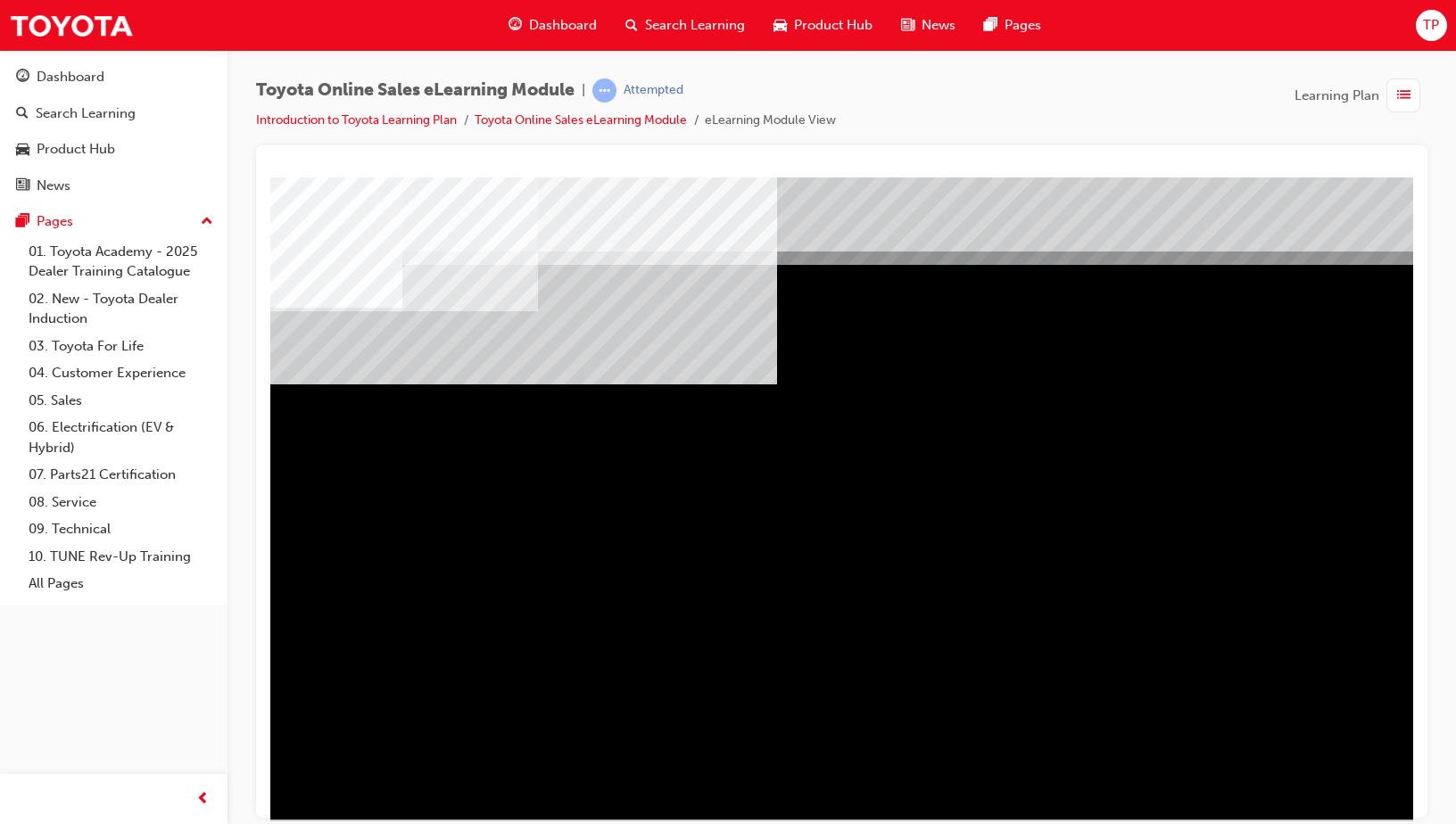 click at bounding box center (327, 2166) 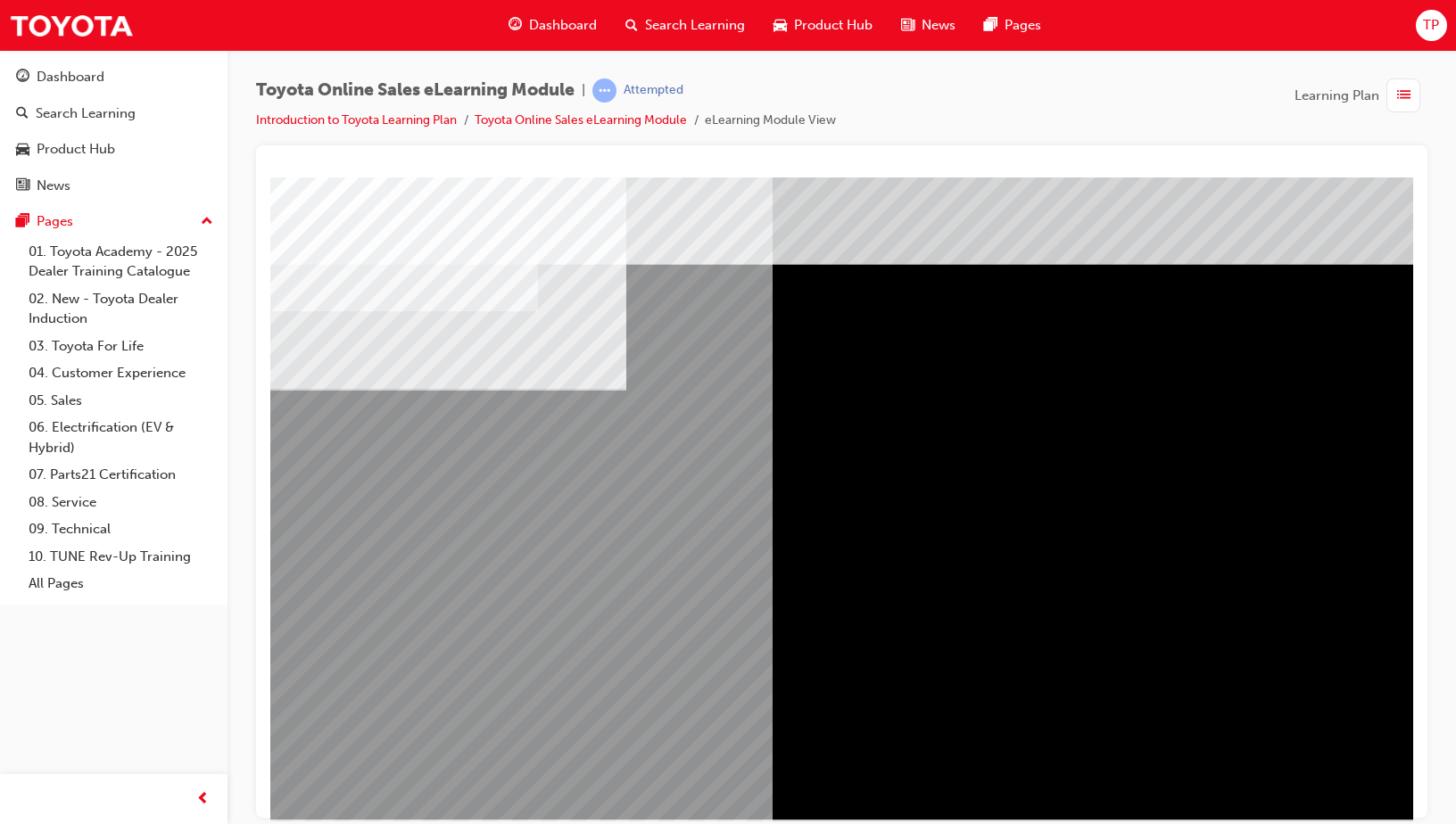 drag, startPoint x: 417, startPoint y: 427, endPoint x: 432, endPoint y: 424, distance: 15.297059 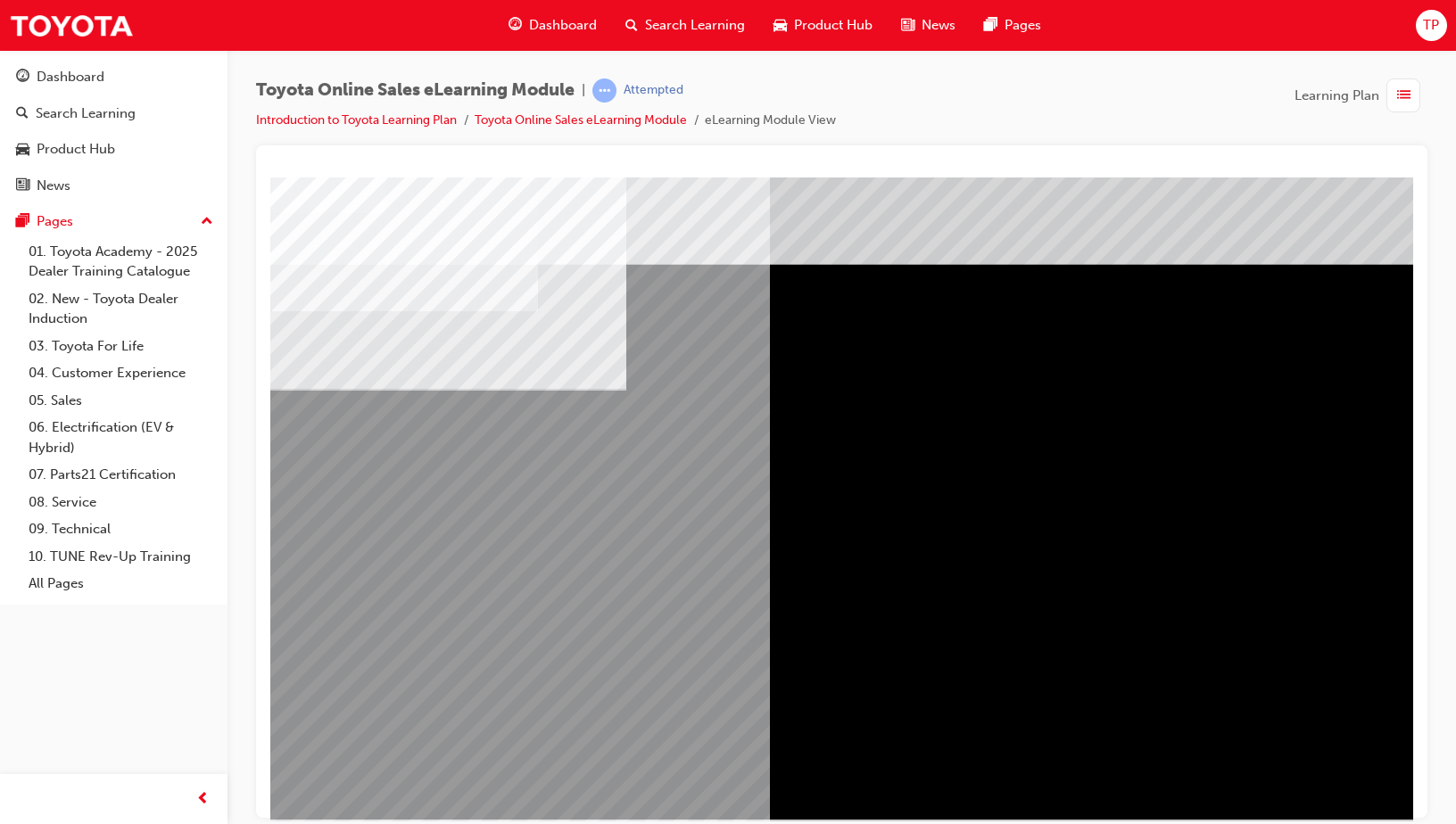 click at bounding box center [448, 1472] 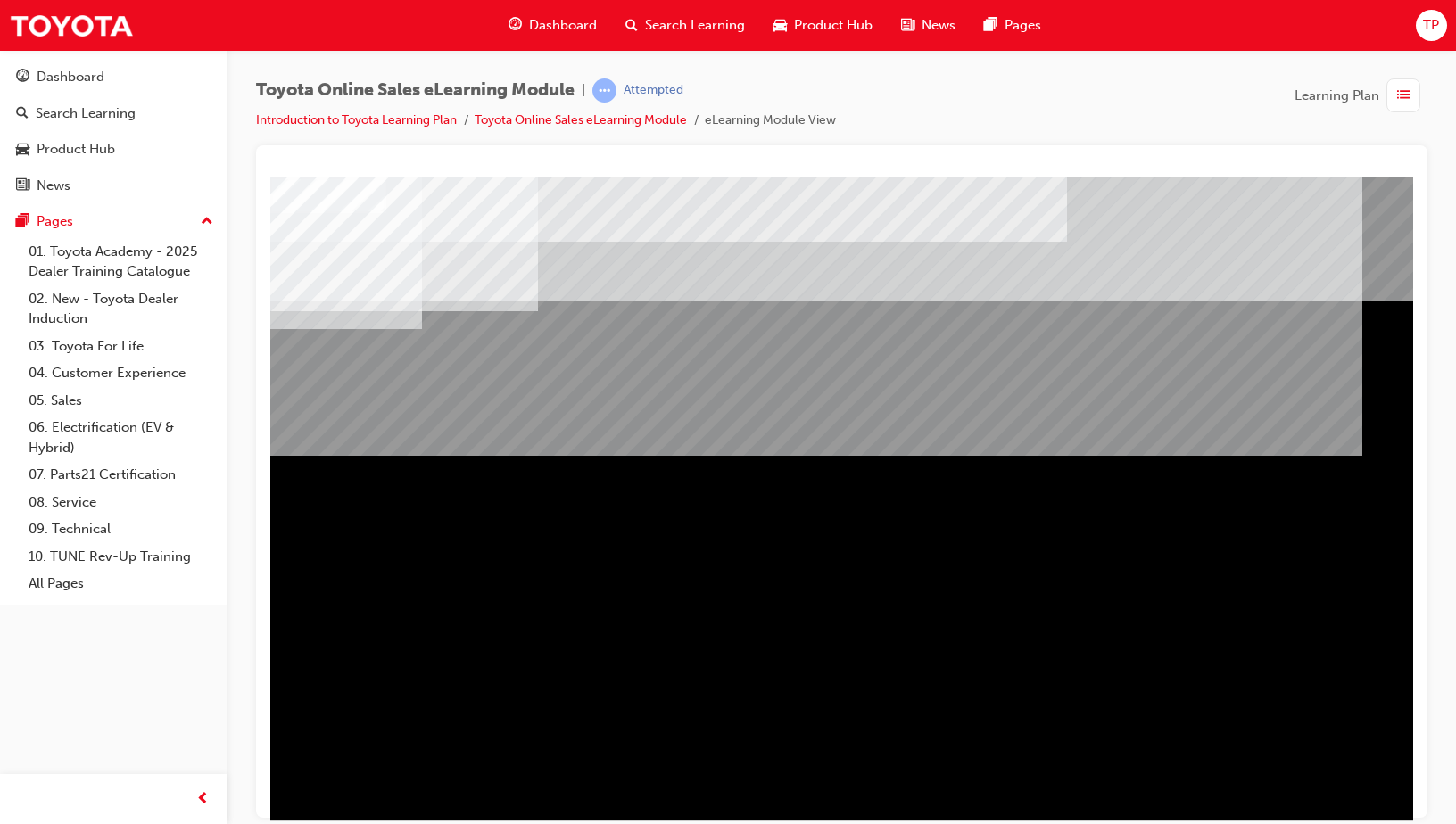 click at bounding box center [327, 1199] 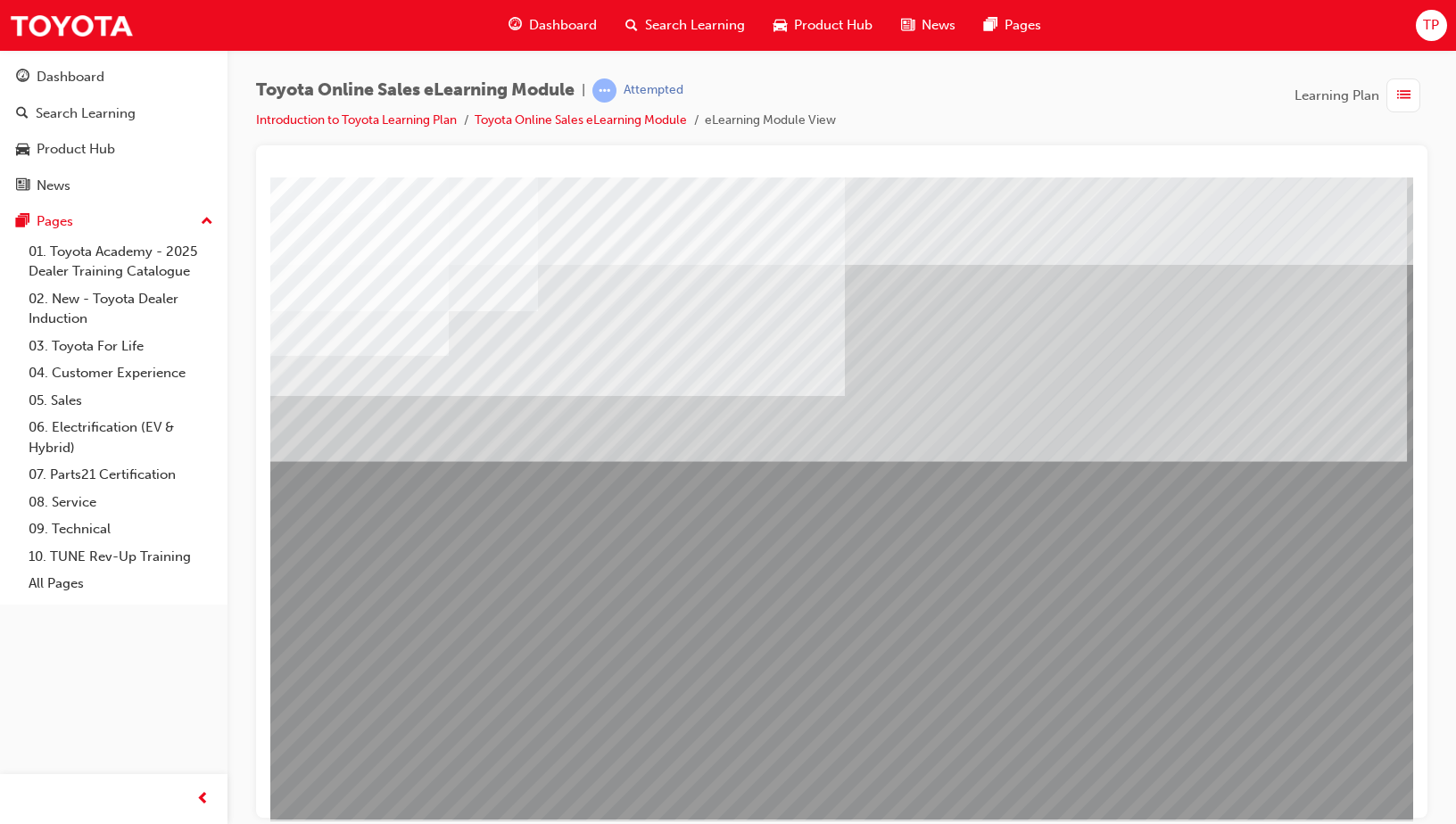 drag, startPoint x: 423, startPoint y: 621, endPoint x: 433, endPoint y: 620, distance: 10.049876 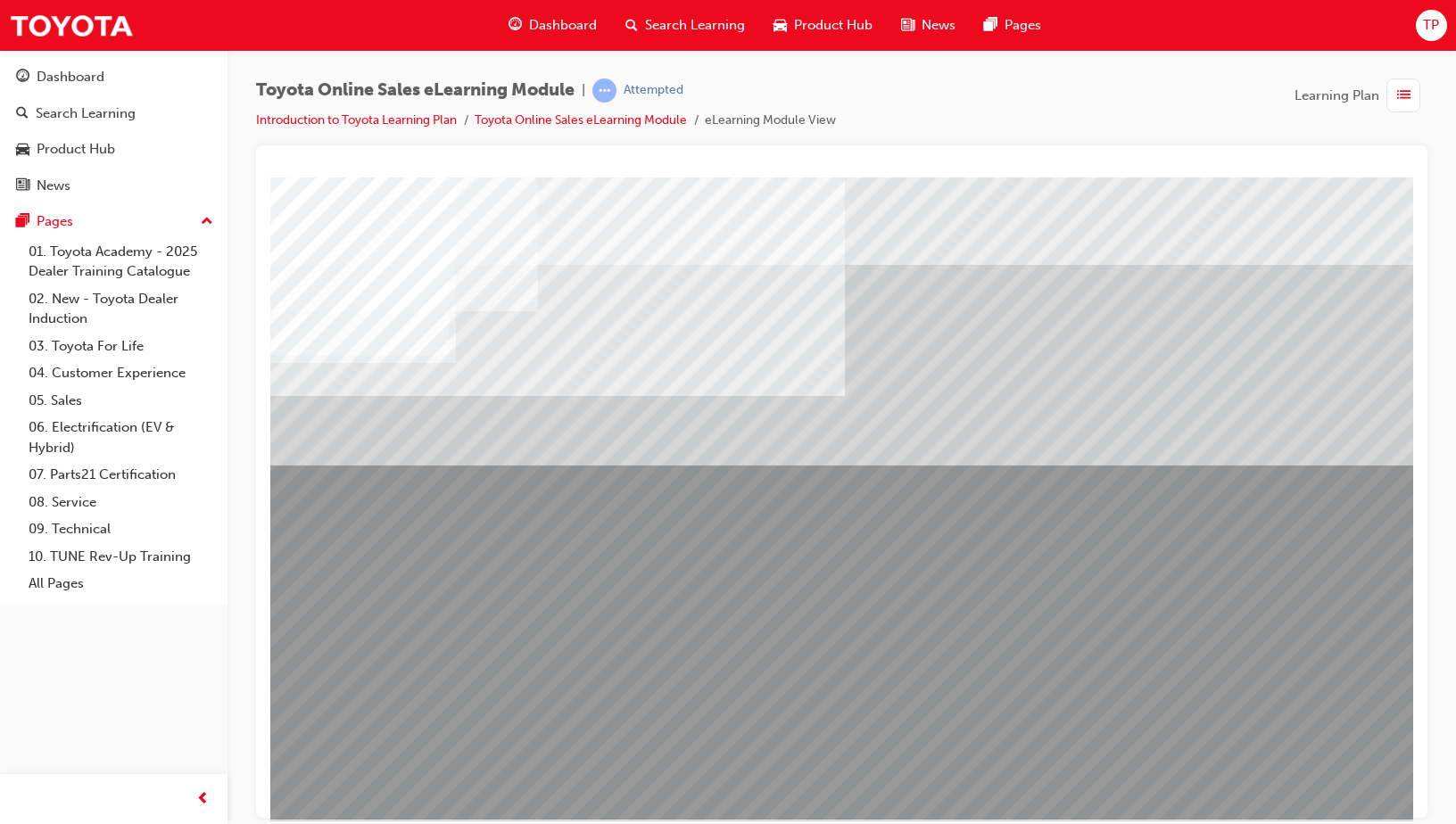 click at bounding box center [1074, 1172] 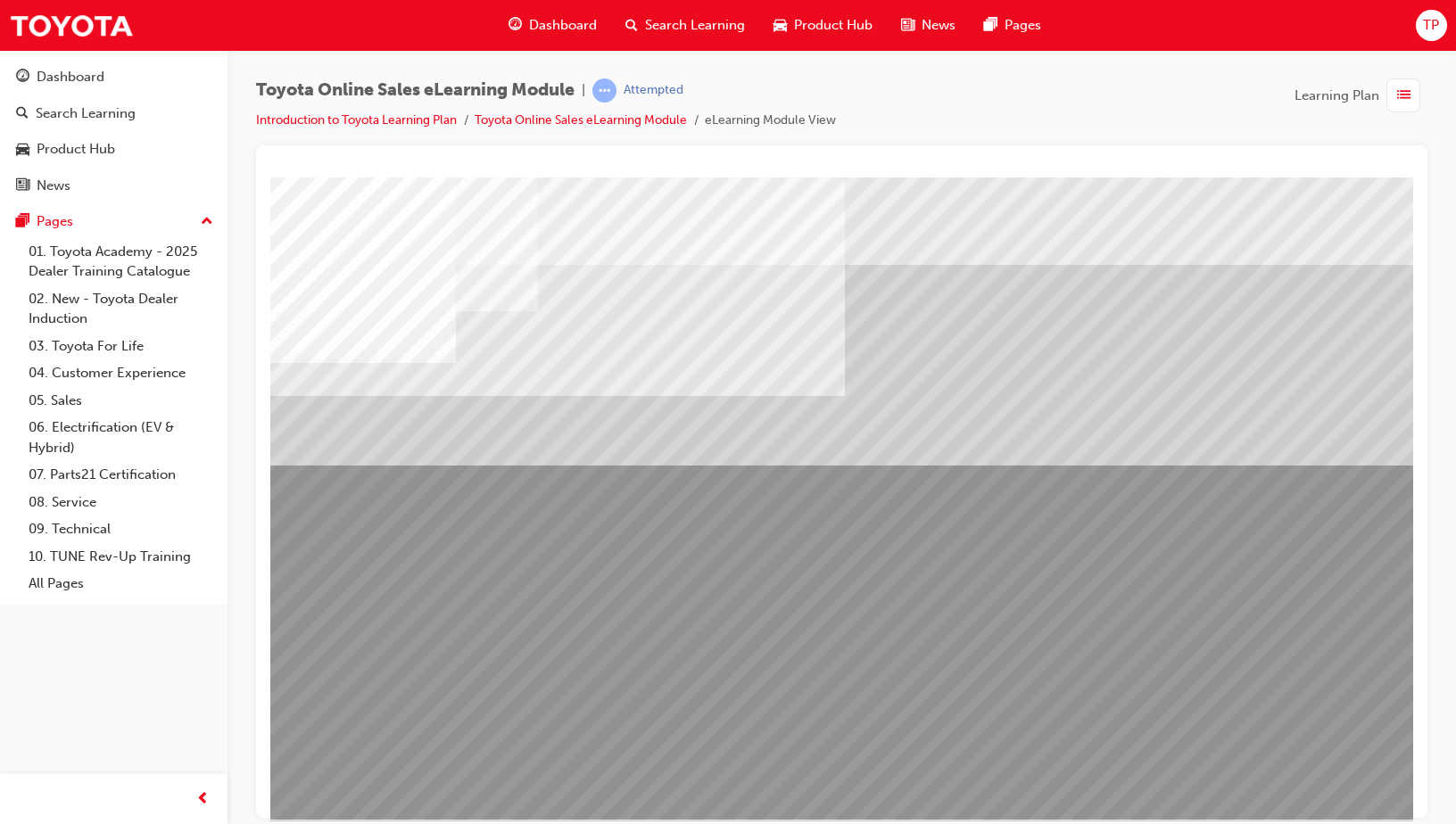 click at bounding box center (327, 2736) 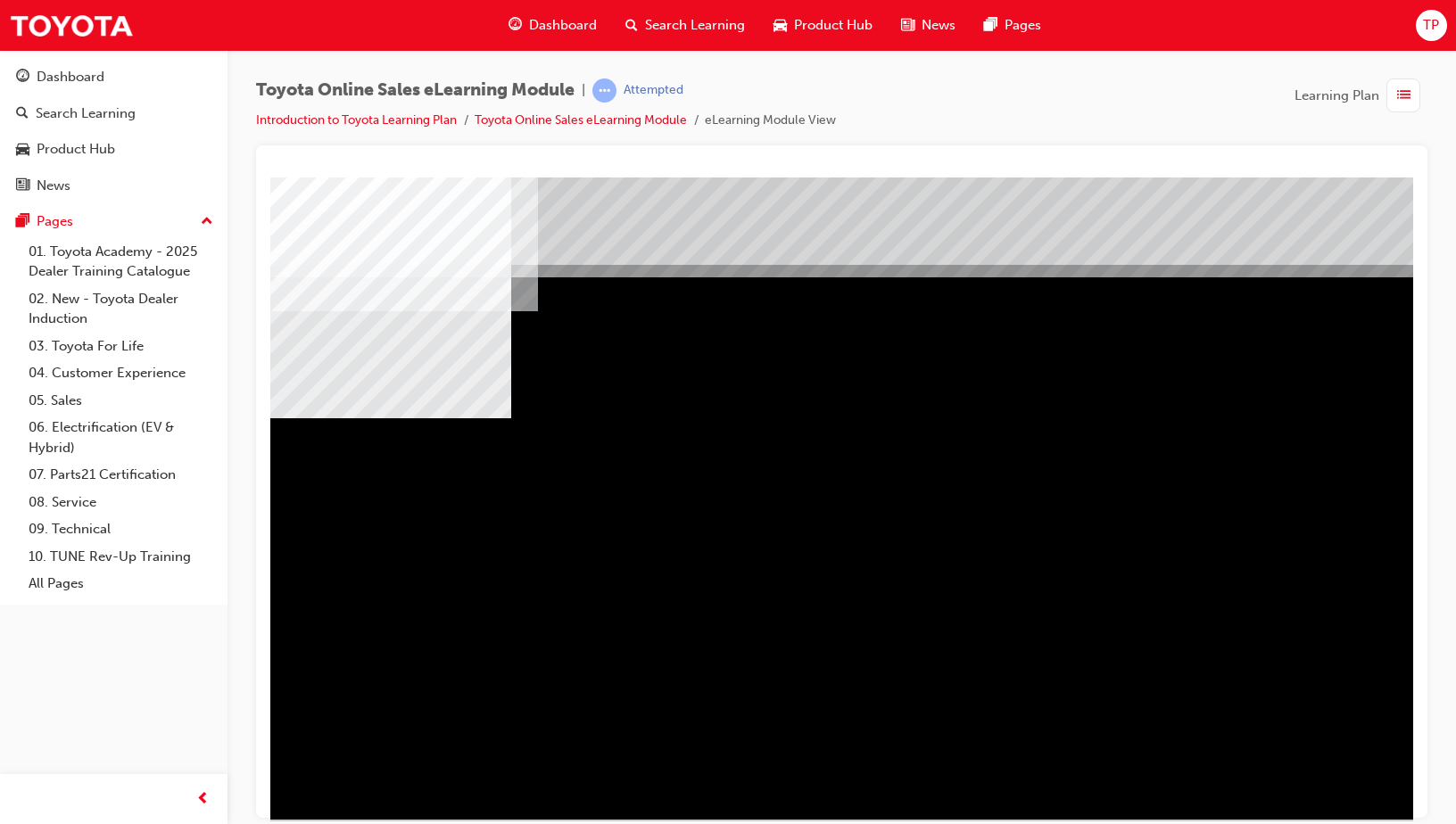click at bounding box center [387, 1155] 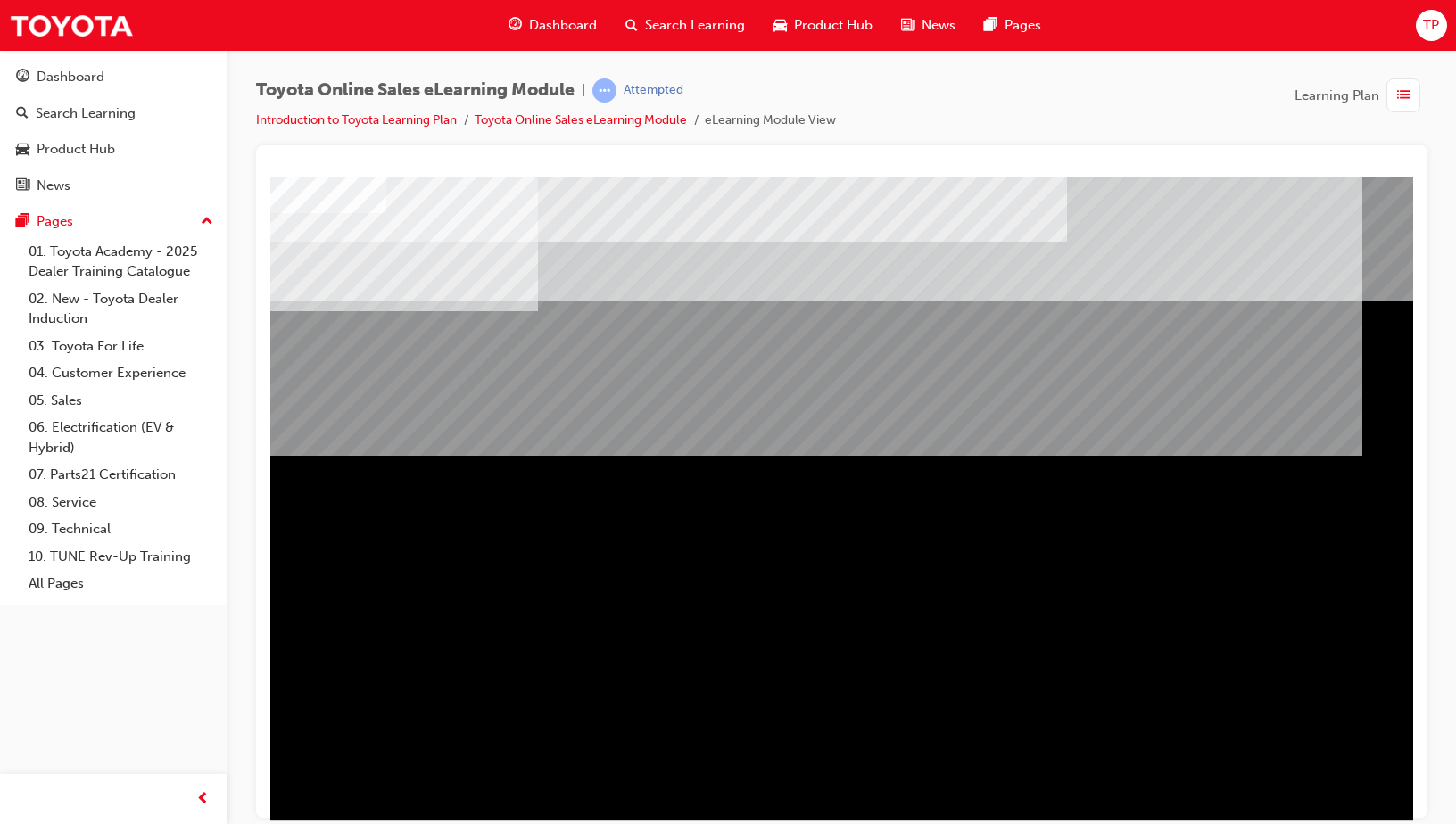 click at bounding box center (327, 1054) 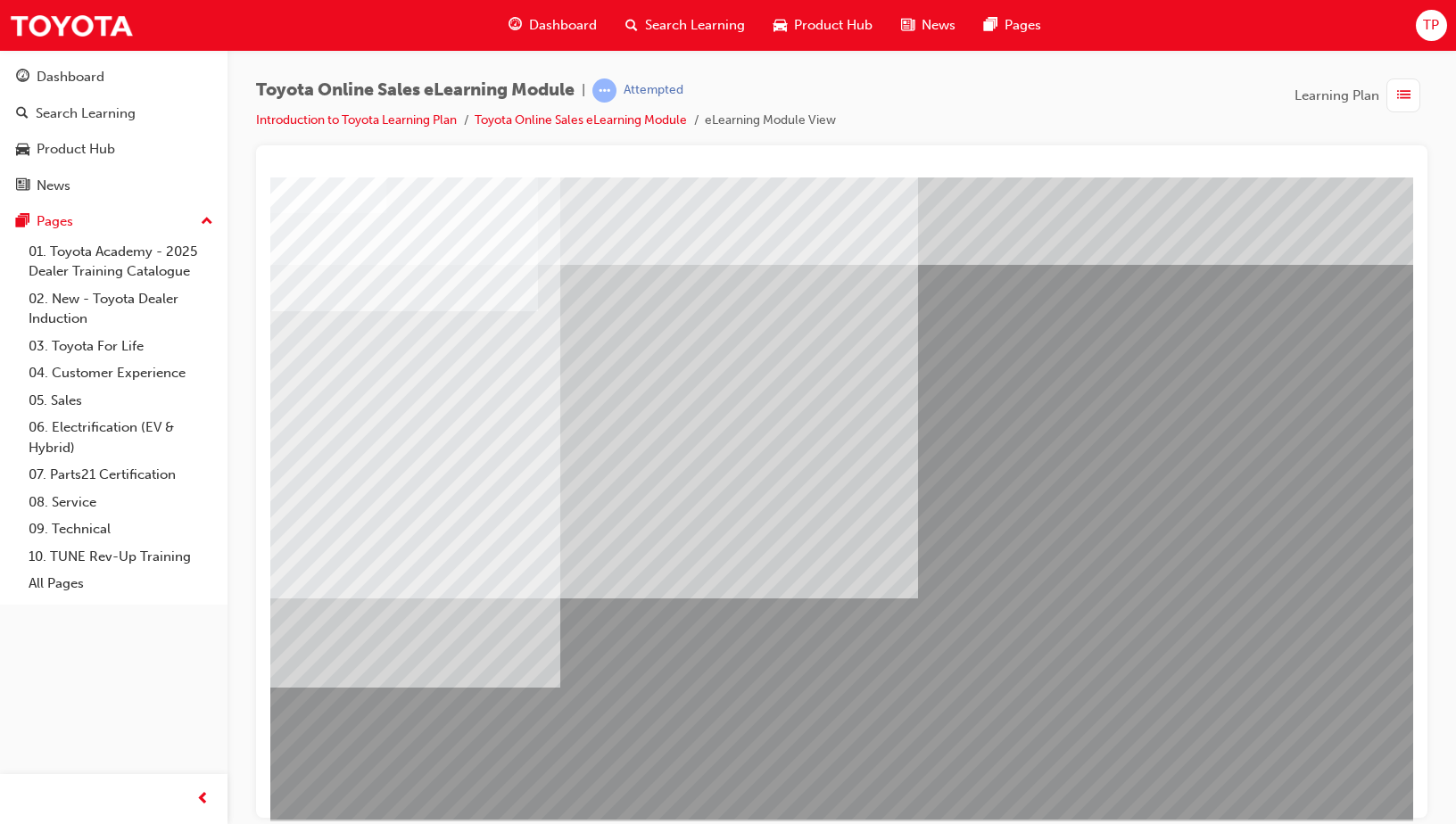 click at bounding box center (327, 2527) 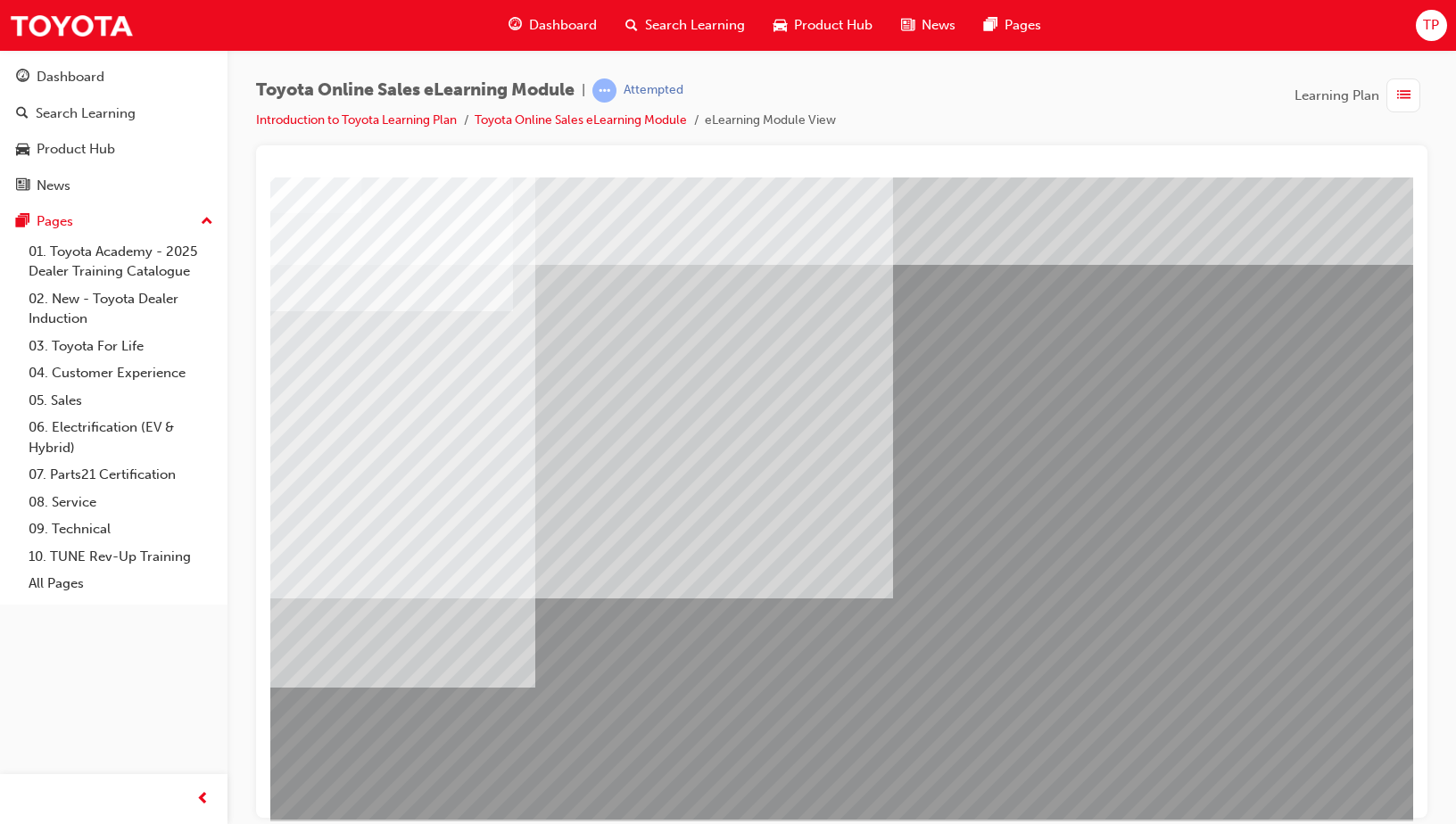 scroll, scrollTop: 0, scrollLeft: 28, axis: horizontal 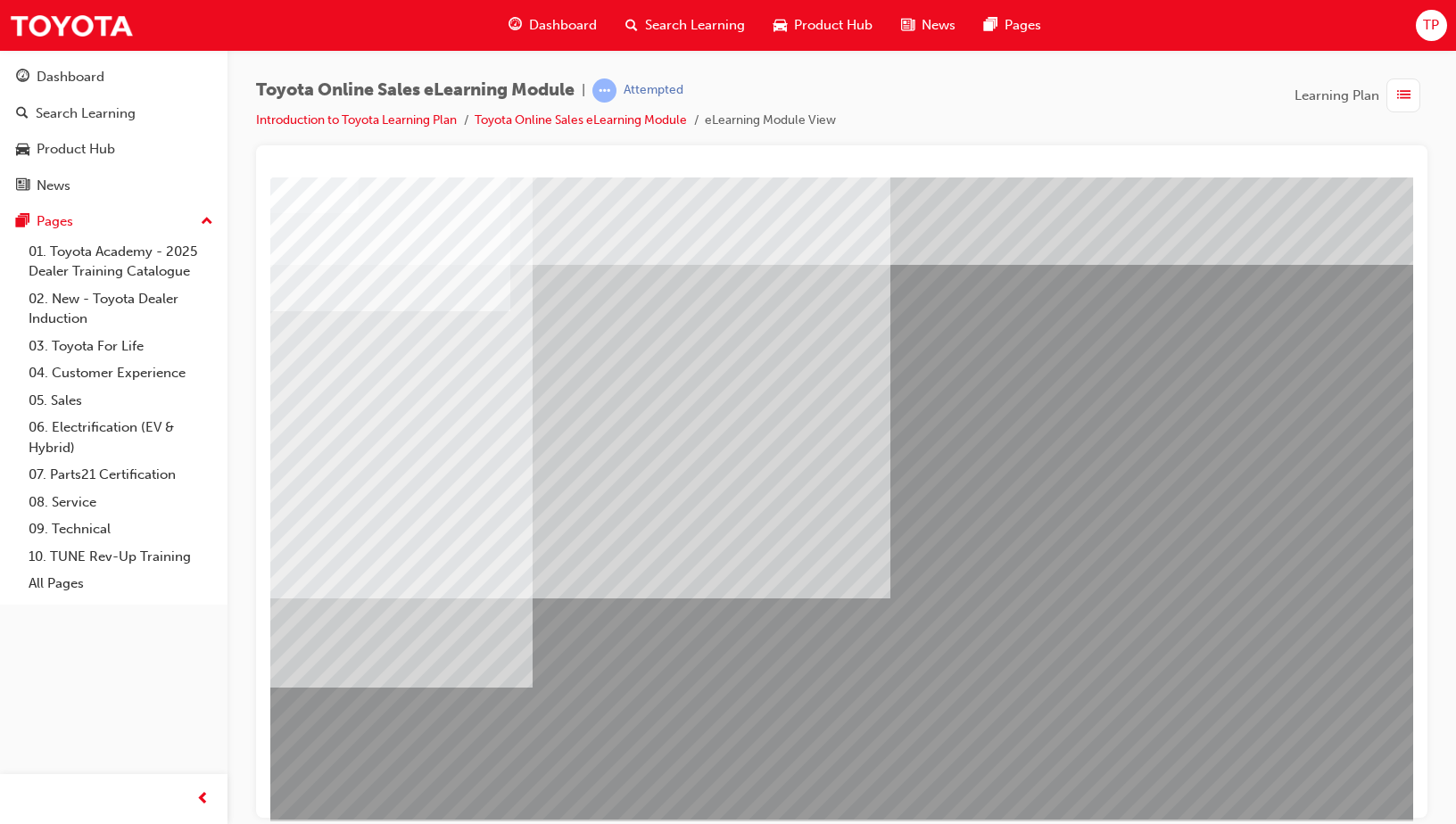 click at bounding box center [299, 2527] 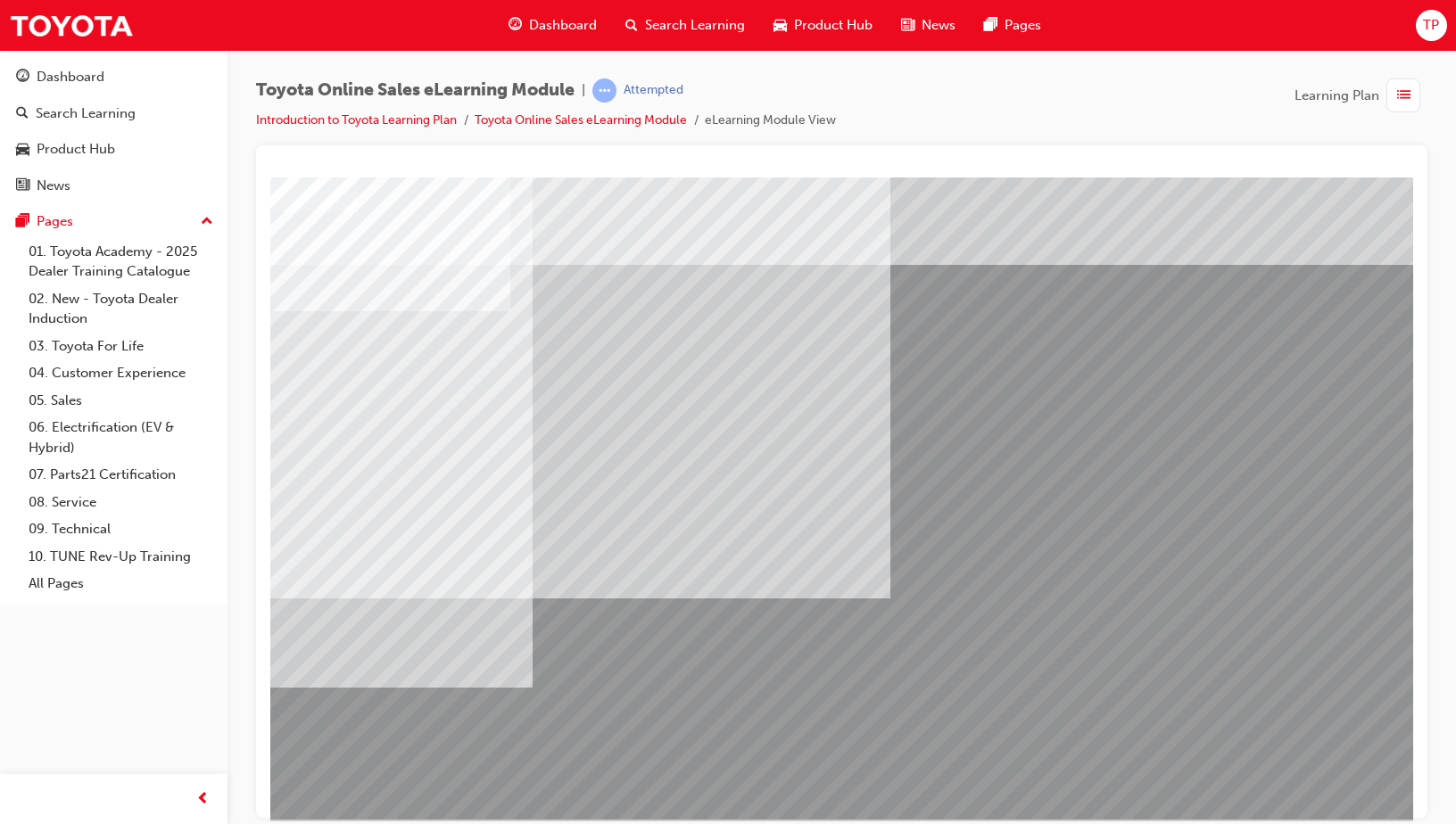 click at bounding box center [299, 2527] 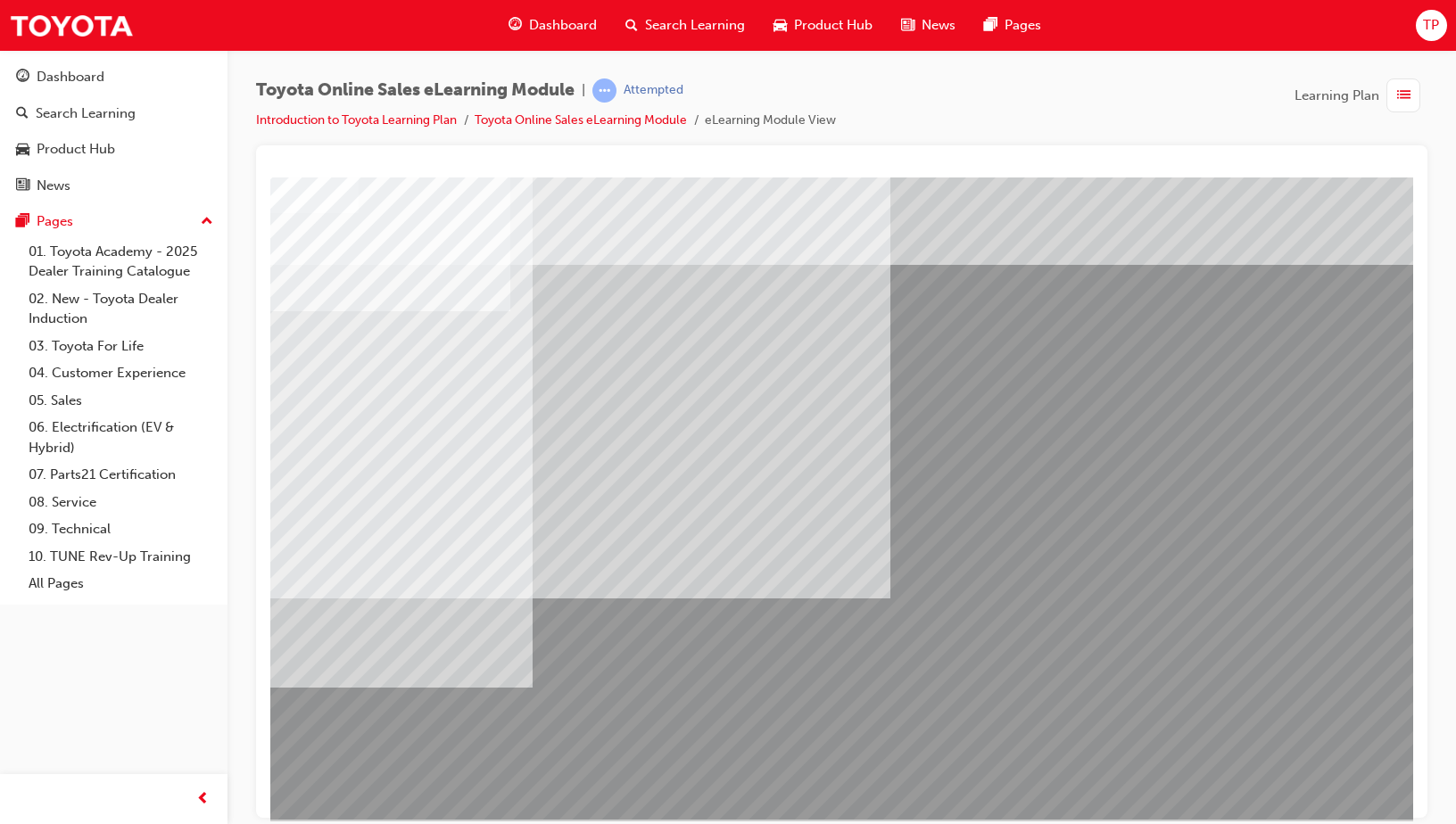 drag, startPoint x: 792, startPoint y: 469, endPoint x: 740, endPoint y: 539, distance: 87.20092 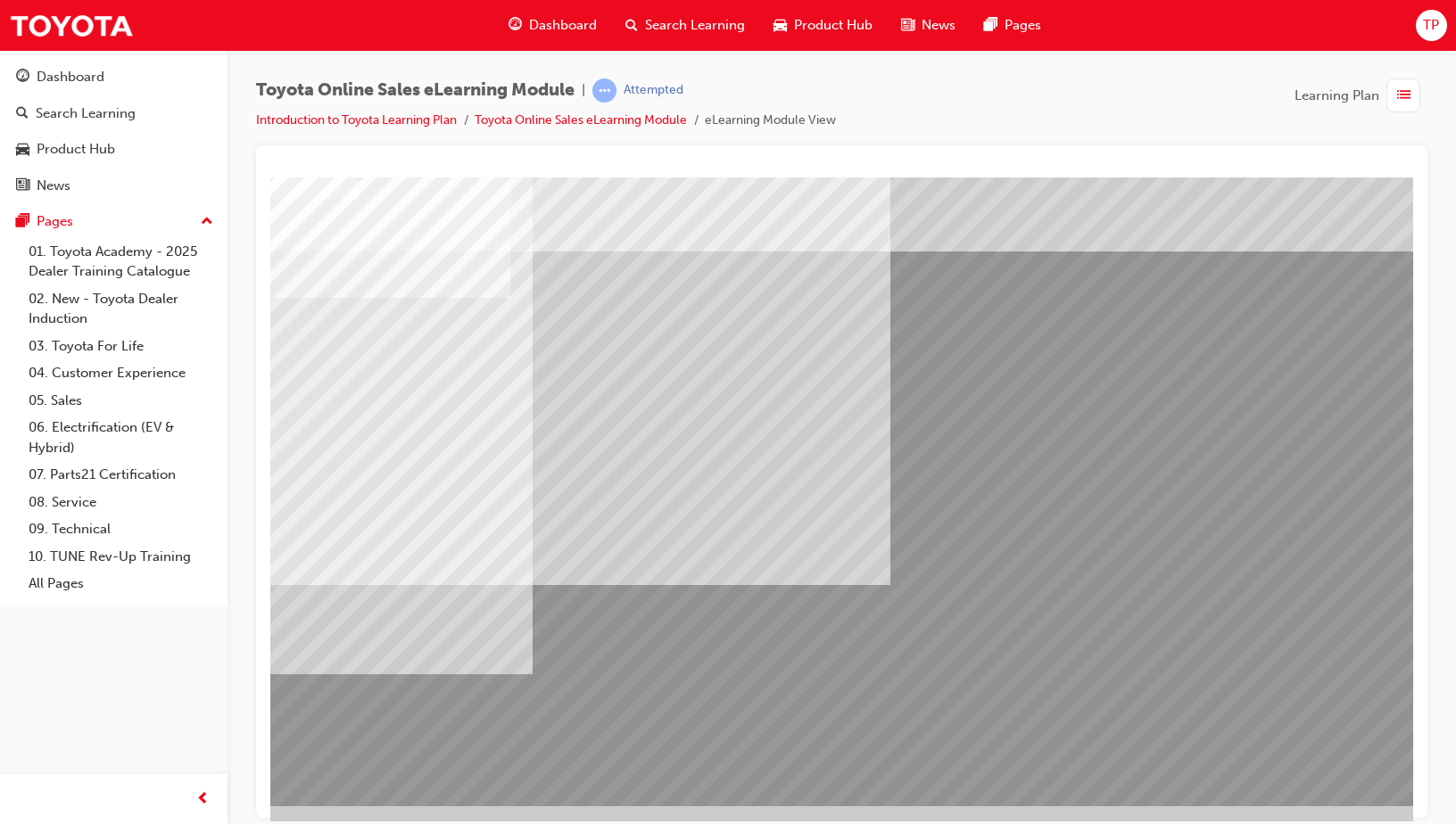 scroll, scrollTop: 0, scrollLeft: 28, axis: horizontal 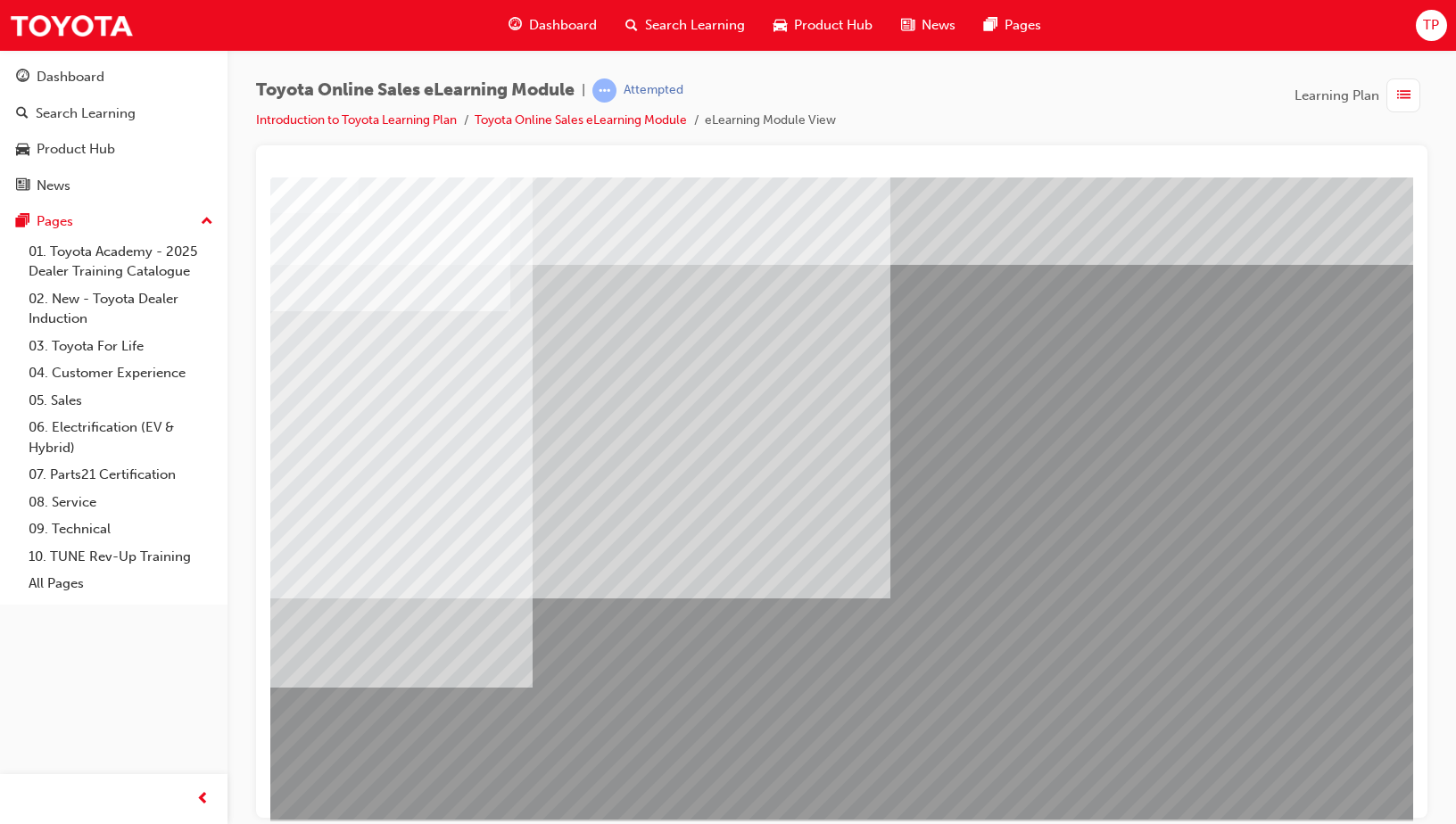drag, startPoint x: 582, startPoint y: 489, endPoint x: 551, endPoint y: 495, distance: 31.575307 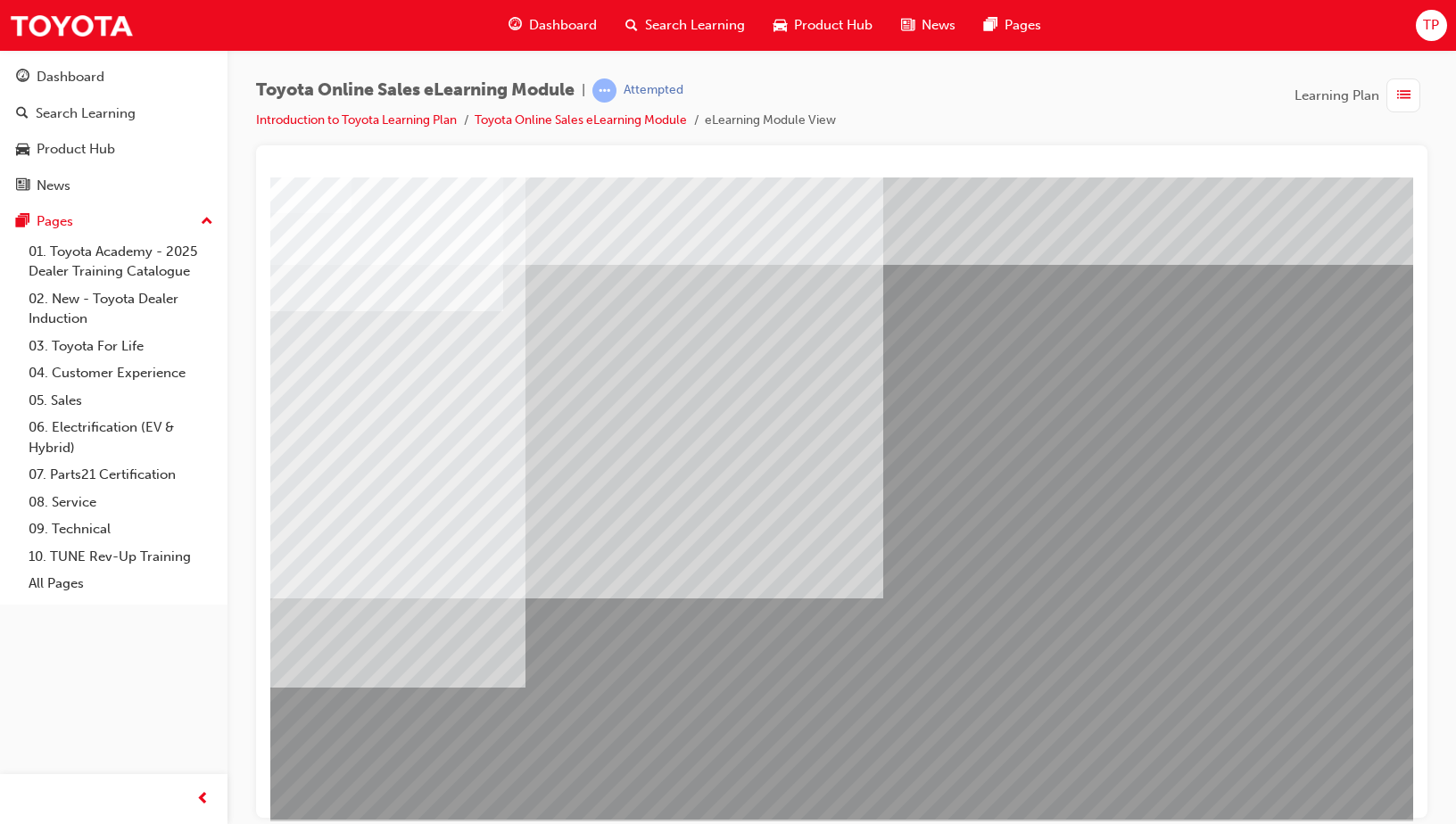 scroll, scrollTop: 0, scrollLeft: 45, axis: horizontal 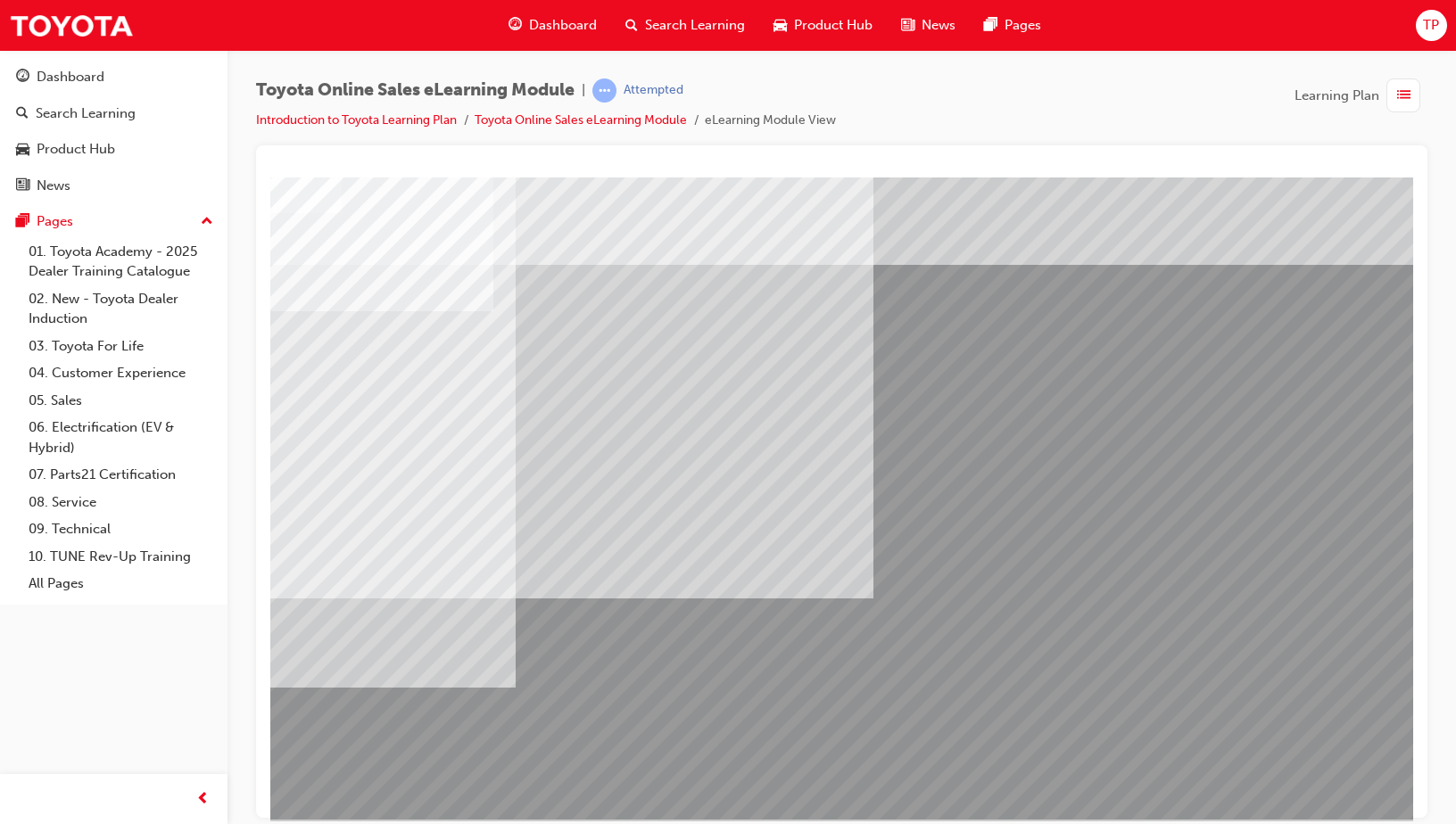 click at bounding box center [282, 2527] 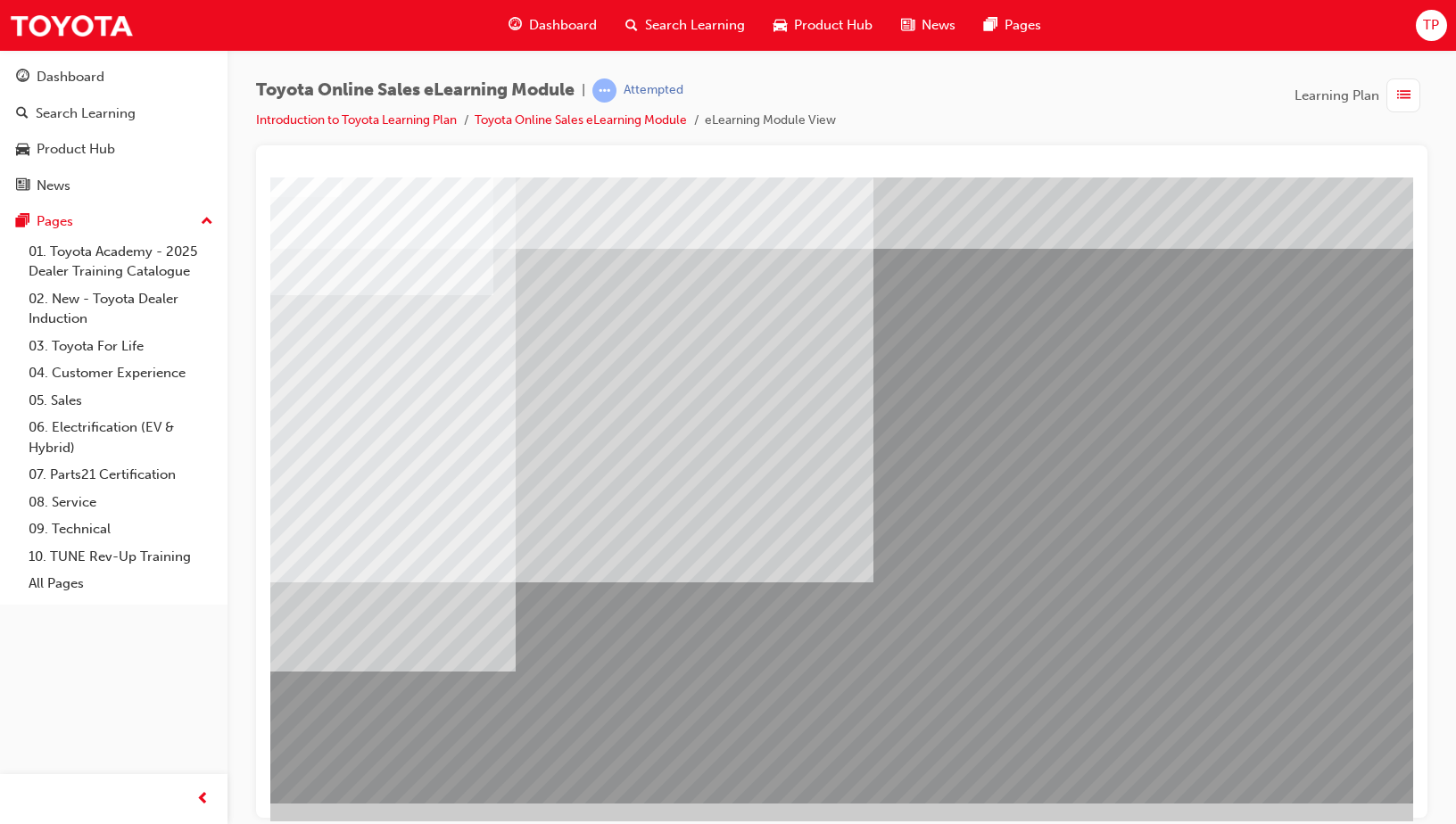 scroll, scrollTop: 0, scrollLeft: 45, axis: horizontal 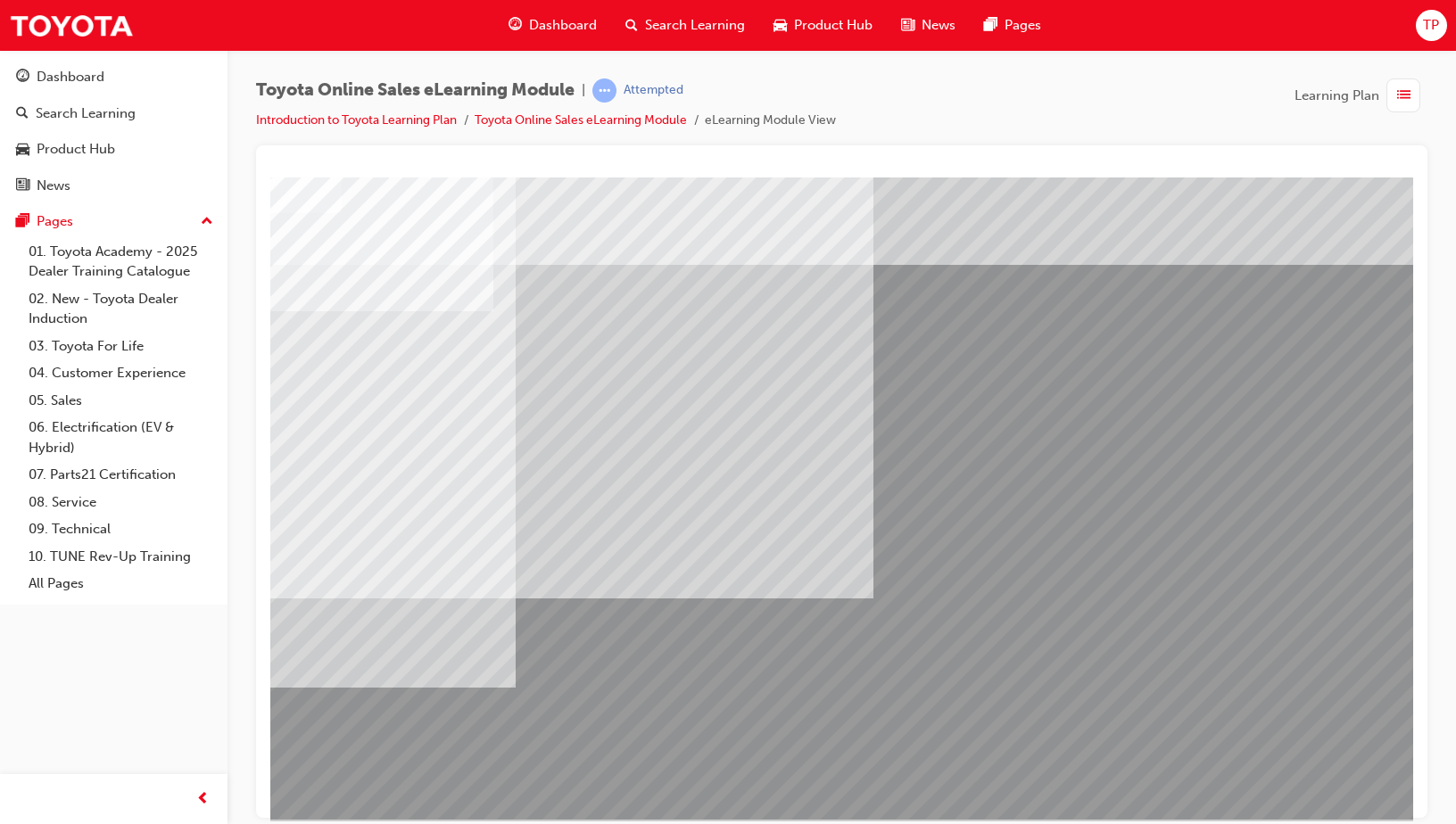 click at bounding box center (550, 1791) 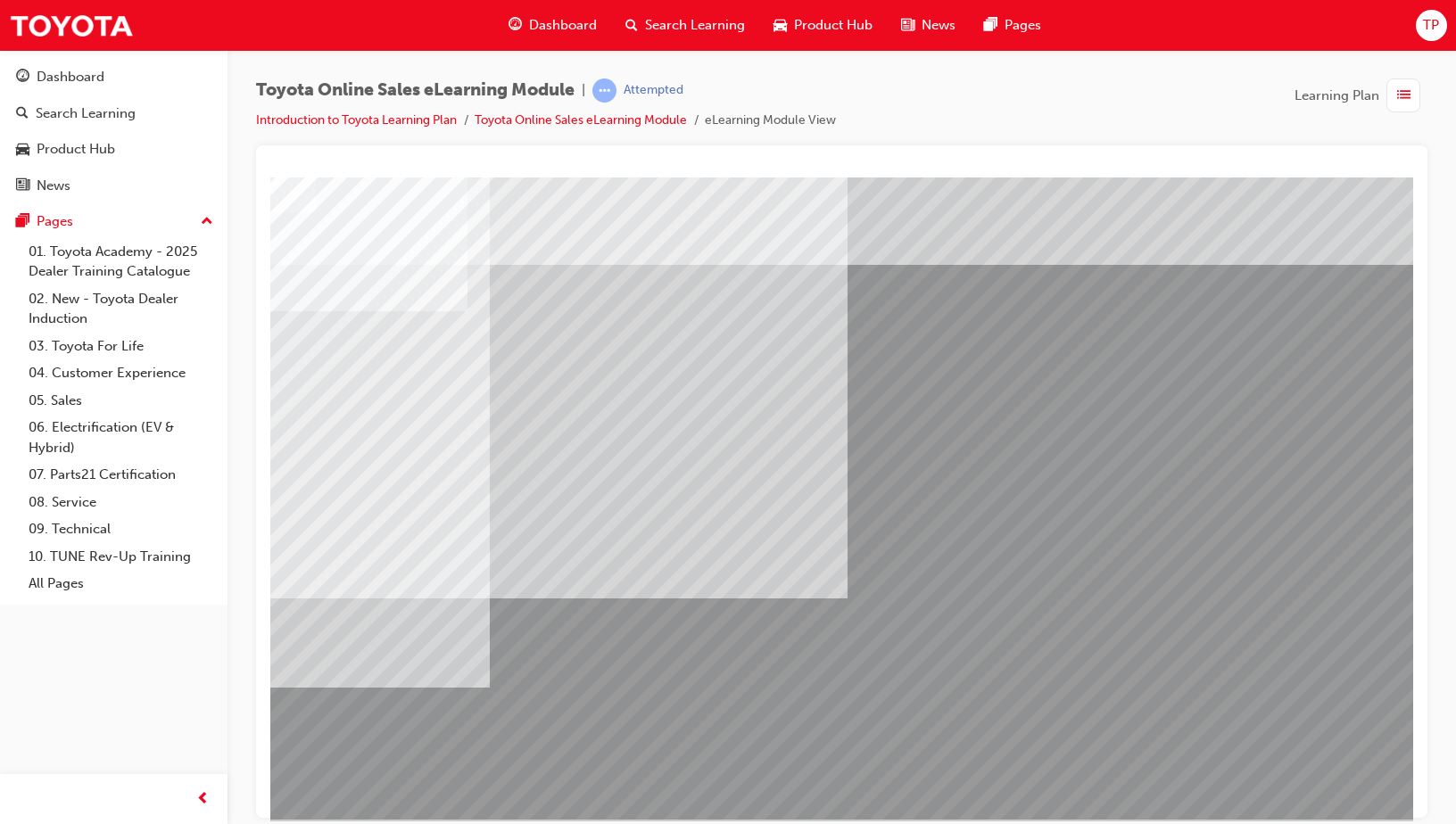 click at bounding box center [524, 1791] 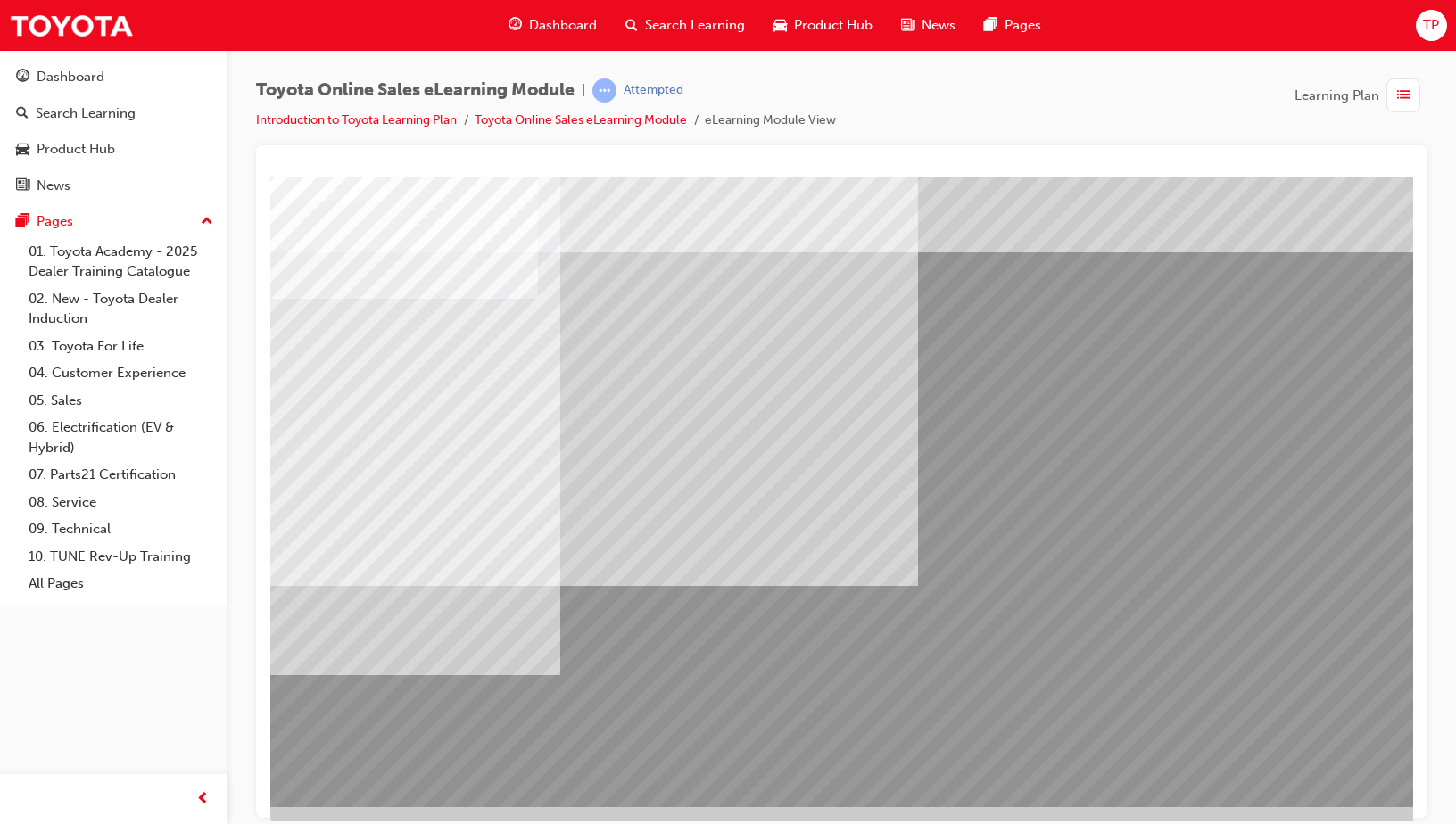 scroll, scrollTop: 0, scrollLeft: 0, axis: both 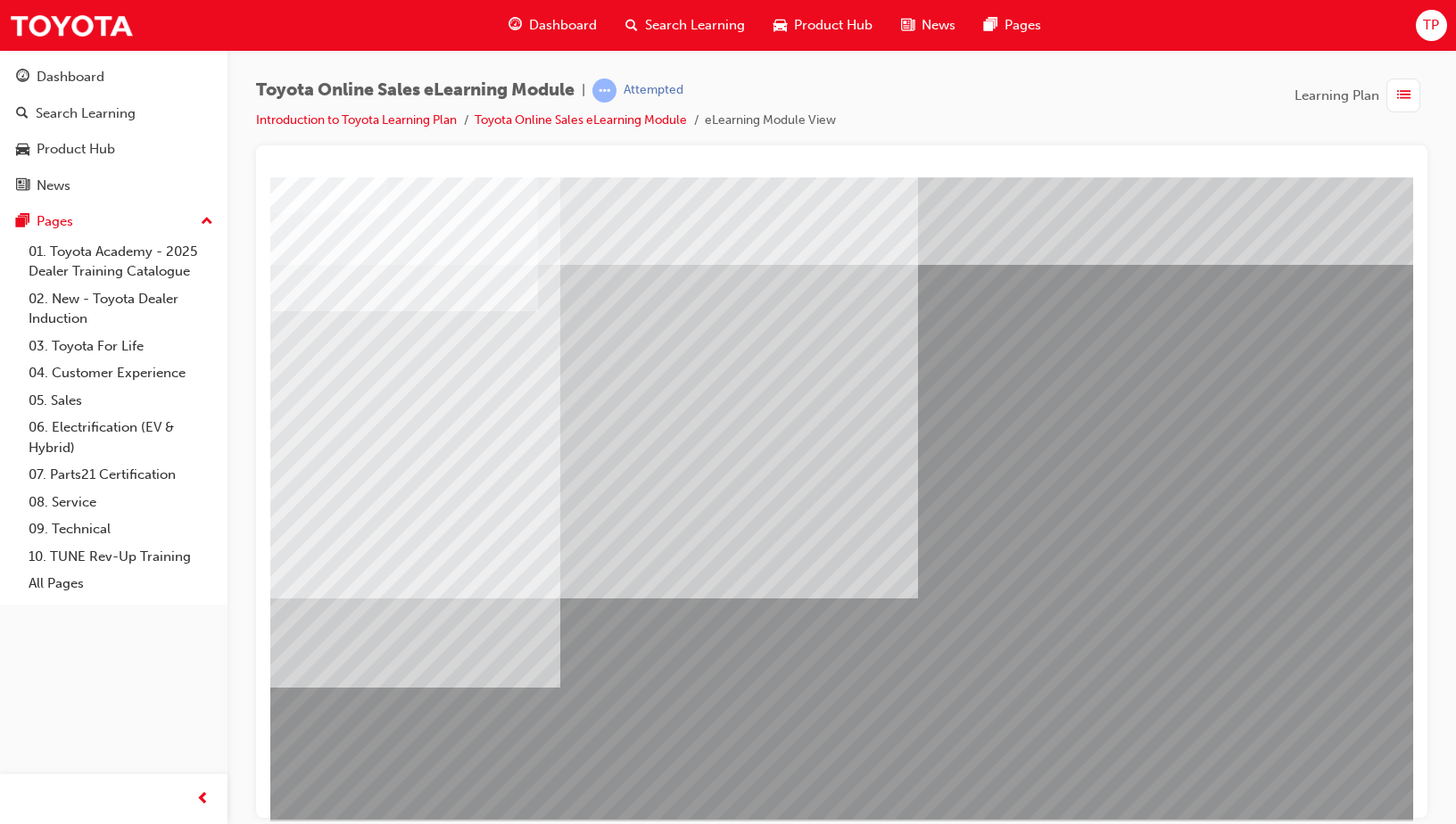 click at bounding box center [327, 2527] 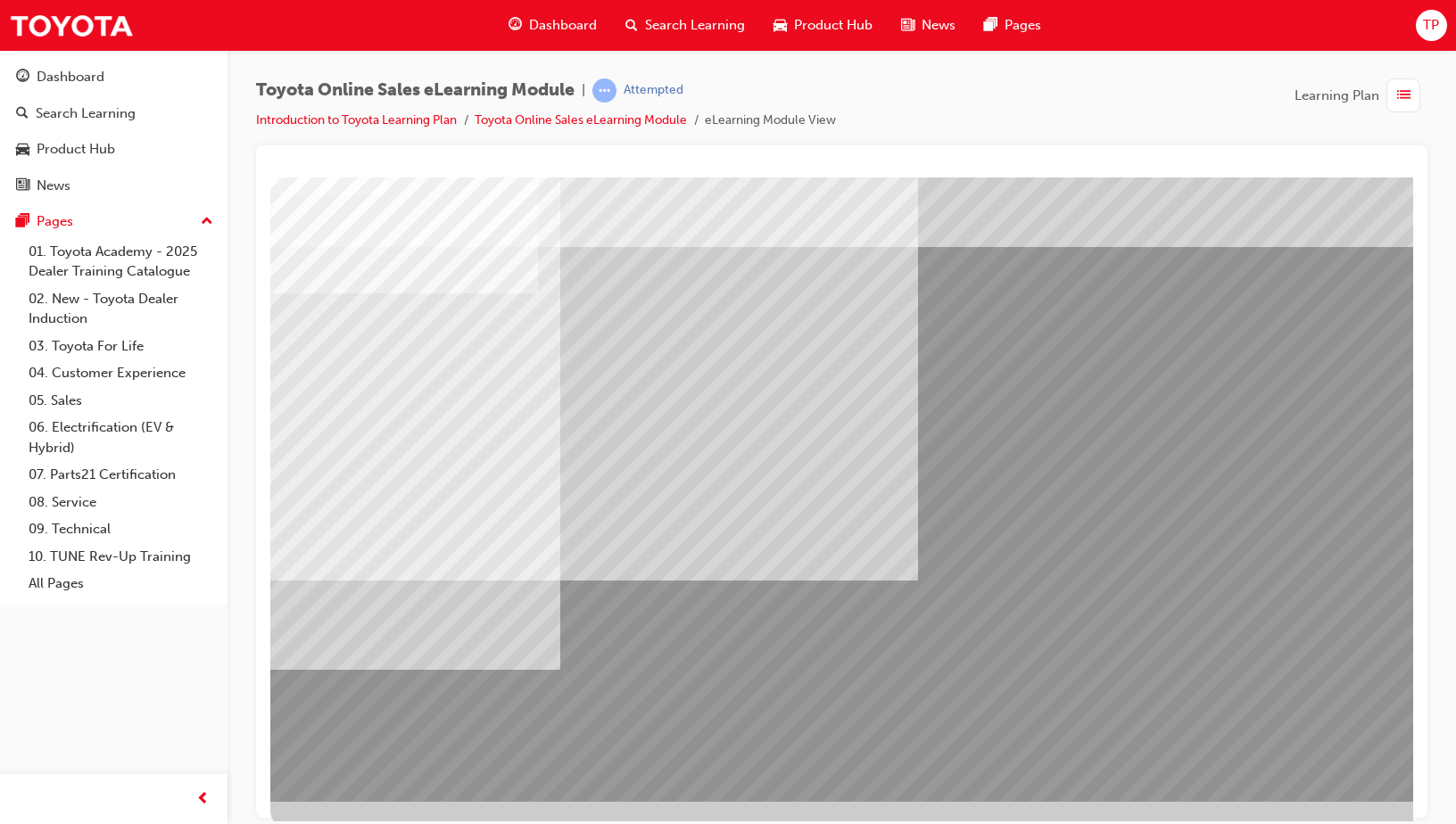 scroll, scrollTop: 38, scrollLeft: 0, axis: vertical 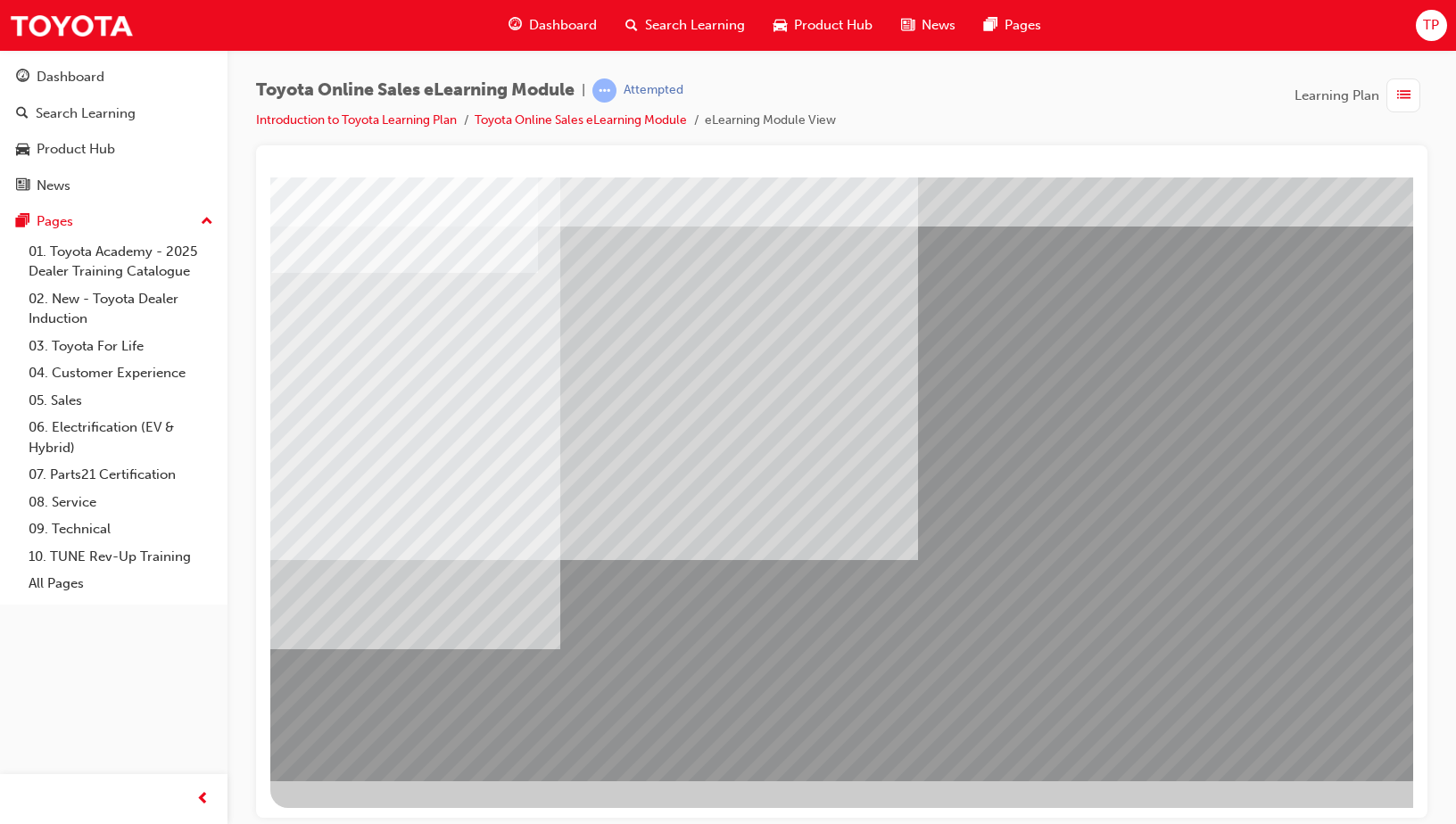 click at bounding box center [327, 2489] 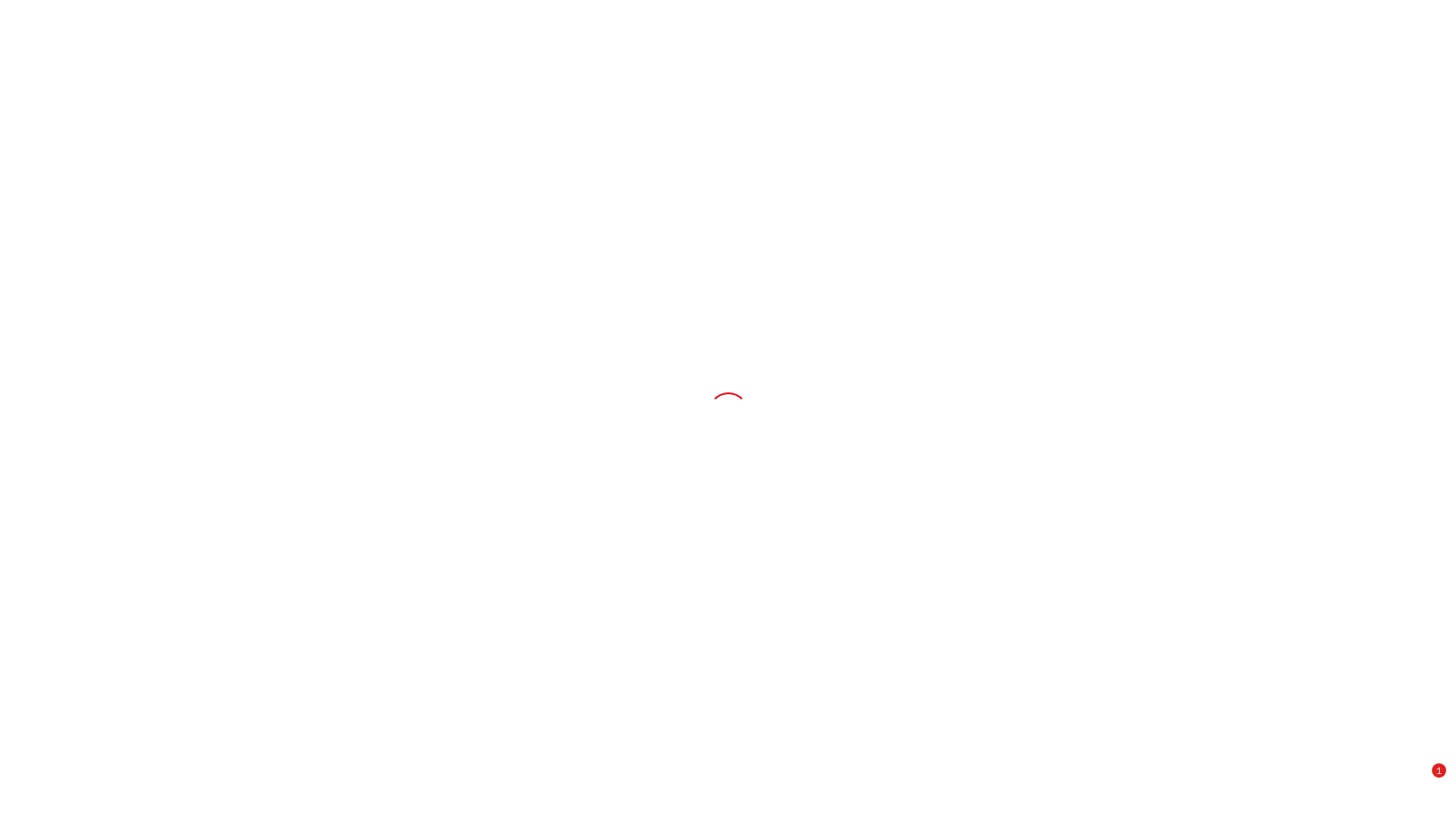 scroll, scrollTop: 0, scrollLeft: 0, axis: both 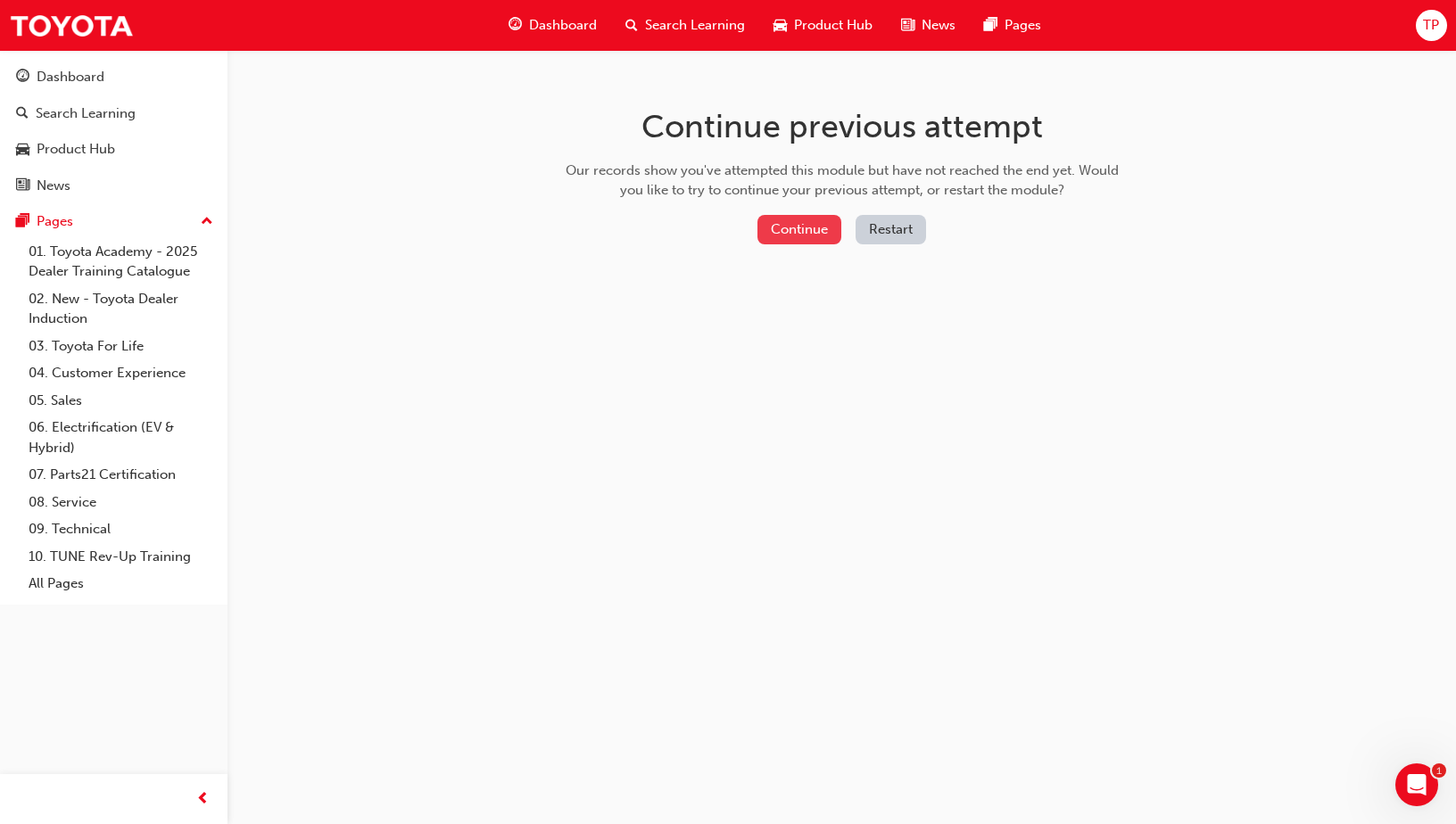 click on "Continue" at bounding box center (799, 229) 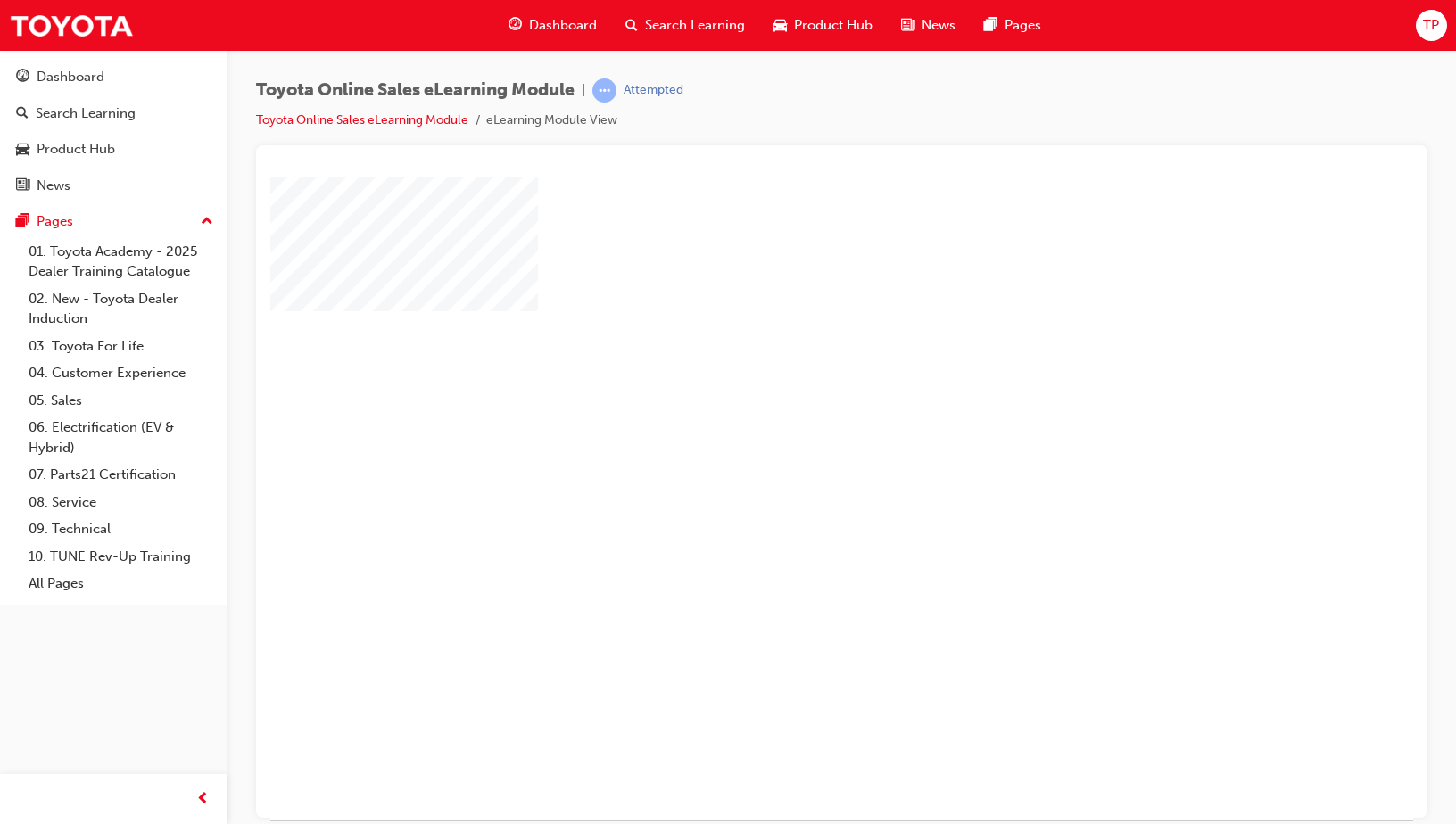 scroll, scrollTop: 0, scrollLeft: 0, axis: both 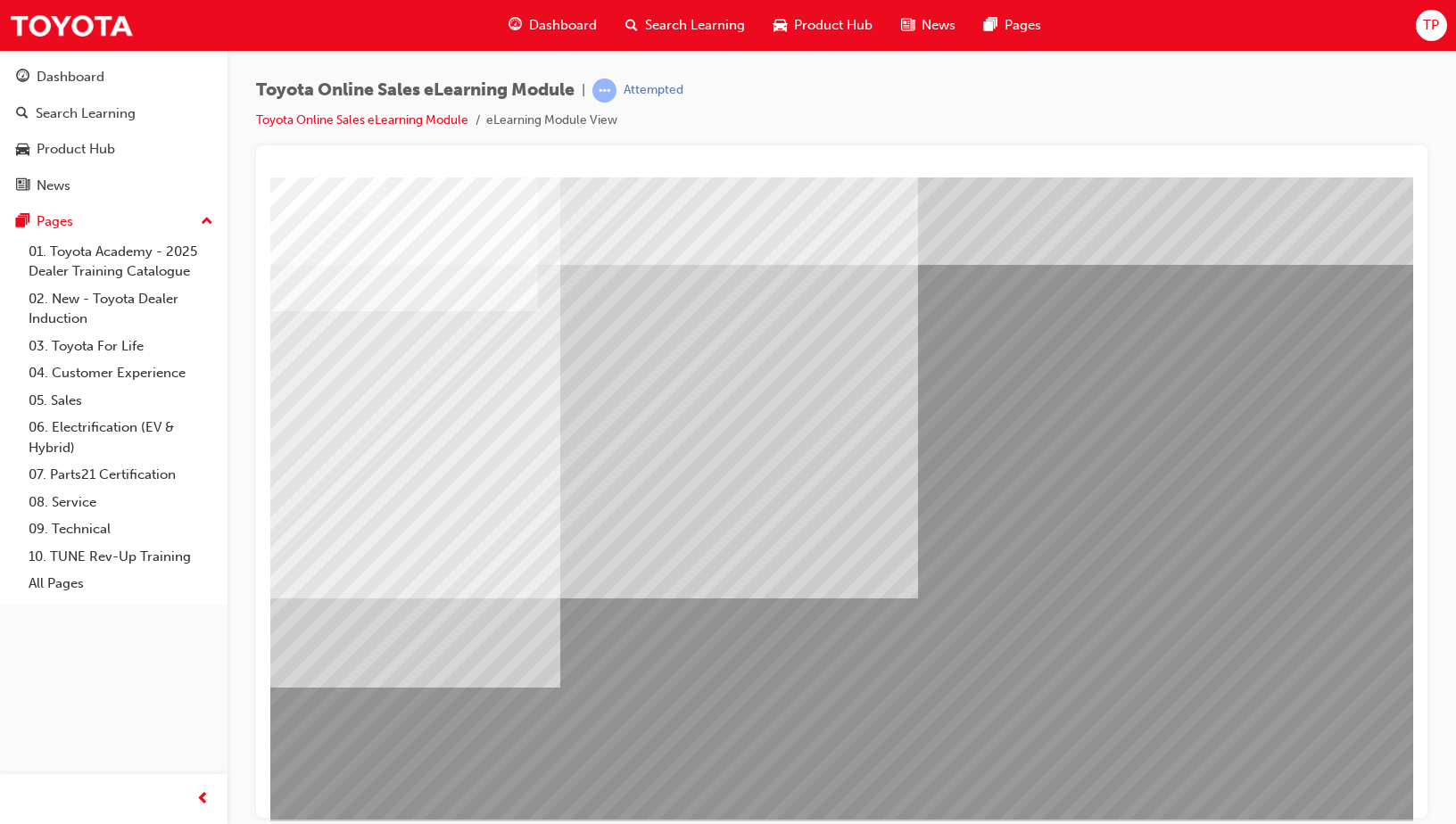 click at bounding box center [327, 2527] 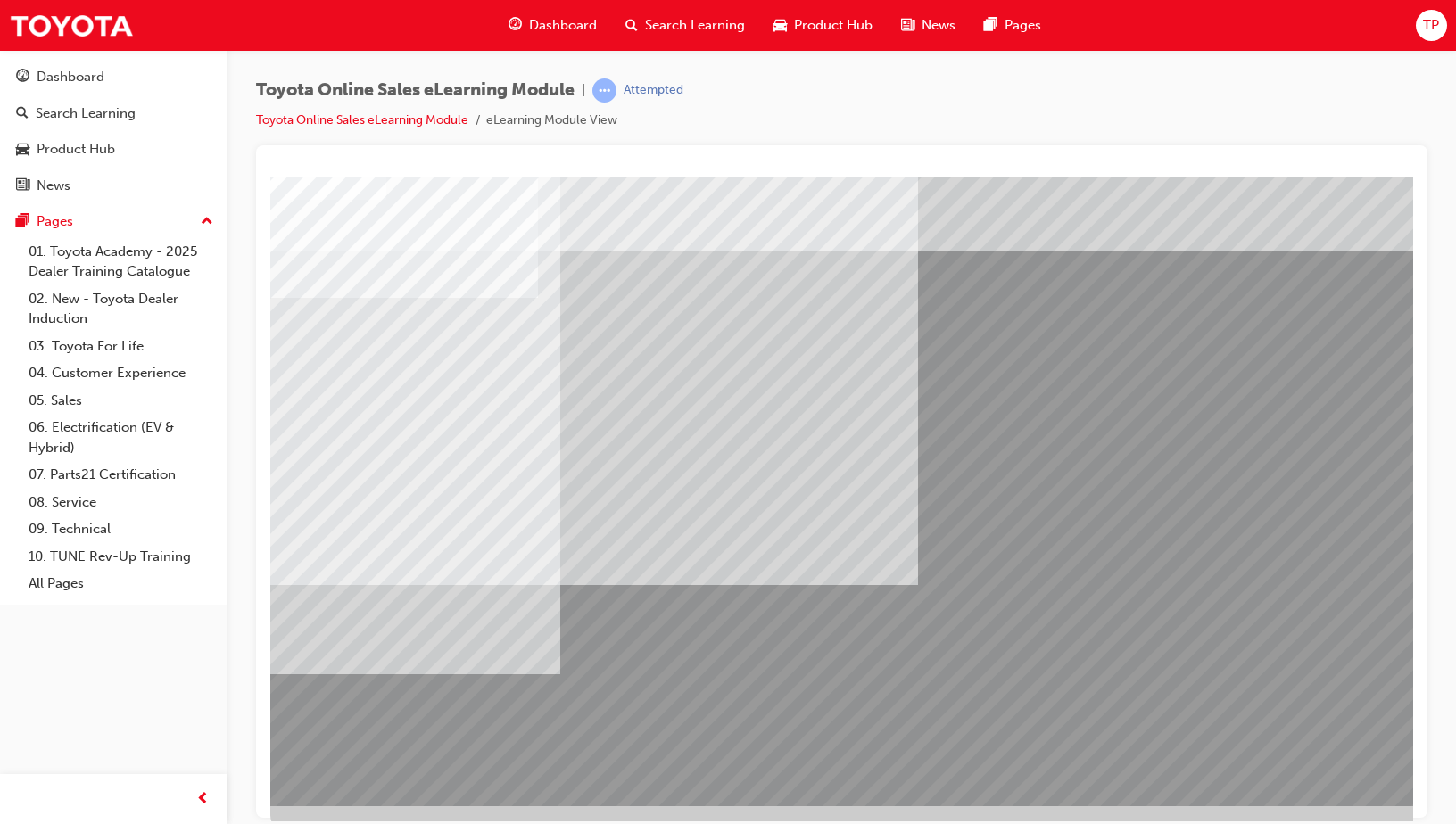 scroll, scrollTop: 0, scrollLeft: 0, axis: both 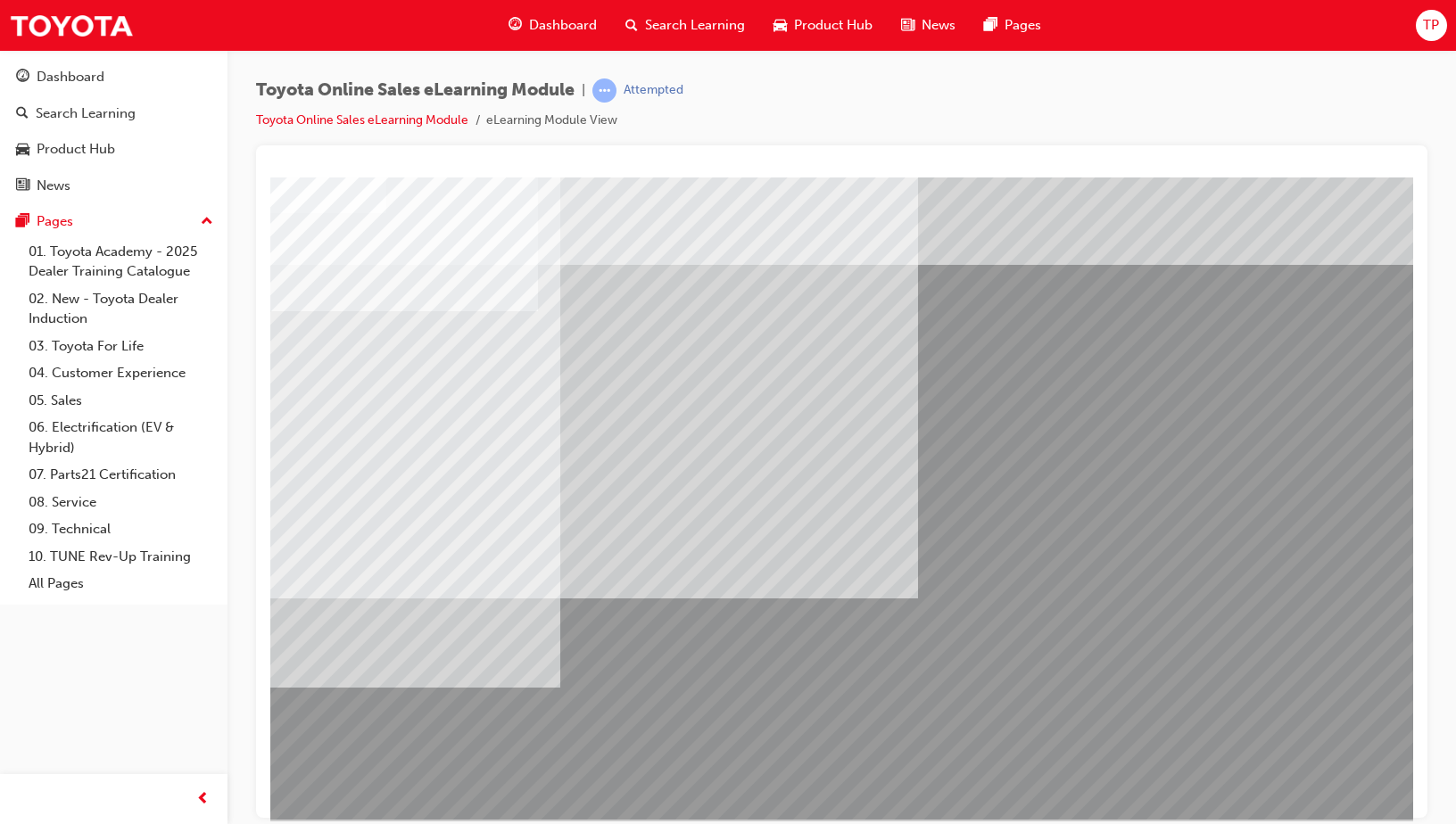 drag, startPoint x: 490, startPoint y: 563, endPoint x: 519, endPoint y: 506, distance: 63.95311 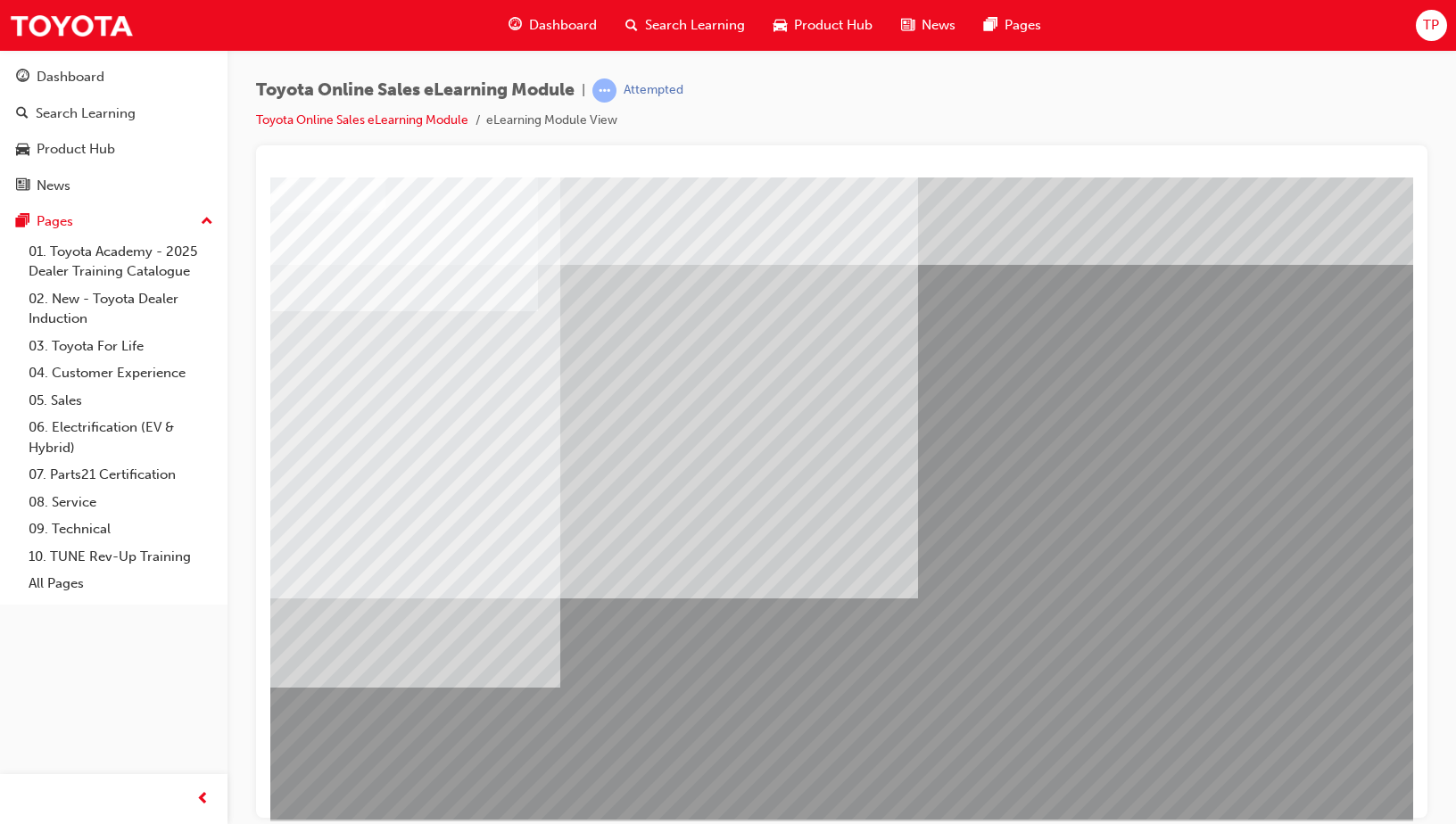 click at bounding box center (327, 2527) 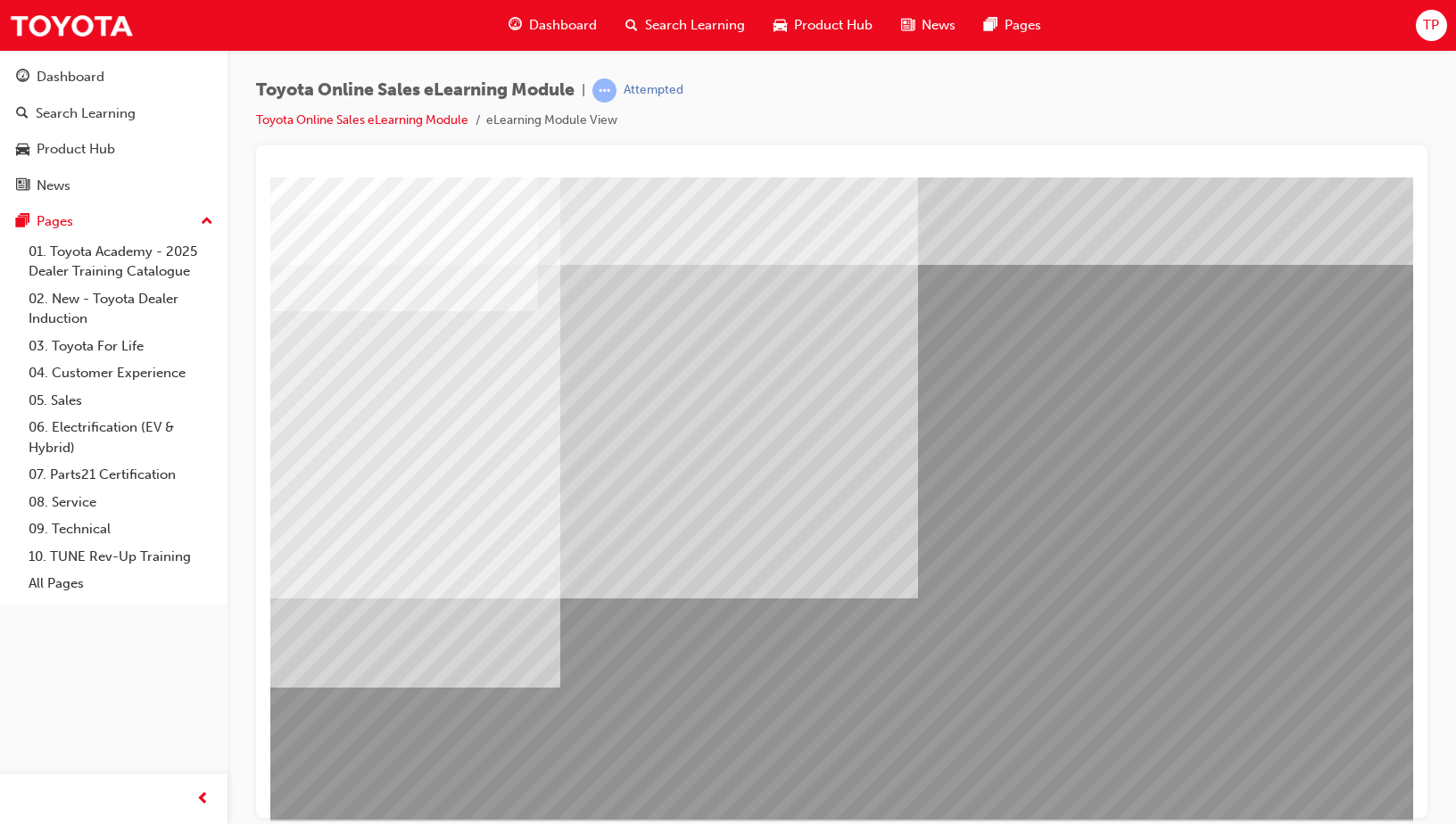 scroll, scrollTop: 0, scrollLeft: 84, axis: horizontal 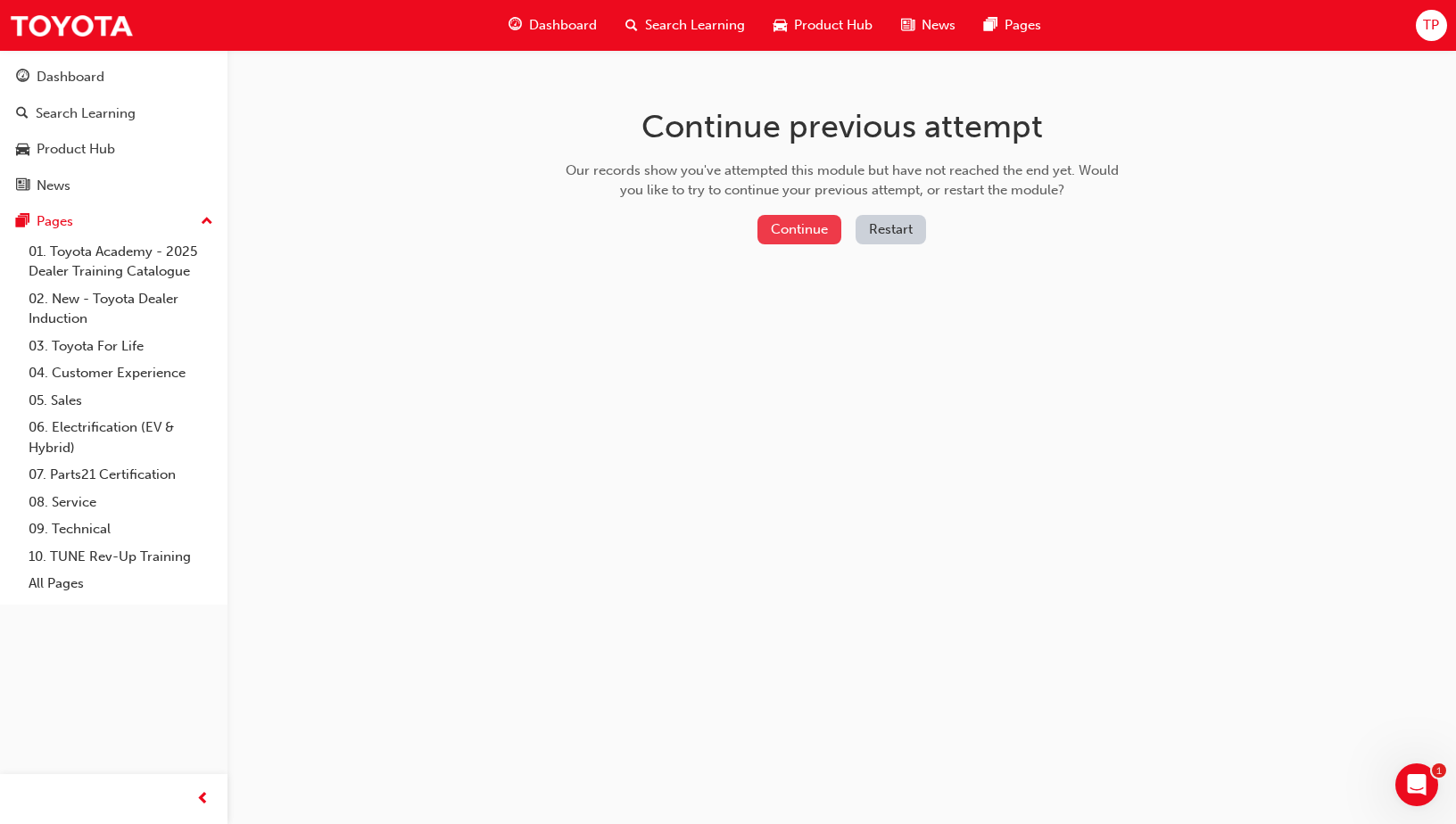 click on "Continue" at bounding box center (799, 229) 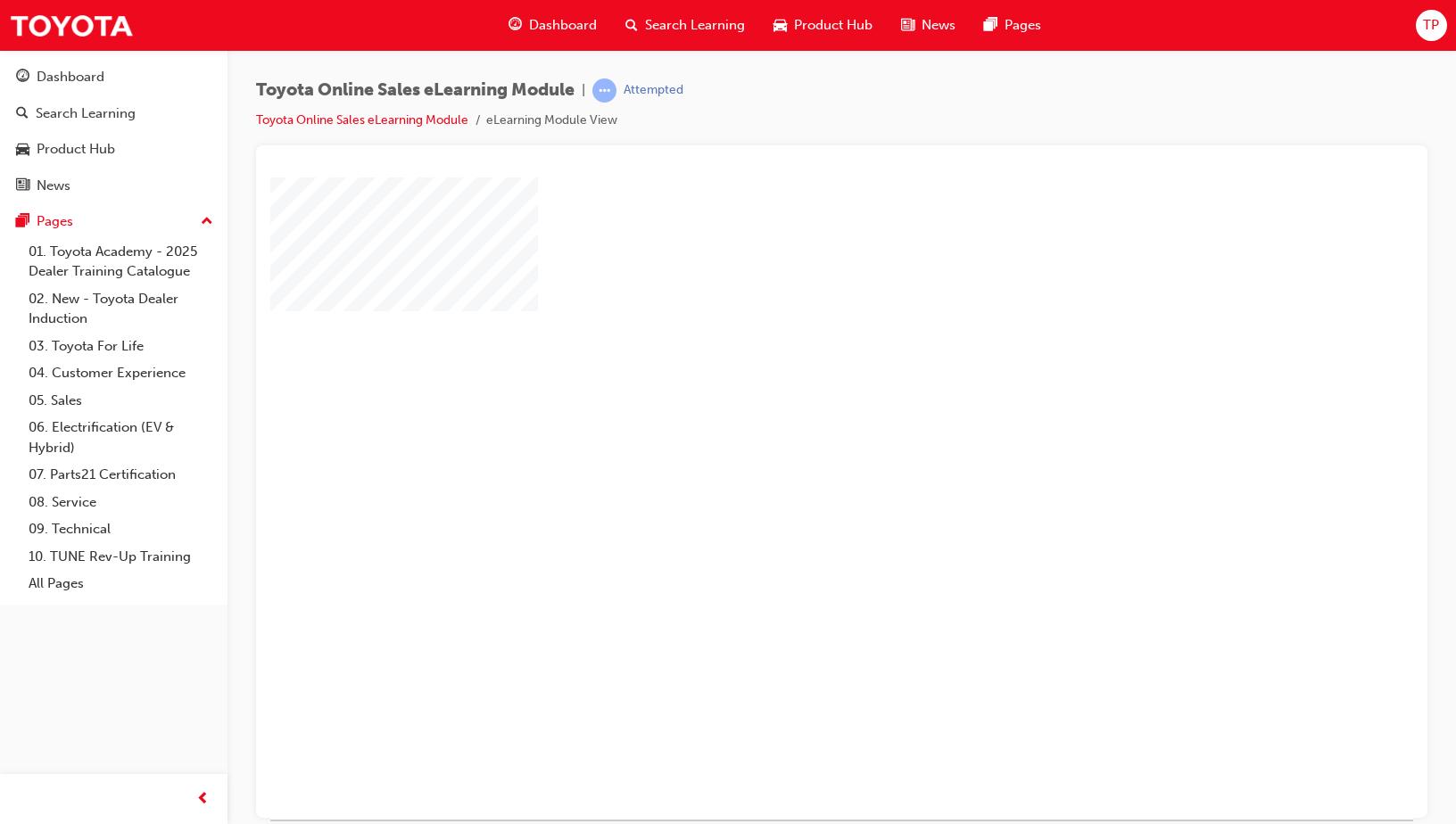 scroll, scrollTop: 0, scrollLeft: 0, axis: both 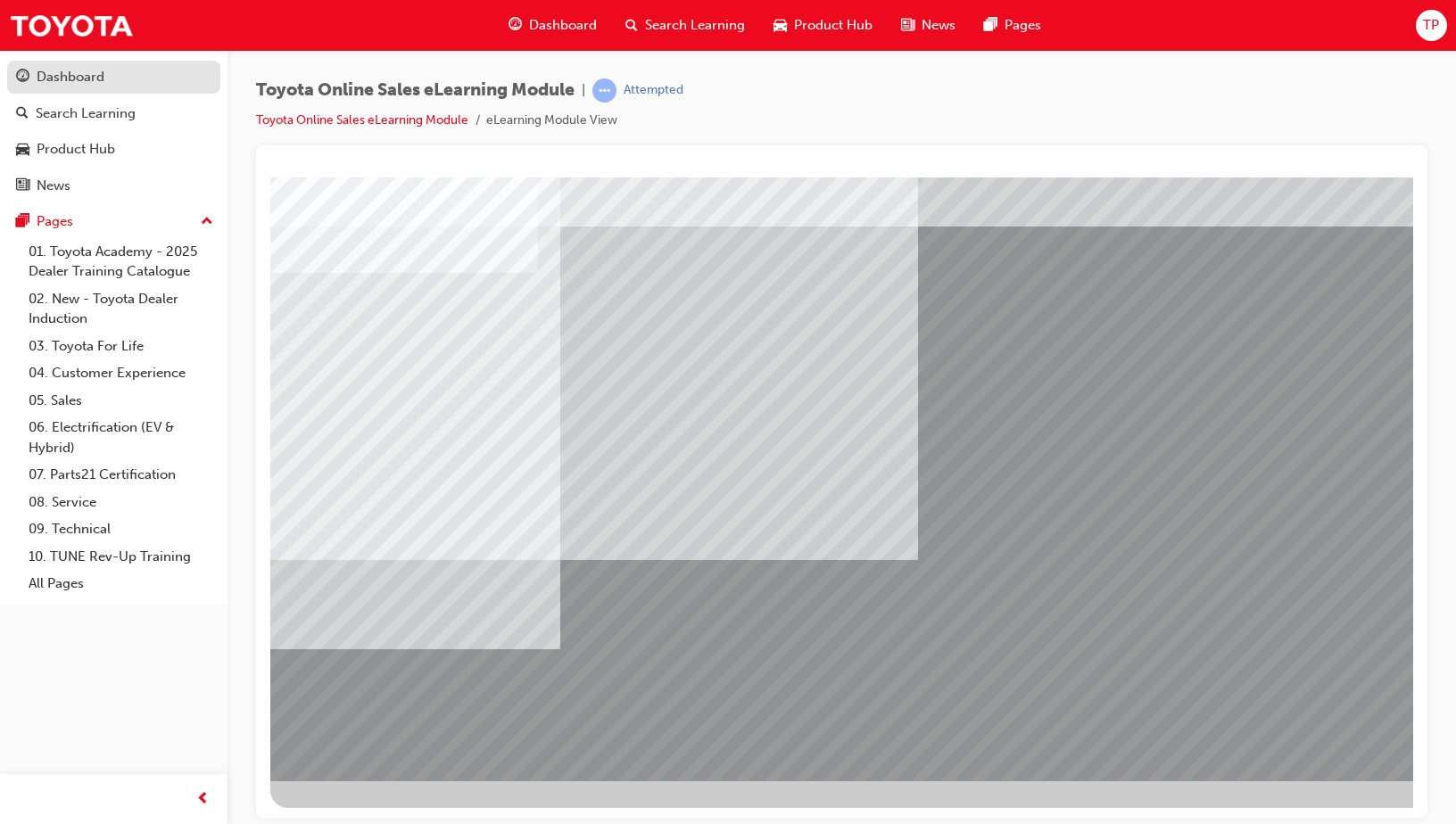 click on "Dashboard" at bounding box center (70, 77) 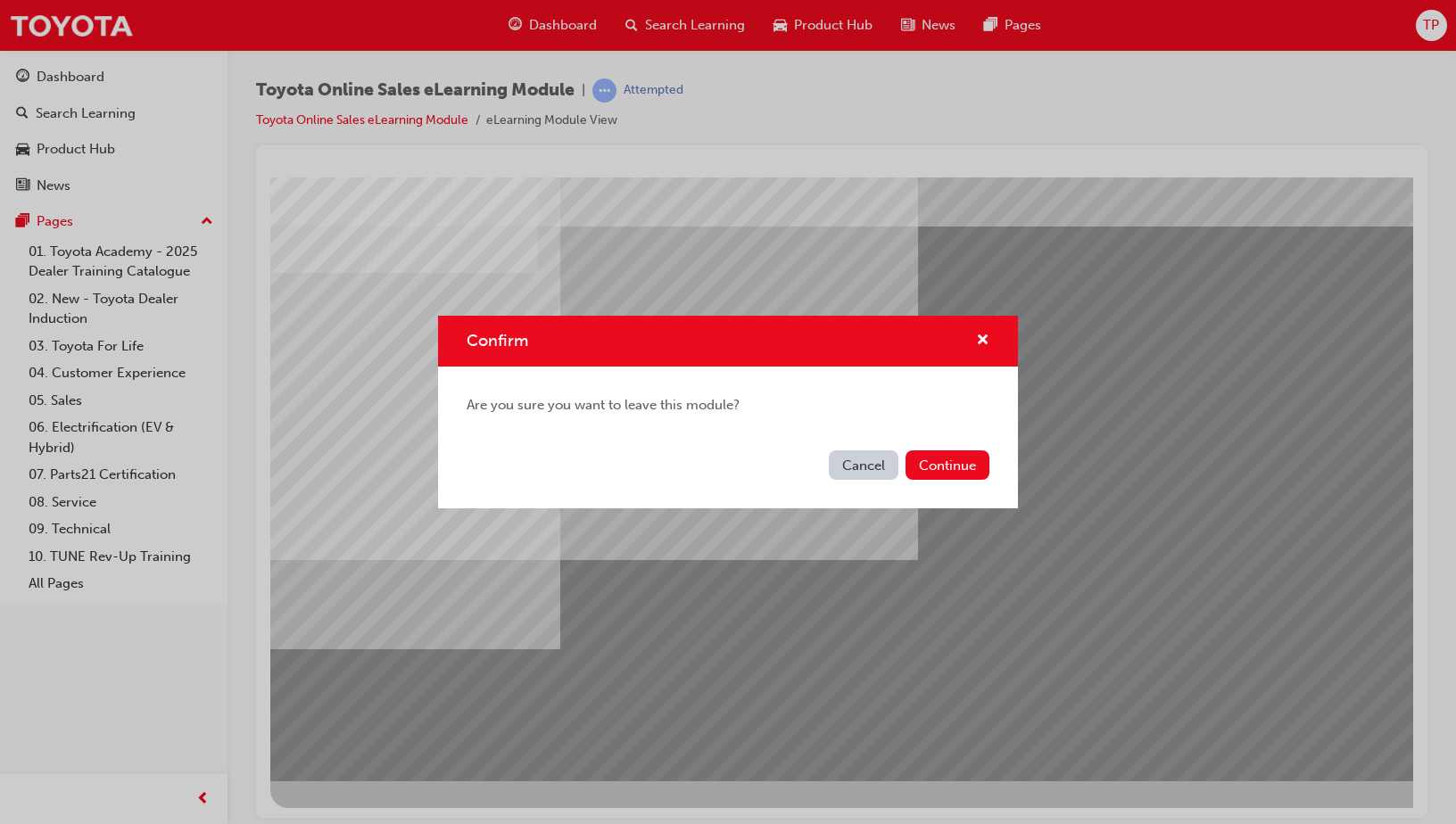 click on "Continue" at bounding box center [947, 465] 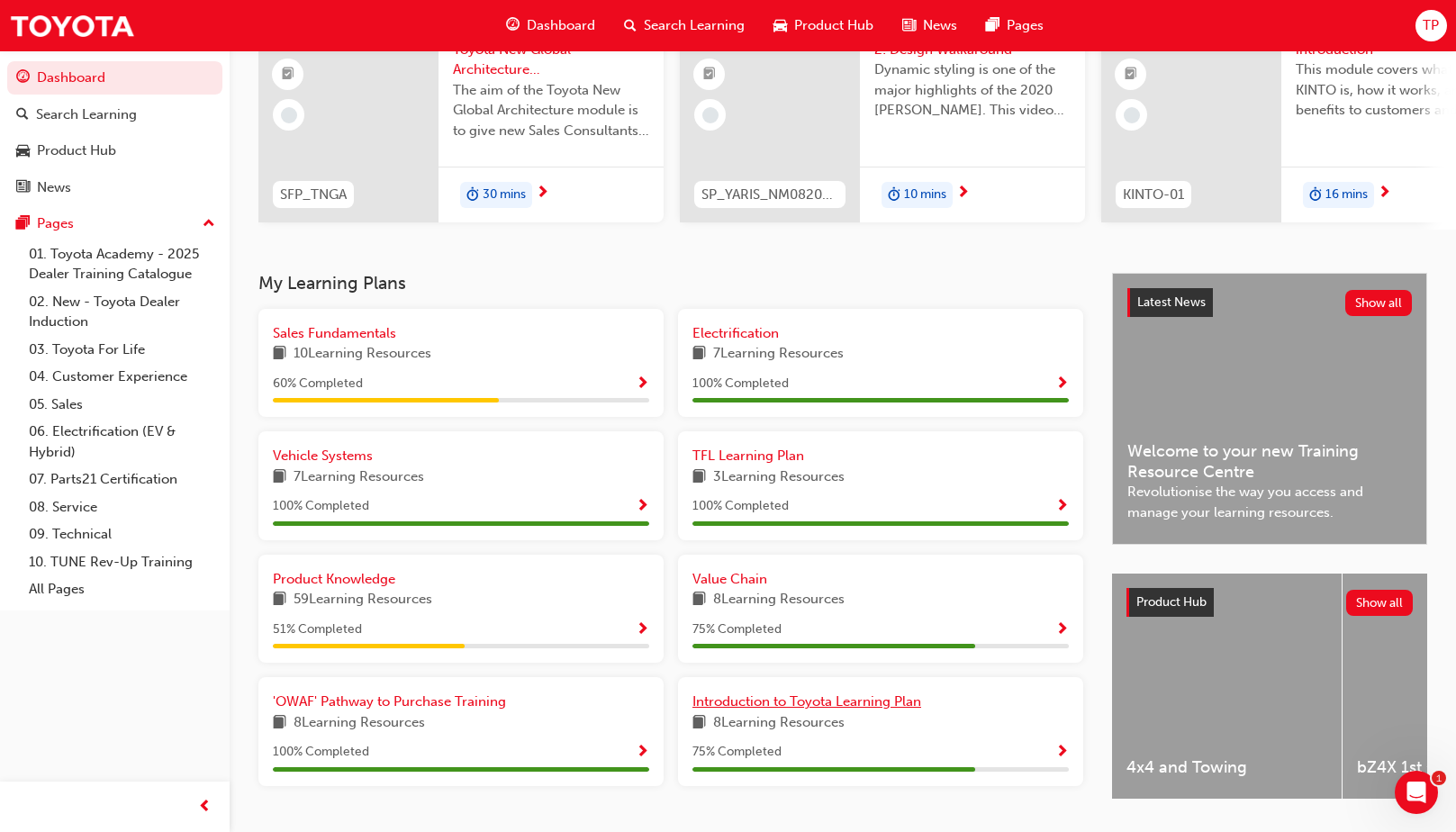 scroll, scrollTop: 244, scrollLeft: 0, axis: vertical 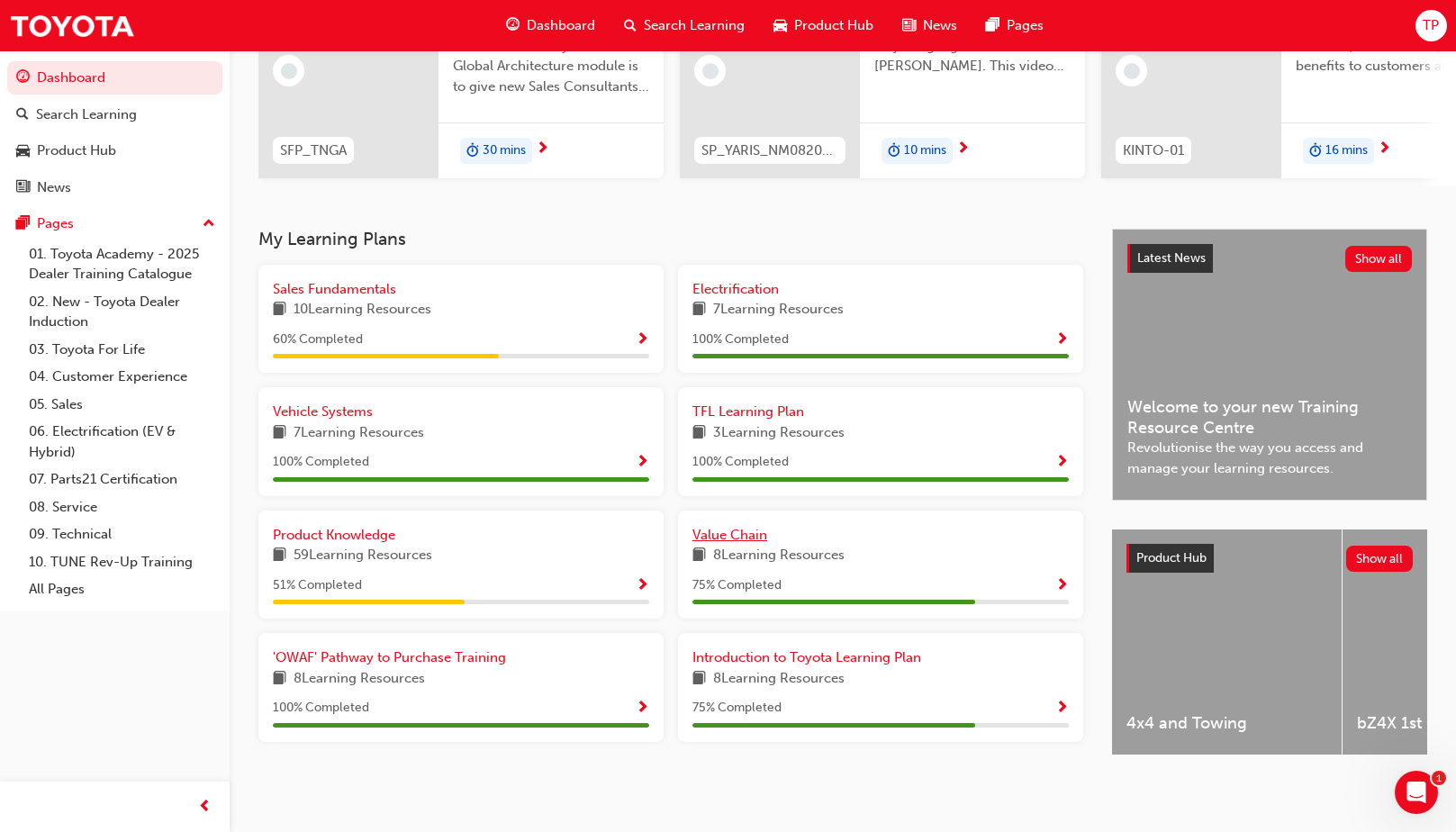 click on "Value Chain" at bounding box center [729, 535] 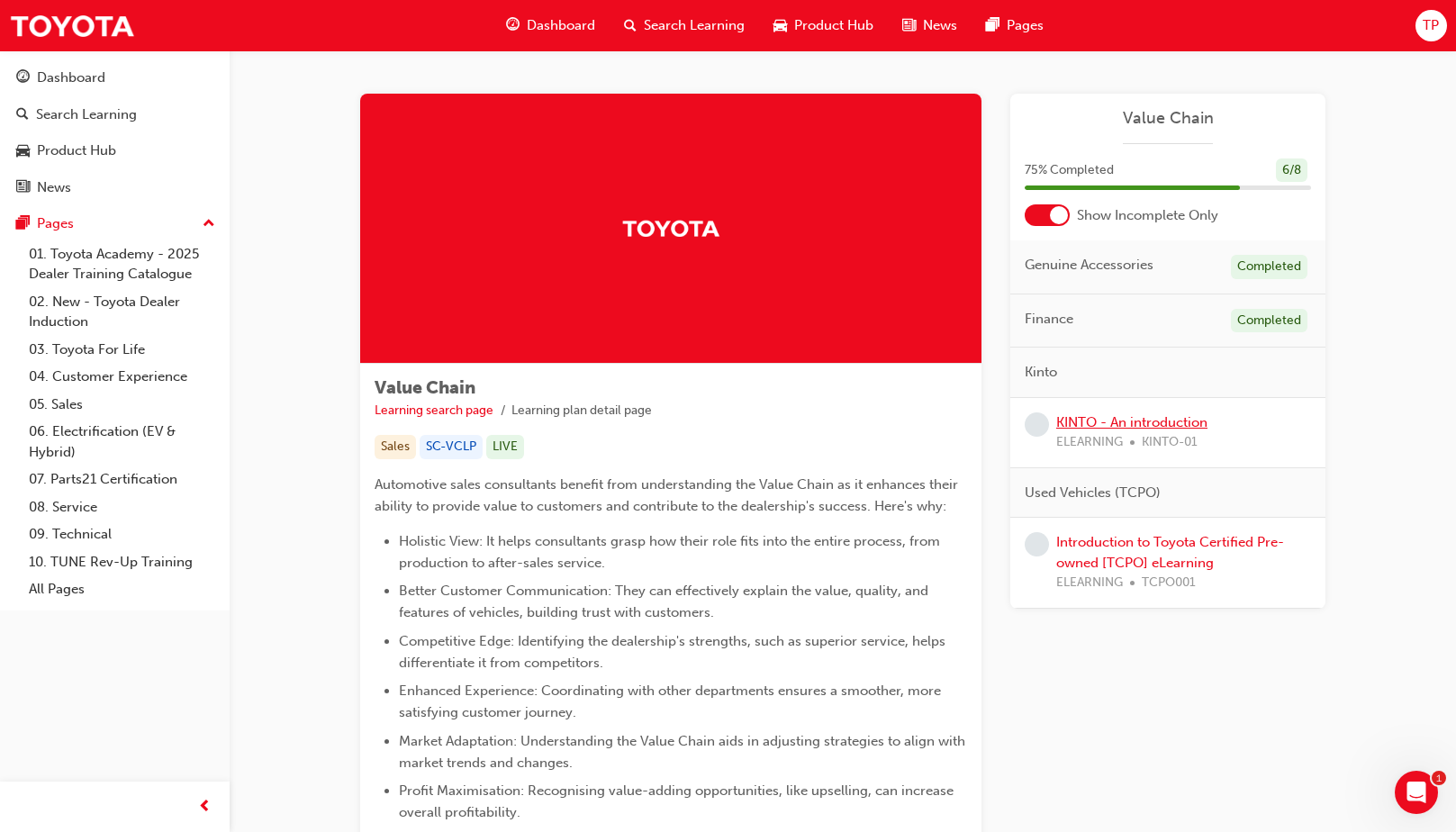 click on "KINTO - An introduction" at bounding box center (1132, 422) 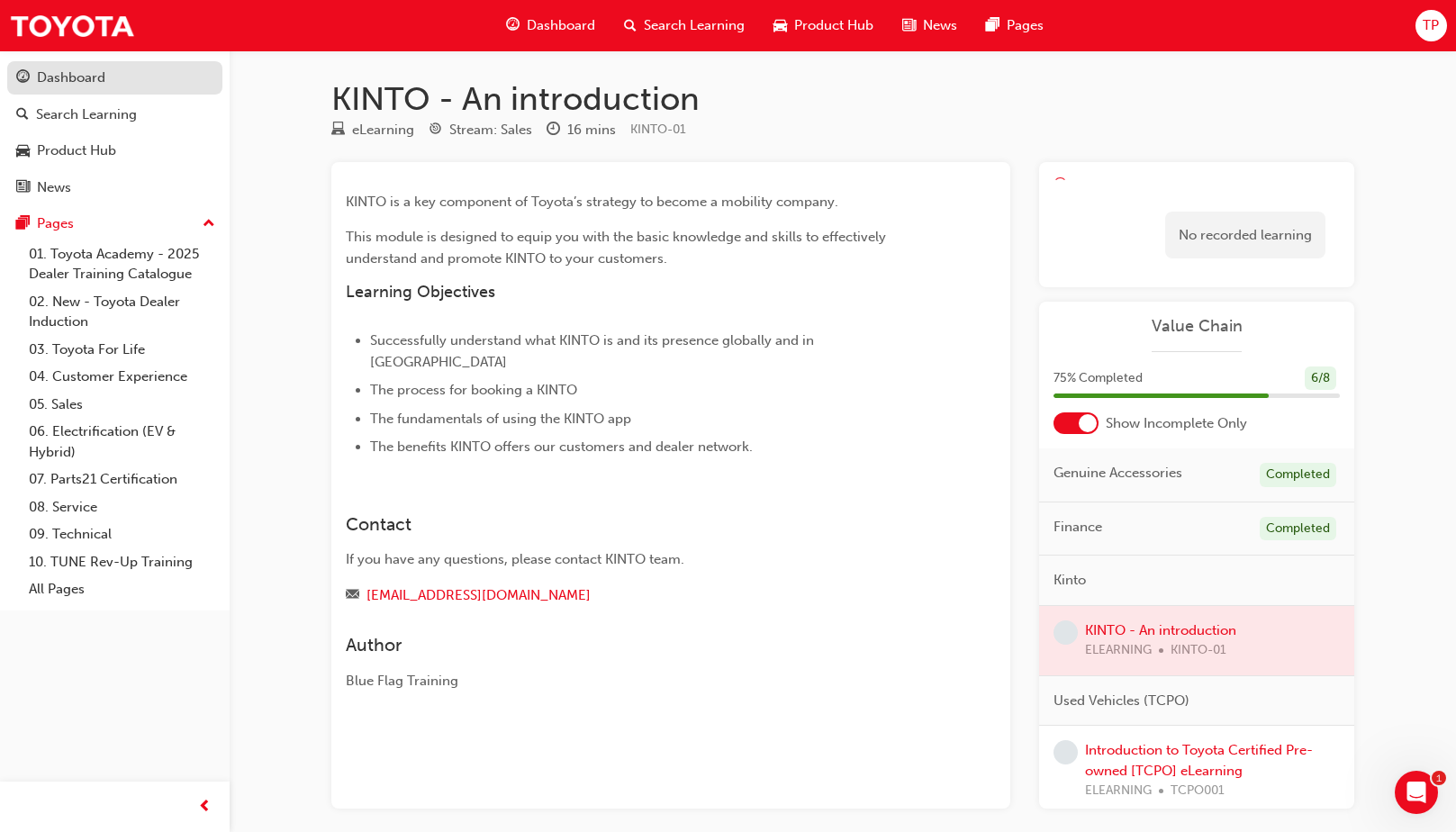 click on "Dashboard" at bounding box center [71, 77] 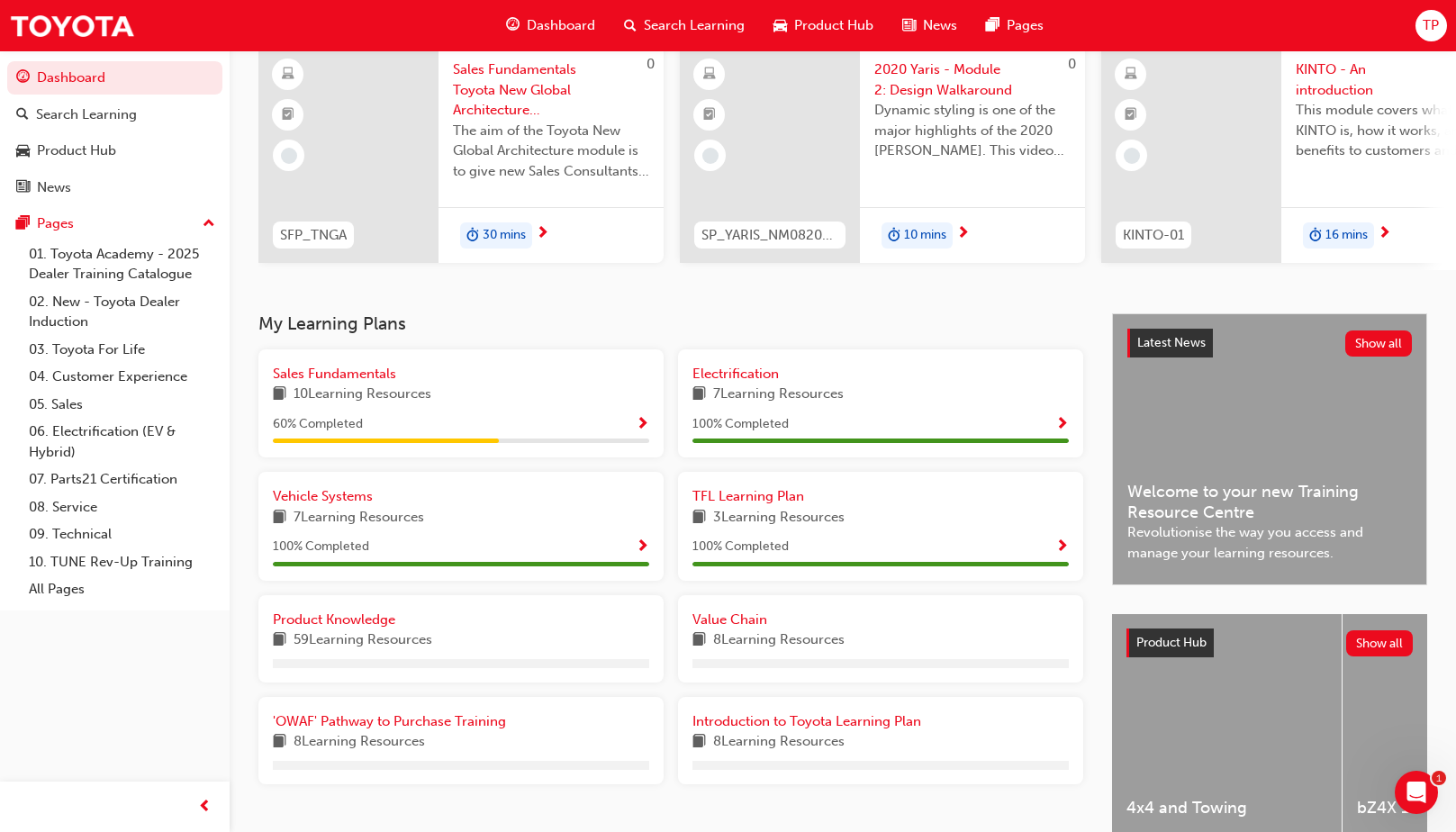 scroll, scrollTop: 244, scrollLeft: 0, axis: vertical 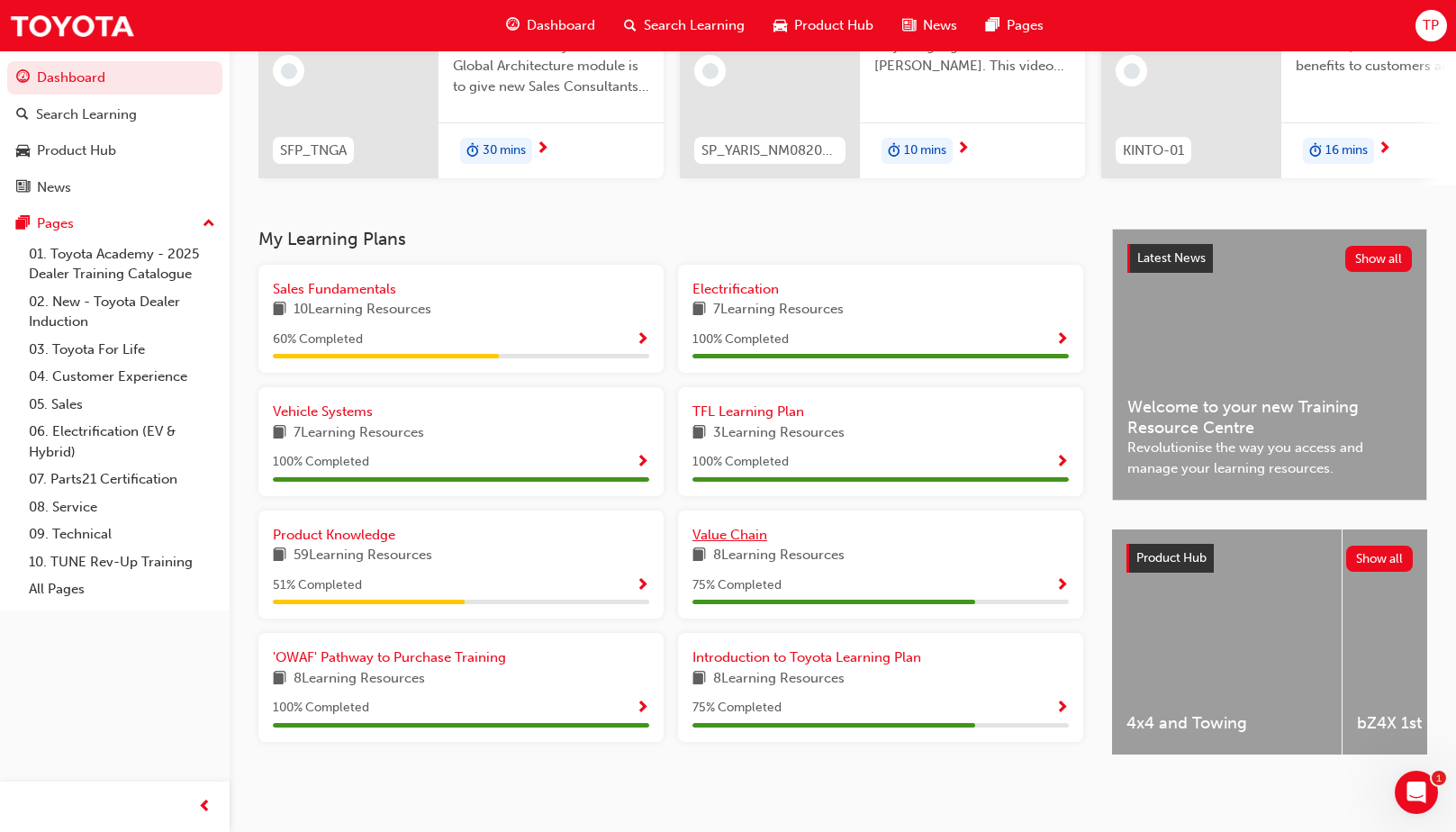click on "Value Chain" at bounding box center (881, 535) 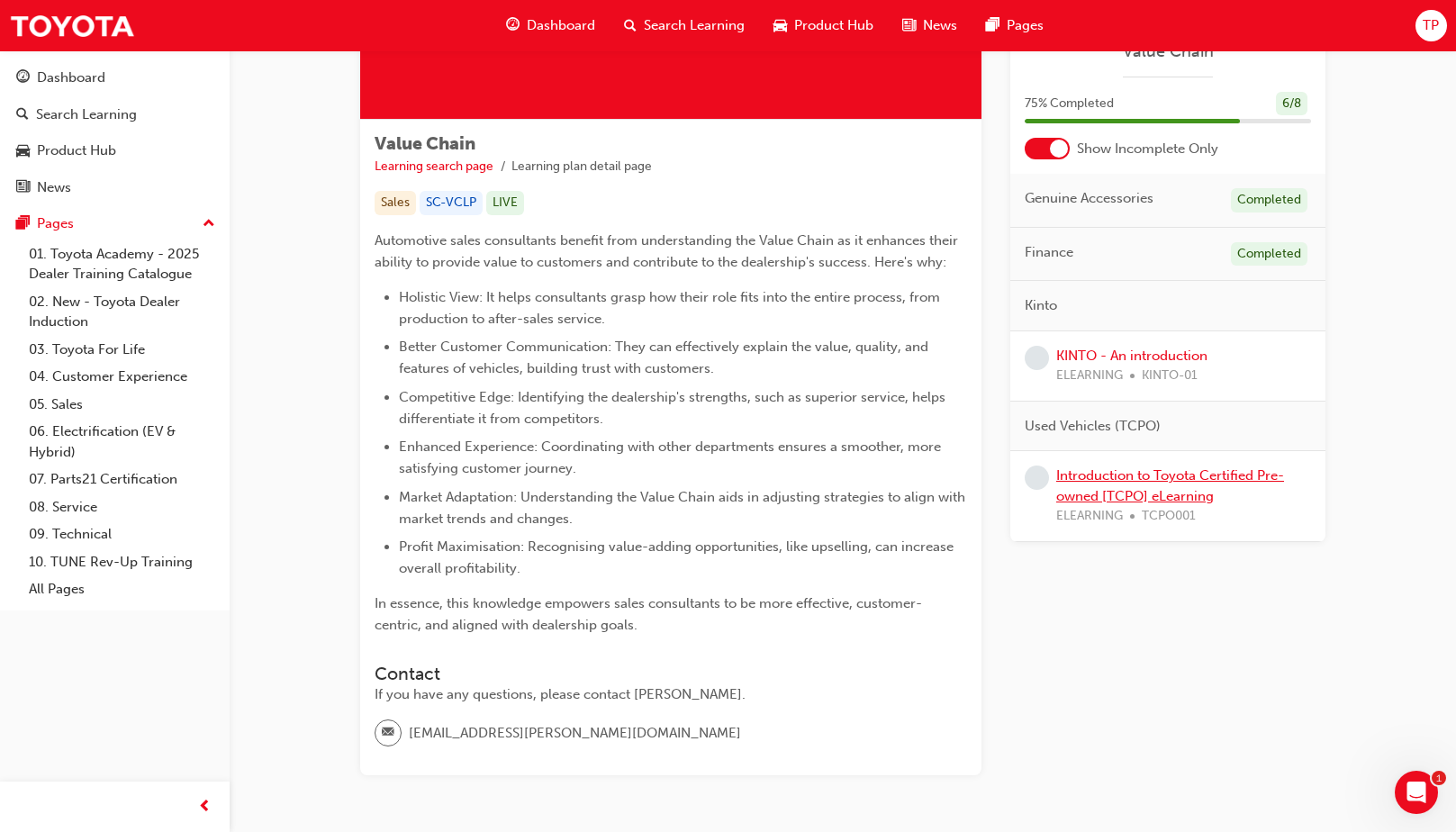 click on "Introduction to Toyota Certified Pre-owned [TCPO] eLearning" at bounding box center (1170, 485) 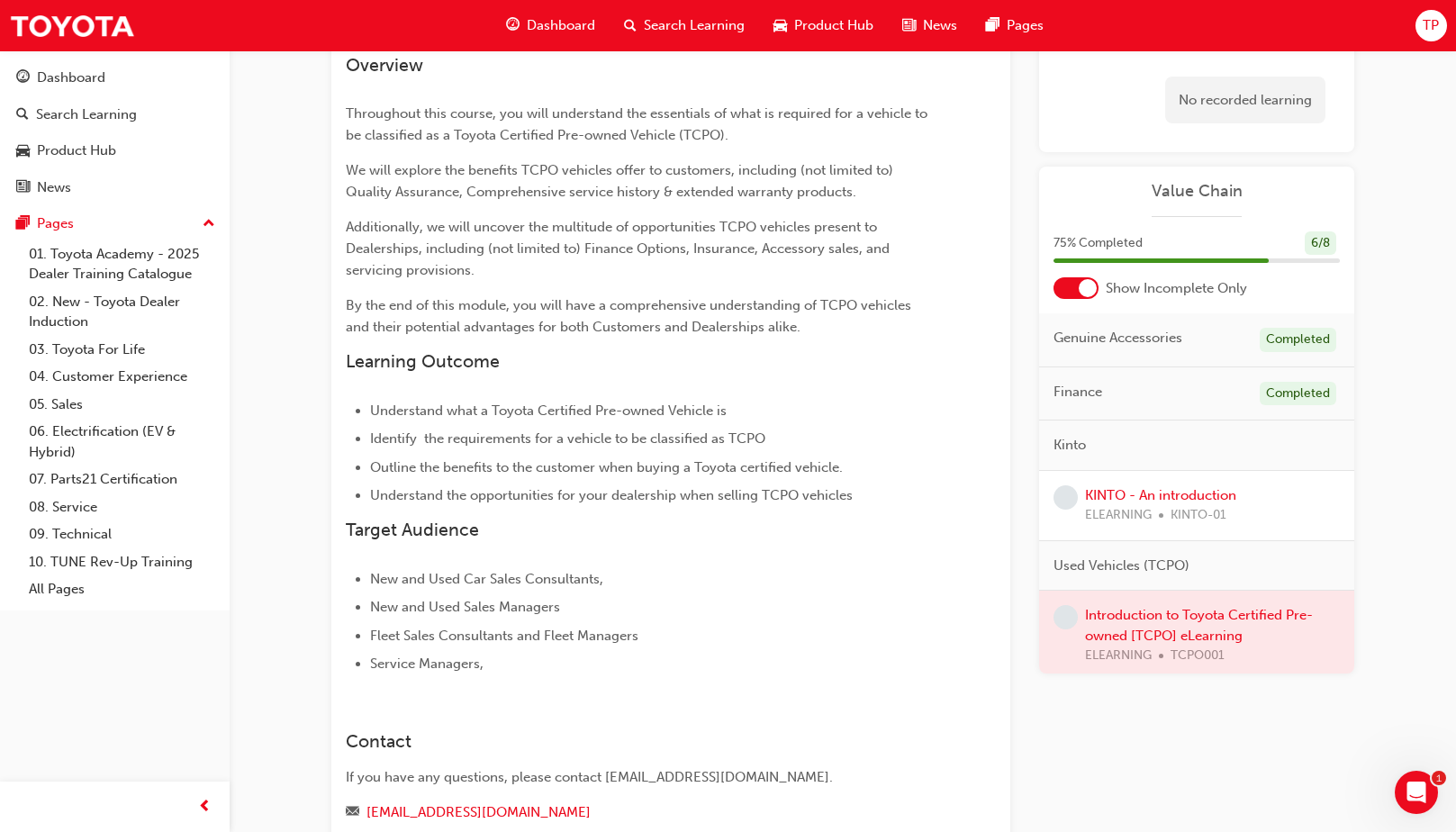scroll, scrollTop: 0, scrollLeft: 0, axis: both 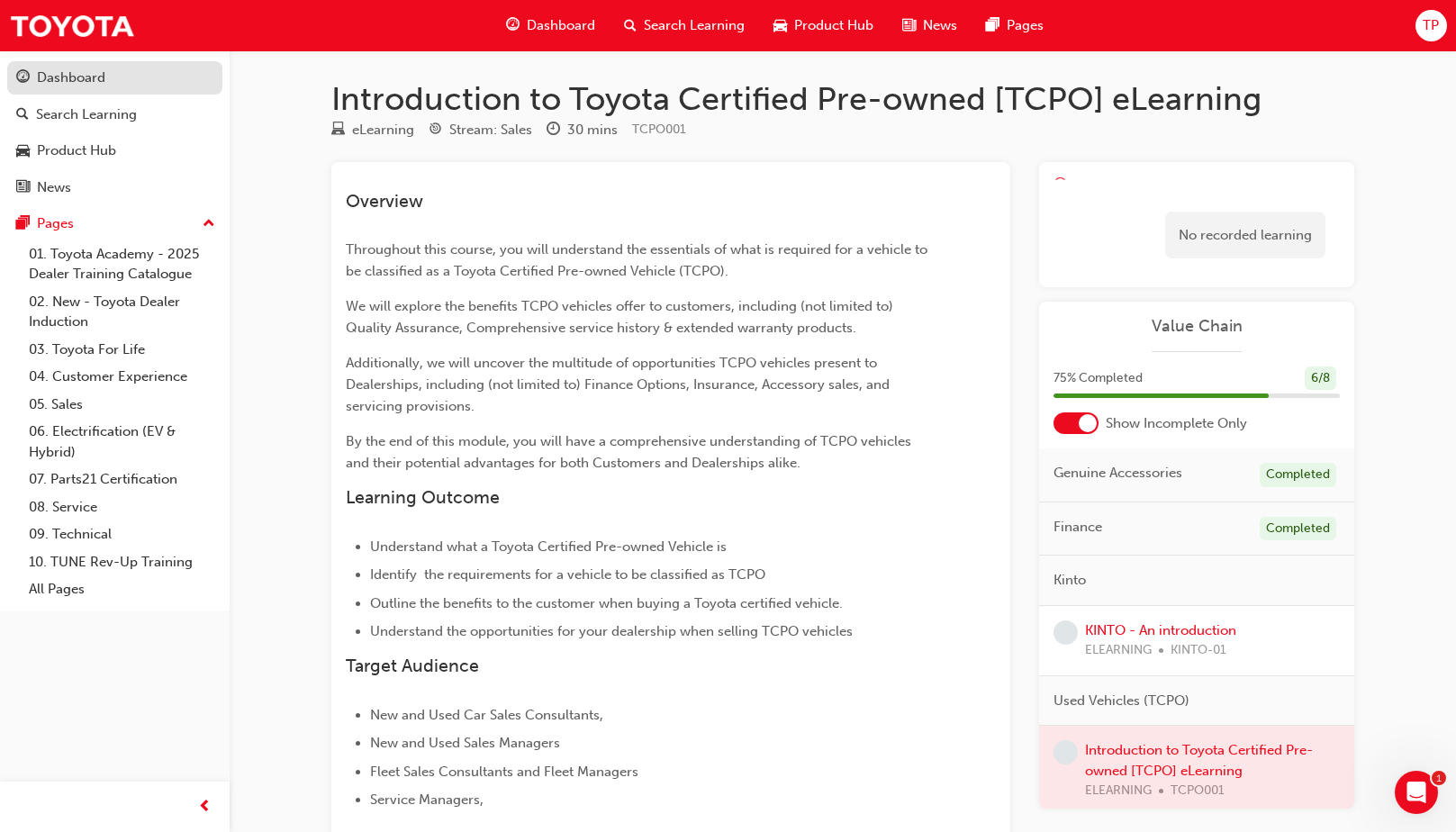 click on "Dashboard" at bounding box center (114, 77) 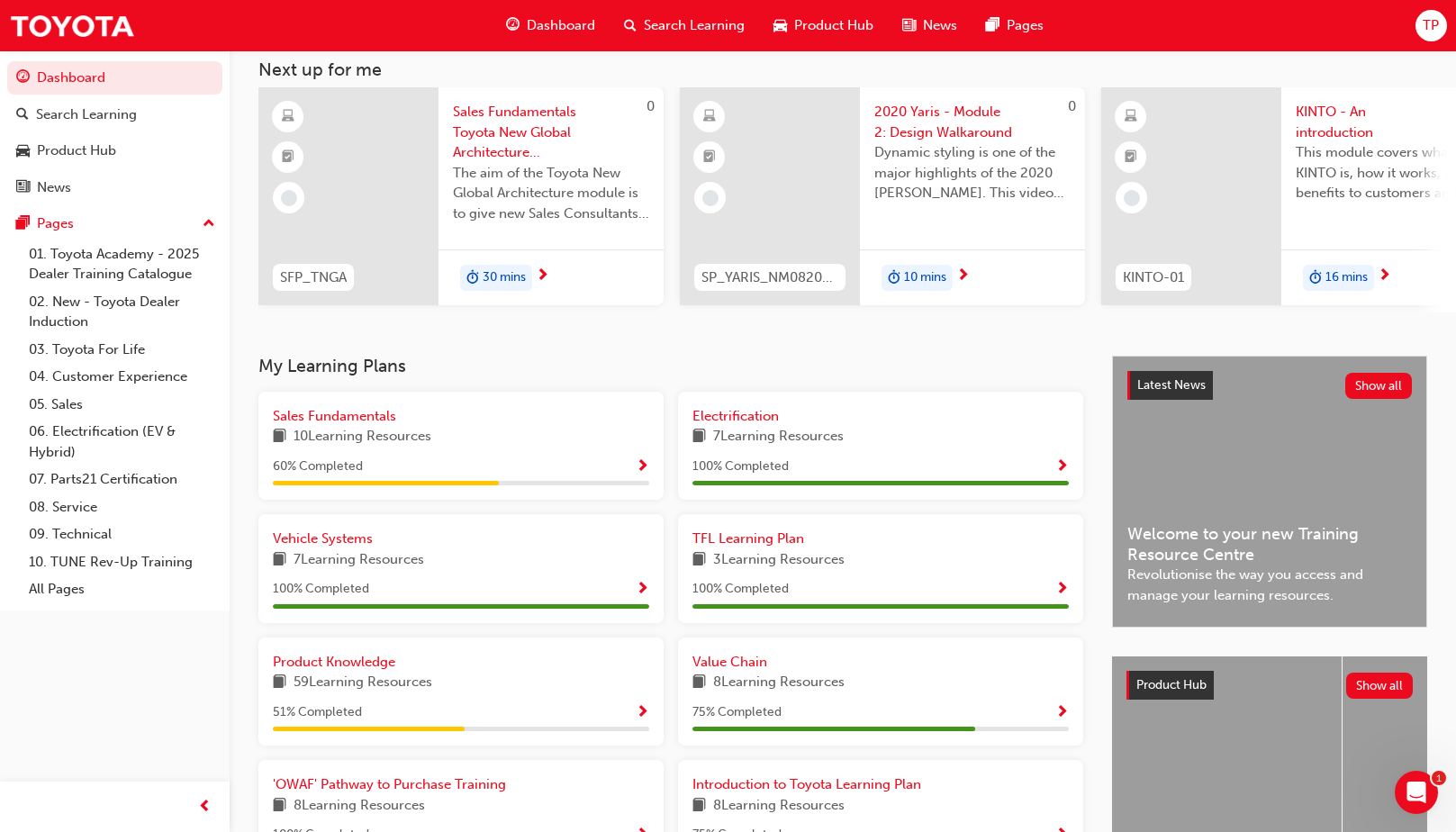 scroll, scrollTop: 113, scrollLeft: 0, axis: vertical 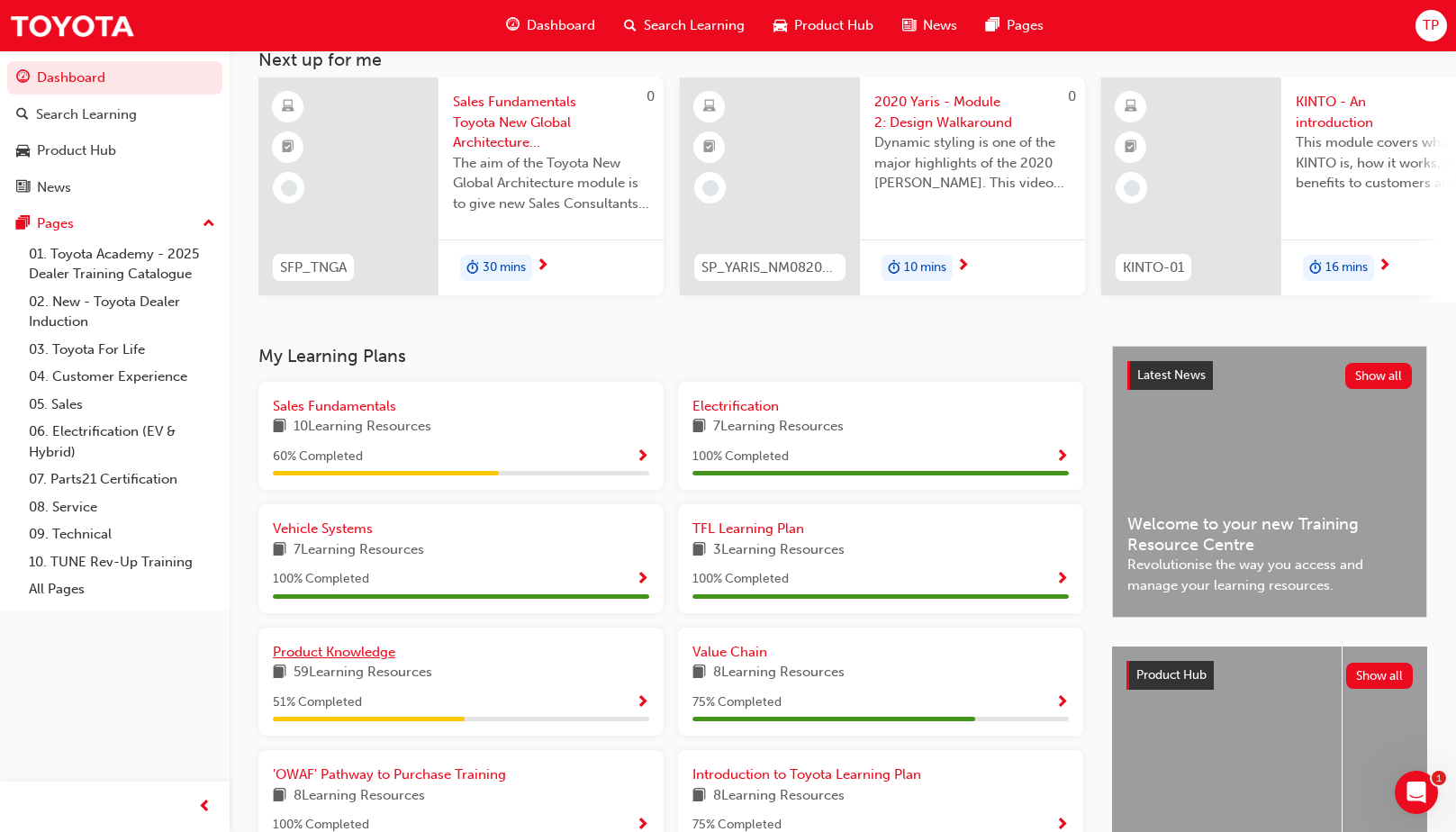 click on "Product Knowledge" at bounding box center (334, 652) 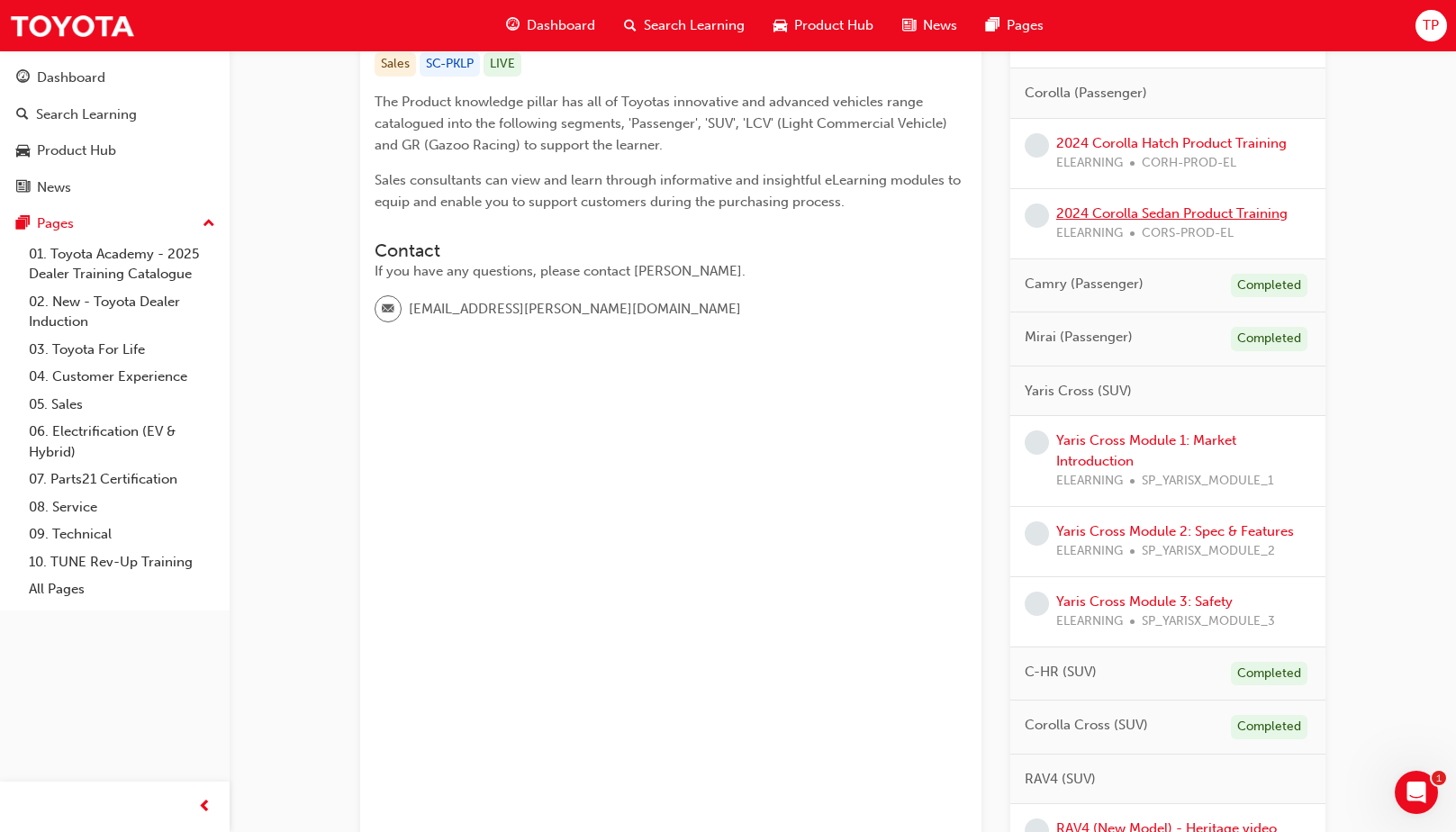 scroll, scrollTop: 279, scrollLeft: 0, axis: vertical 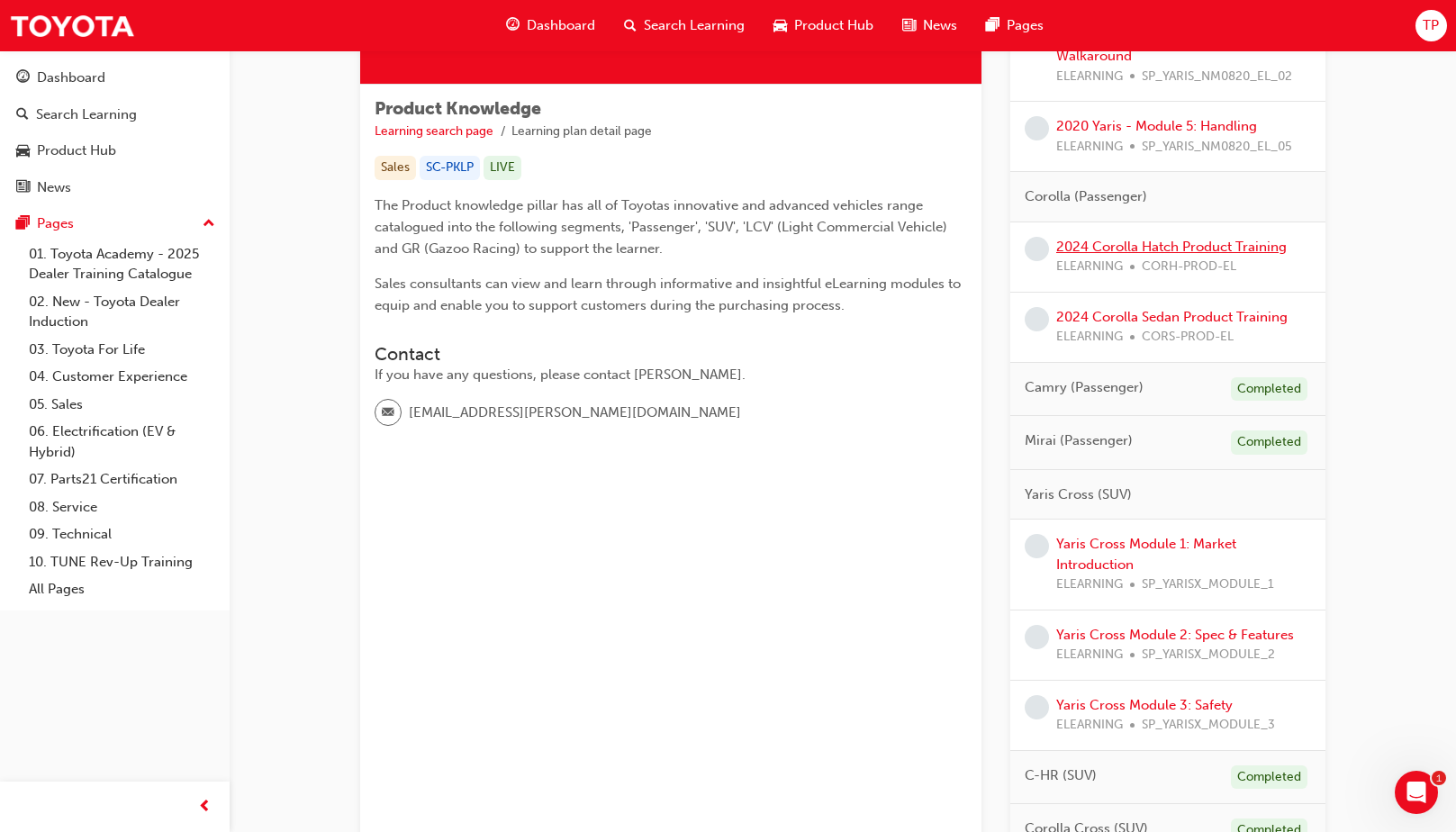 click on "2024 Corolla Hatch Product Training" at bounding box center (1171, 247) 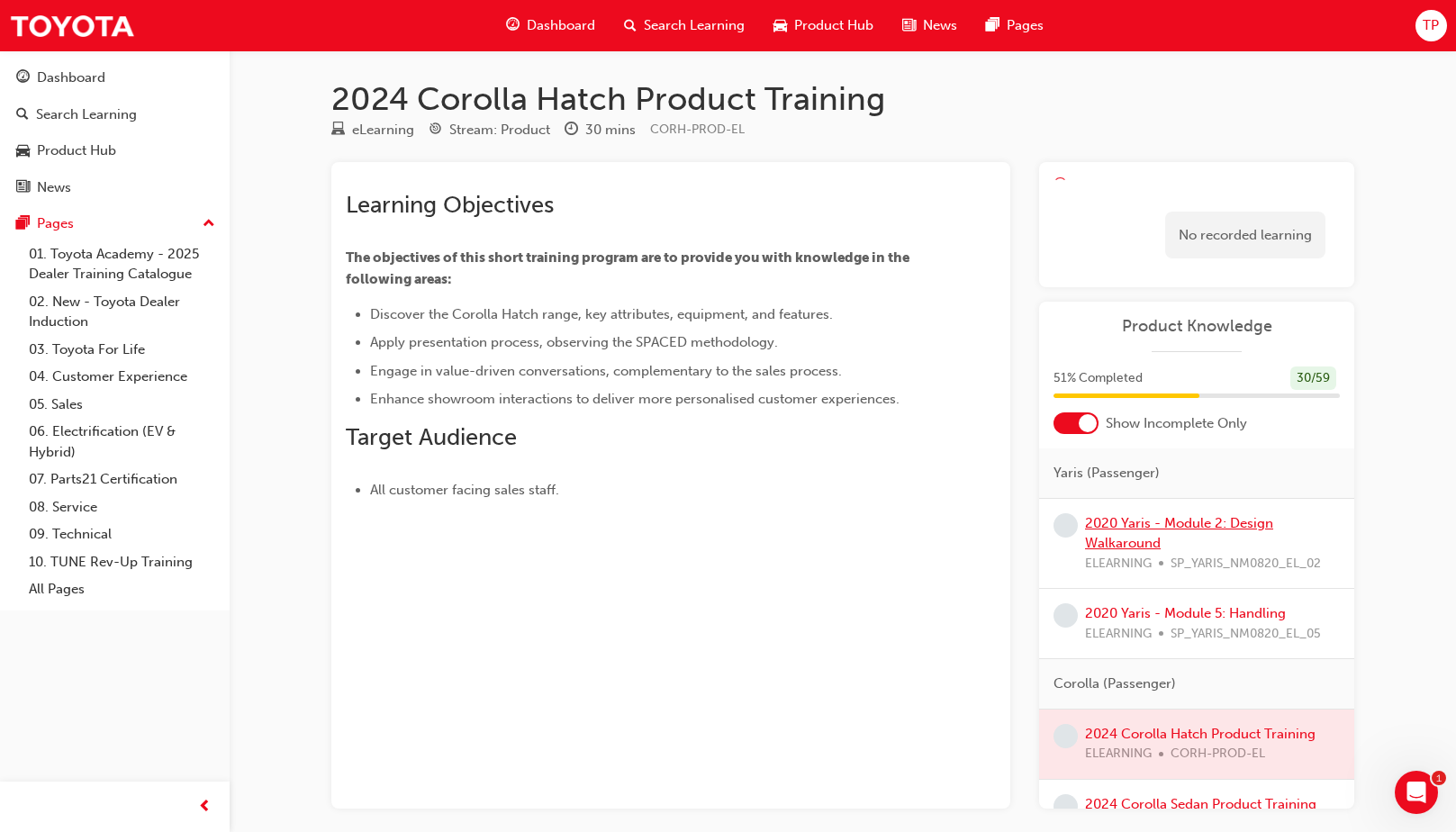 click on "2020 Yaris - Module 2: Design Walkaround" at bounding box center [1179, 533] 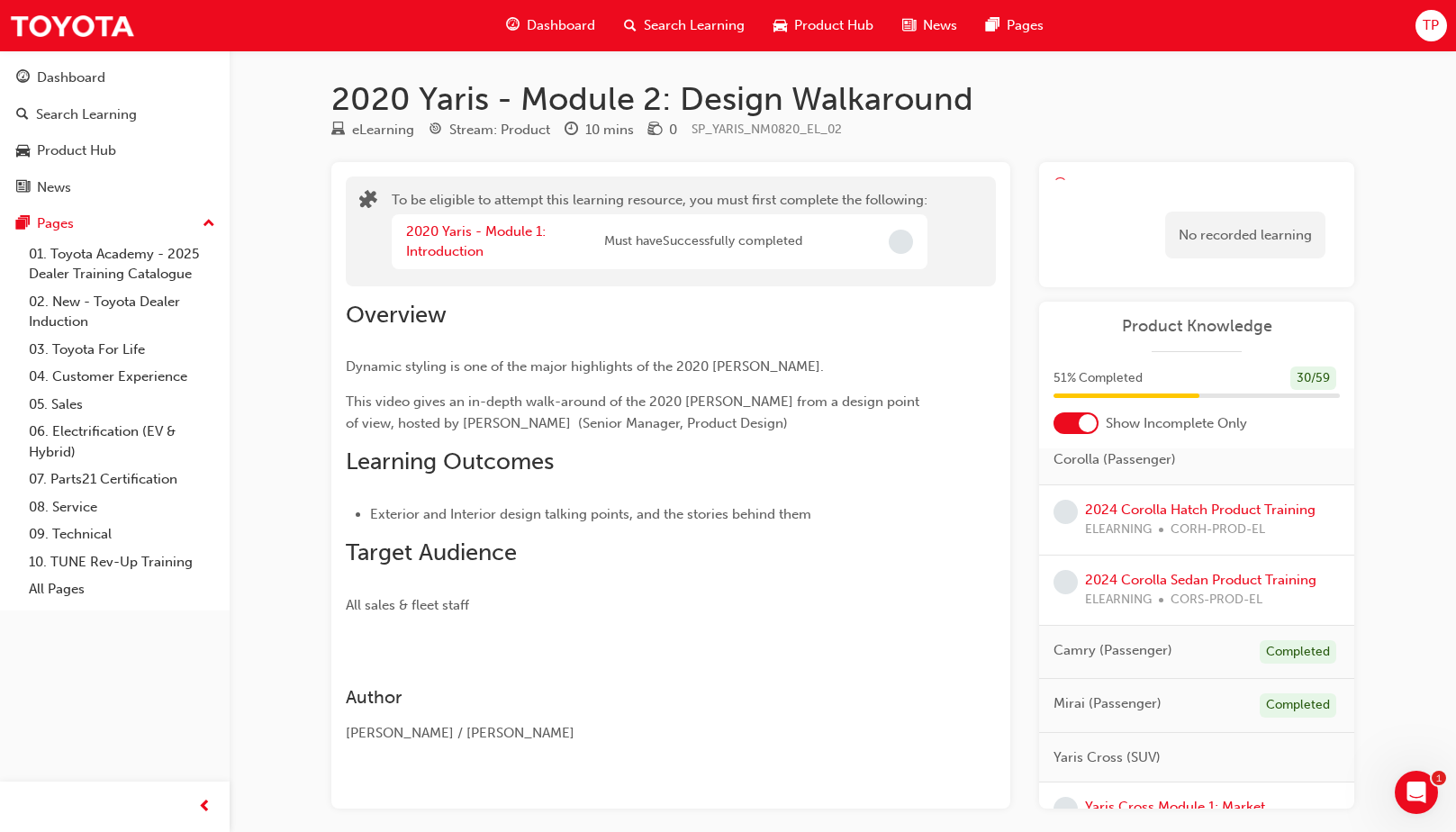 scroll, scrollTop: 225, scrollLeft: 0, axis: vertical 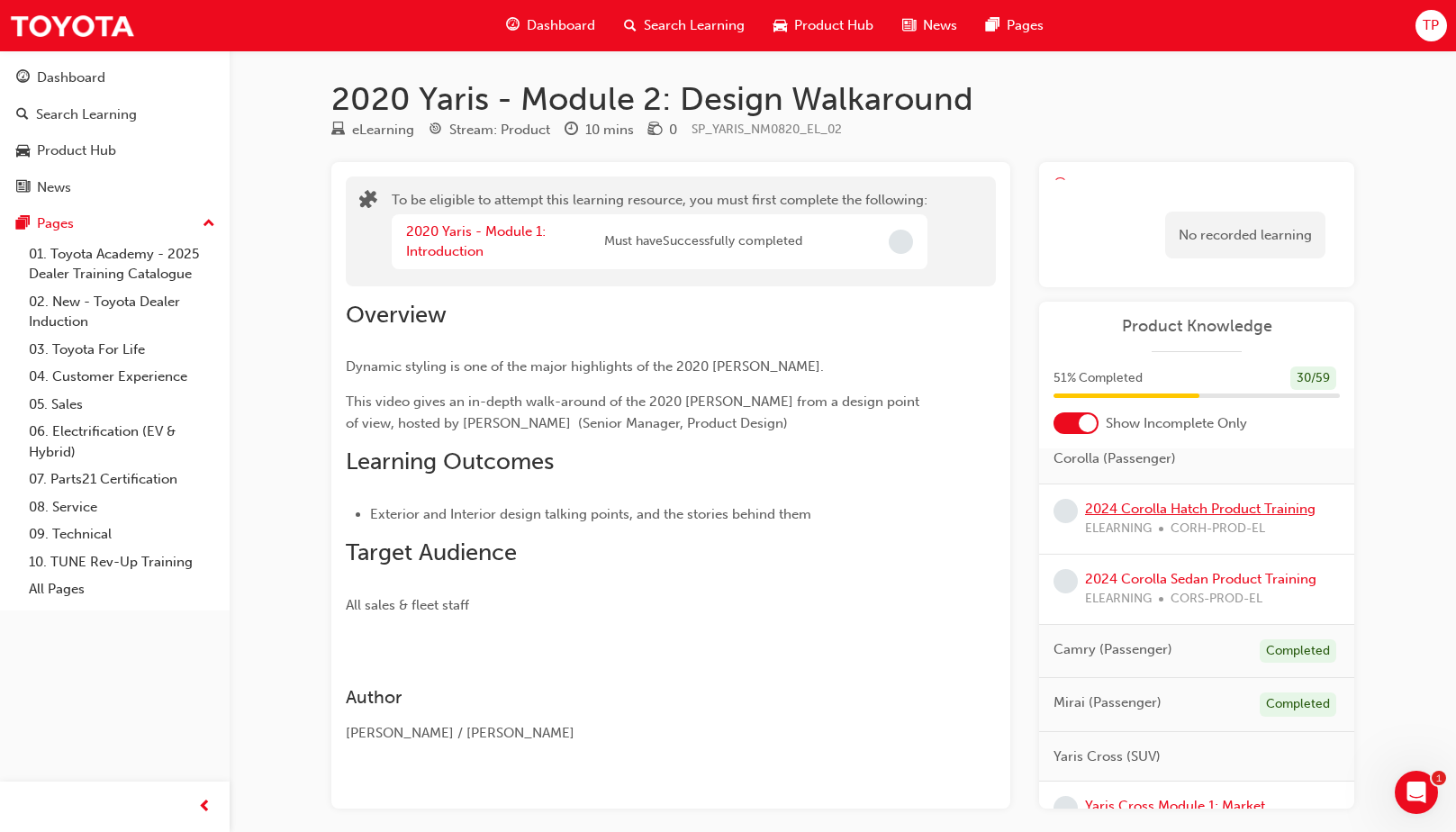 click on "2024 Corolla Hatch Product Training" at bounding box center (1200, 509) 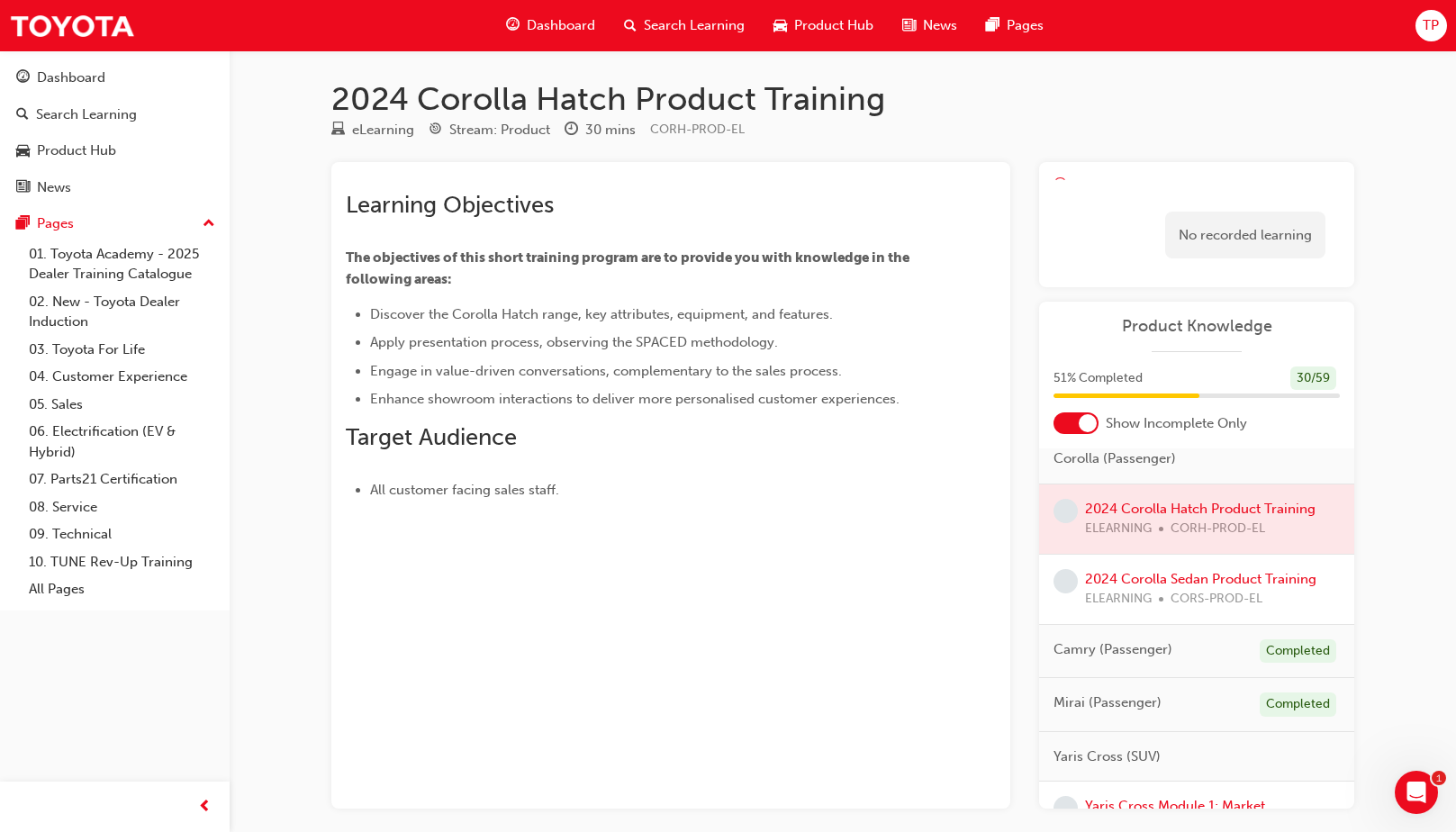 click at bounding box center [1197, 519] 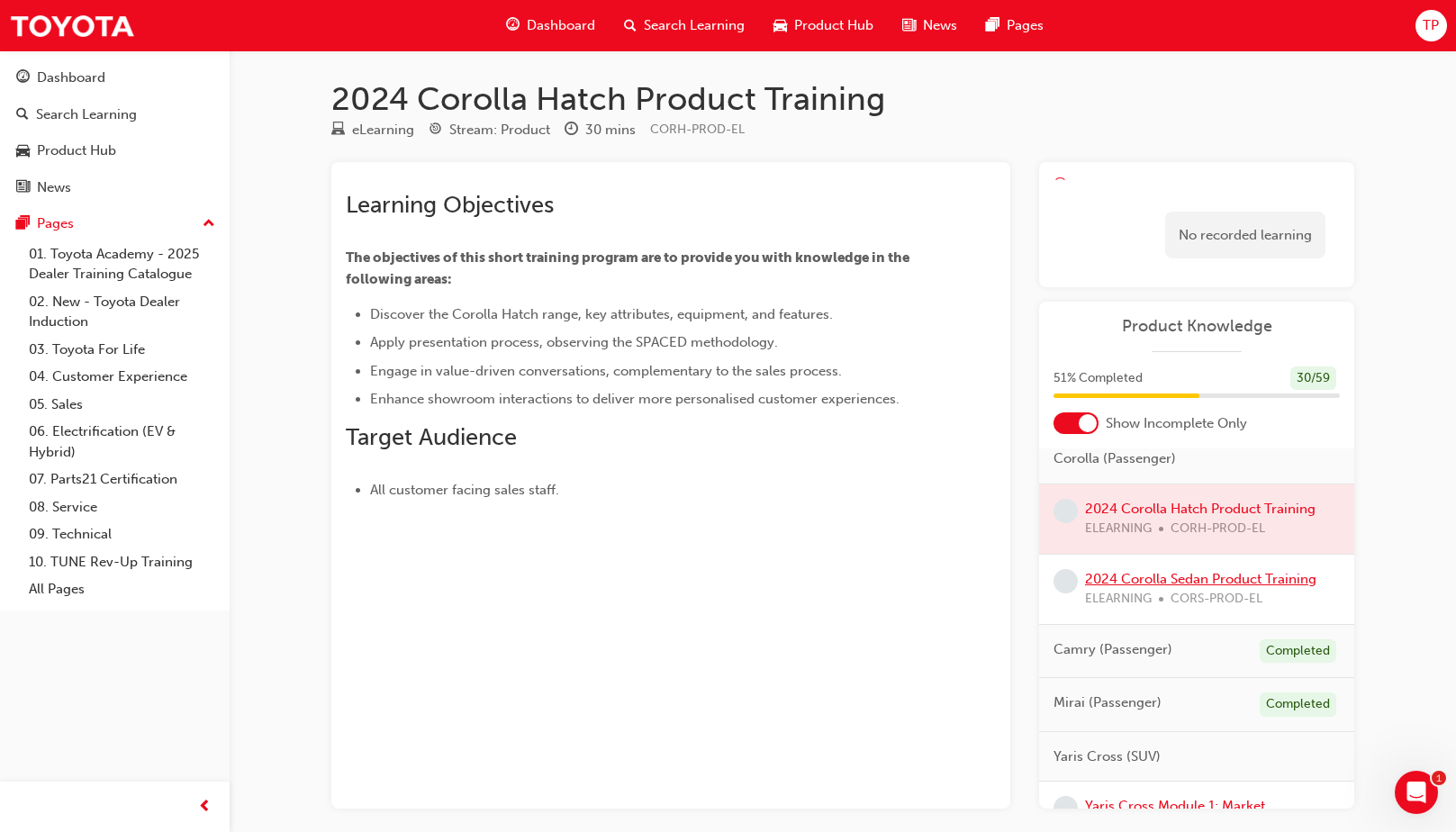 click on "2024 Corolla Sedan Product Training" at bounding box center [1200, 579] 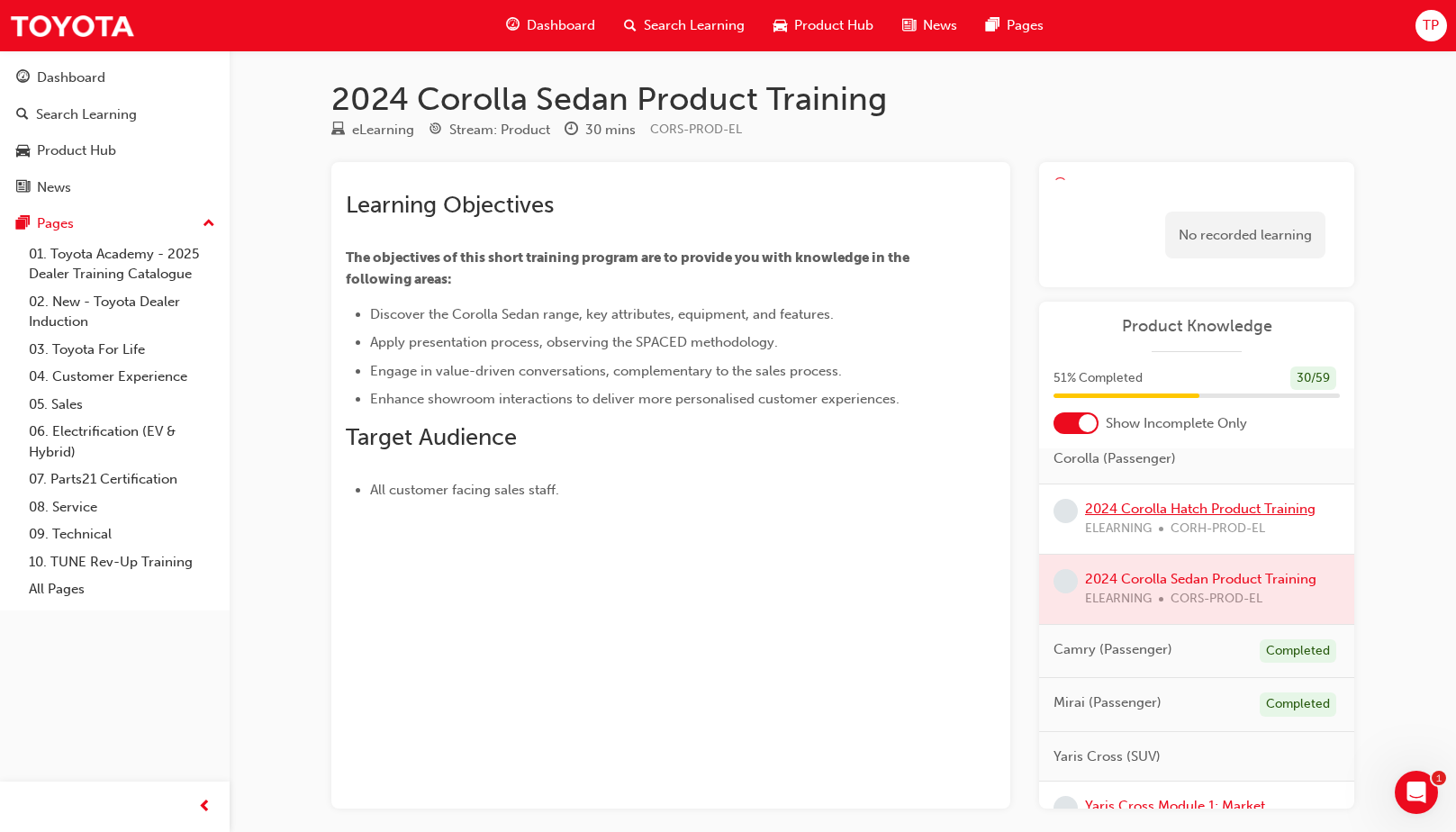 click on "2024 Corolla Hatch Product Training" at bounding box center (1200, 509) 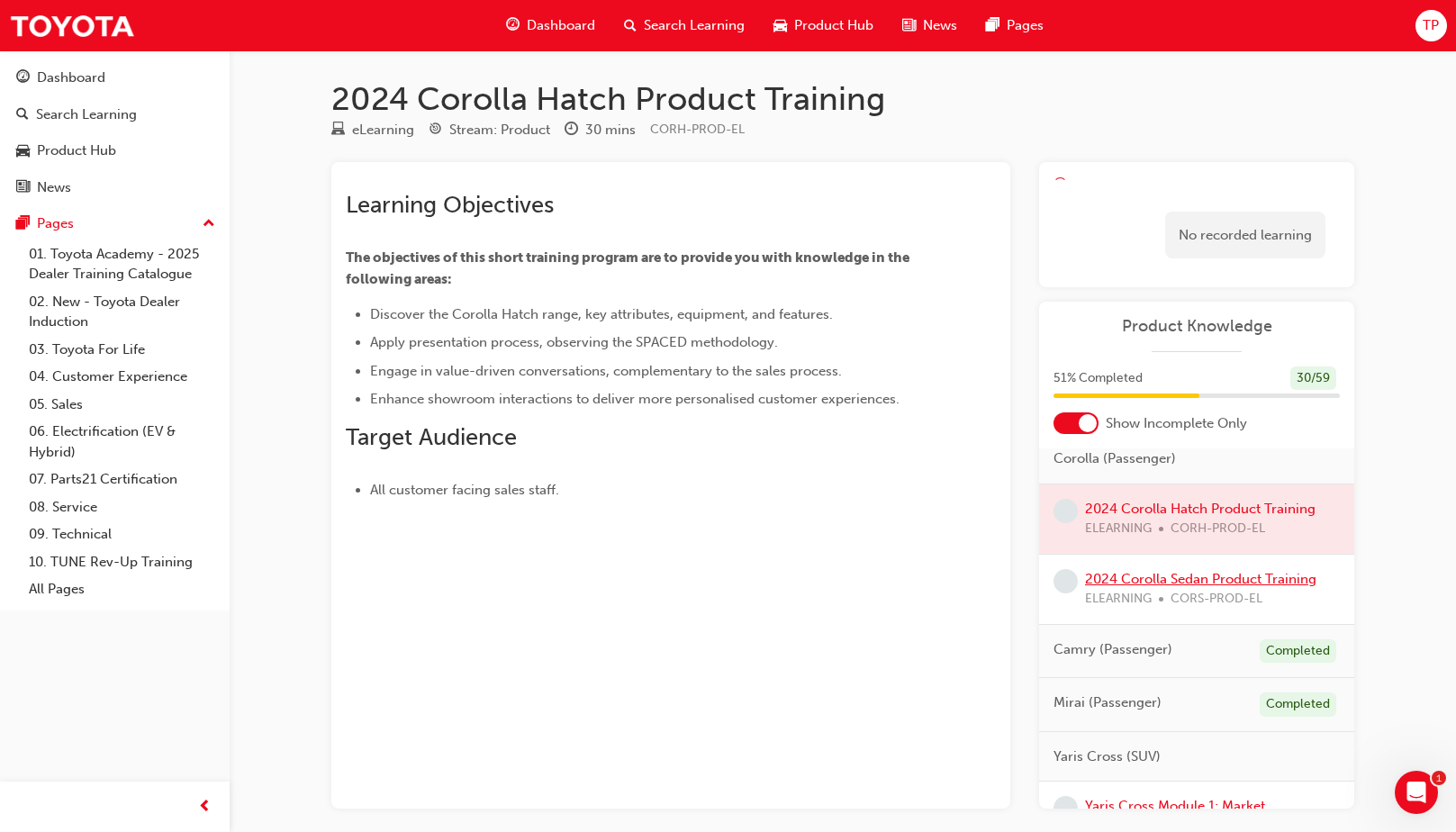 click on "2024 Corolla Sedan Product Training" at bounding box center (1200, 579) 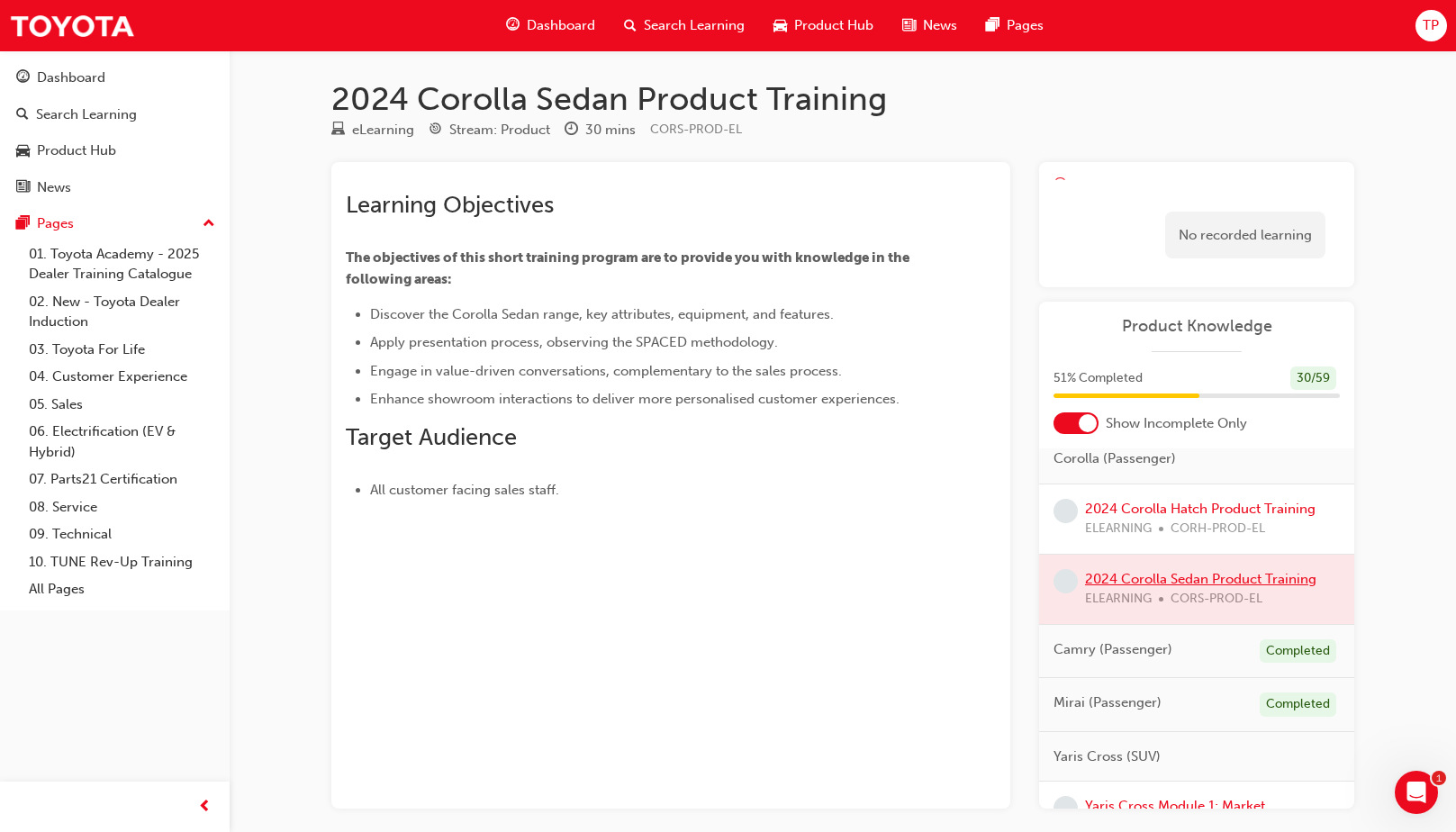 scroll, scrollTop: 0, scrollLeft: 0, axis: both 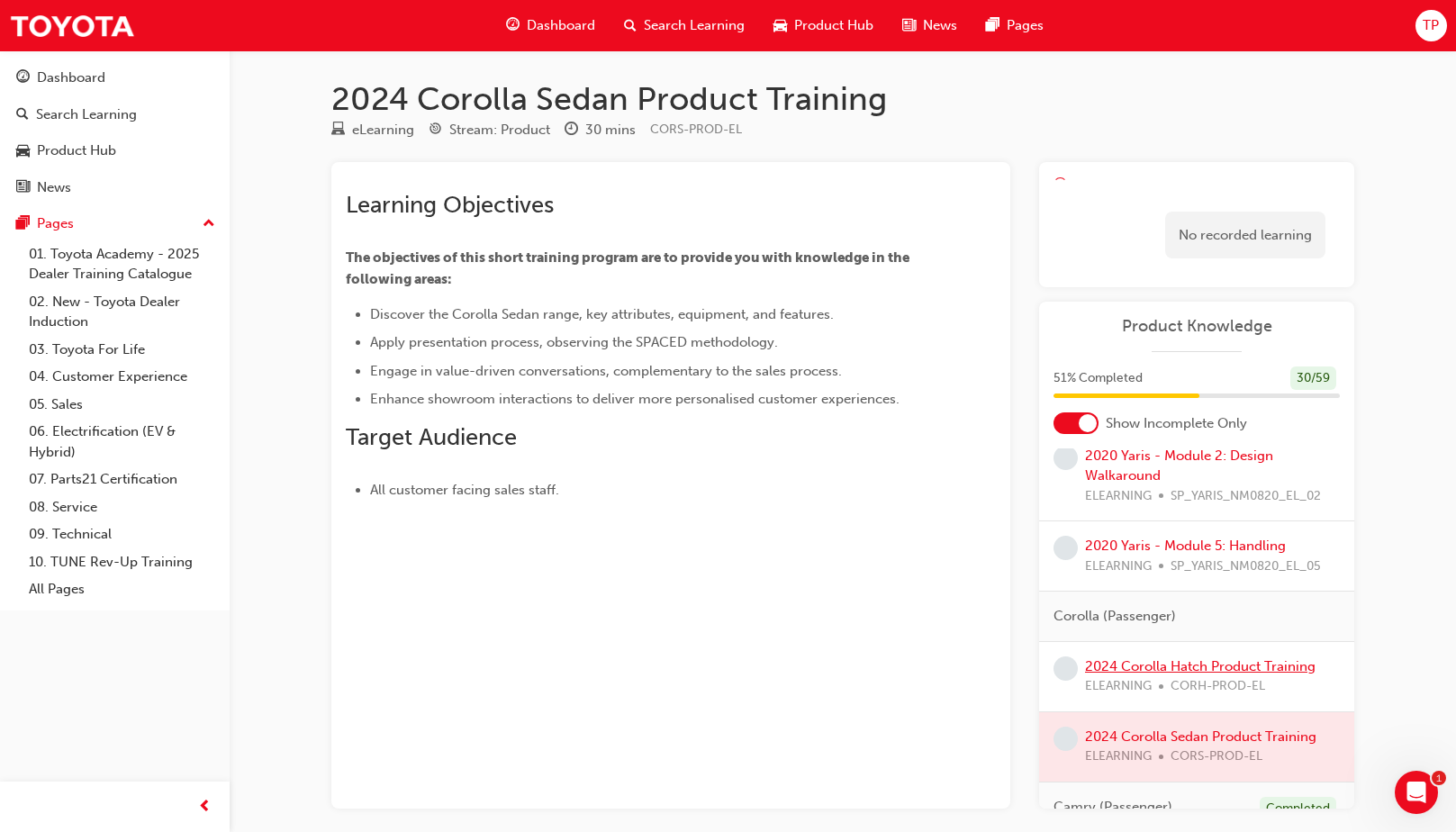 click on "2024 Corolla Hatch Product Training" at bounding box center [1200, 666] 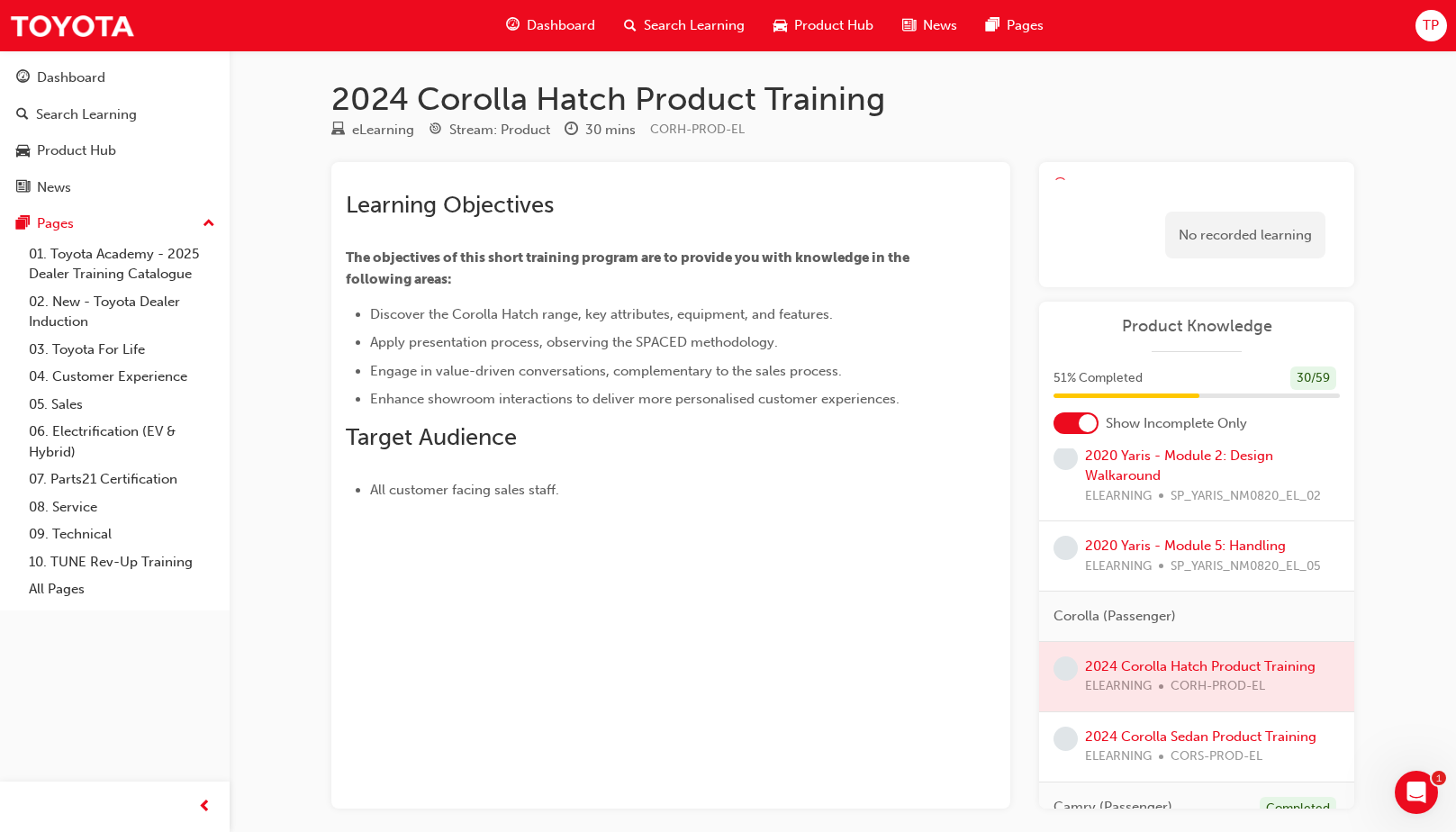 click at bounding box center (1197, 676) 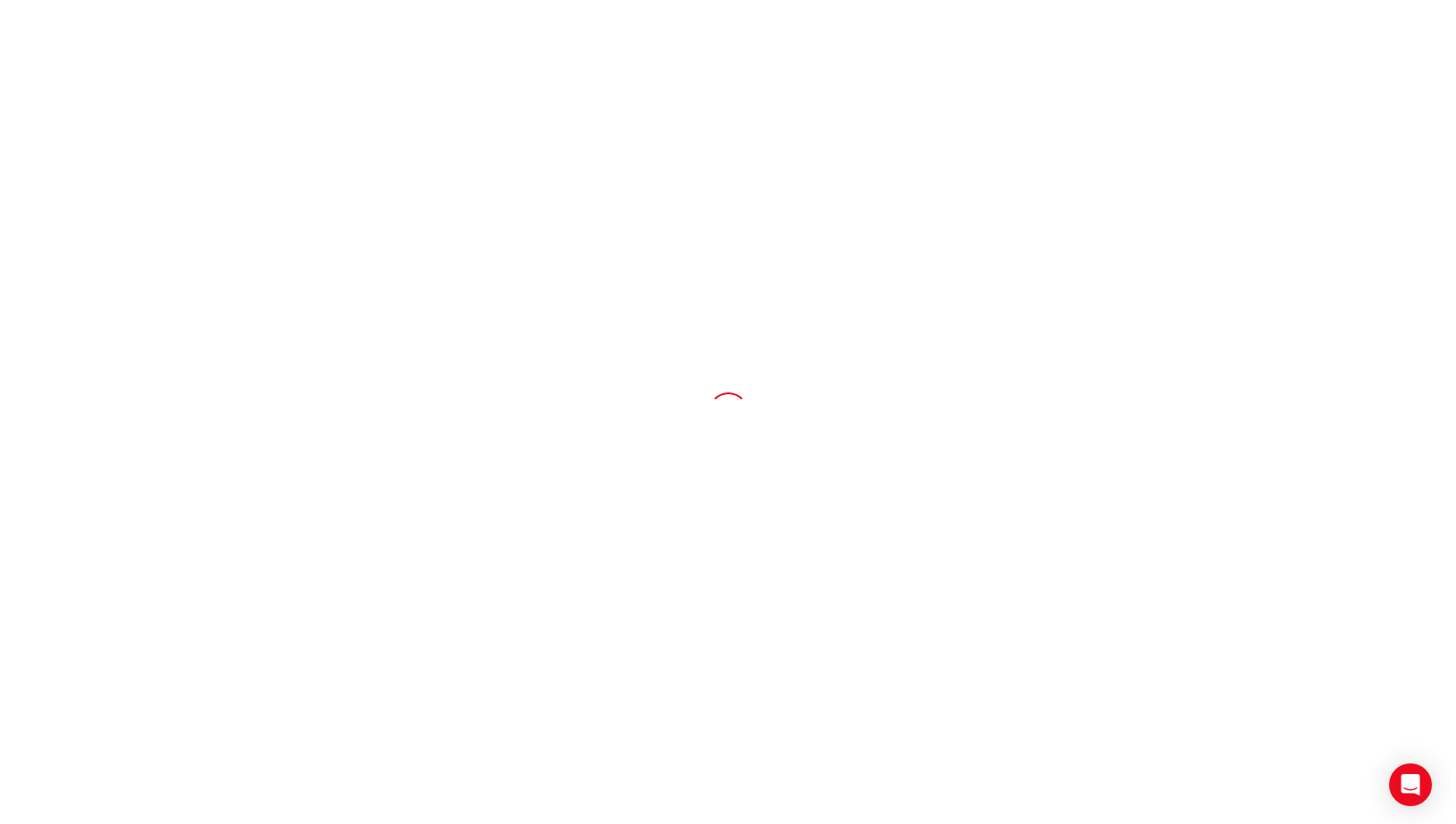 scroll, scrollTop: 0, scrollLeft: 0, axis: both 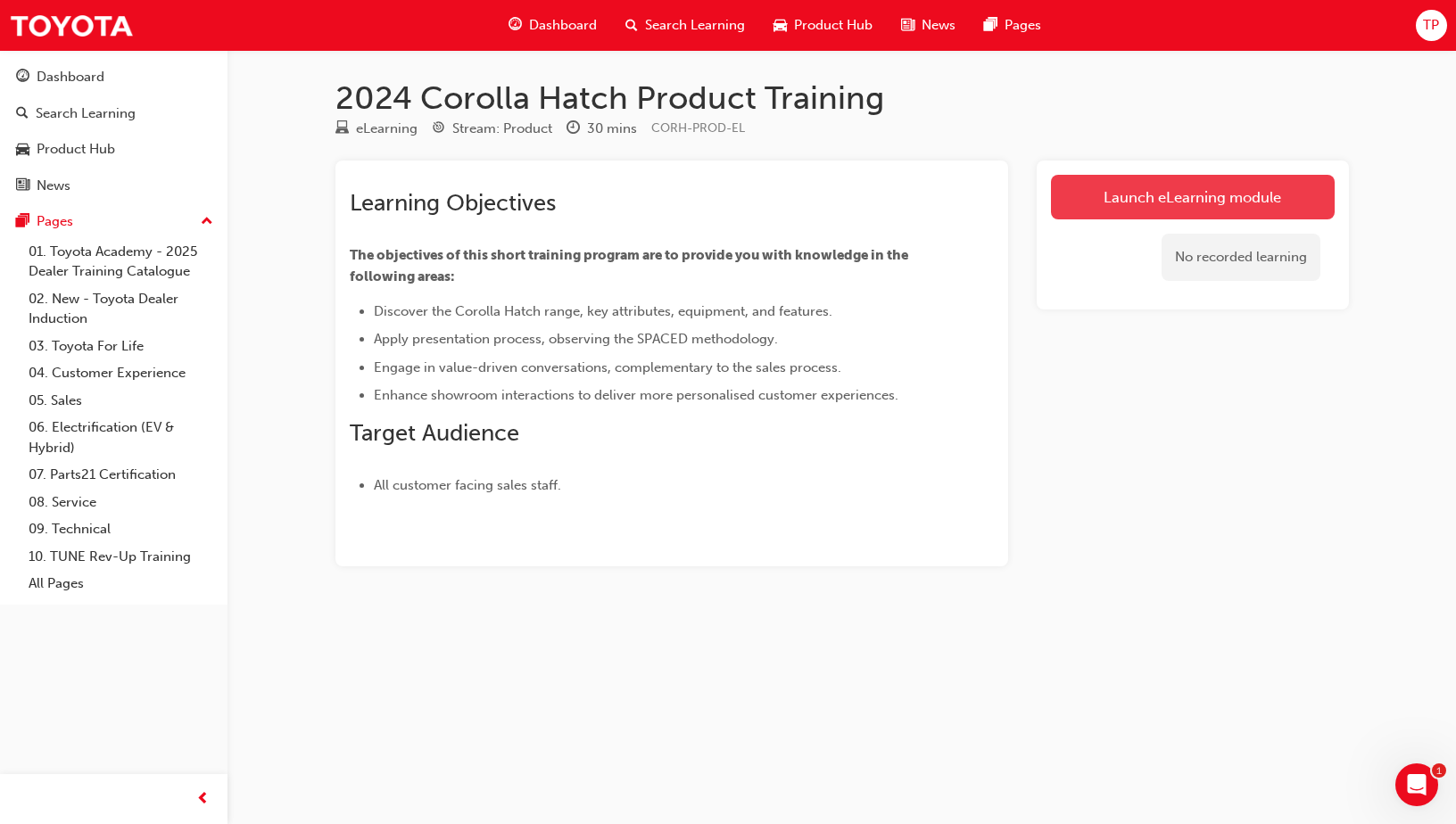 click on "Launch eLearning module" at bounding box center (1193, 197) 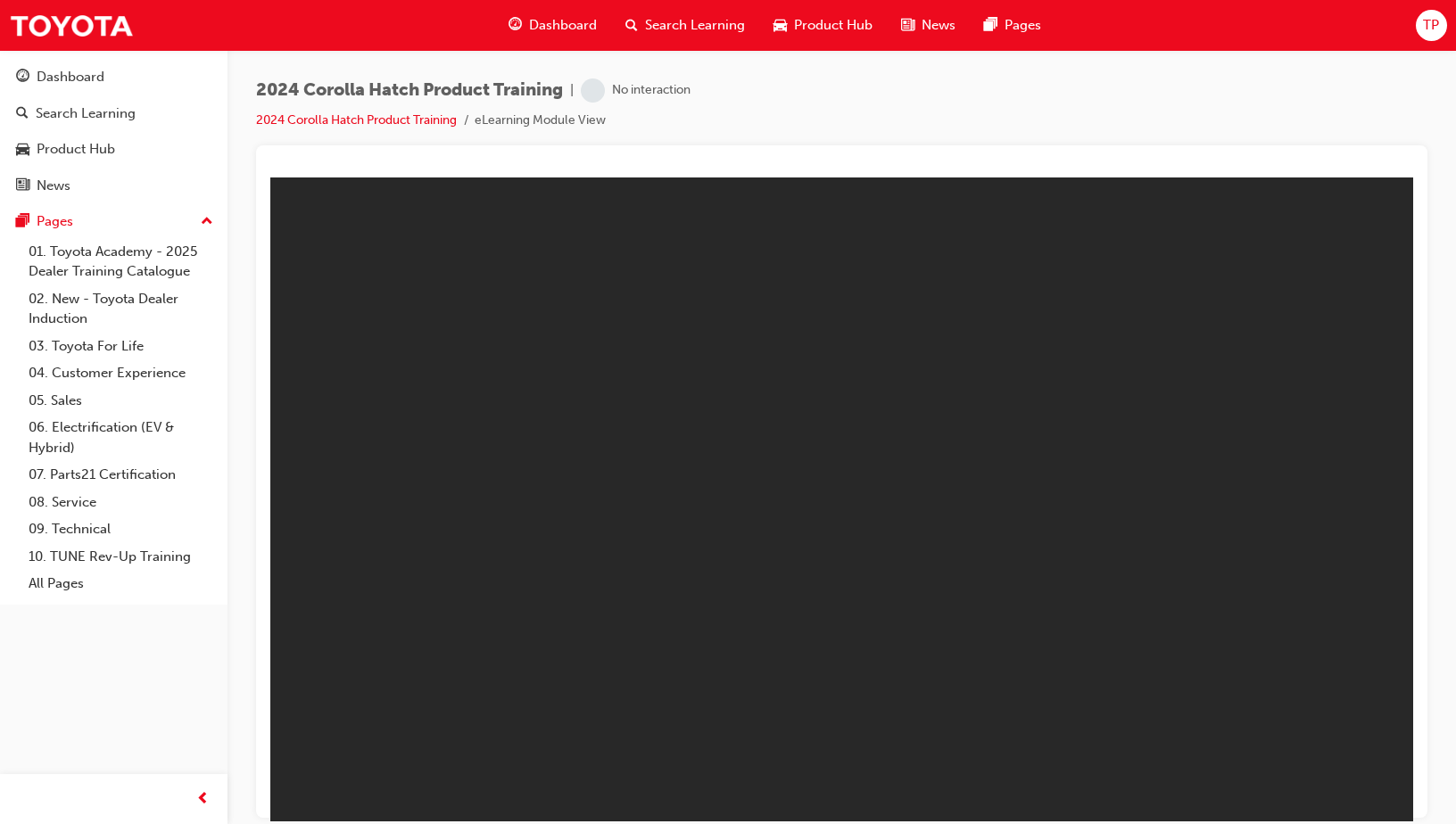 scroll, scrollTop: 0, scrollLeft: 0, axis: both 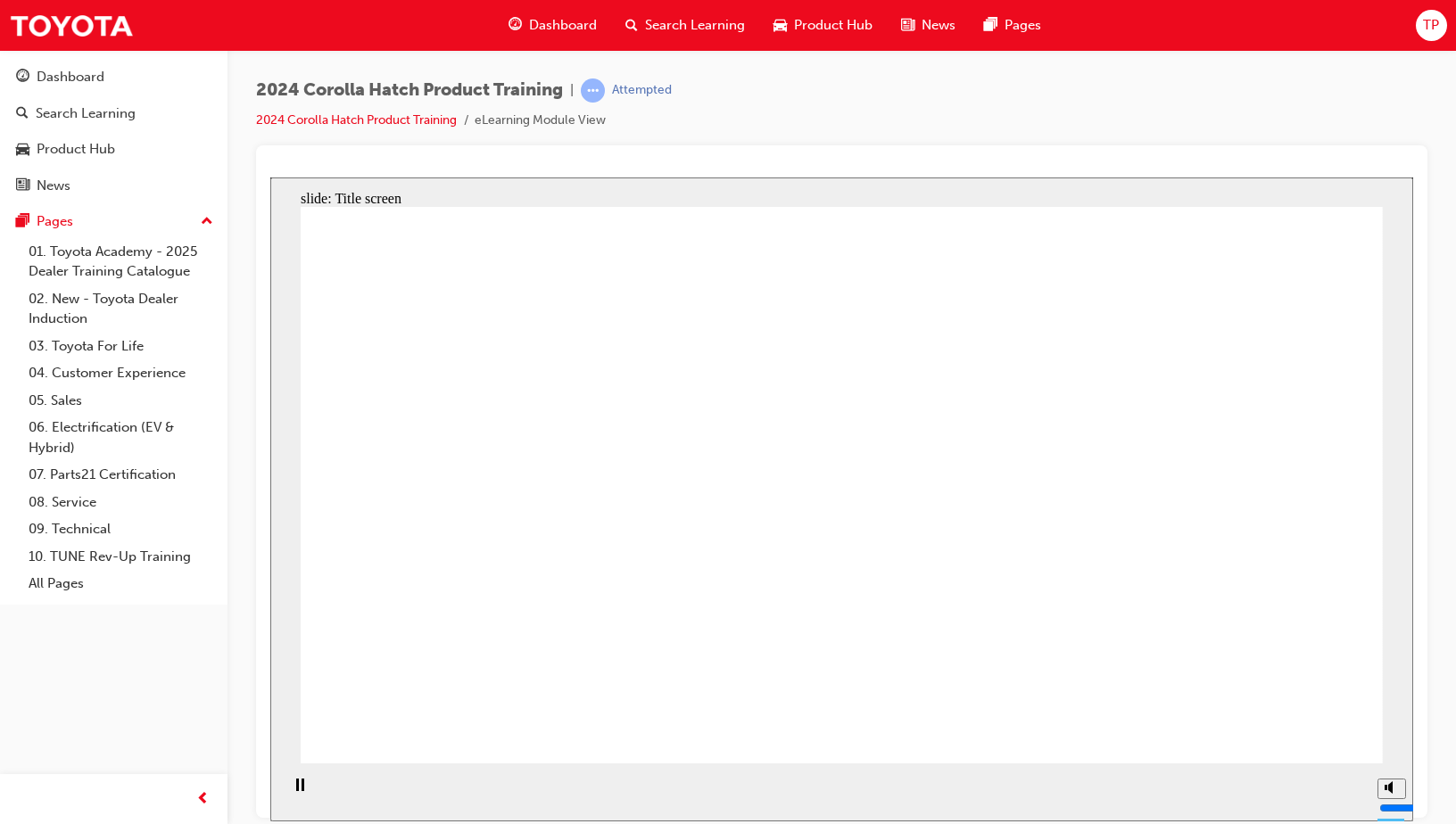 click 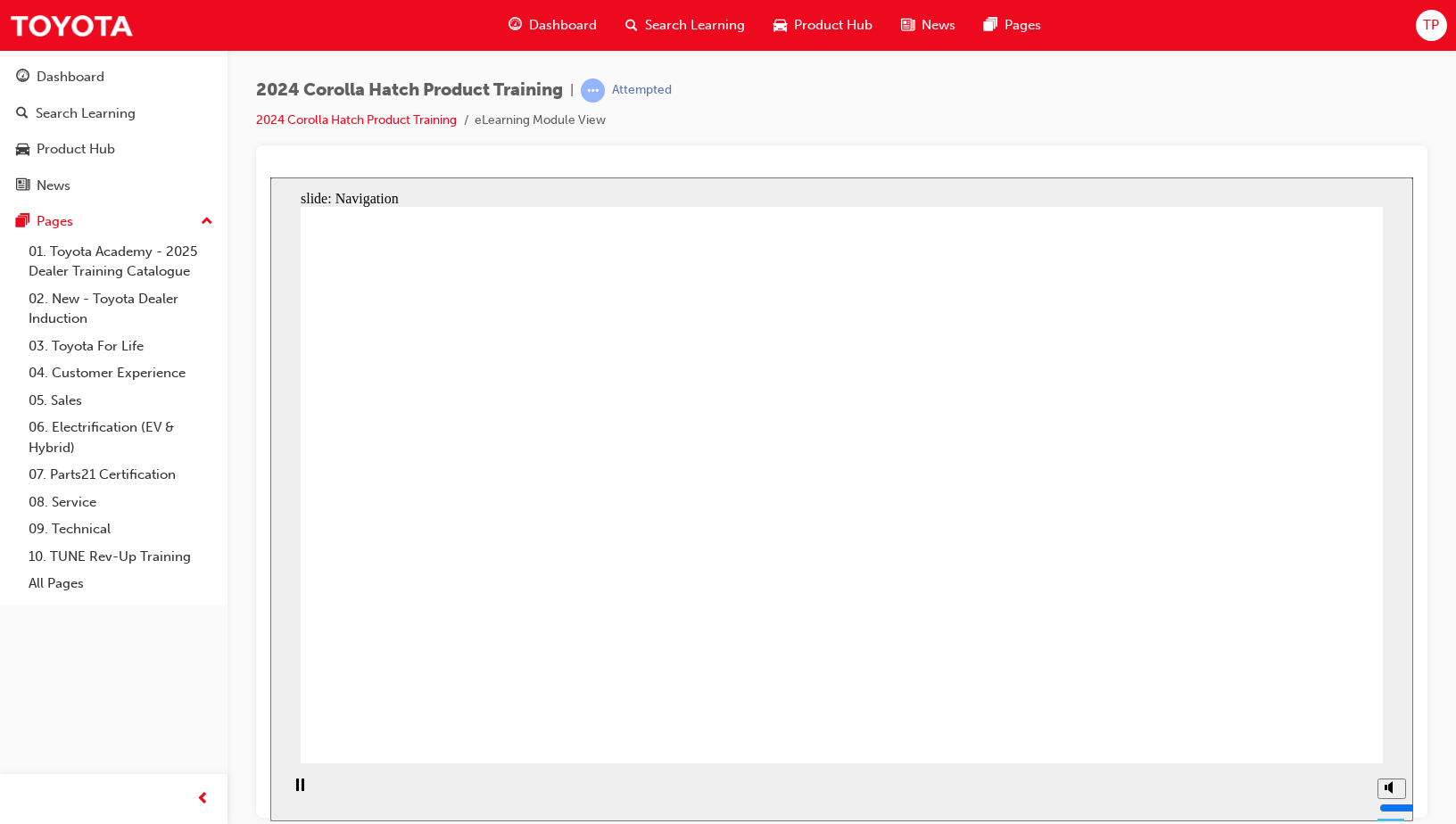 click 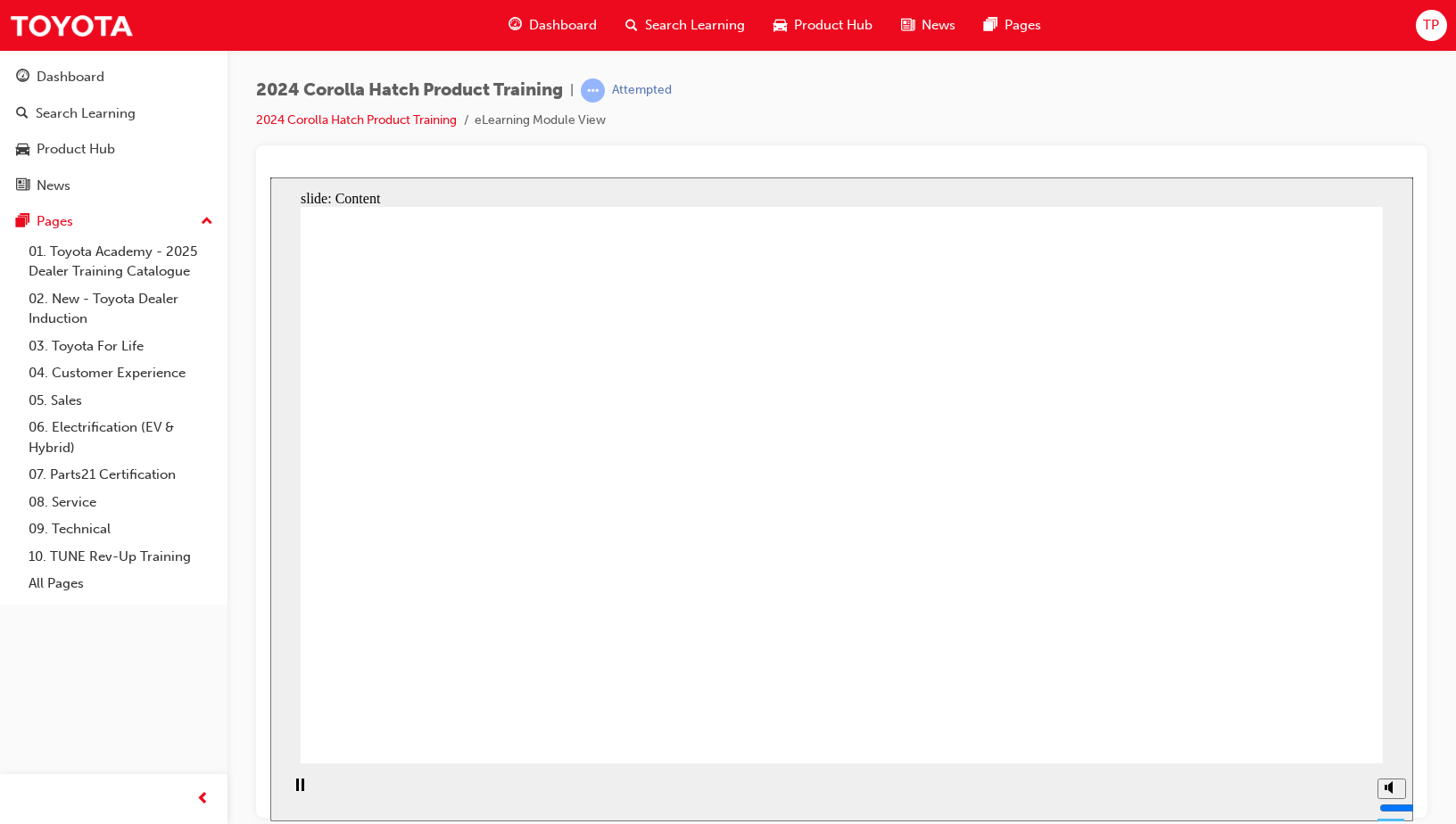 click 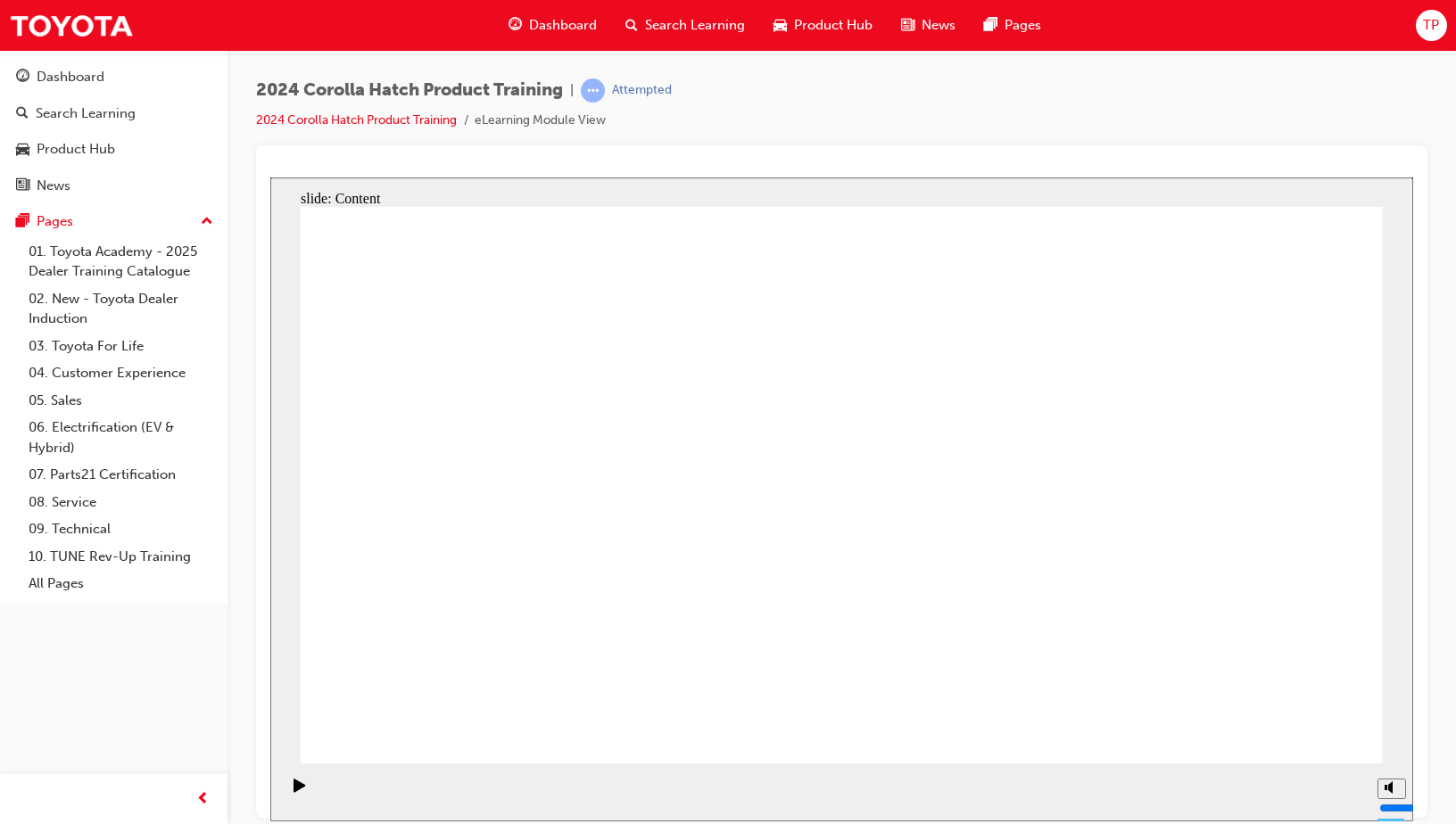 click 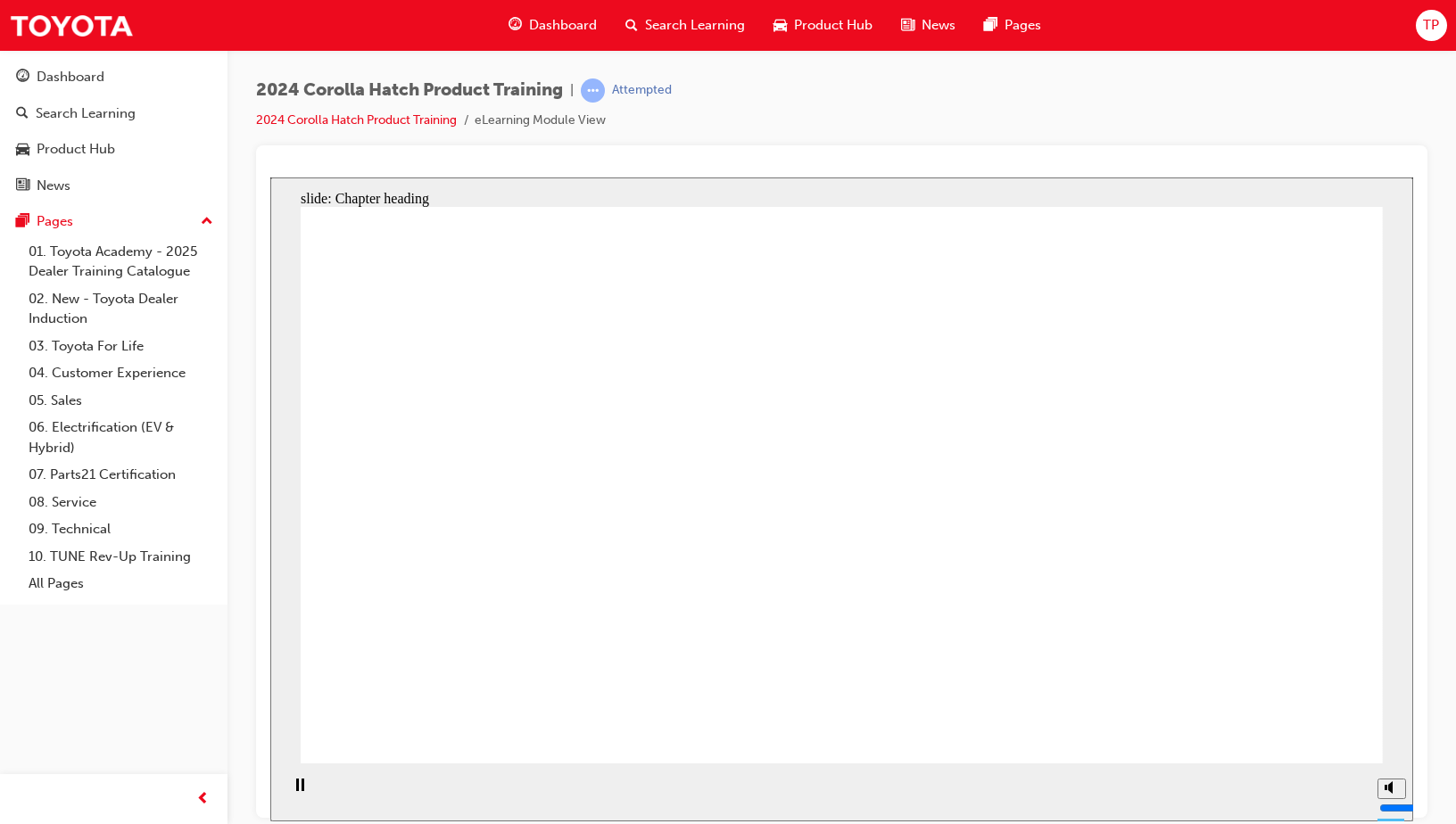 click 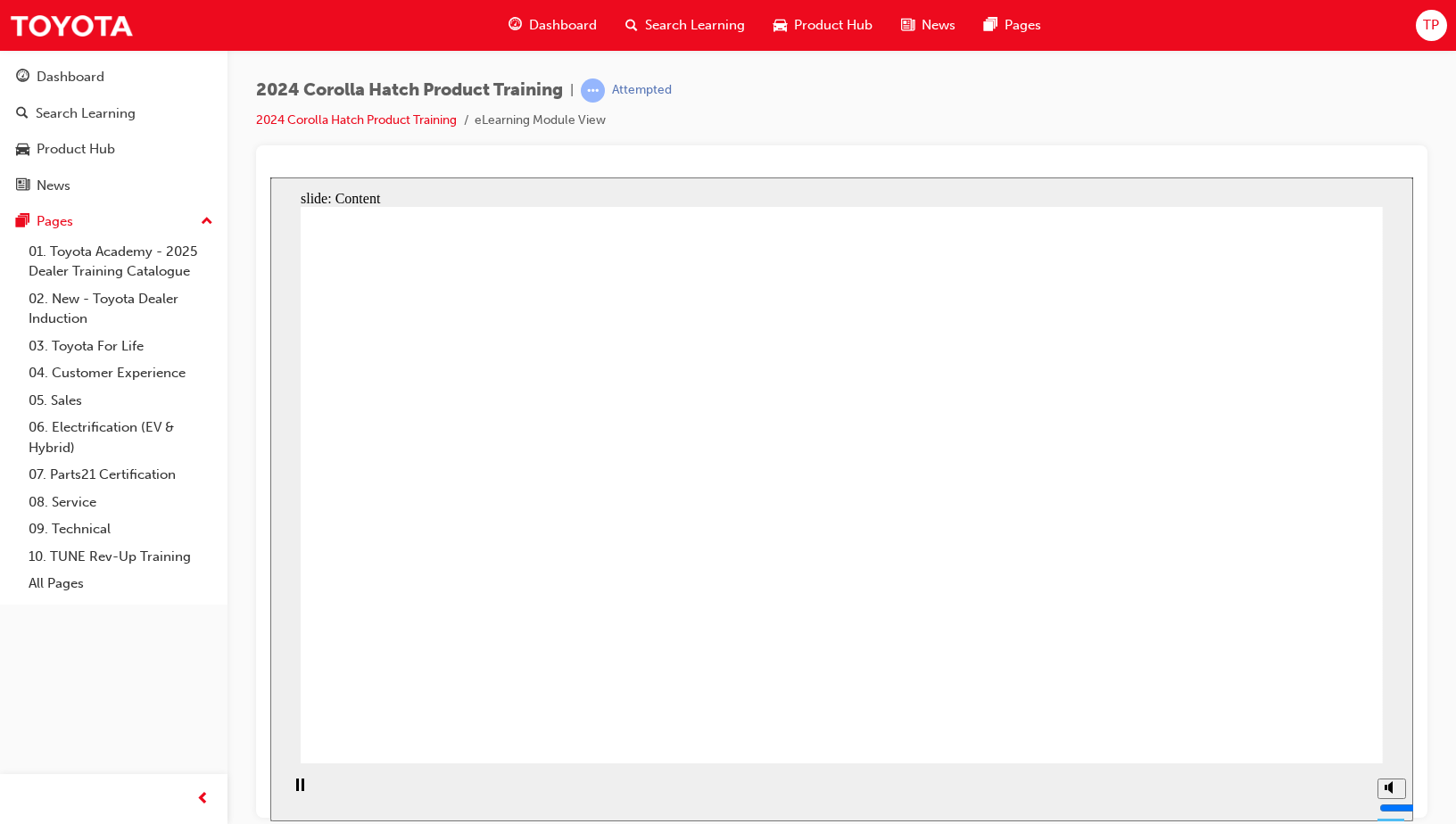 click 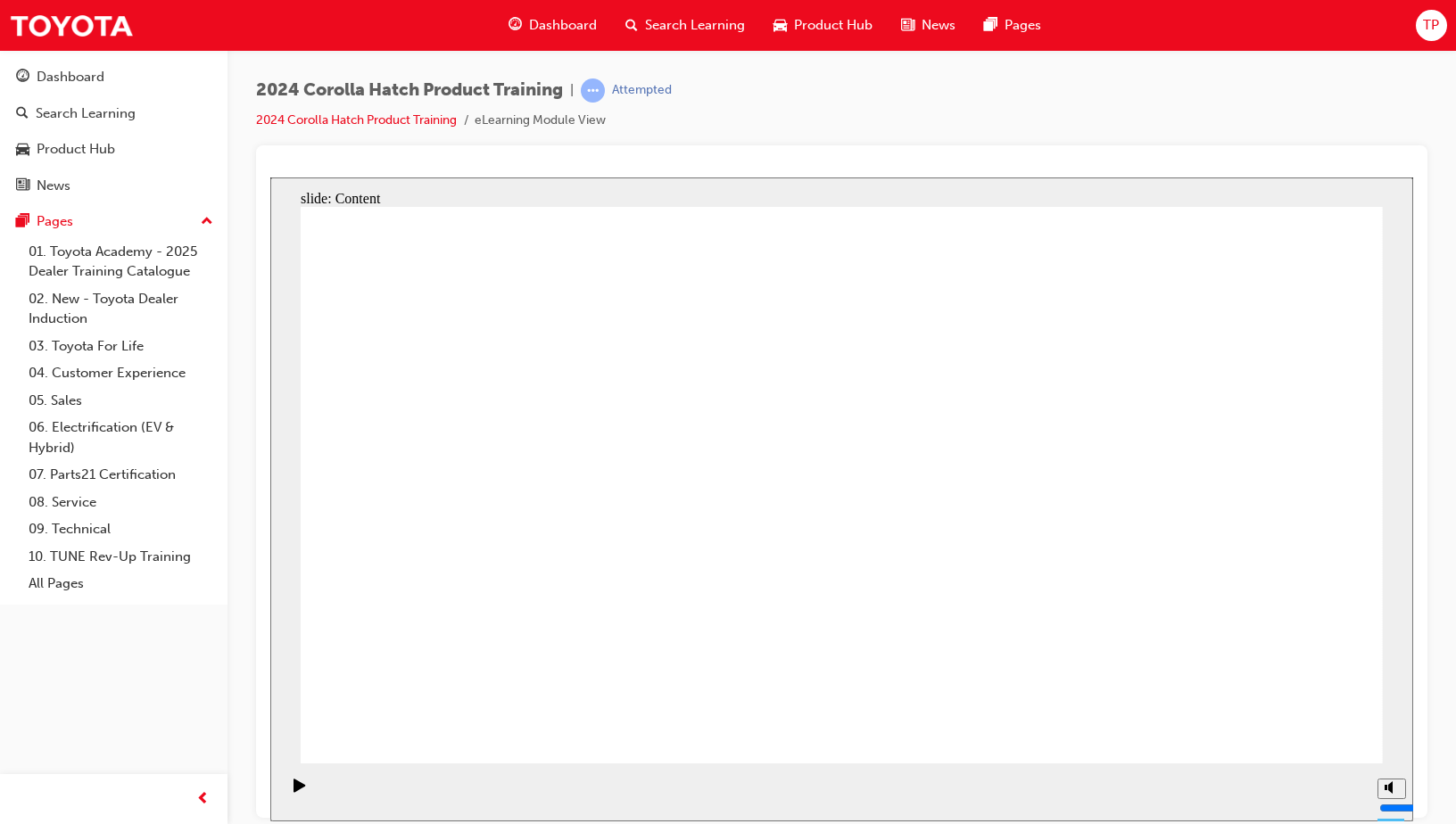 click 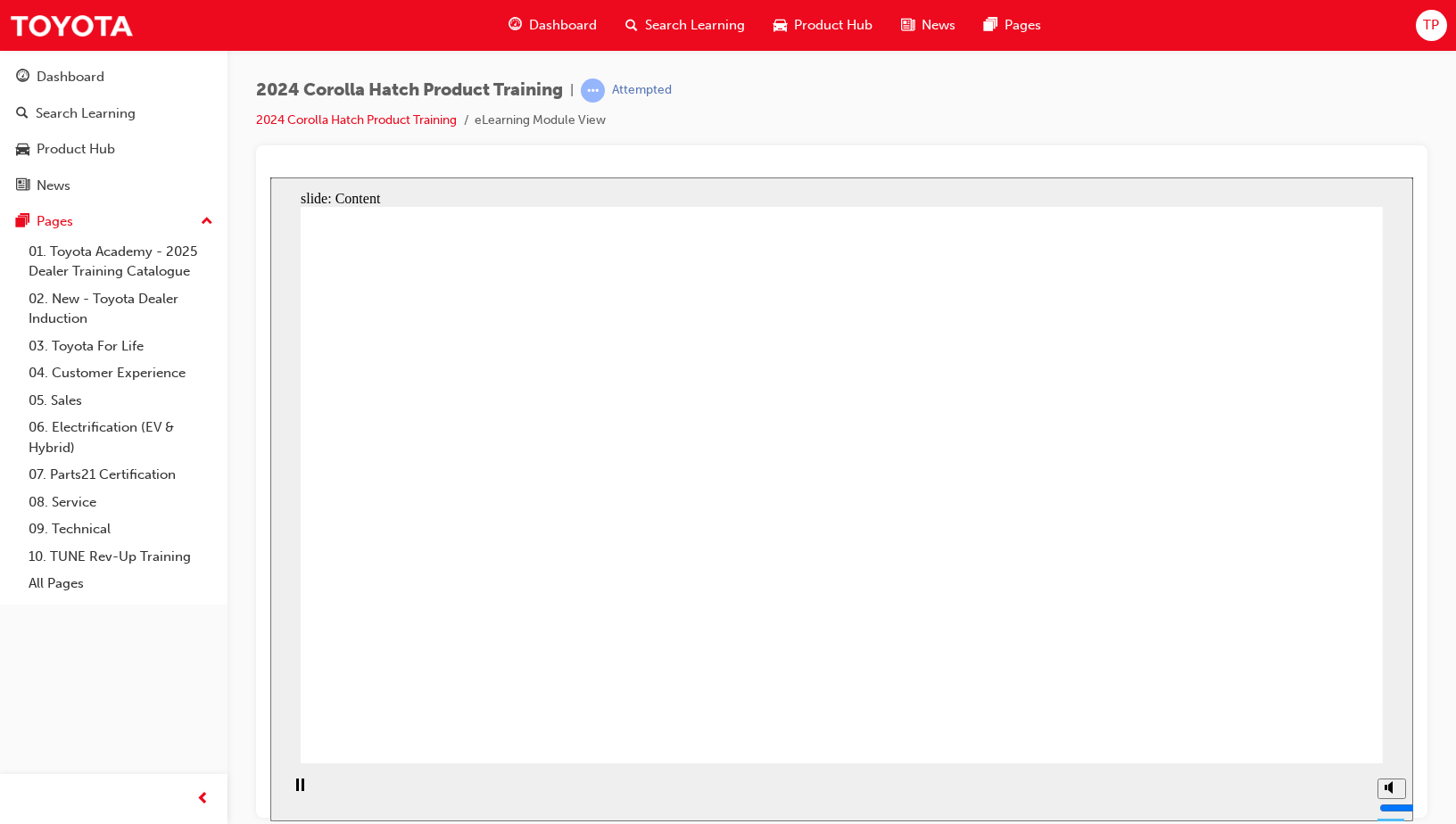 click 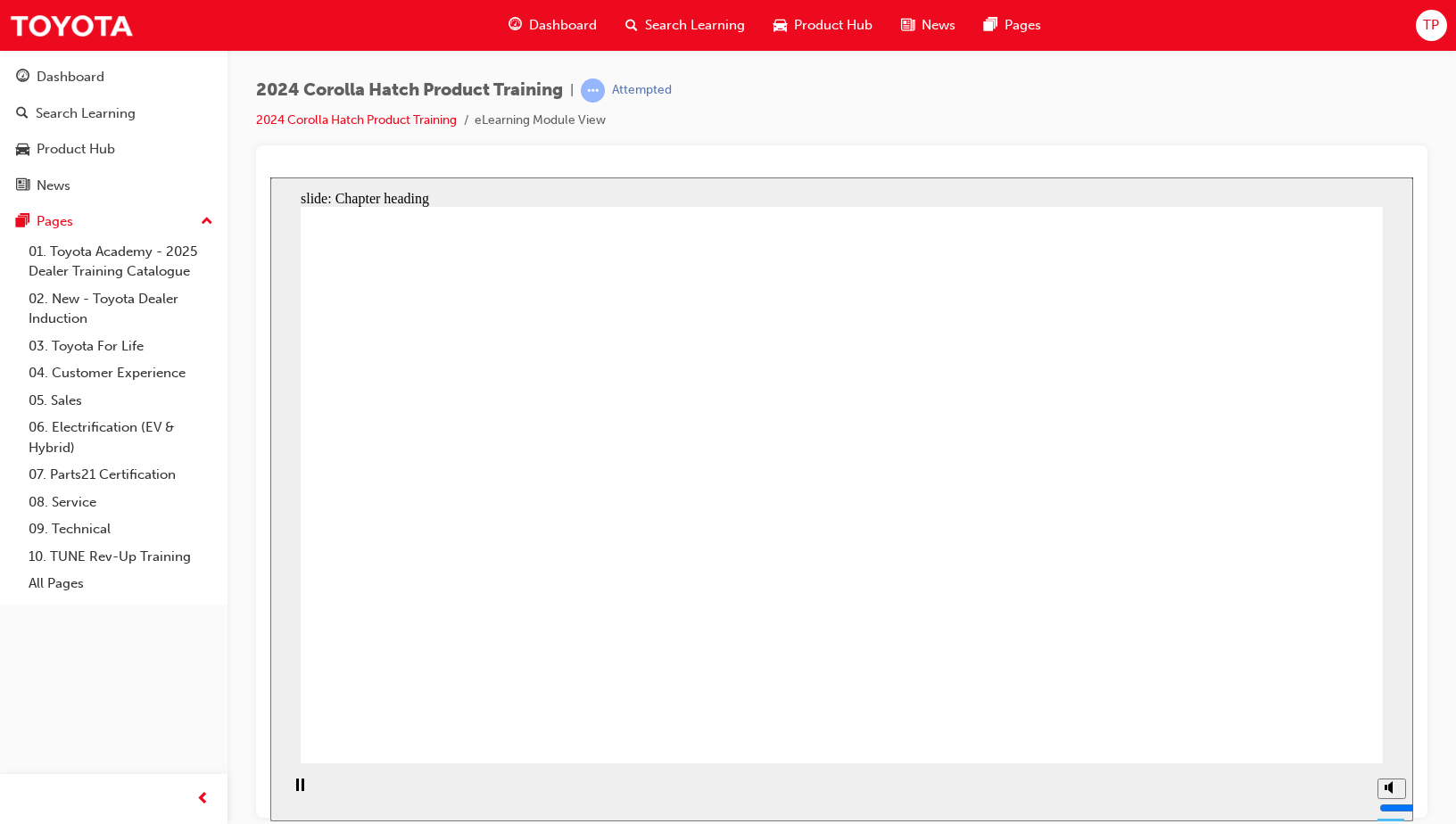 click 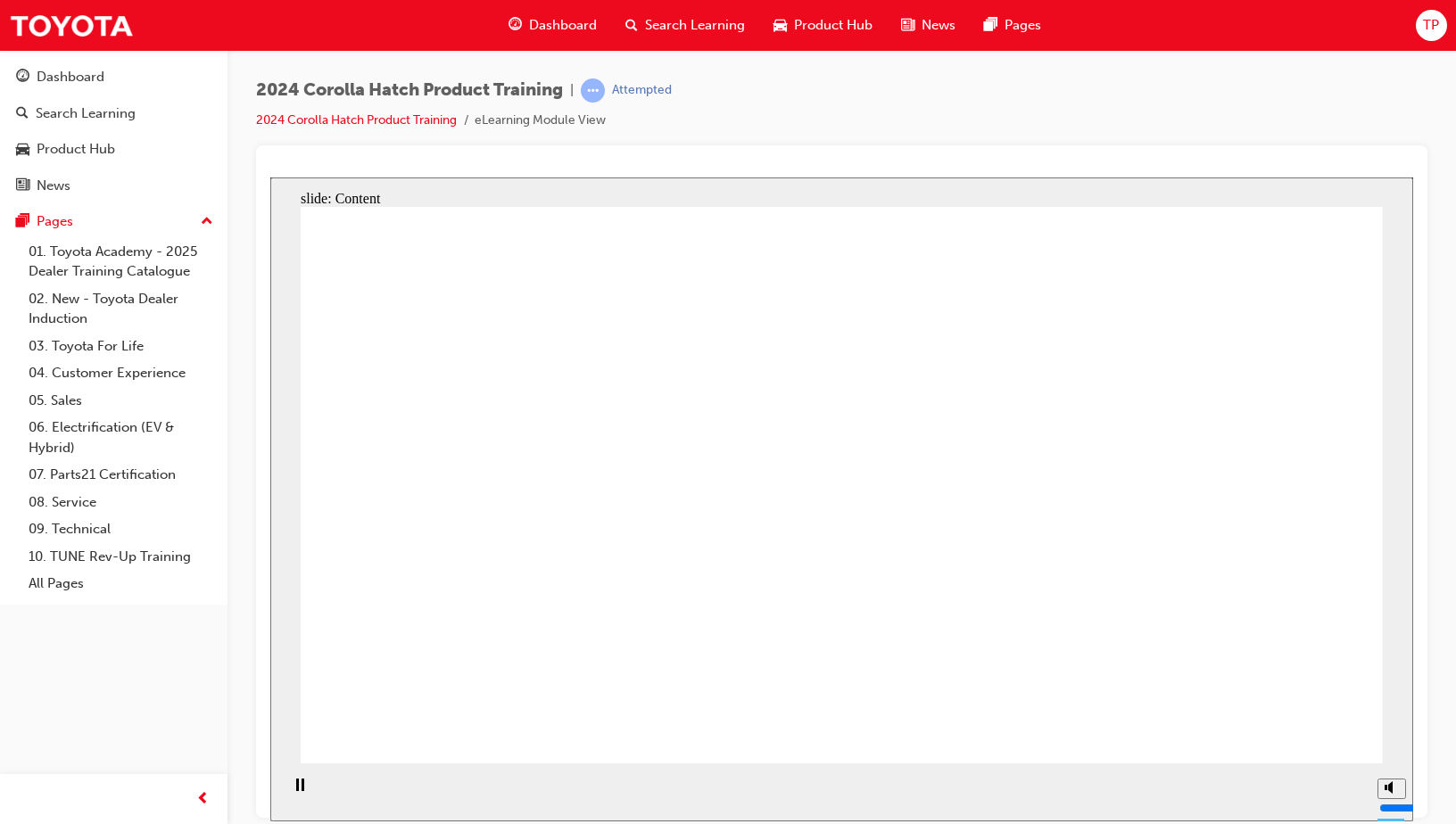 click 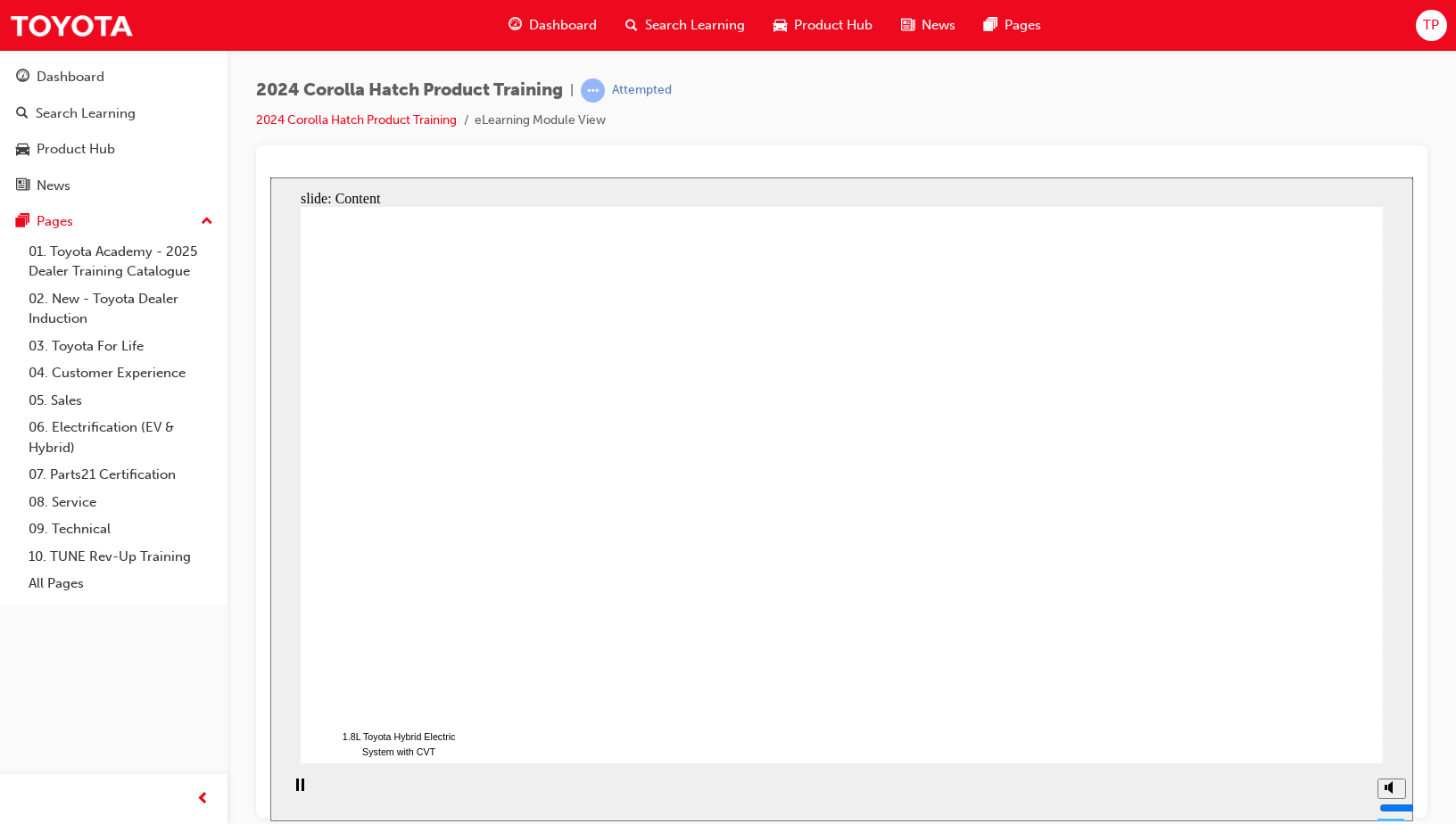 click 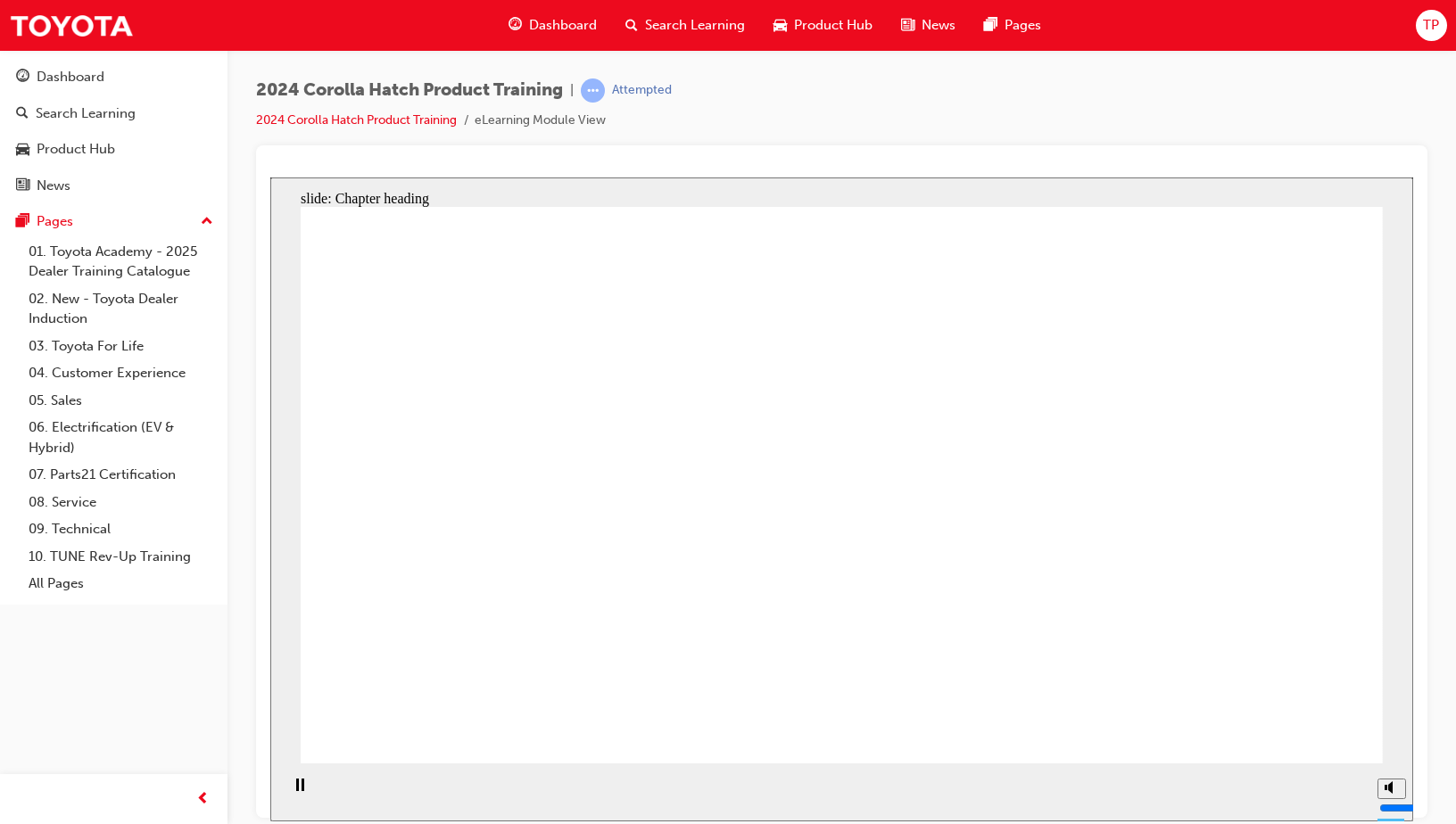 click 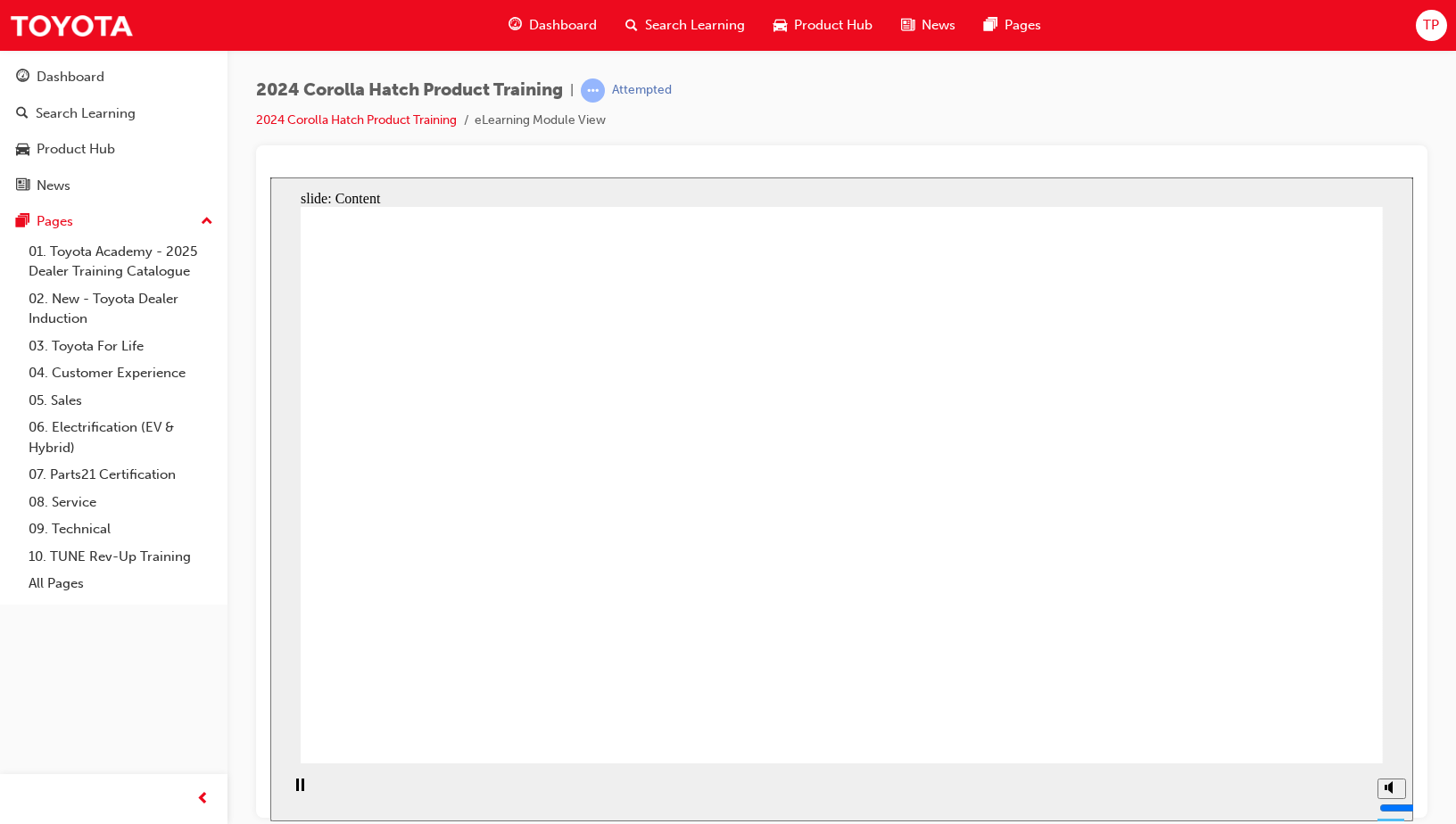 click 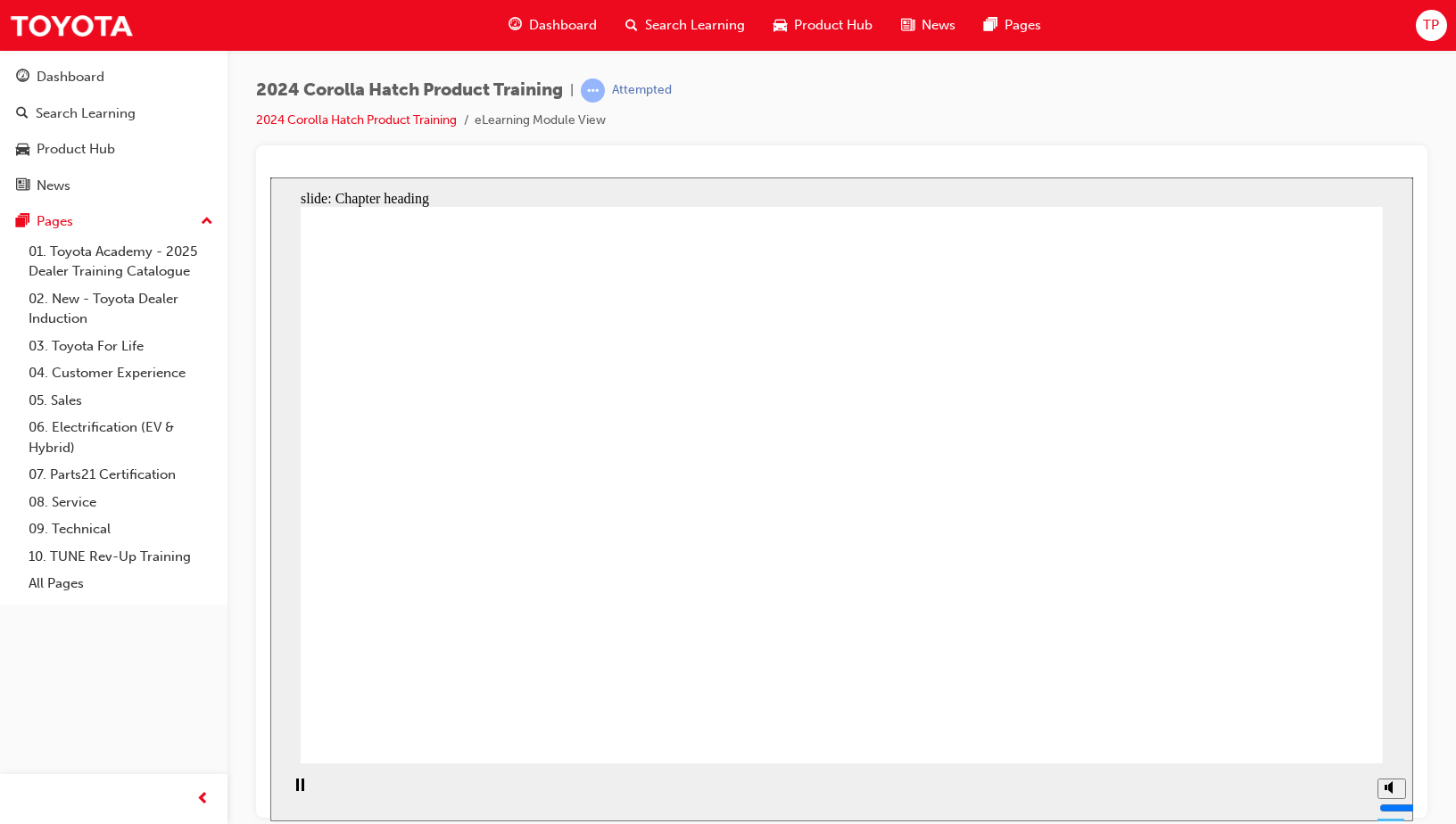 click 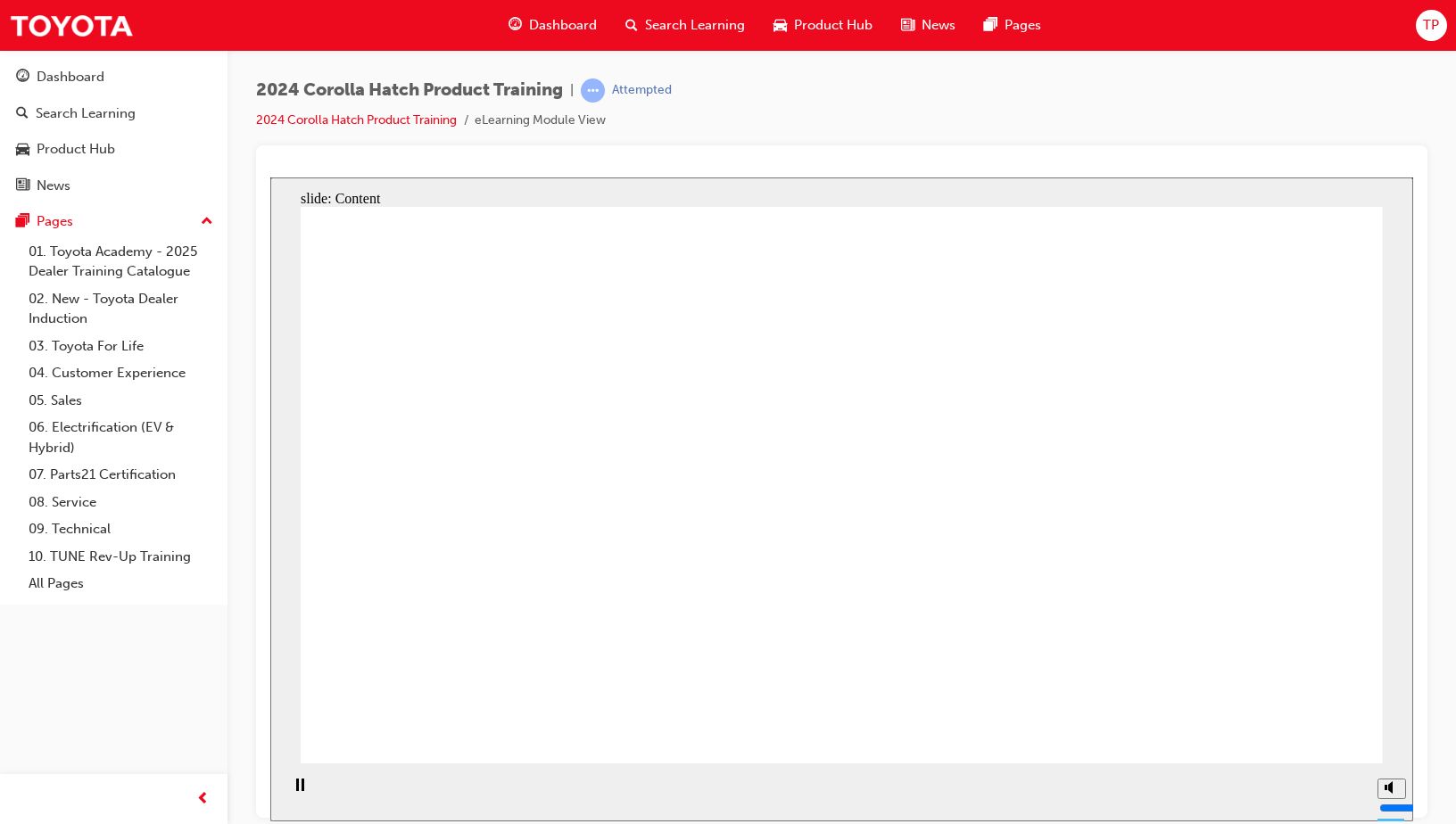 click 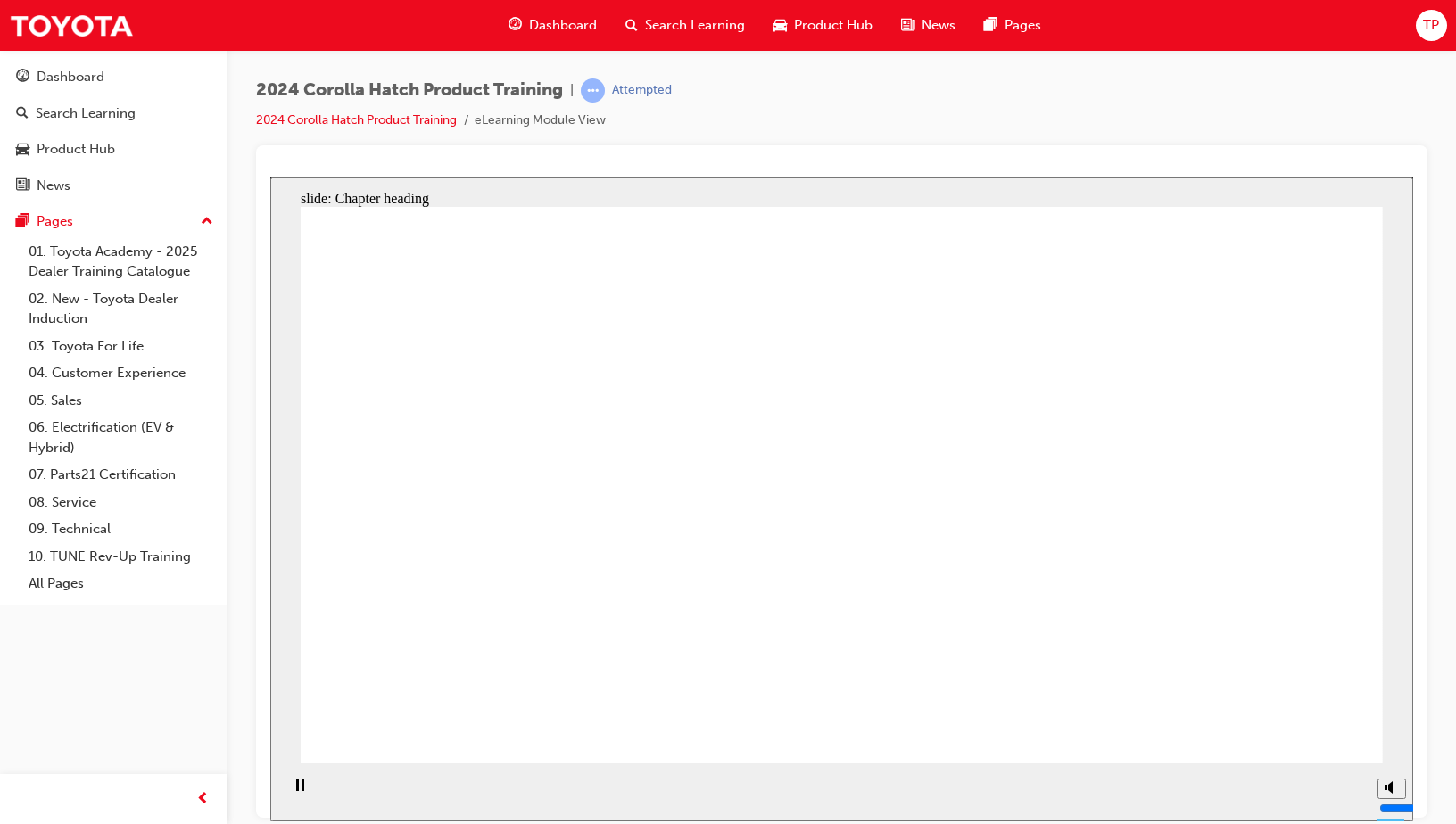 click 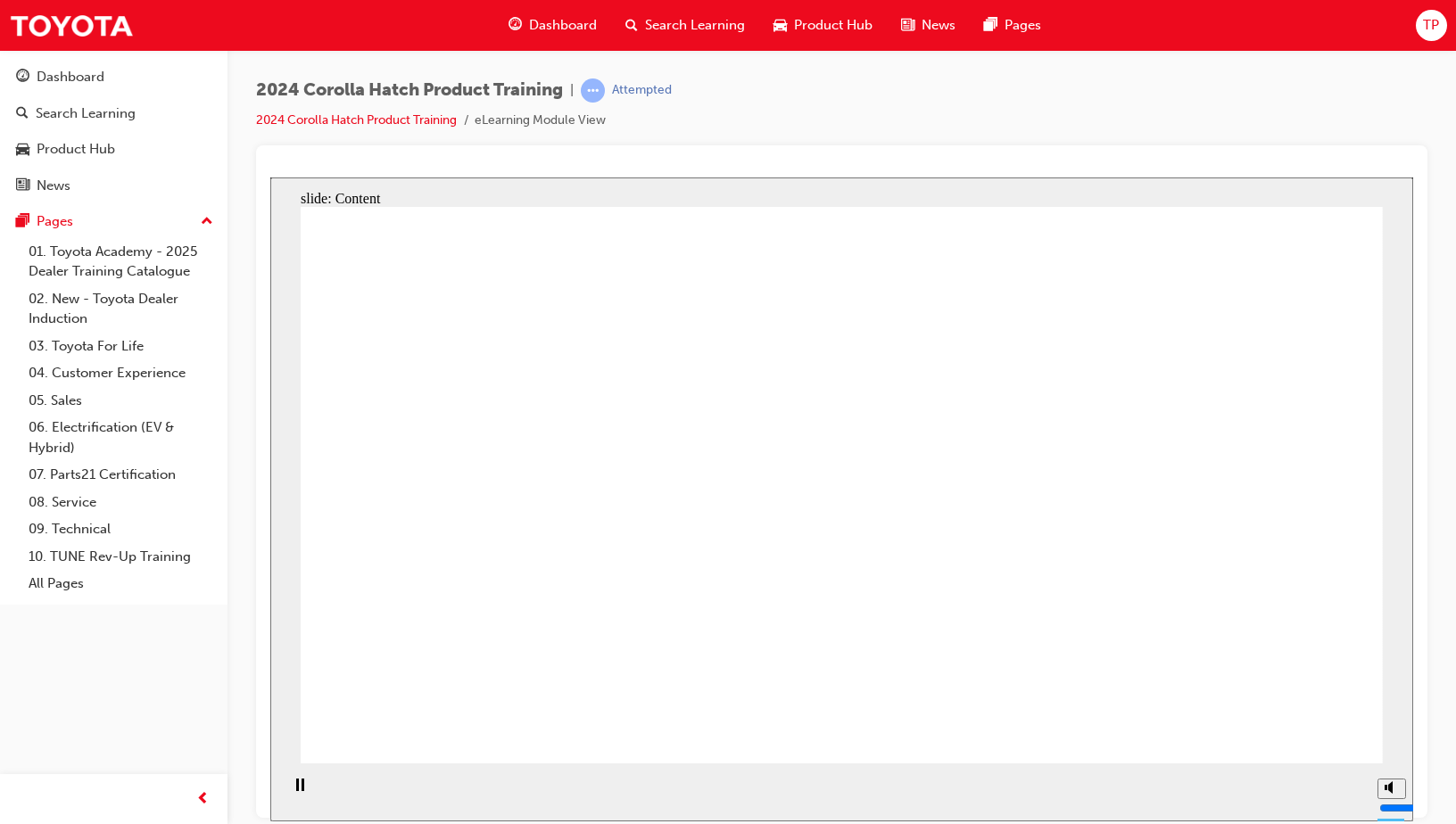 click 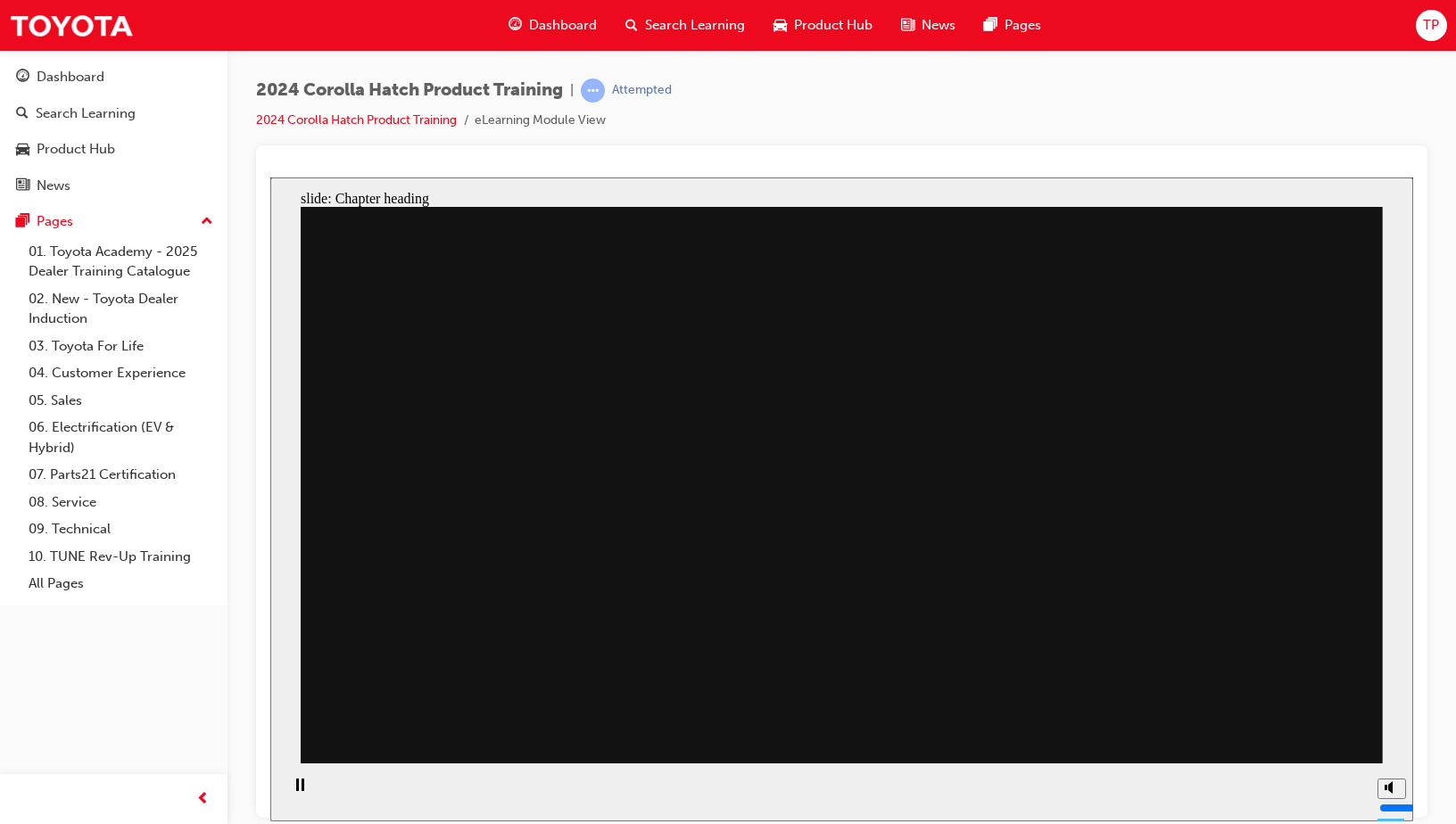 click 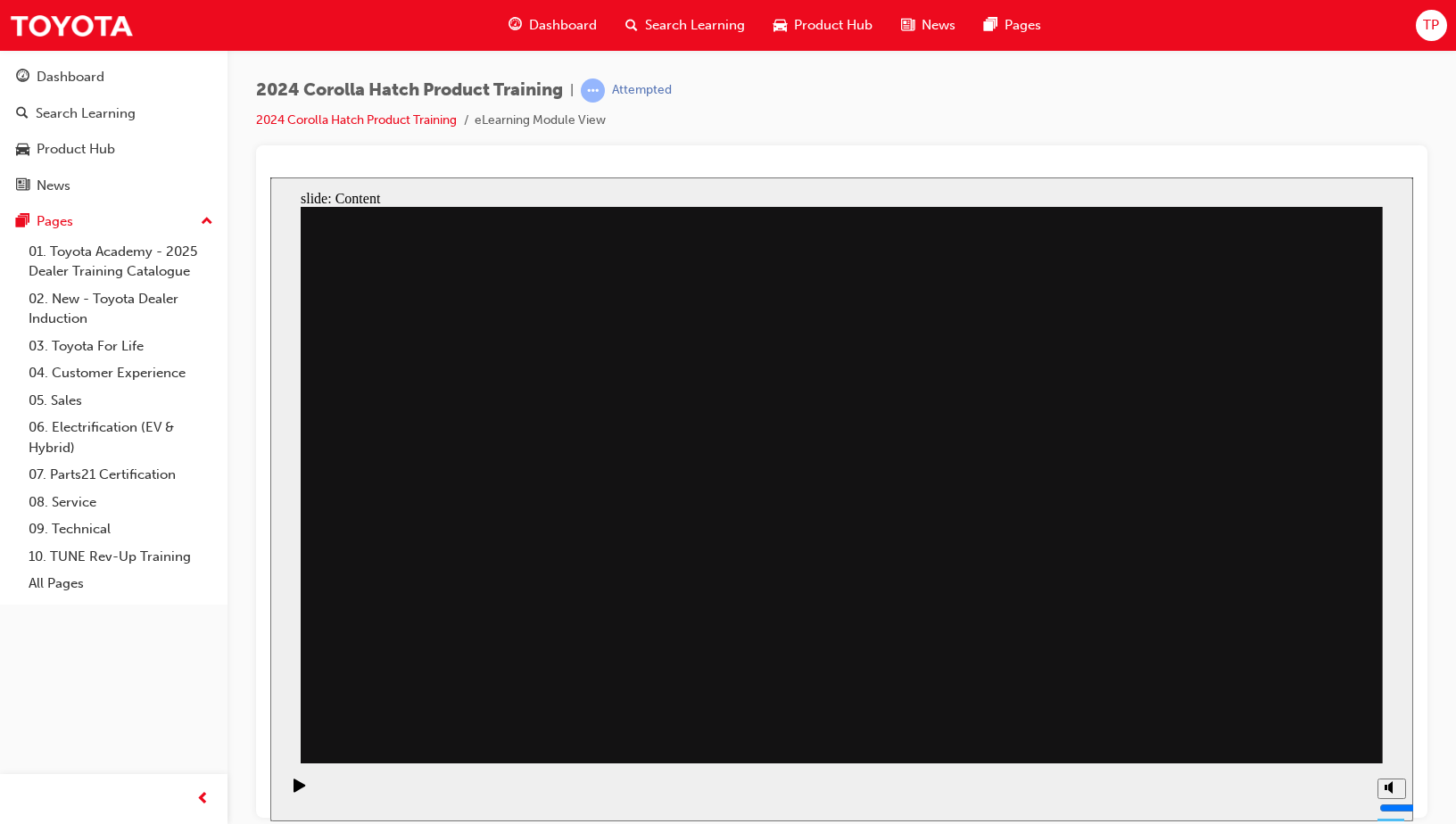 click 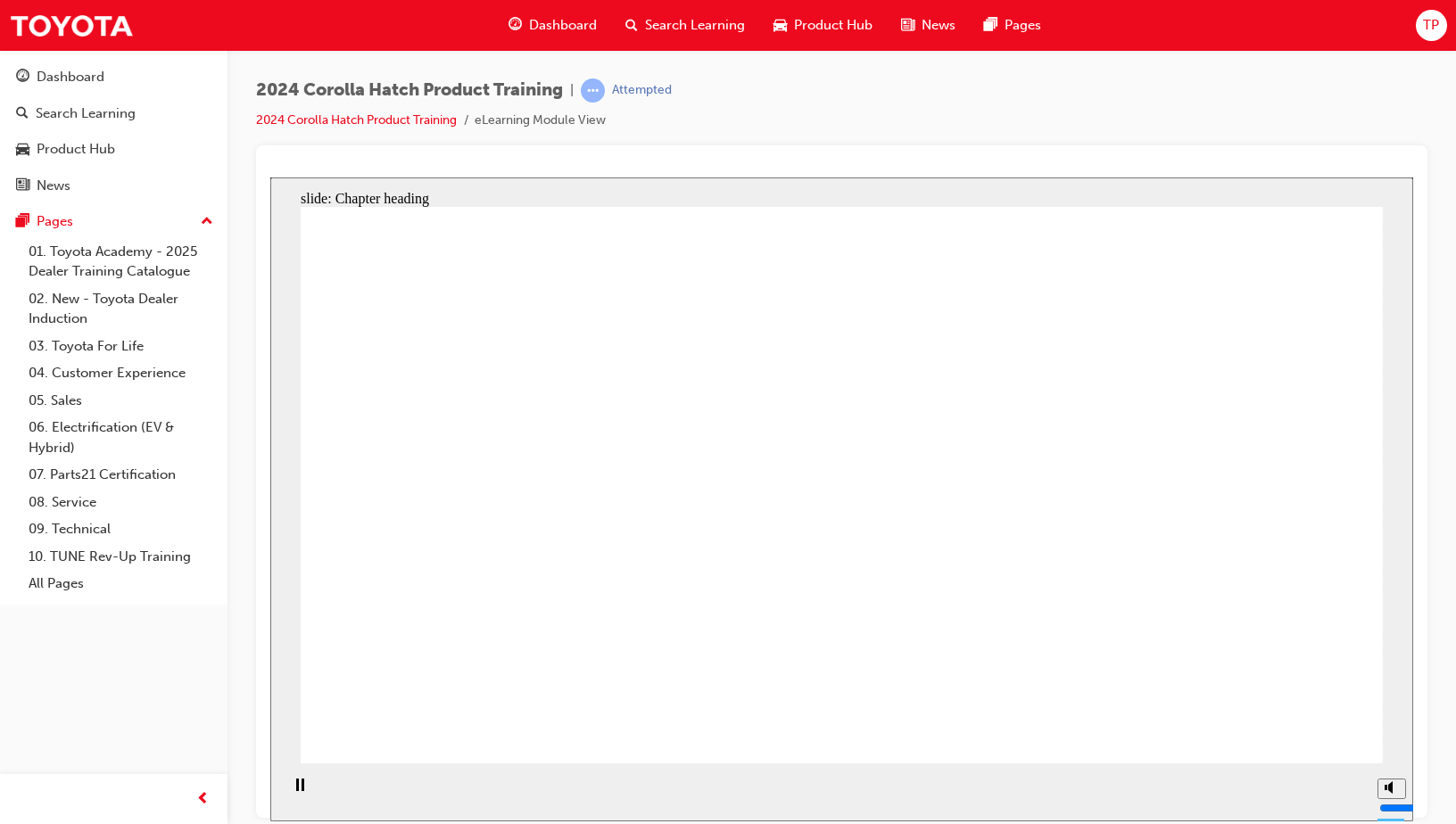 click 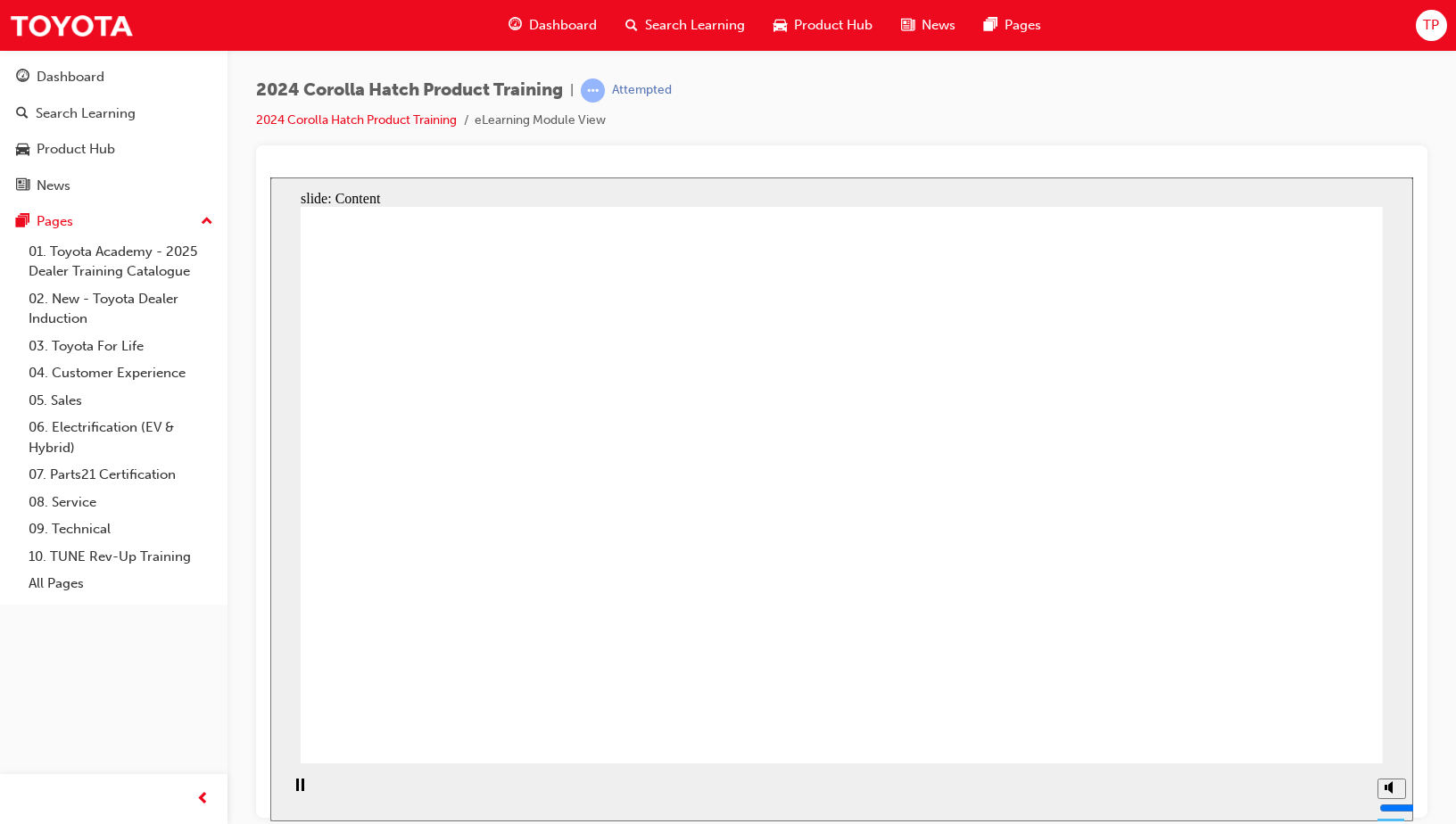 click 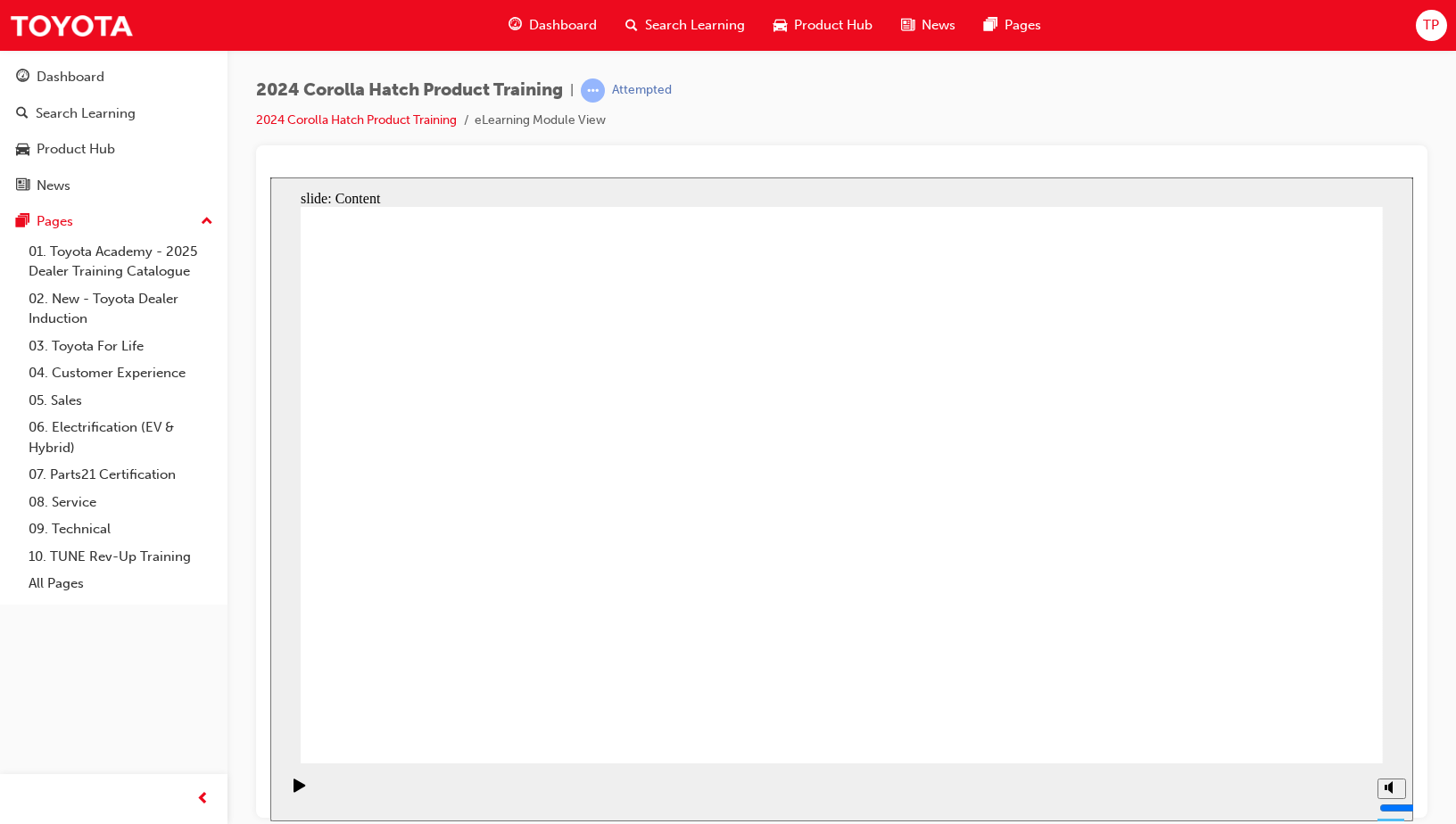 click 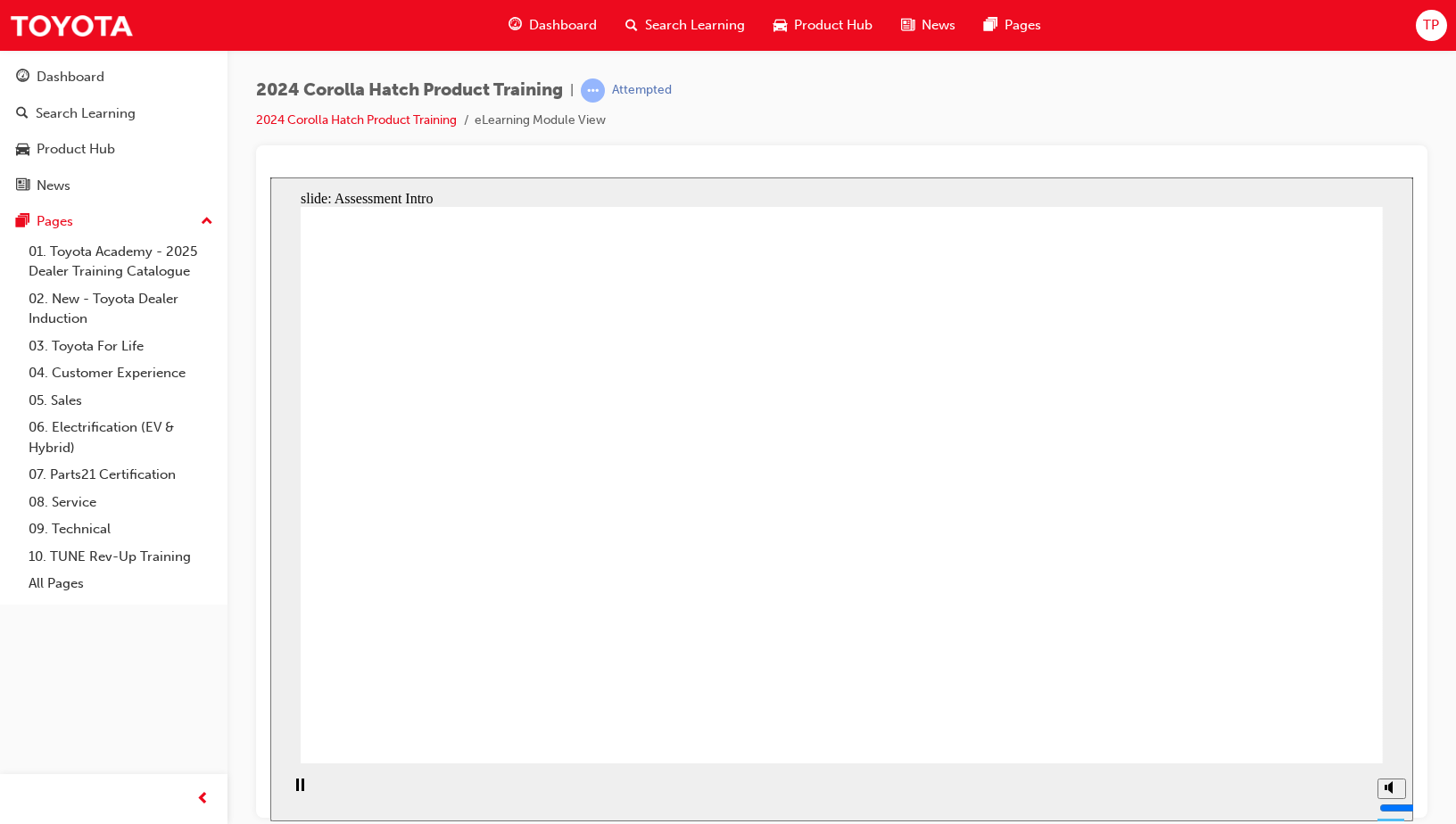 click 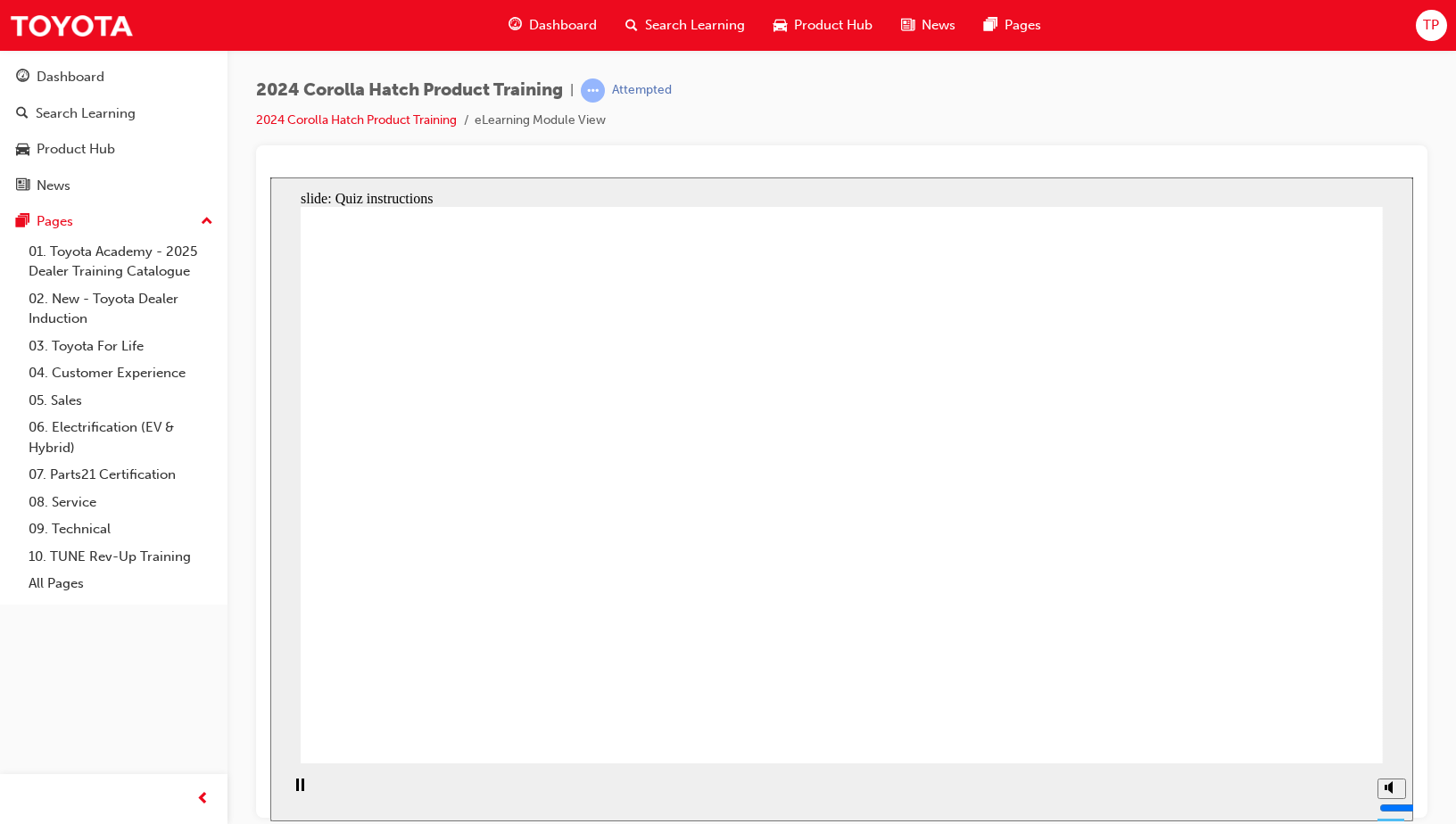 click 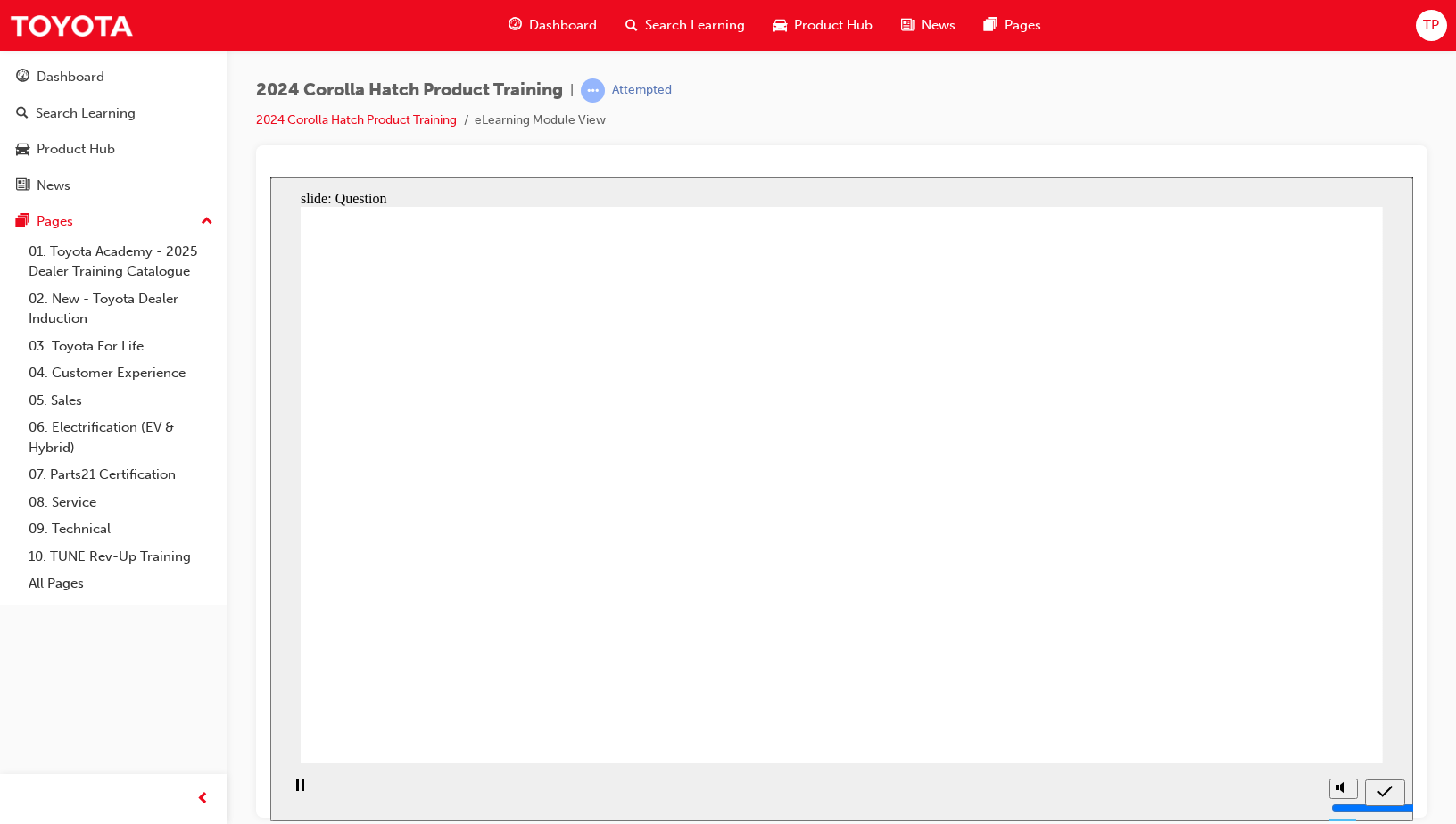 click 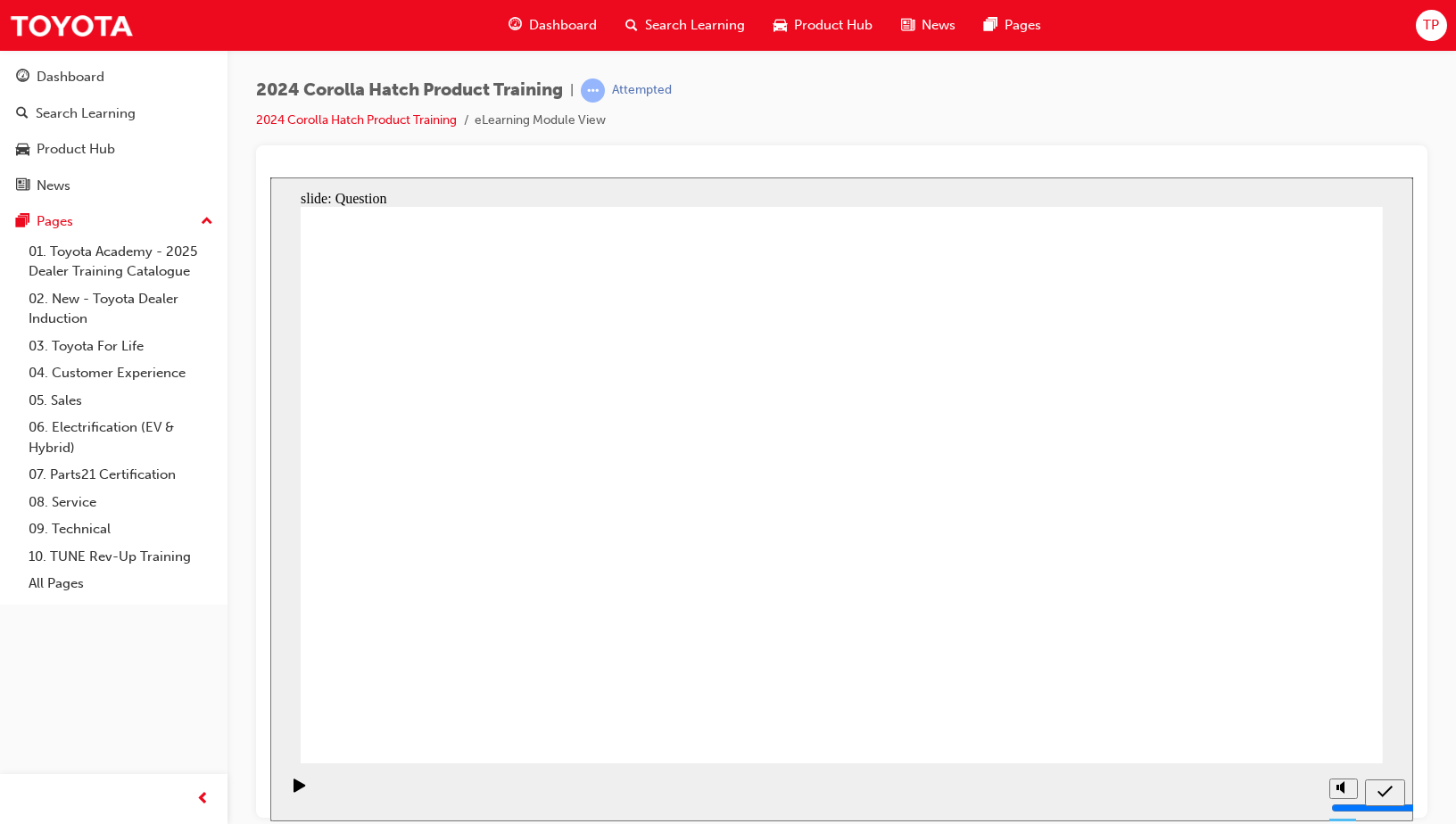 click 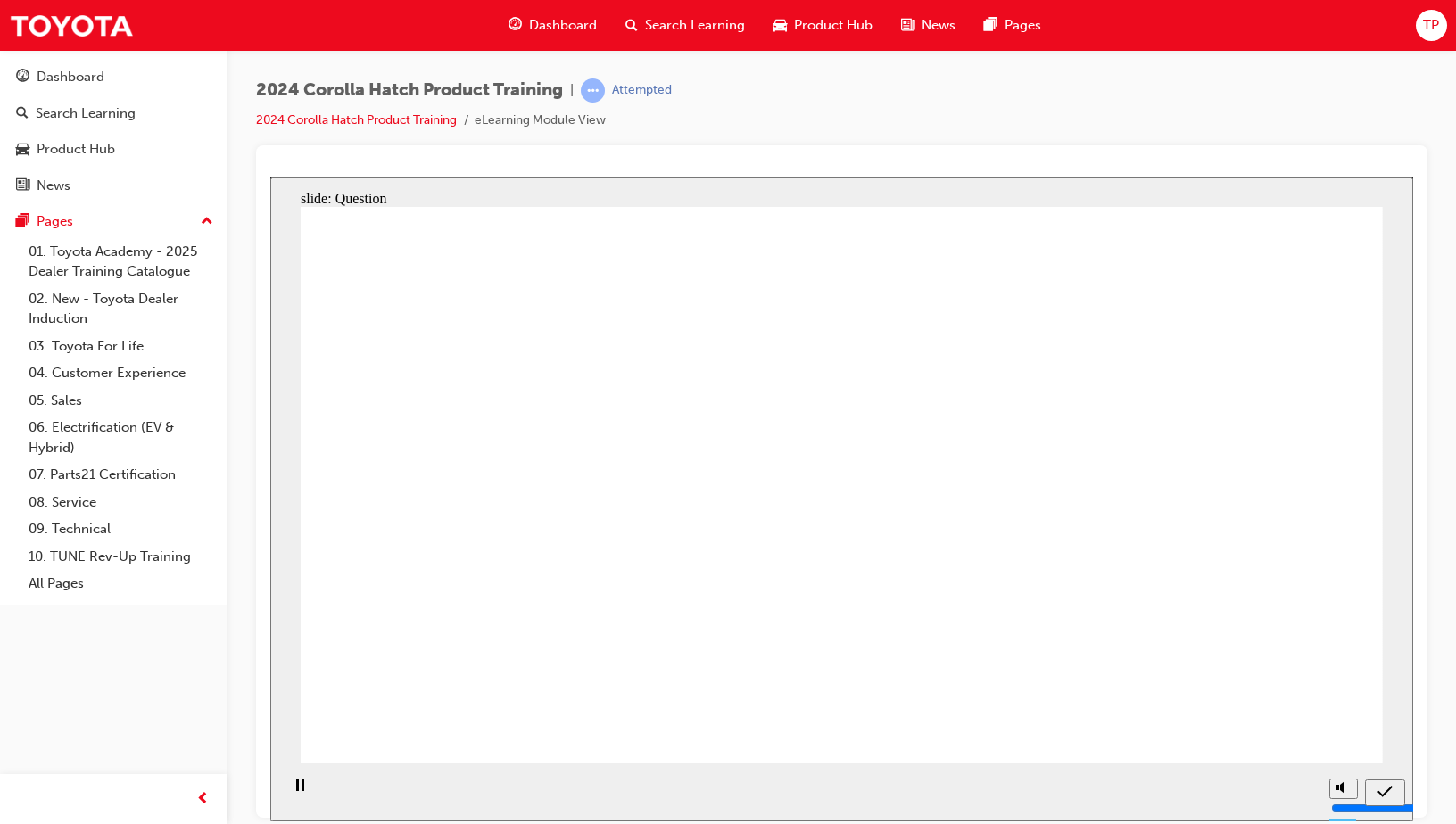 radio on "true" 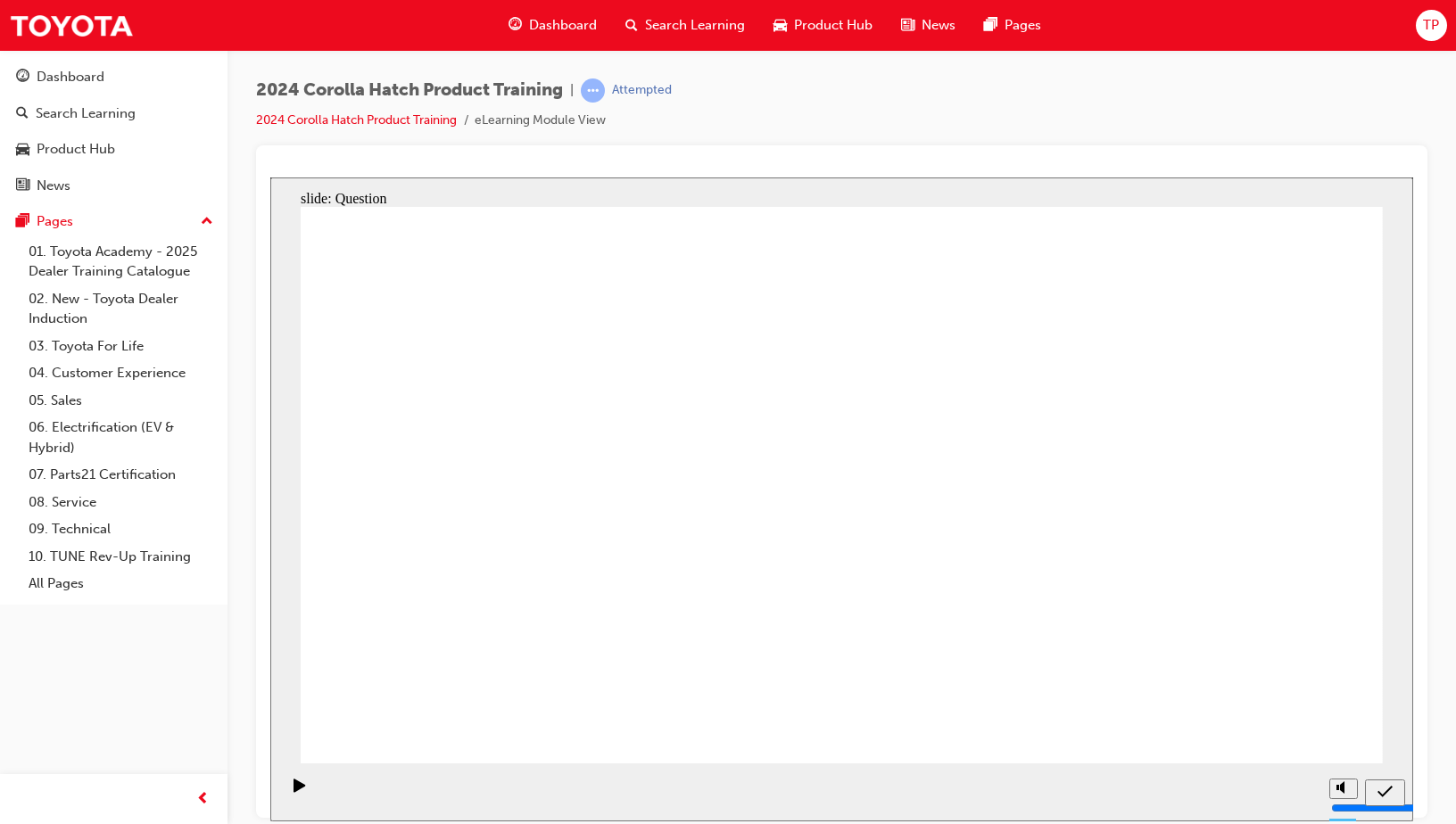 click 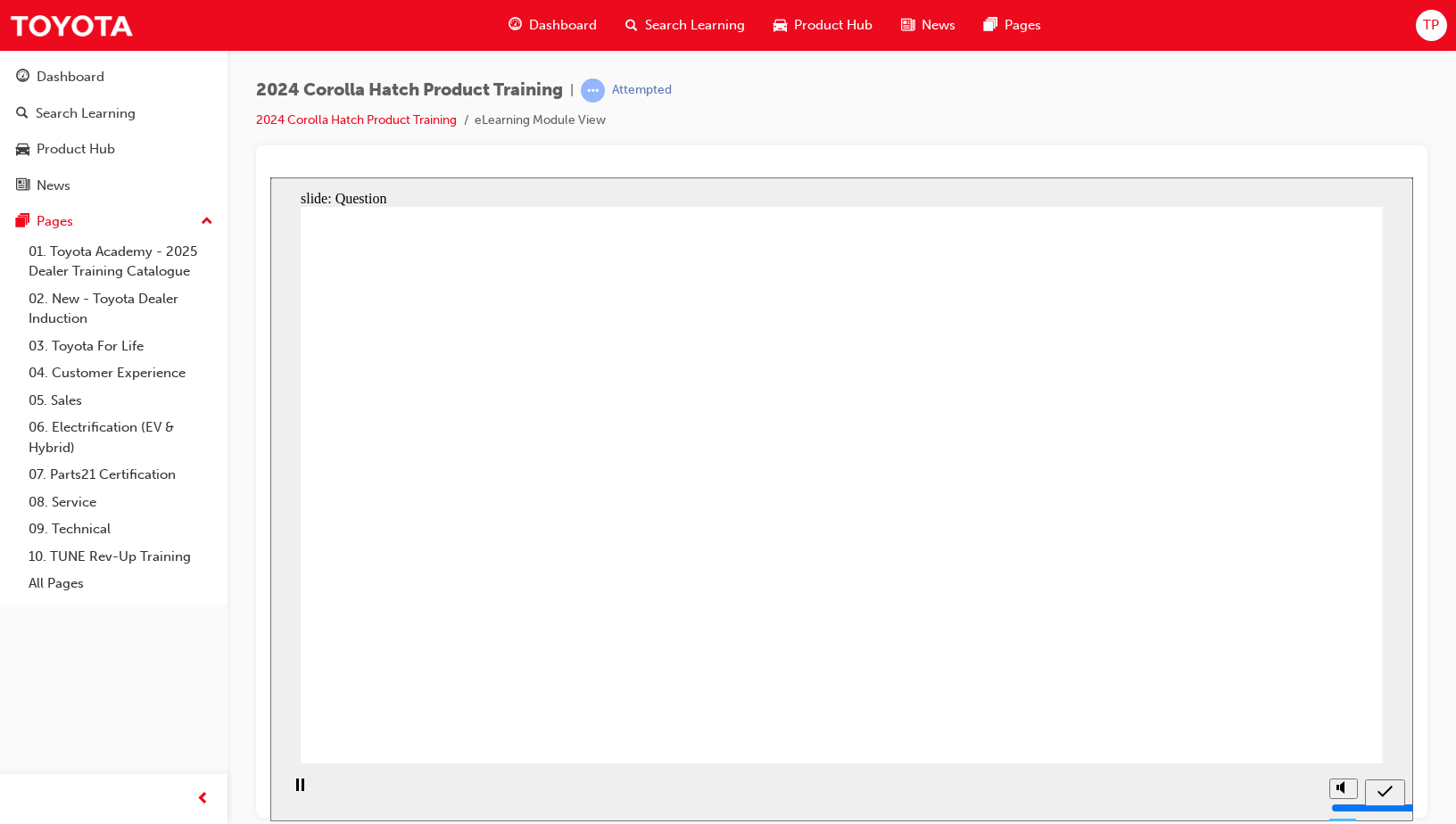 click 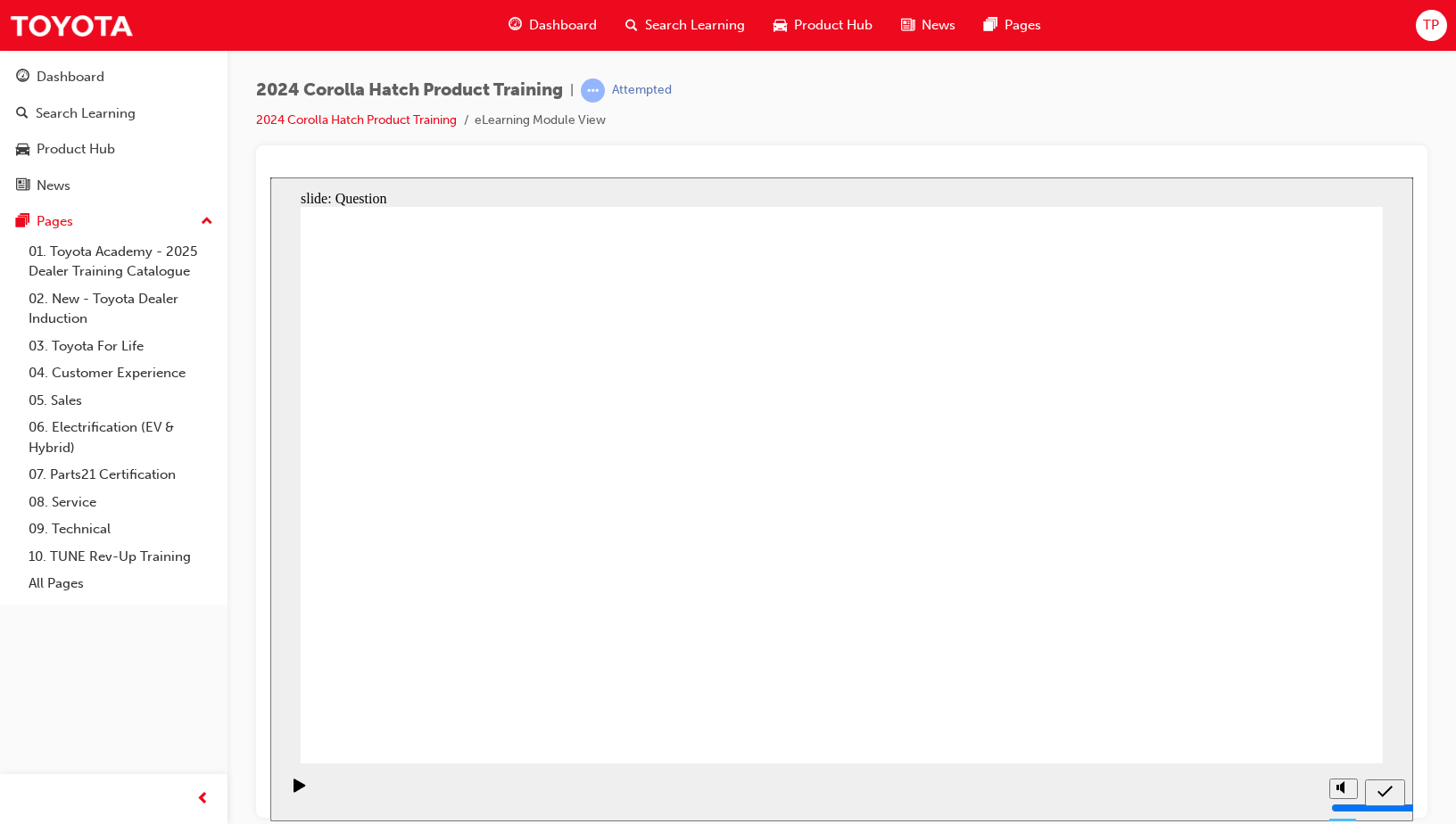 click 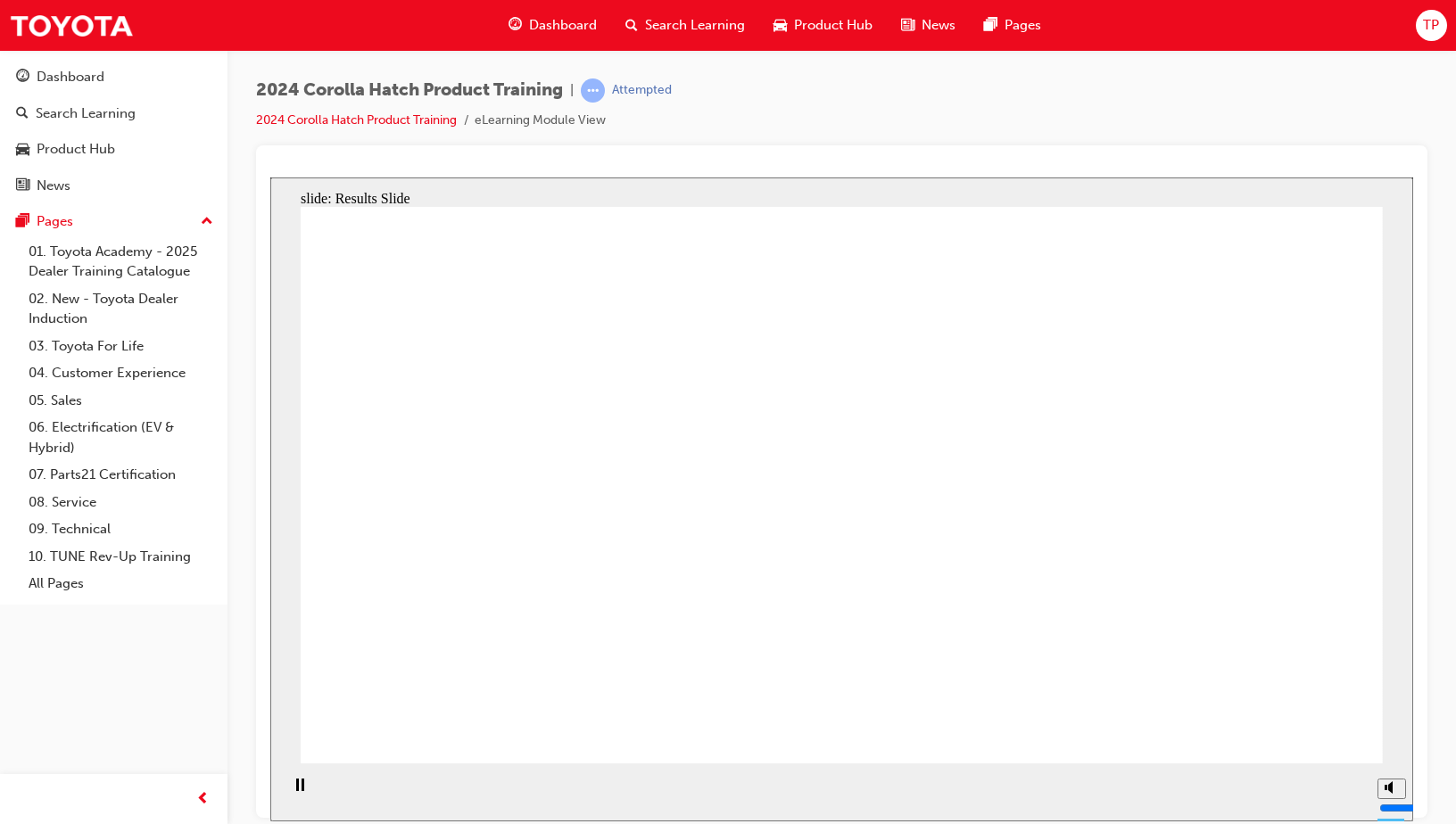 click 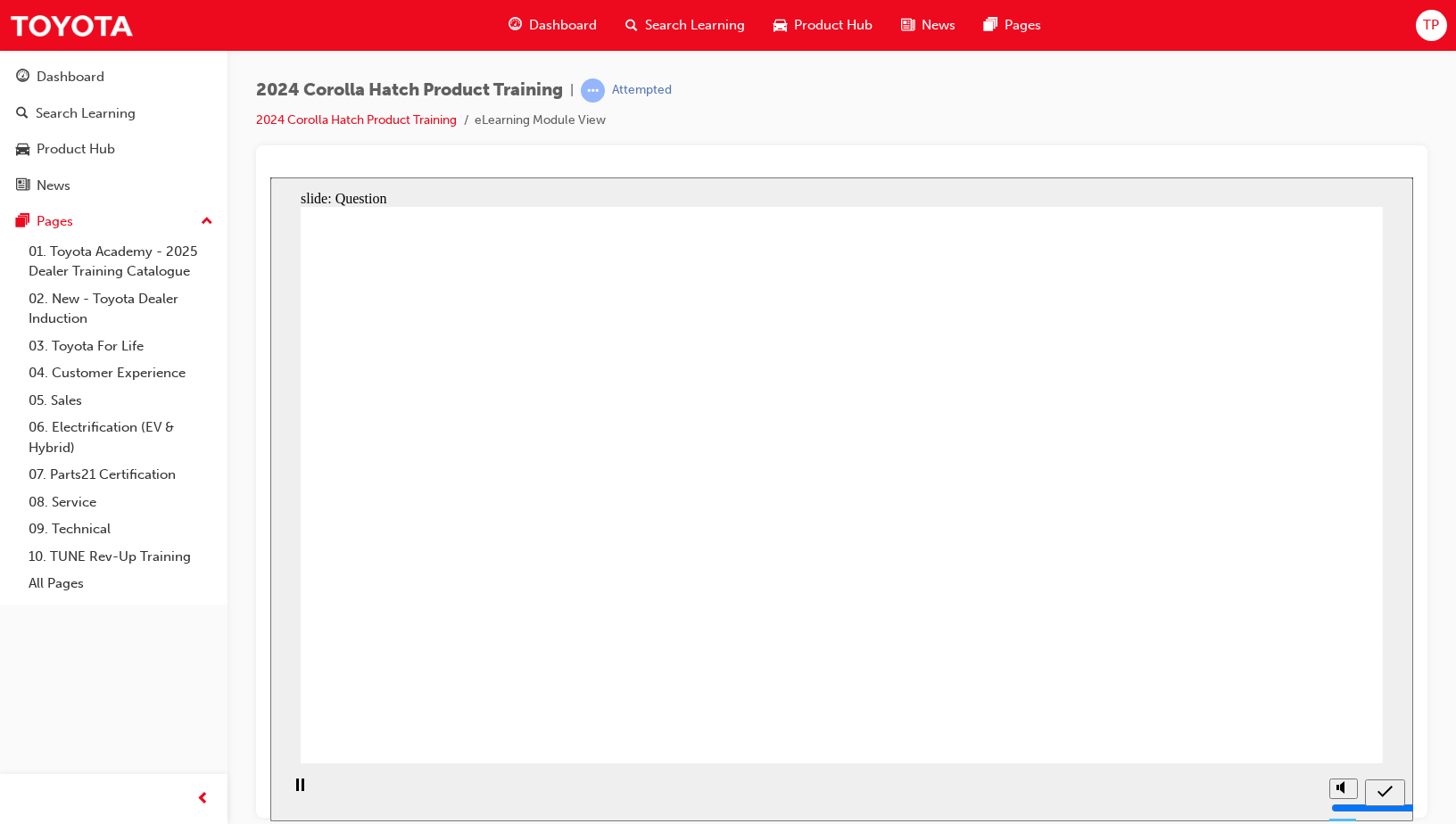 click 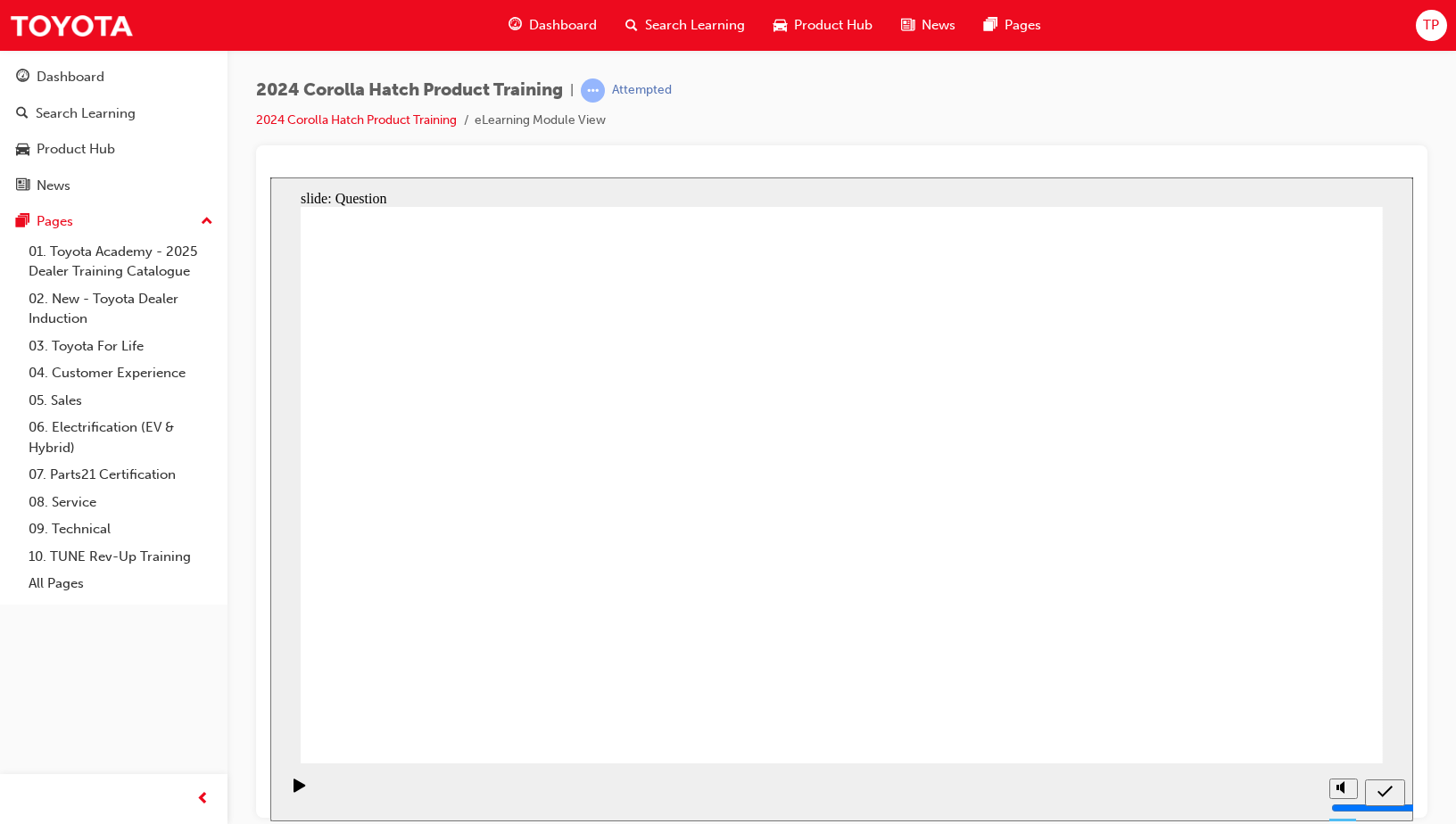click 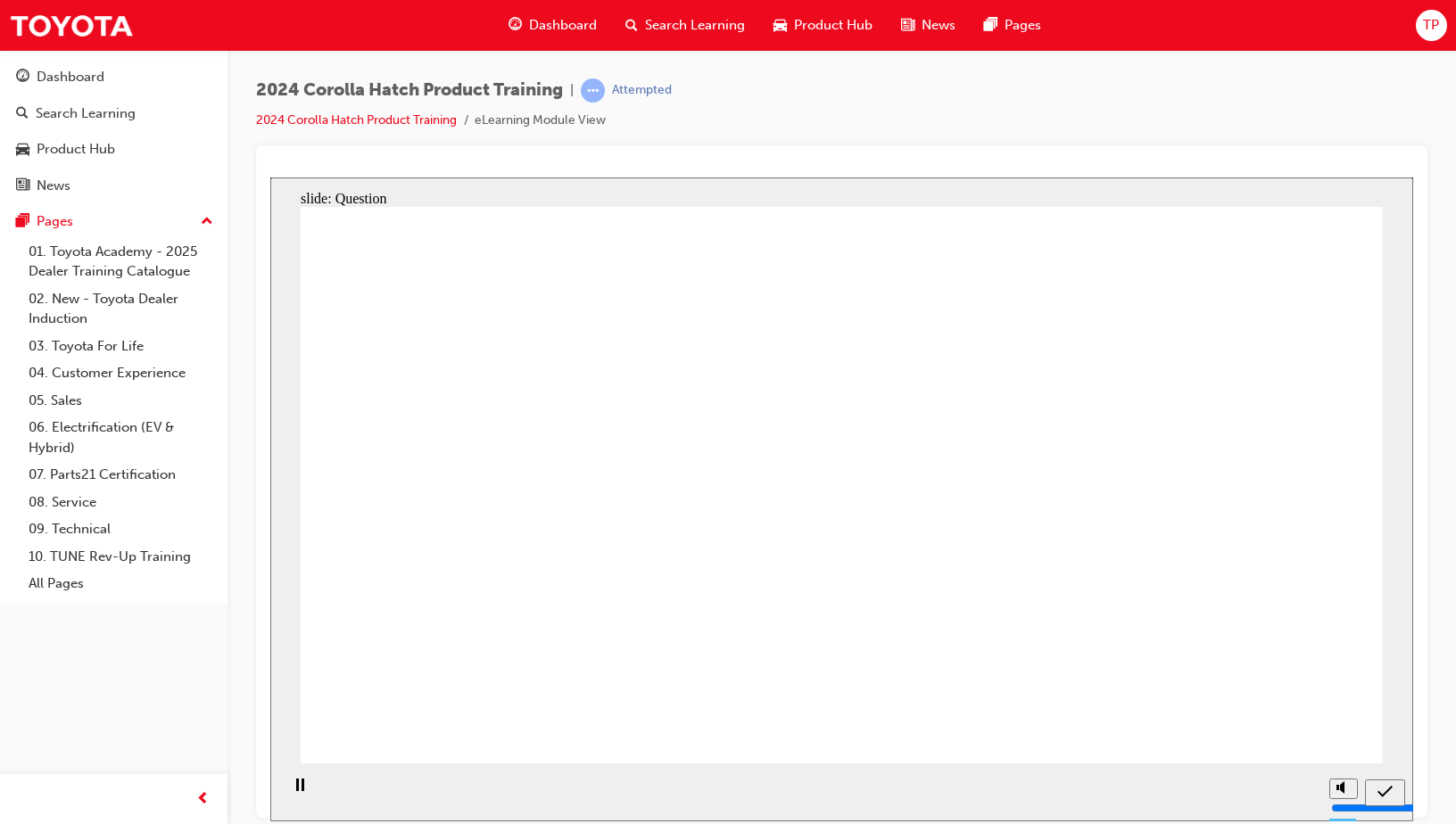 click 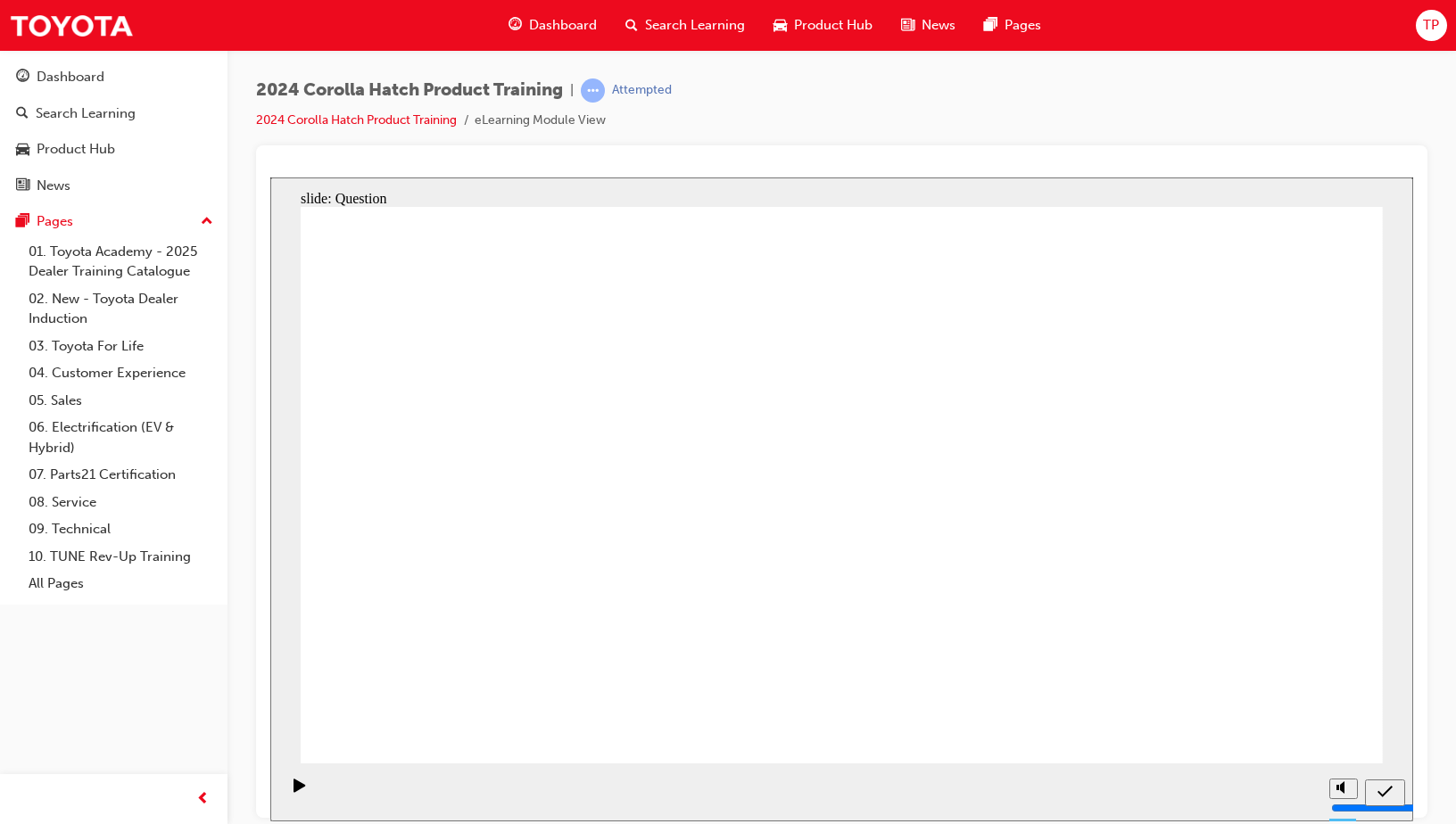 click 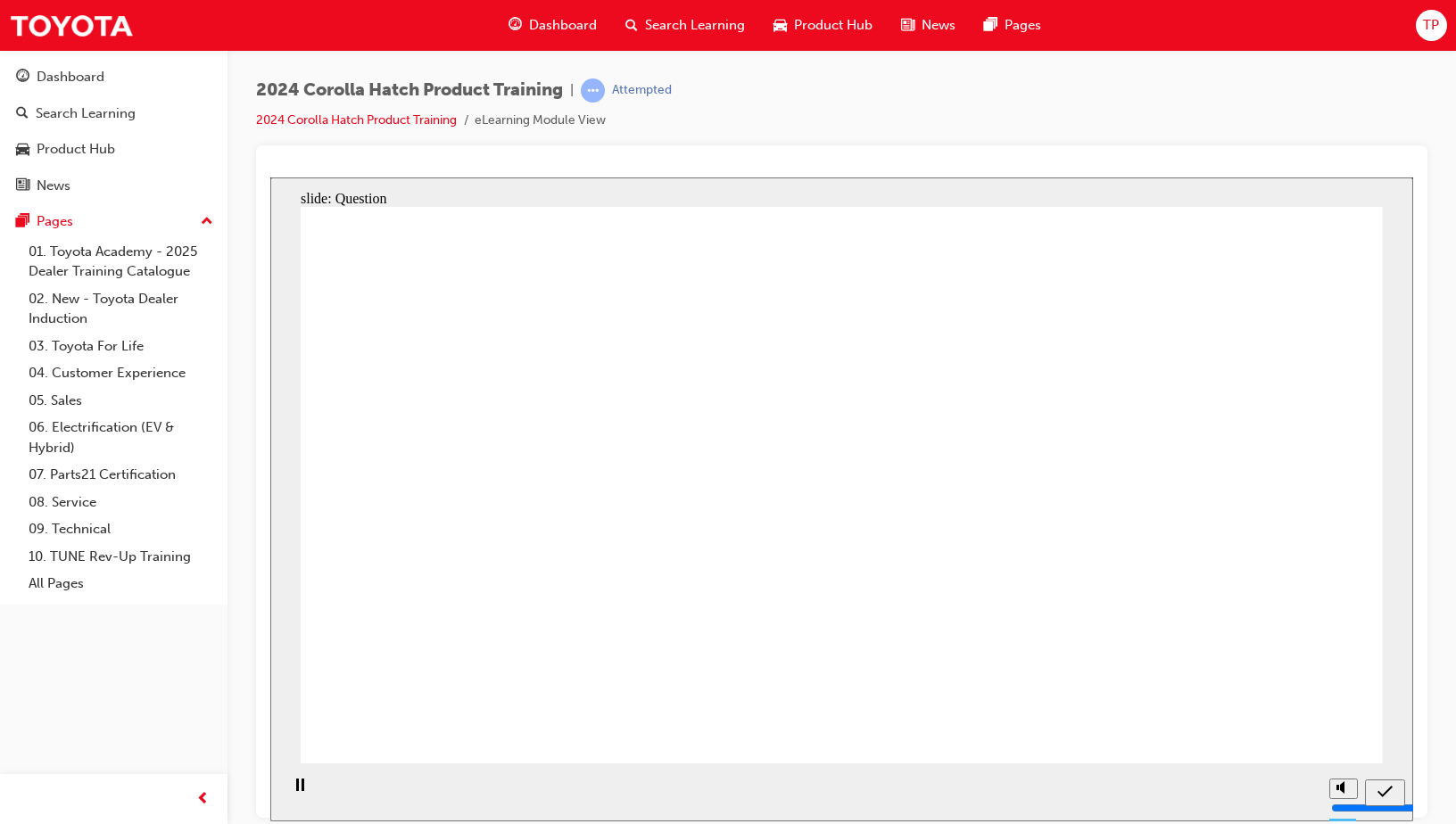 radio on "true" 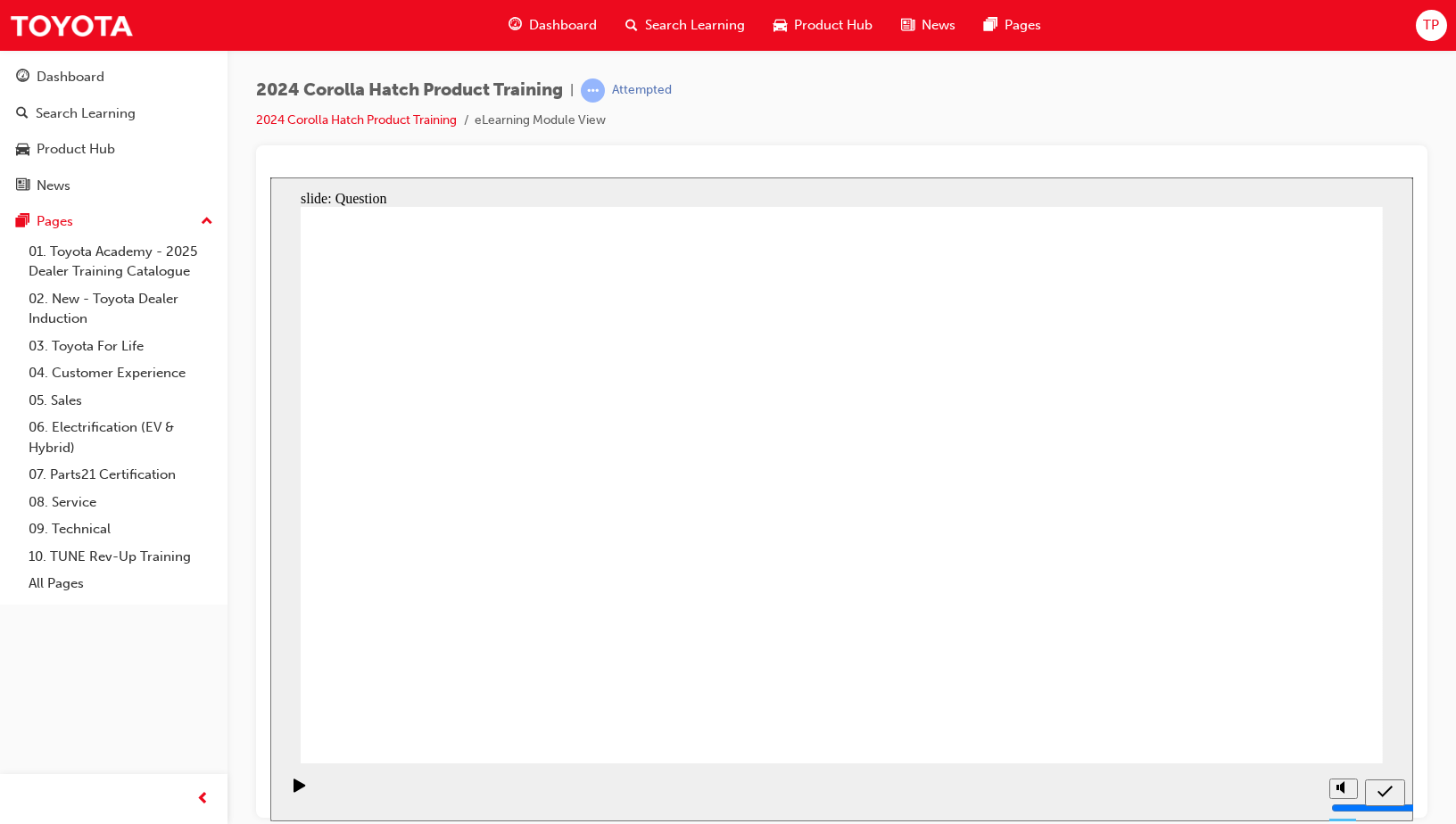 click 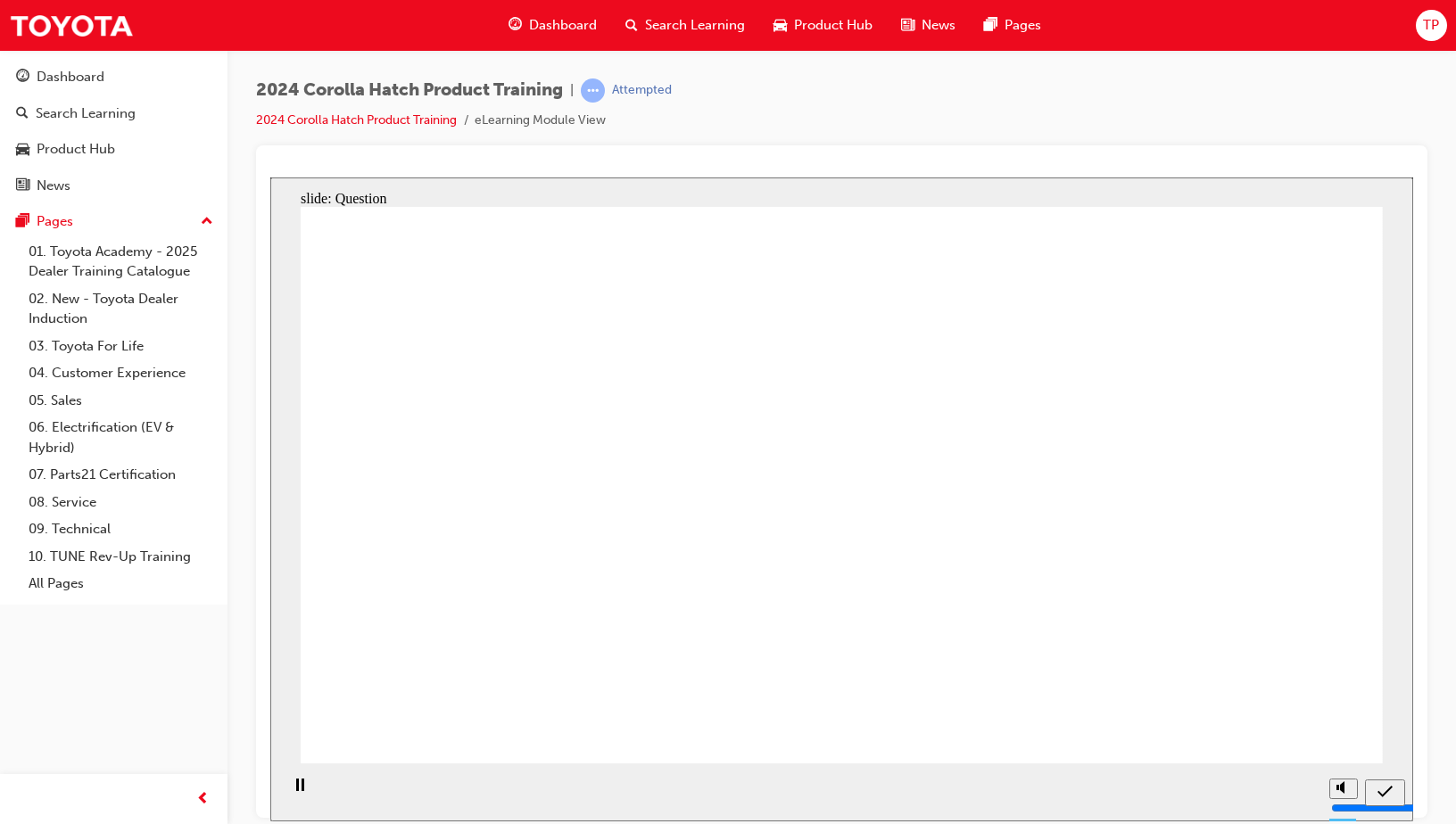 click 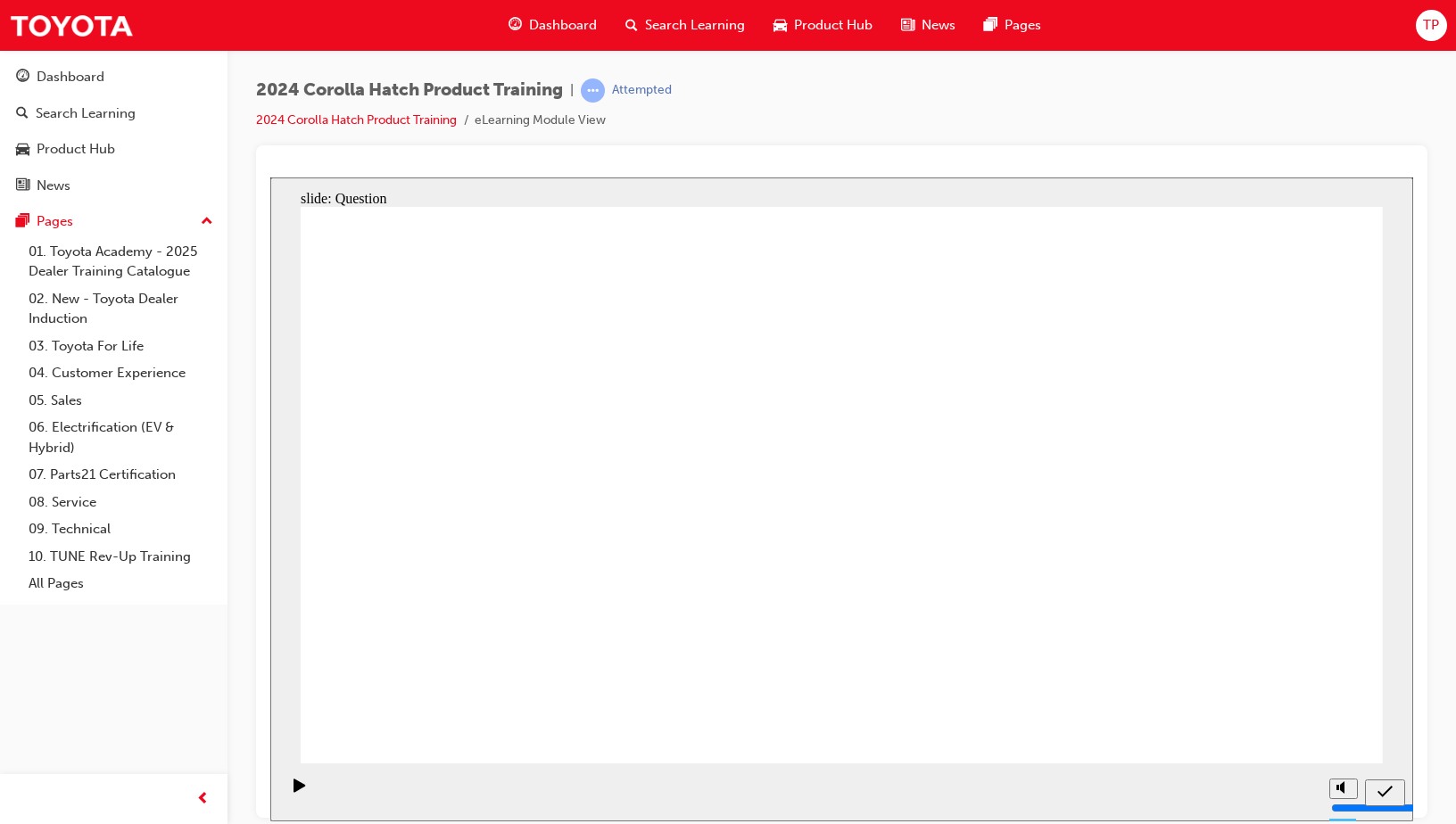 click 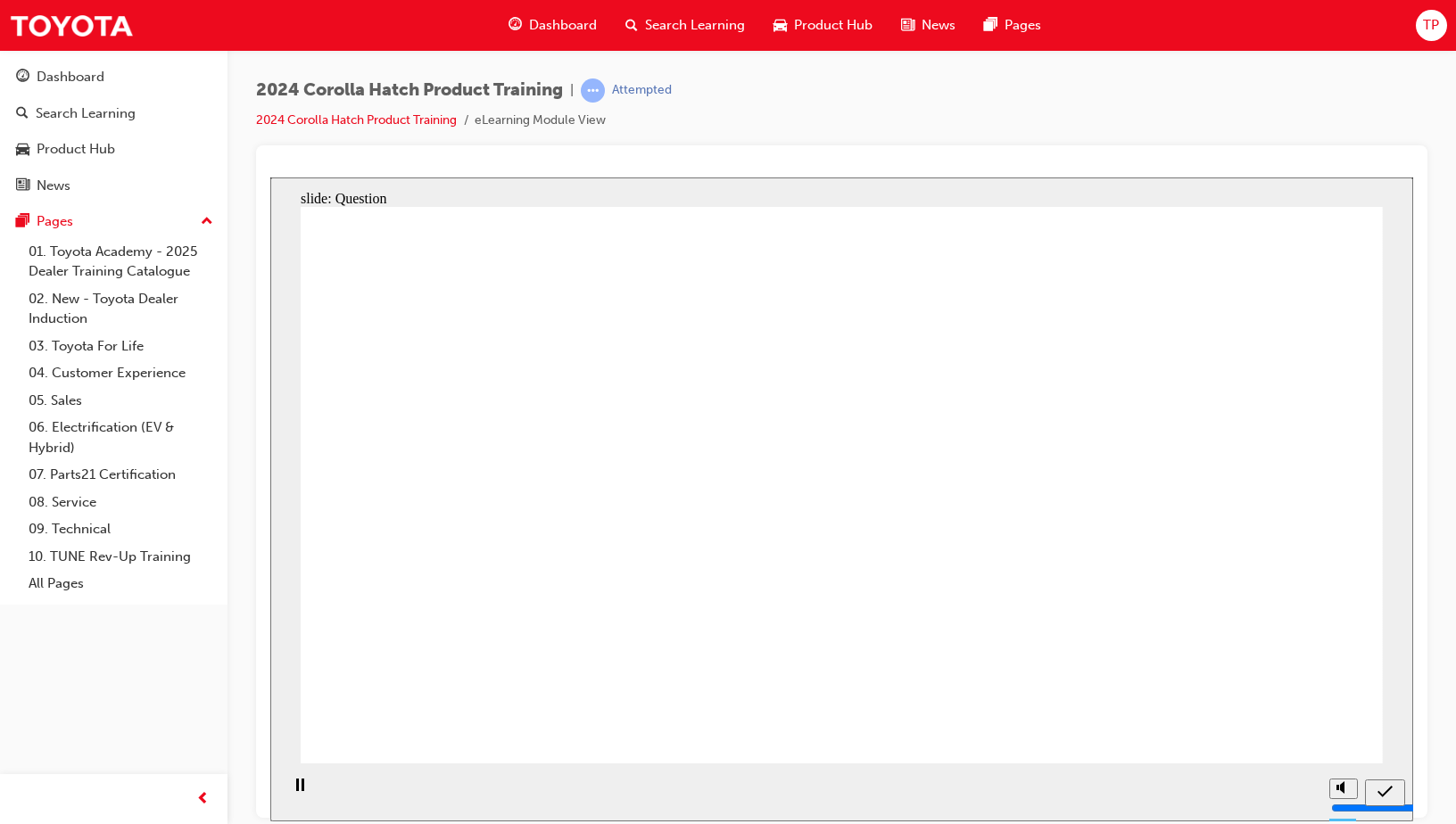 drag, startPoint x: 1207, startPoint y: 486, endPoint x: 1236, endPoint y: 693, distance: 209.0215 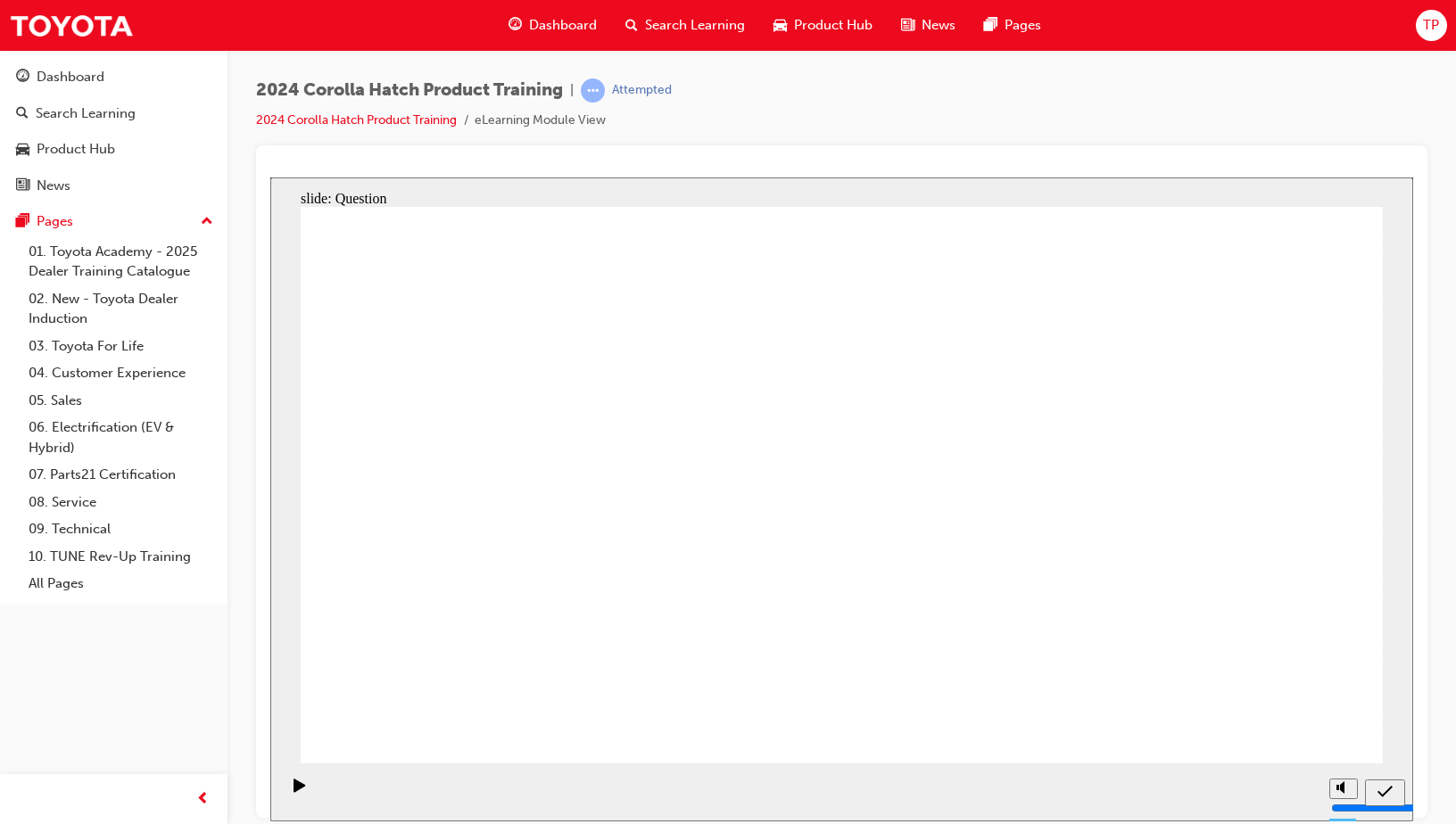 drag, startPoint x: 860, startPoint y: 513, endPoint x: 1015, endPoint y: 663, distance: 215.69655 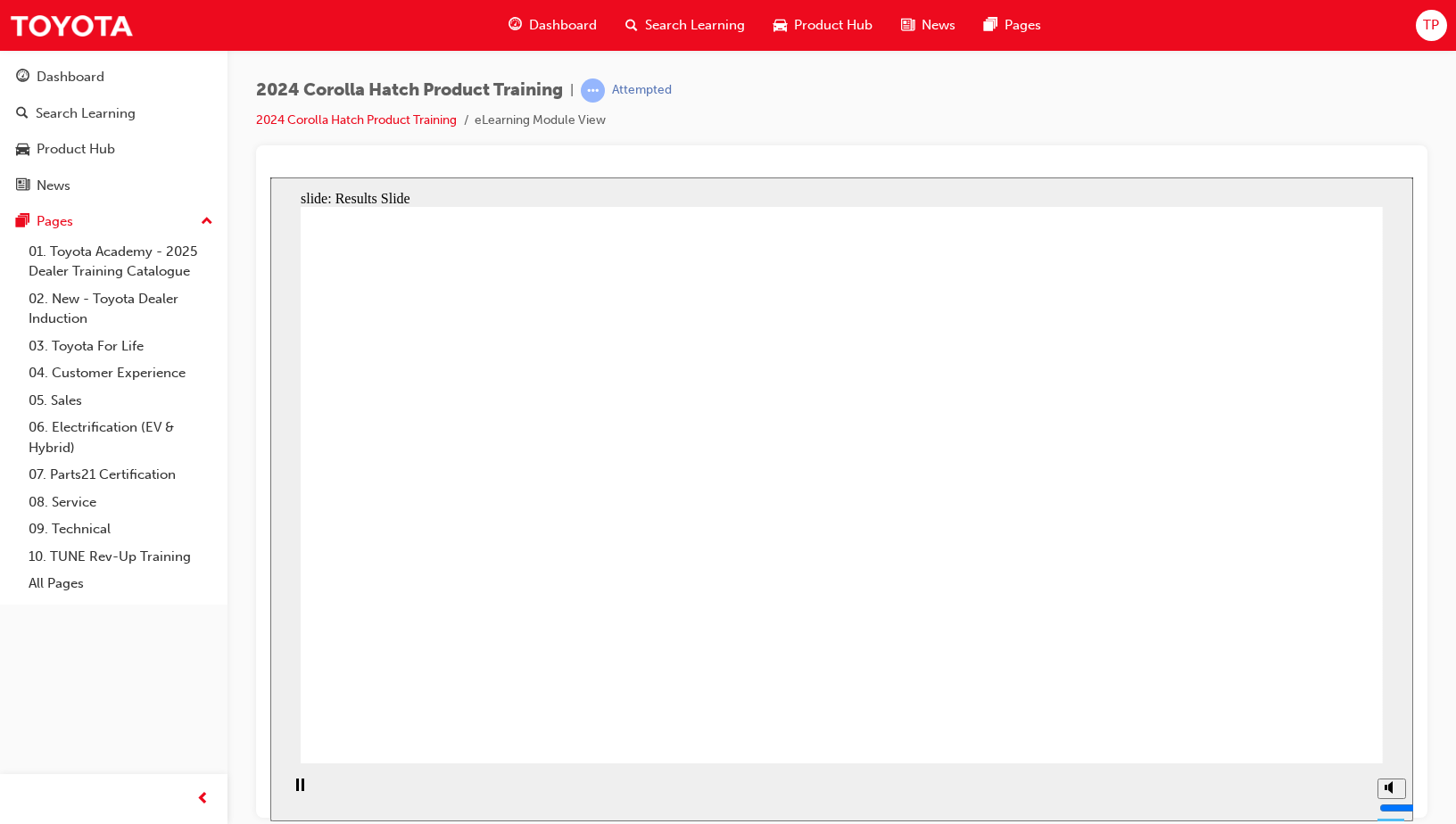 click 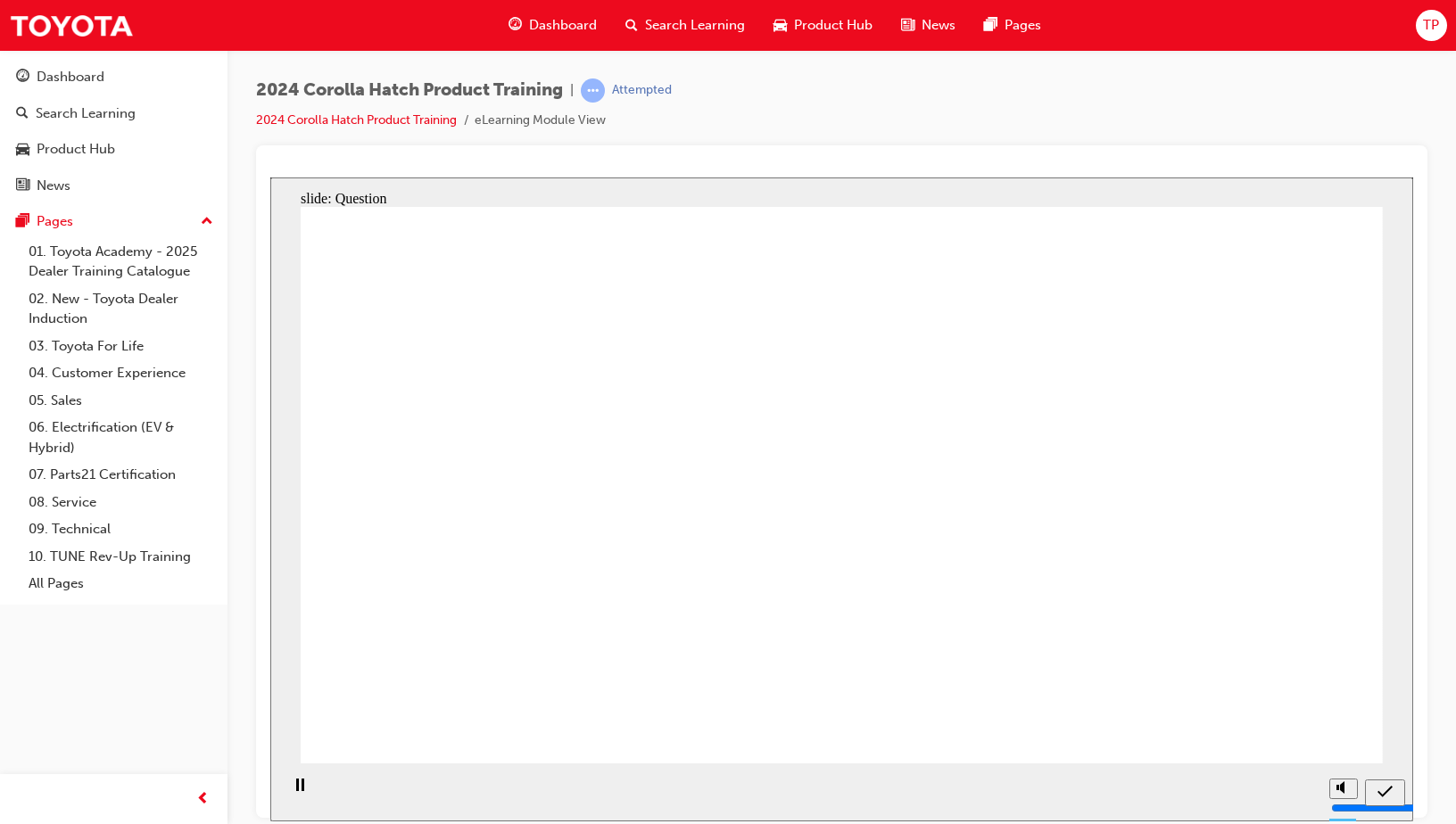 click 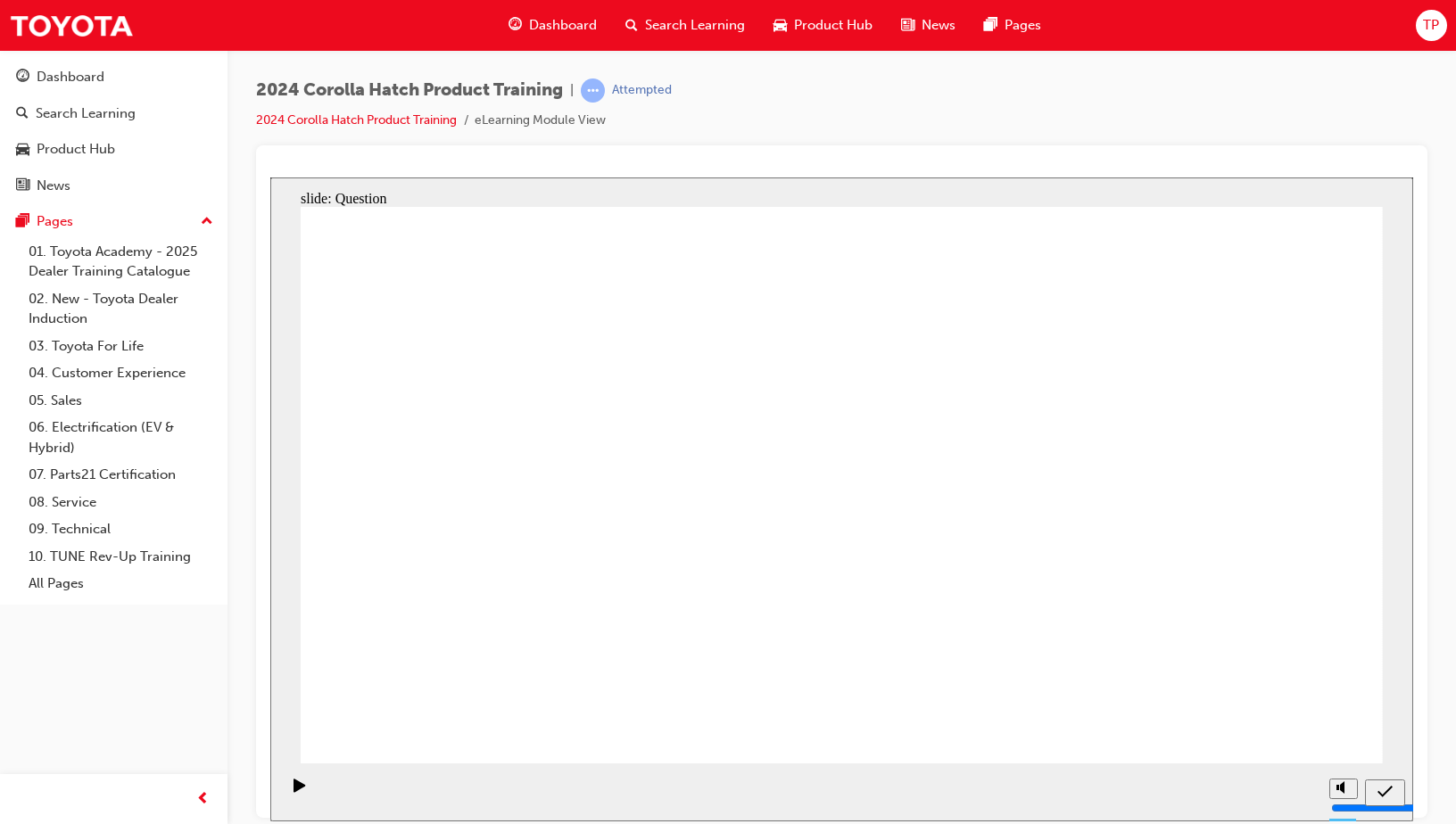 click 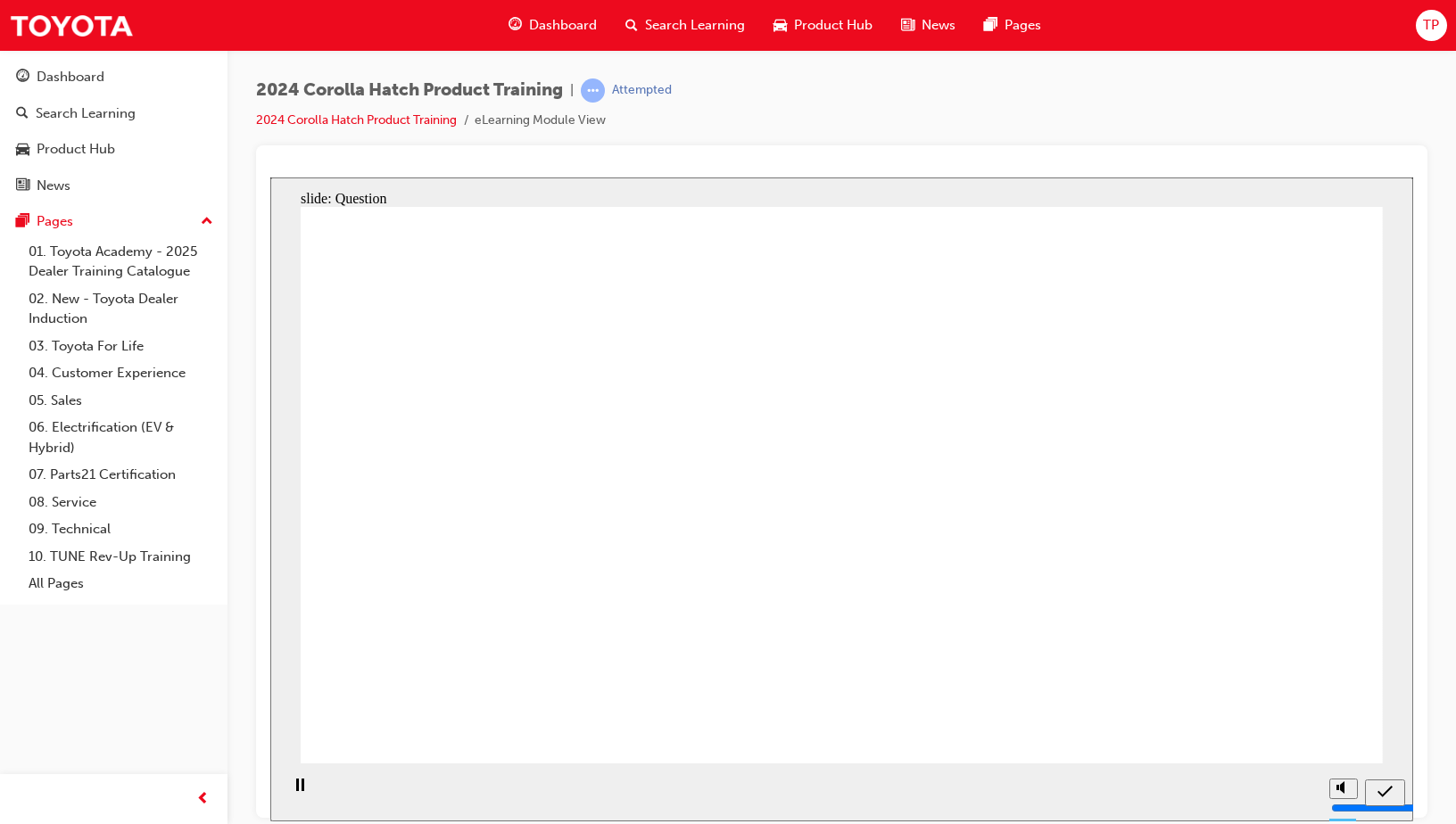 drag, startPoint x: 1235, startPoint y: 588, endPoint x: 1197, endPoint y: 547, distance: 55.901699 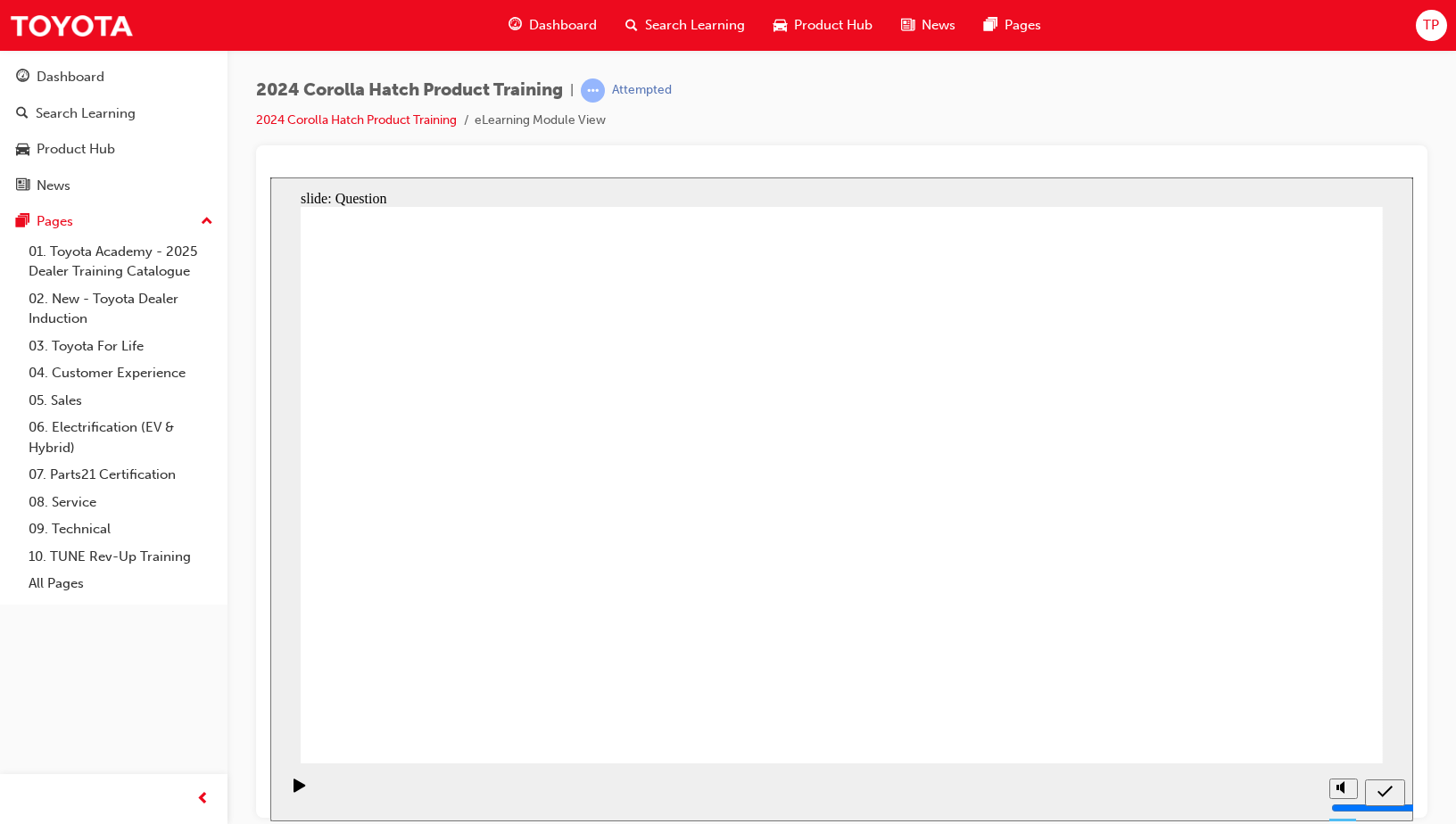 drag, startPoint x: 991, startPoint y: 507, endPoint x: 840, endPoint y: 669, distance: 221.46106 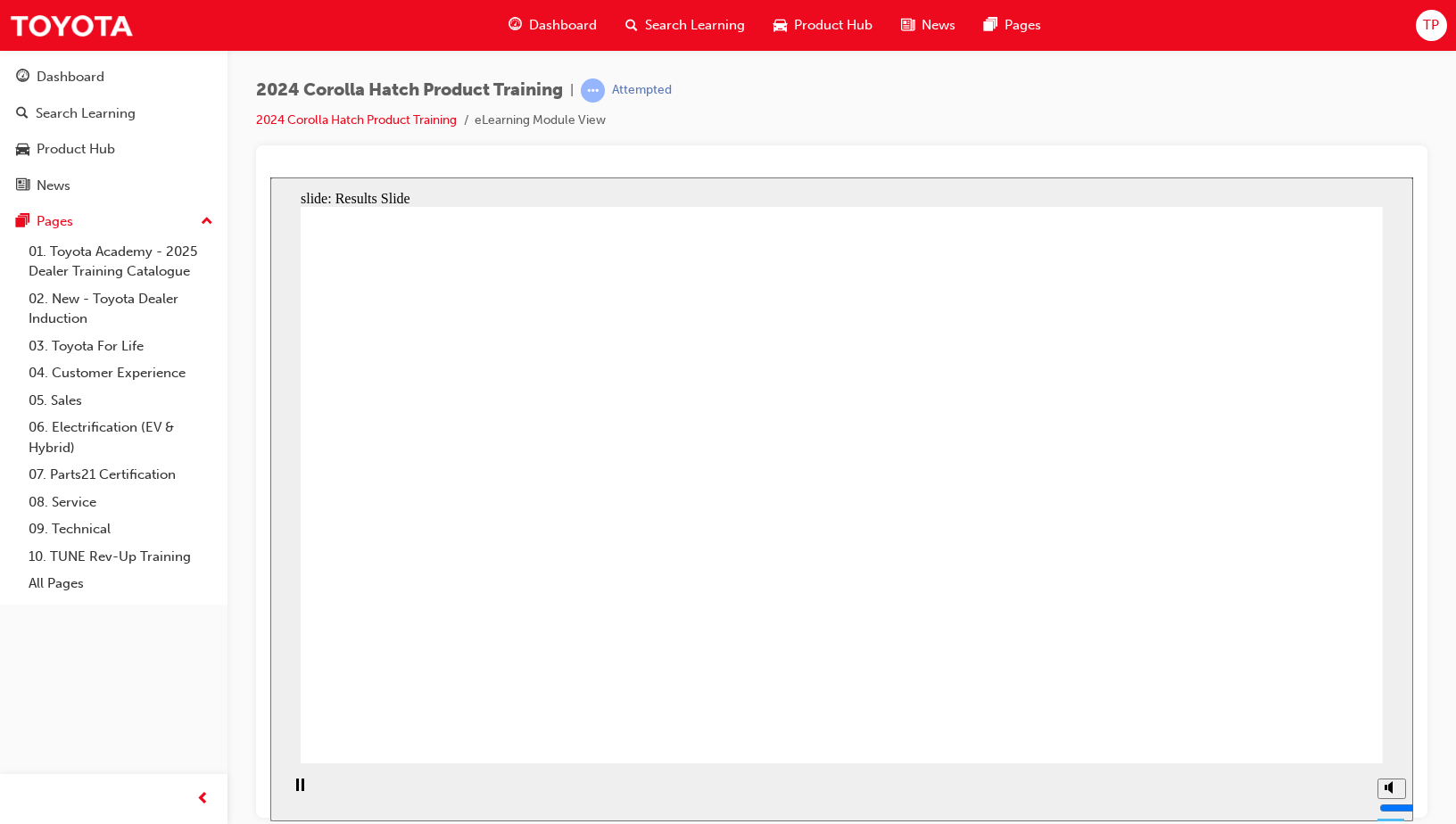 click 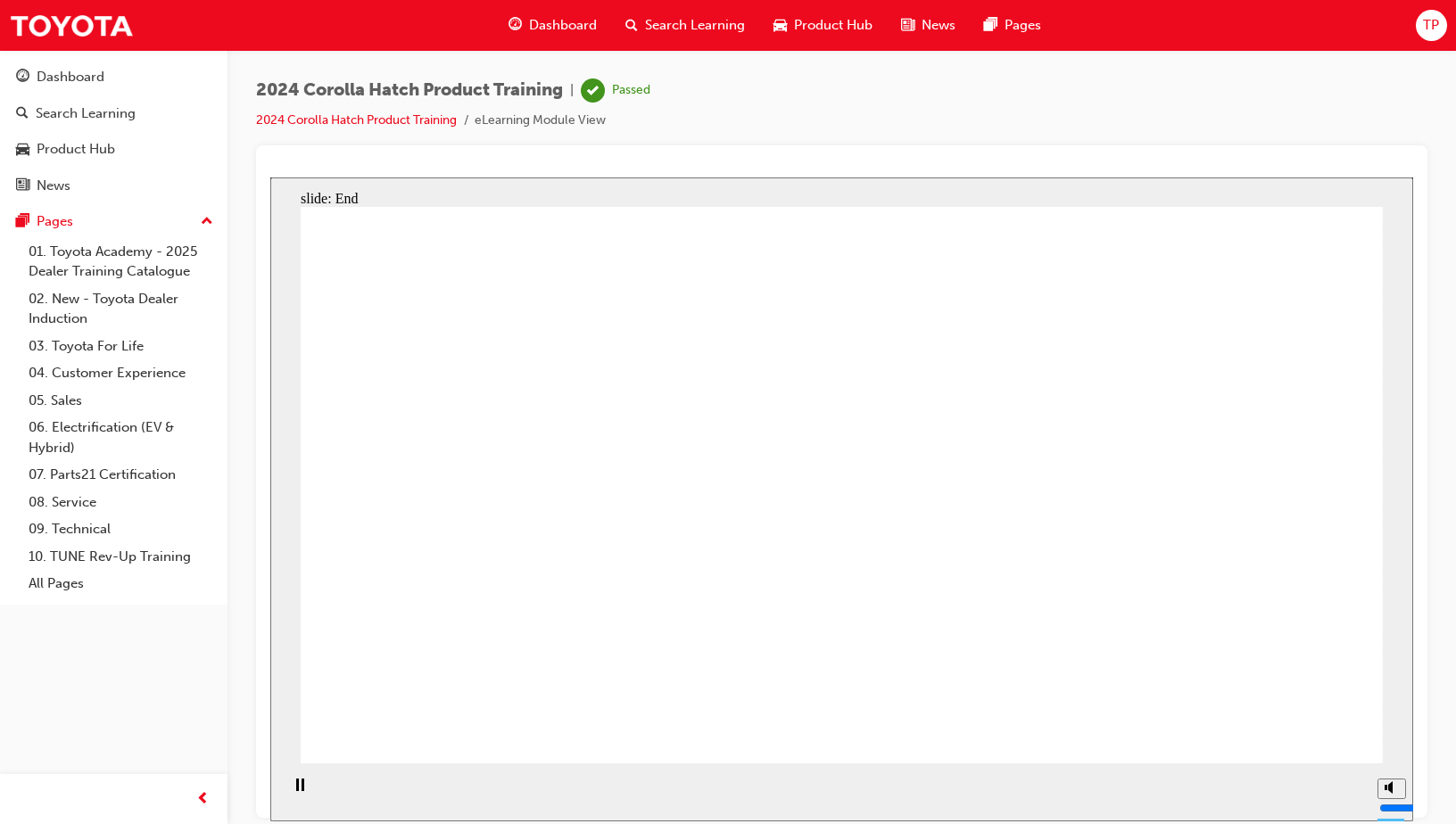 click 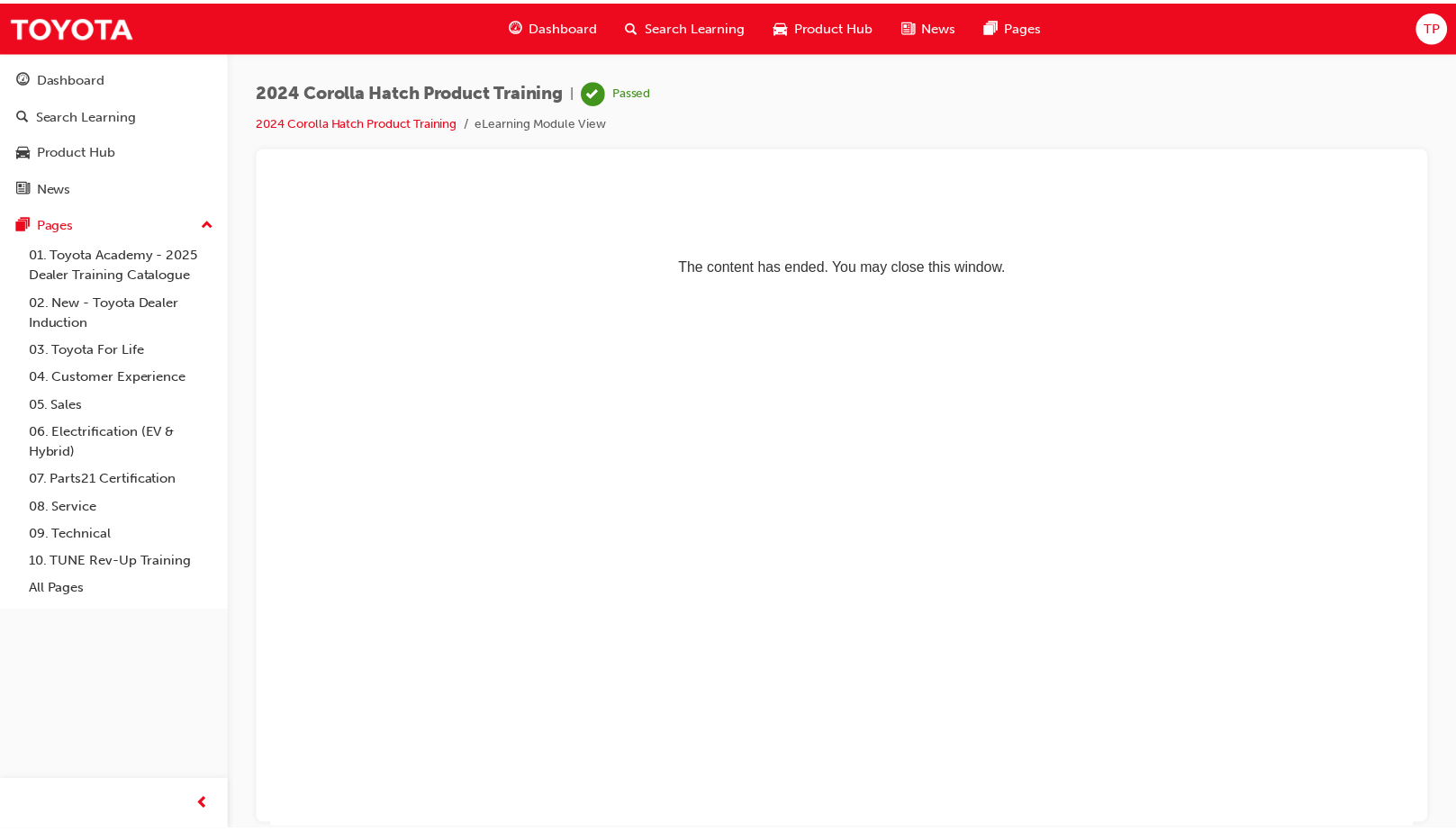 scroll, scrollTop: 0, scrollLeft: 0, axis: both 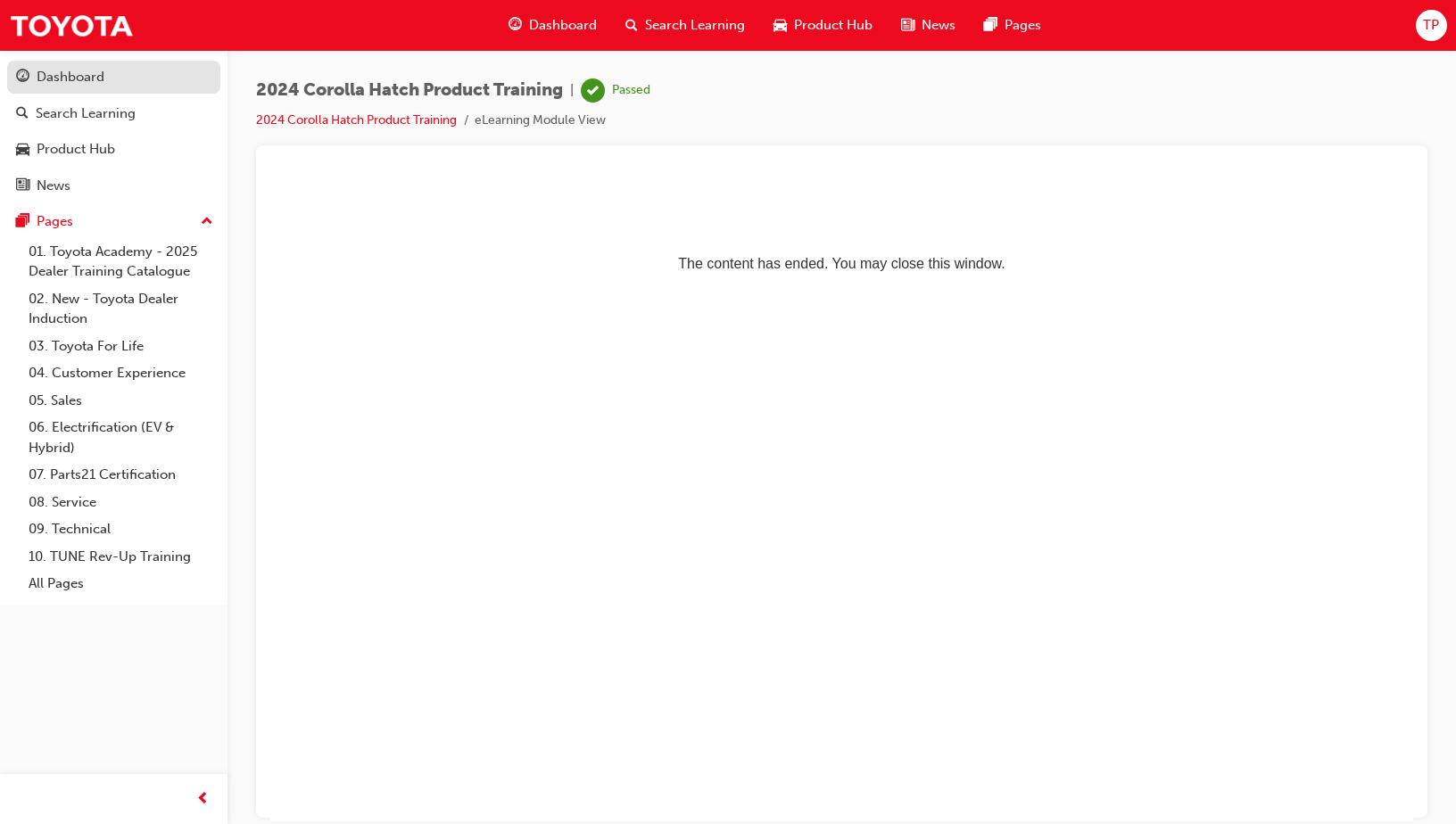 click on "Dashboard" at bounding box center [113, 77] 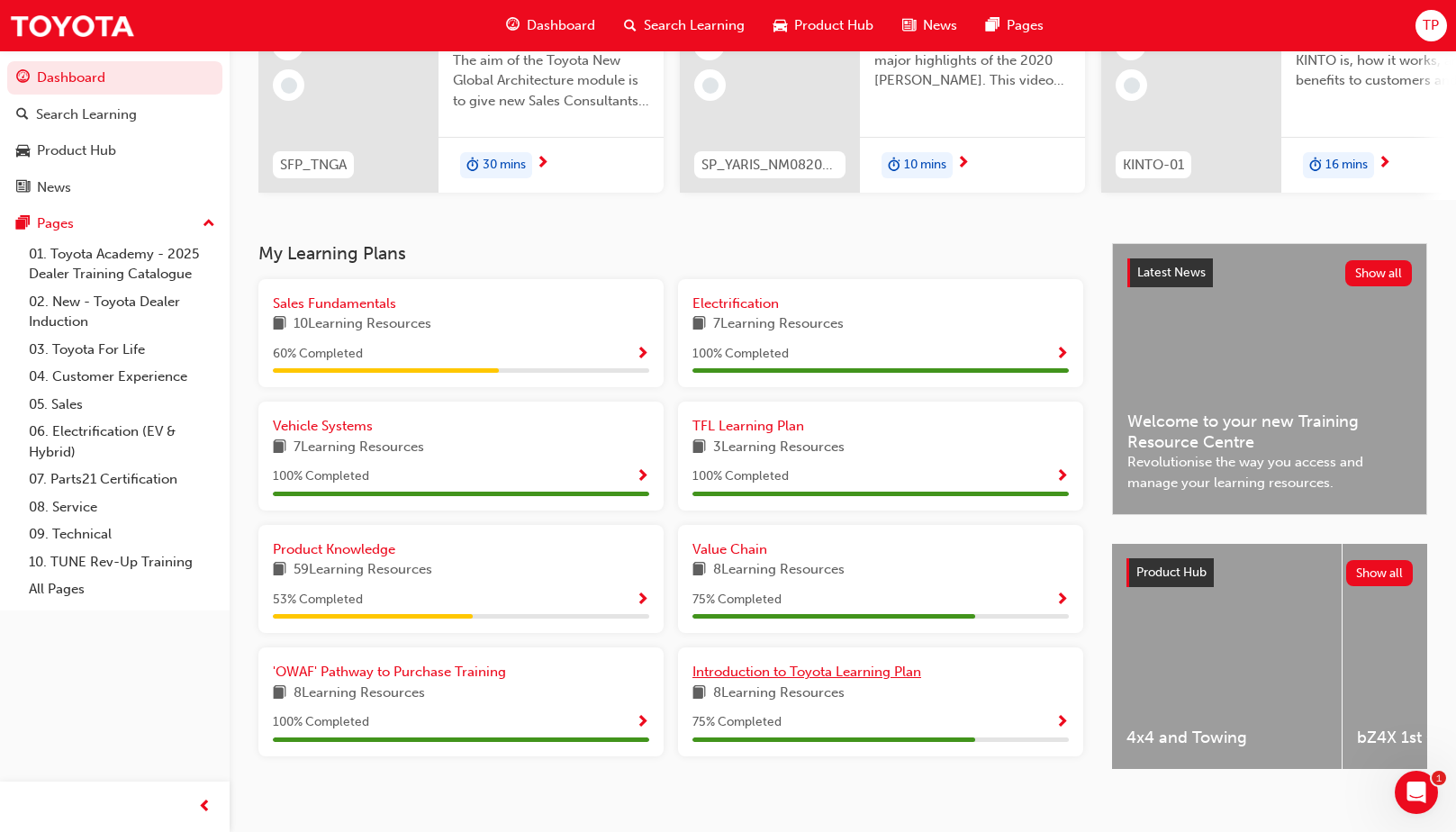 scroll, scrollTop: 244, scrollLeft: 0, axis: vertical 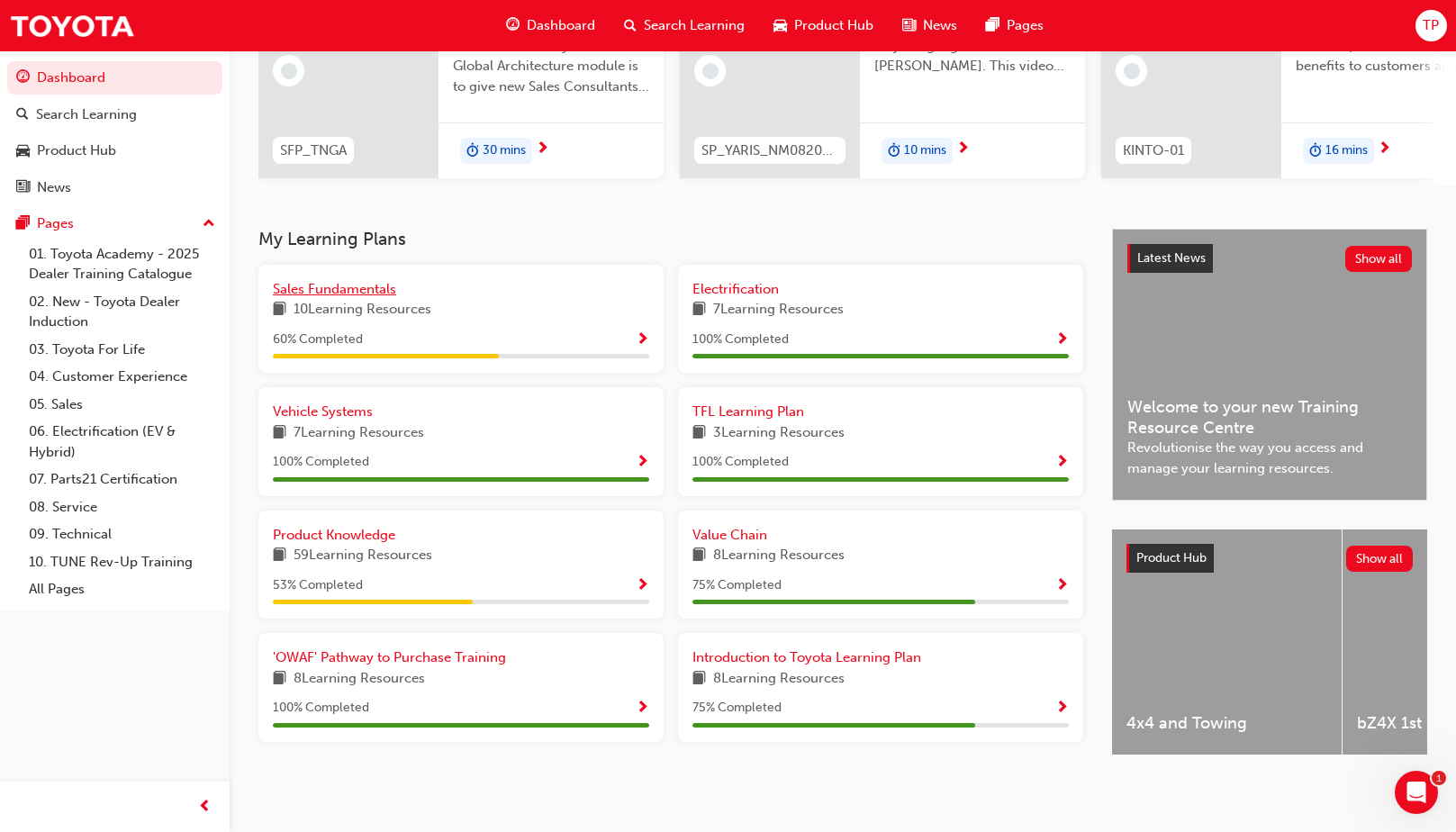 click on "Sales Fundamentals" at bounding box center (334, 289) 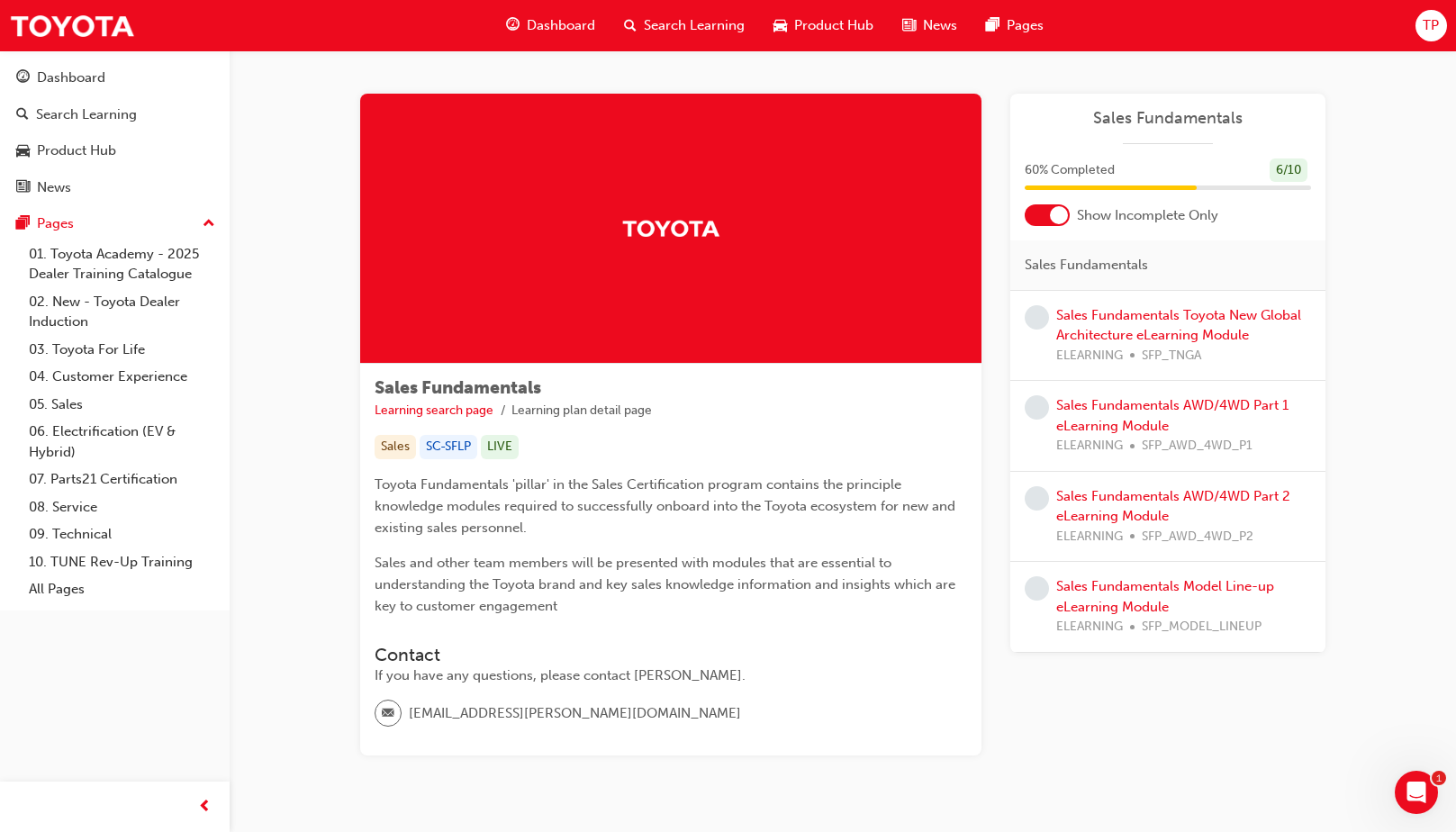click on "Sales Fundamentals Toyota New Global Architecture eLearning Module ELEARNING SFP_TNGA" at bounding box center (1183, 336) 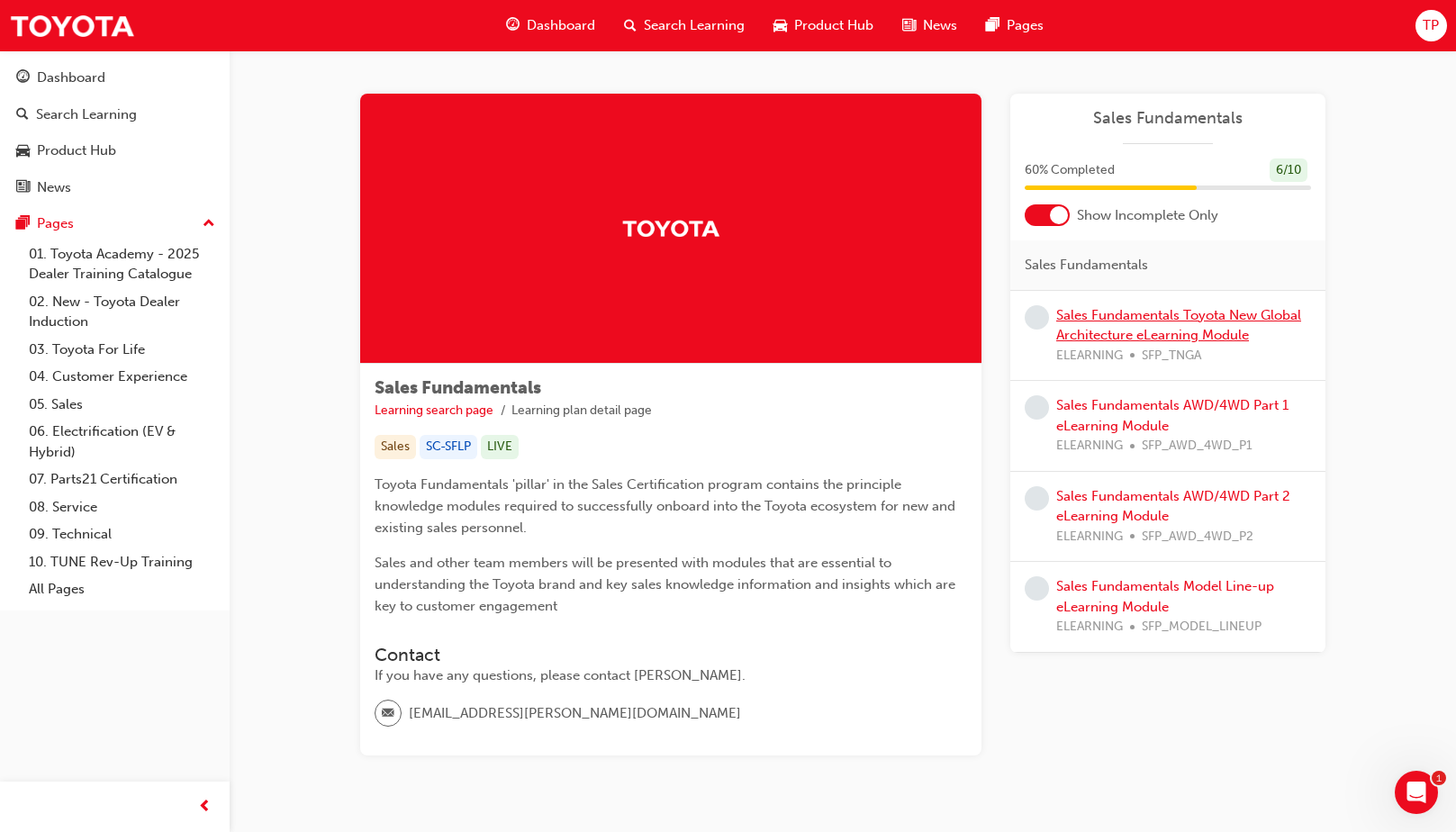 click on "Sales Fundamentals Toyota New Global Architecture eLearning Module" at bounding box center [1179, 325] 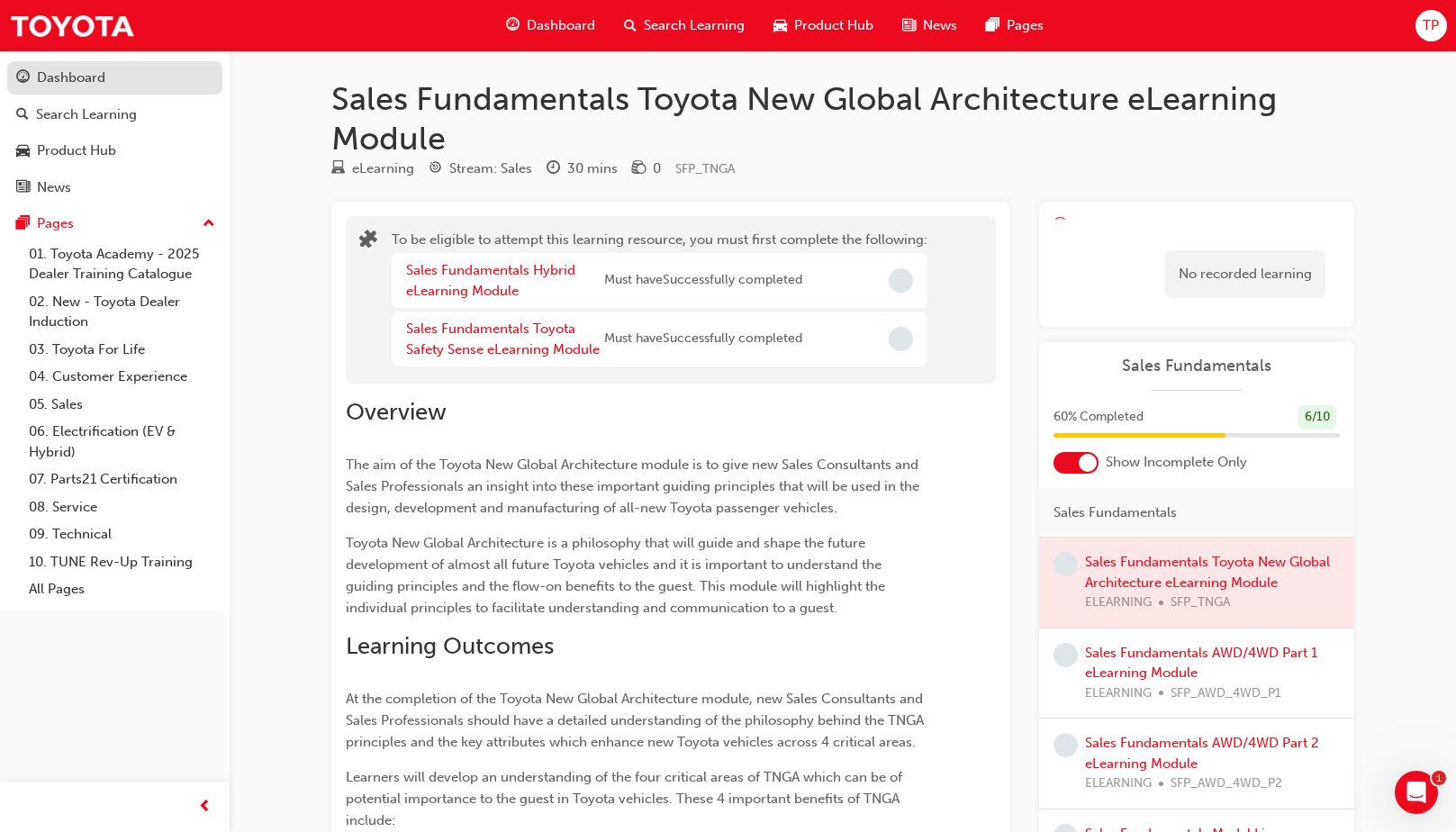 click on "Dashboard" at bounding box center (71, 77) 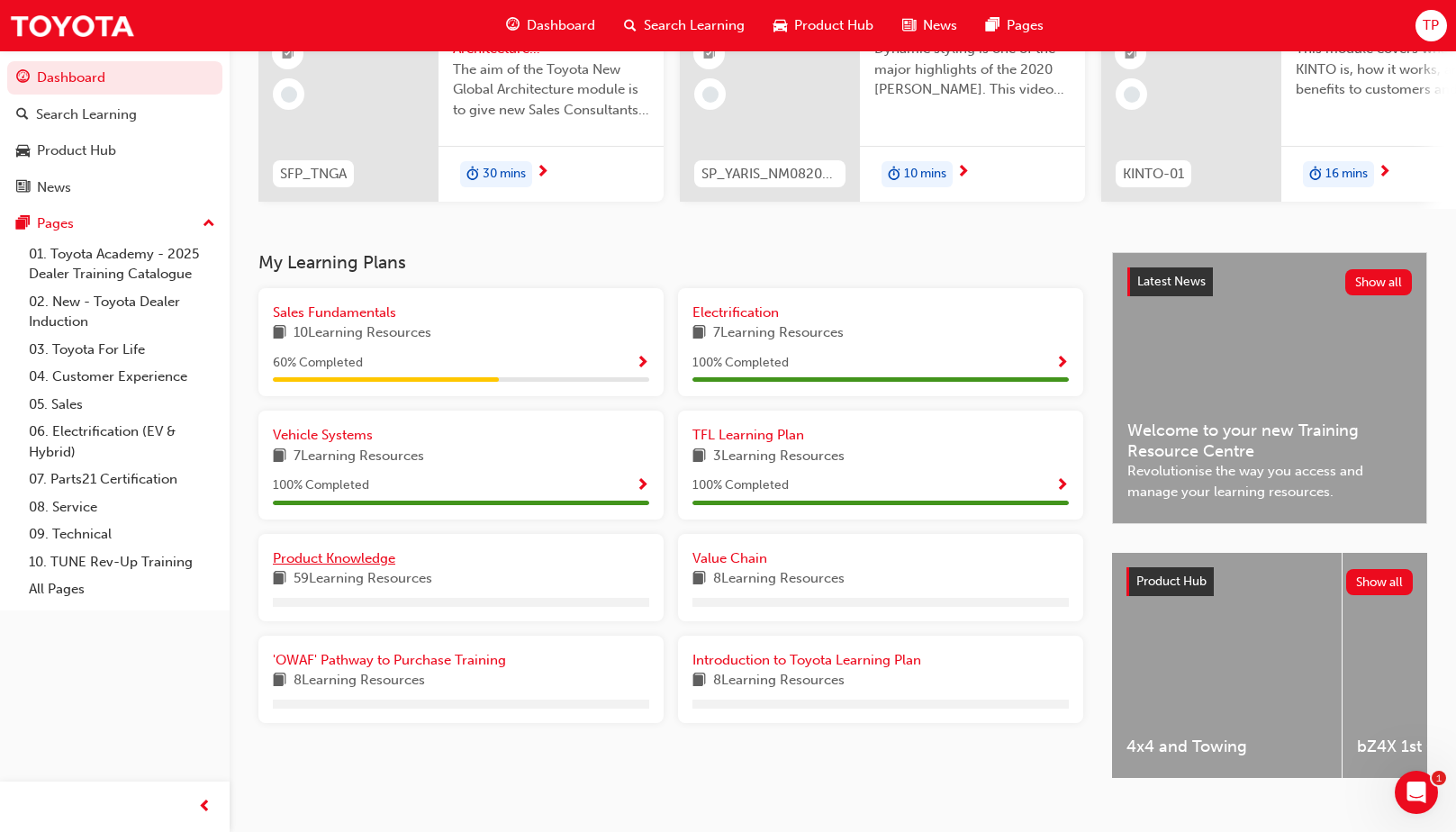 scroll, scrollTop: 244, scrollLeft: 0, axis: vertical 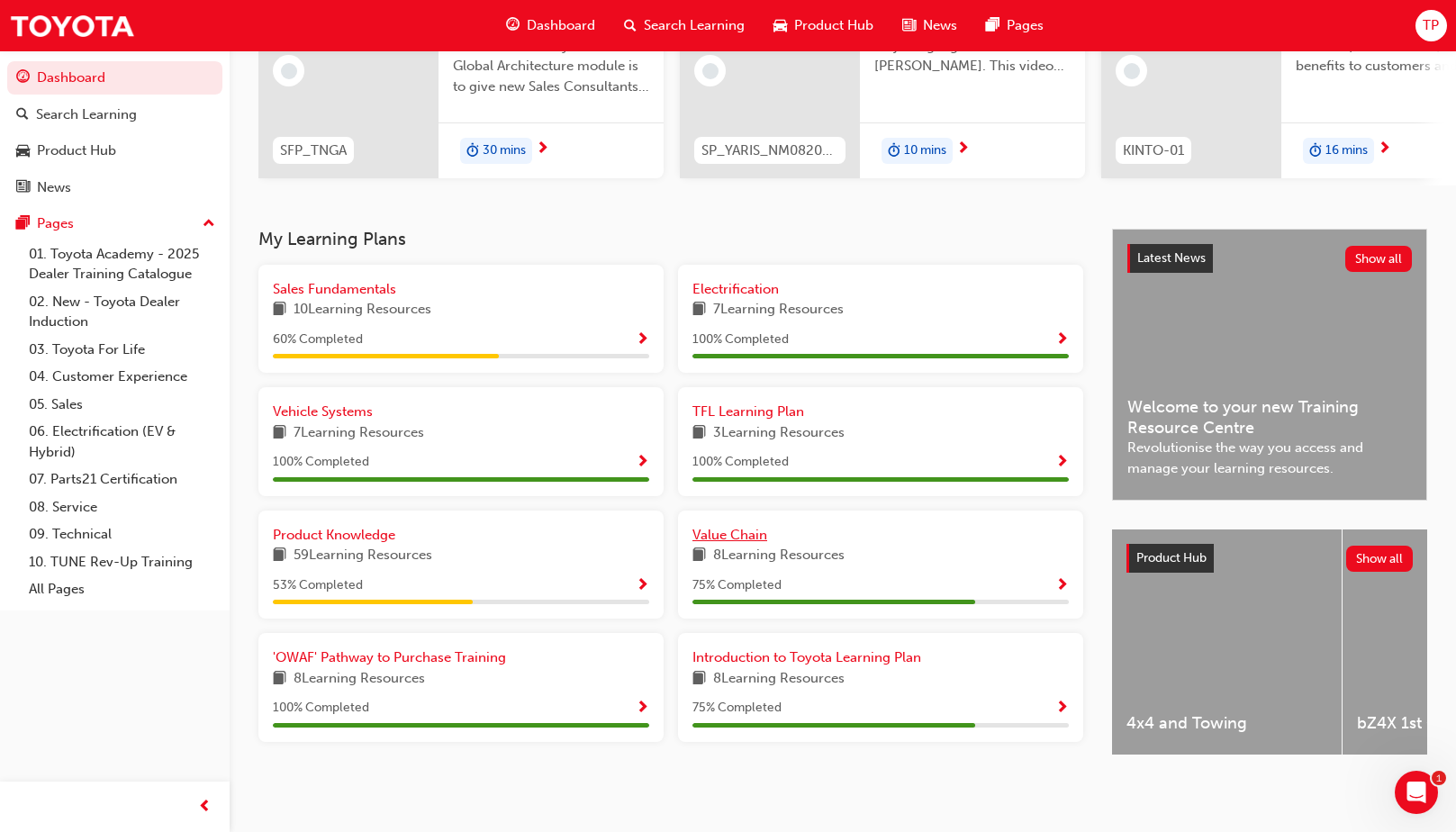 click on "Value Chain" at bounding box center [729, 535] 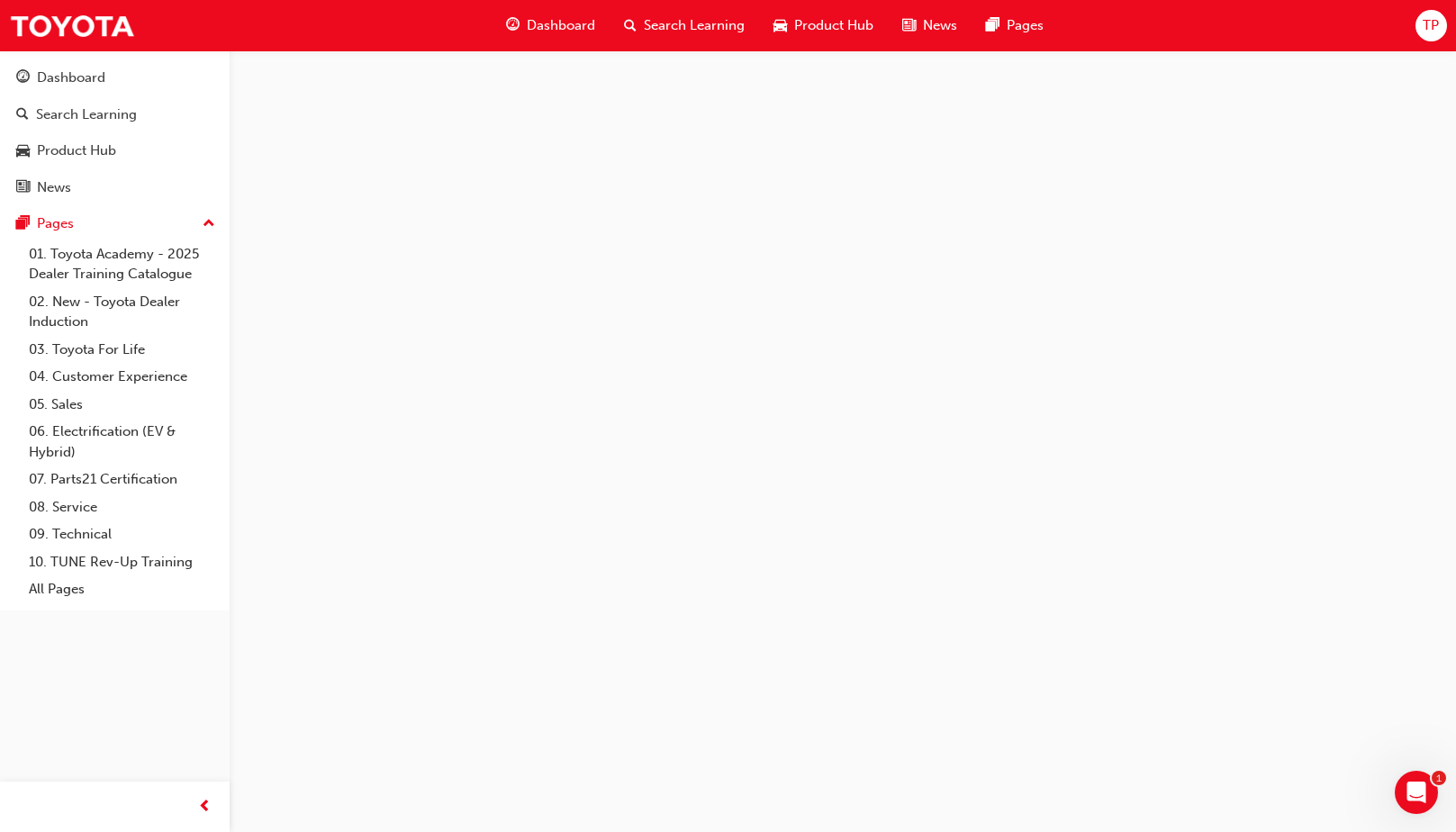 scroll, scrollTop: 0, scrollLeft: 0, axis: both 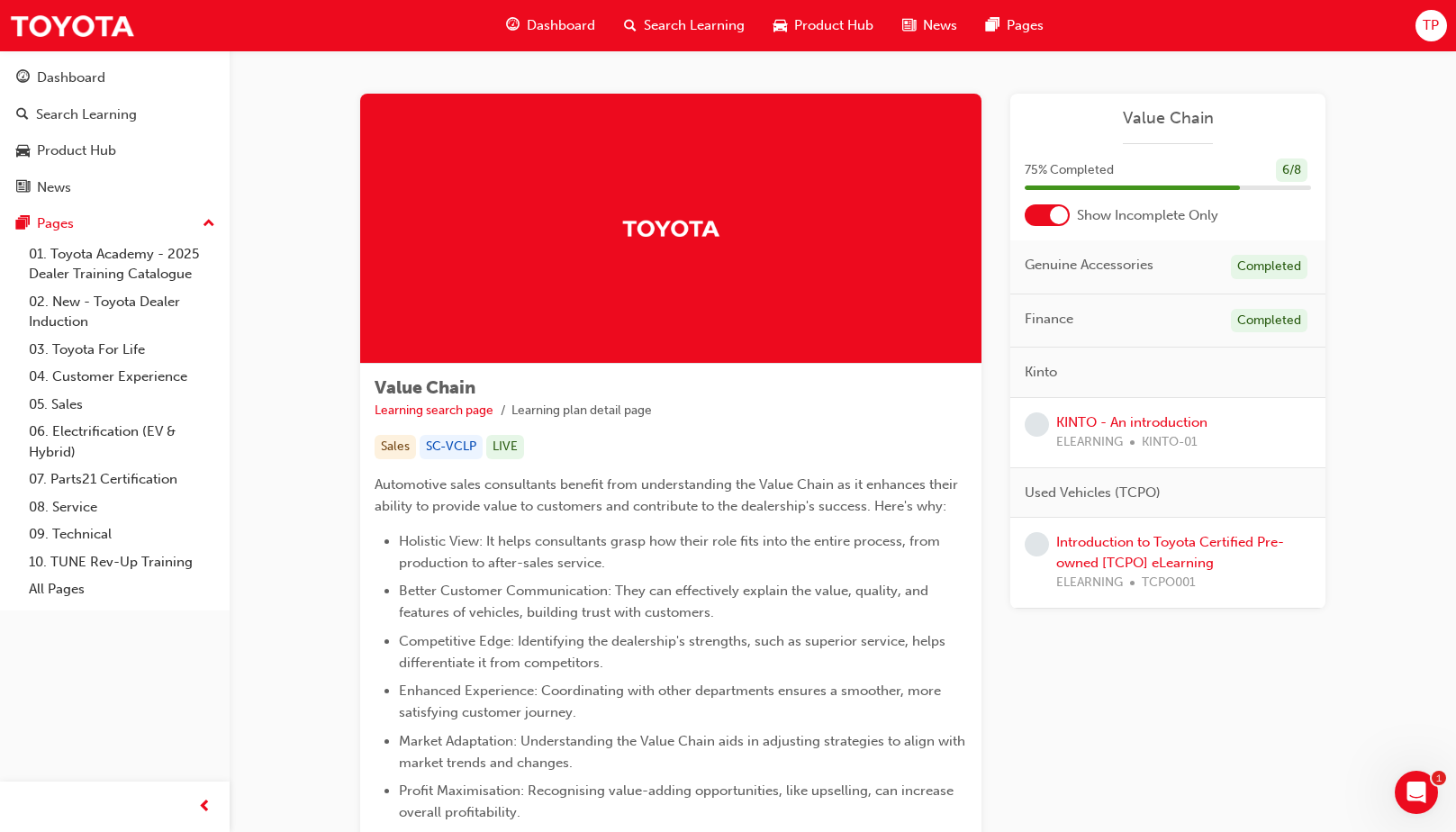 click on "KINTO-01" at bounding box center [1170, 442] 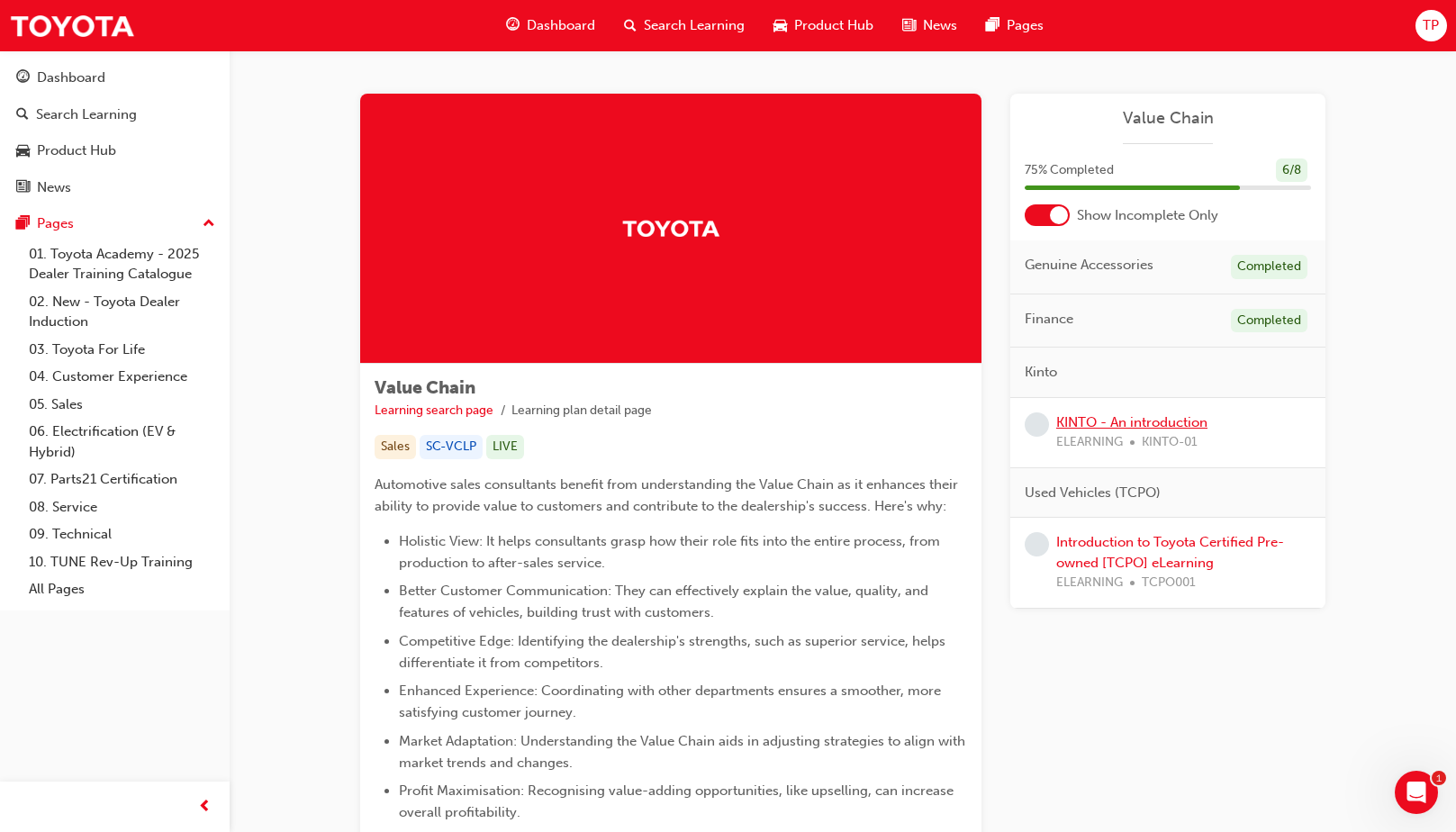 click on "KINTO - An introduction" at bounding box center (1132, 422) 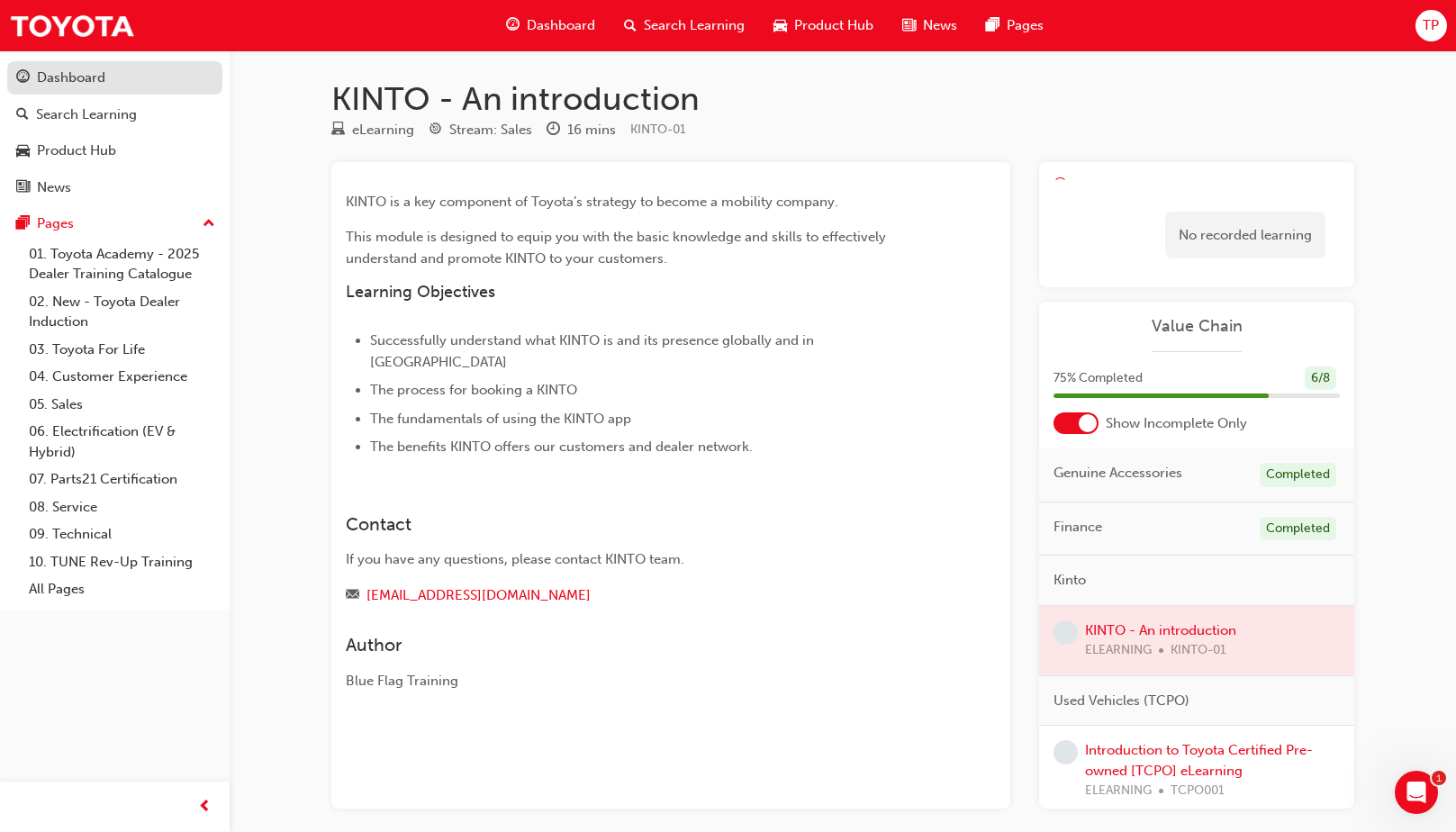 click on "Dashboard" at bounding box center [114, 77] 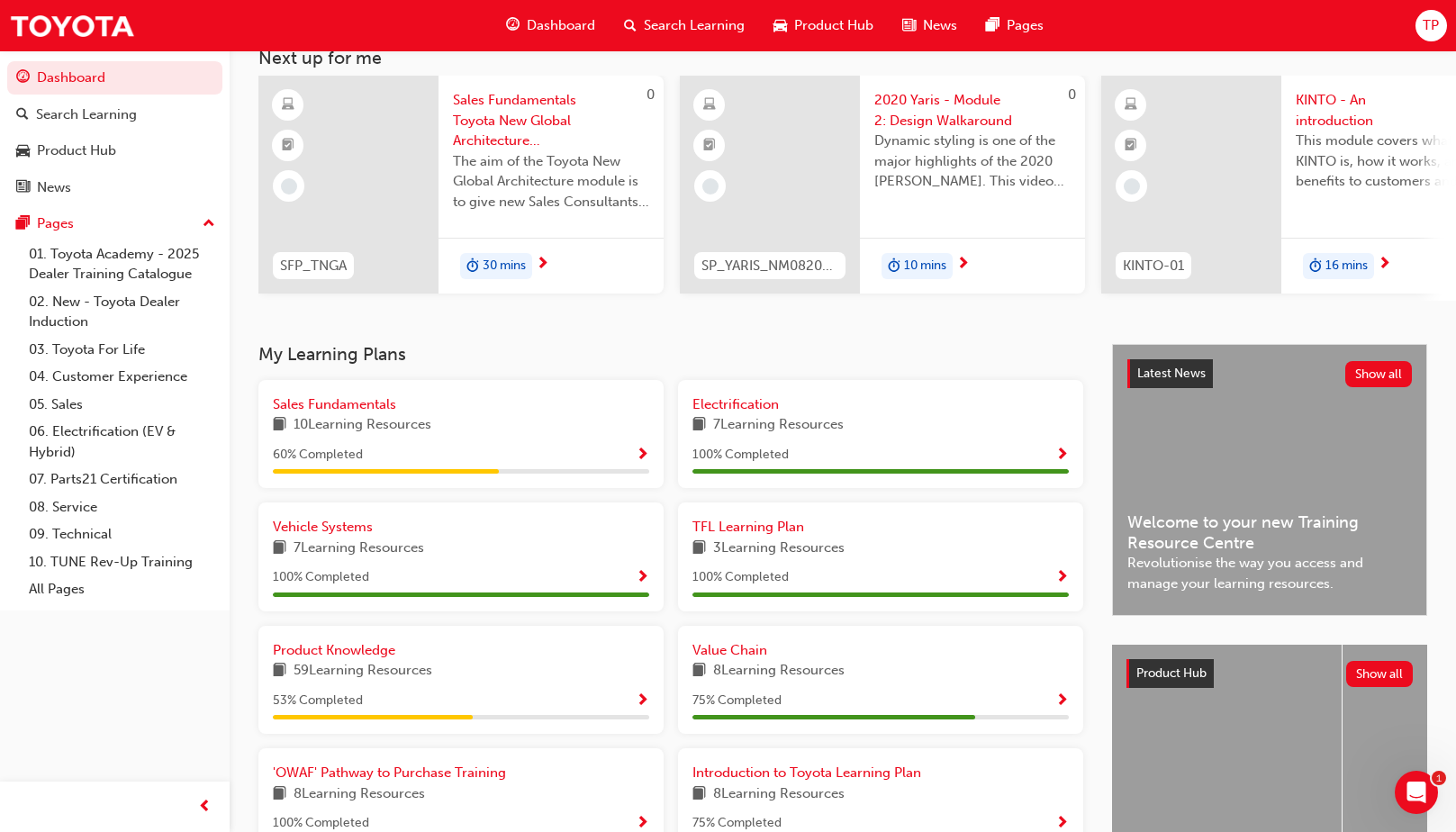 scroll, scrollTop: 158, scrollLeft: 0, axis: vertical 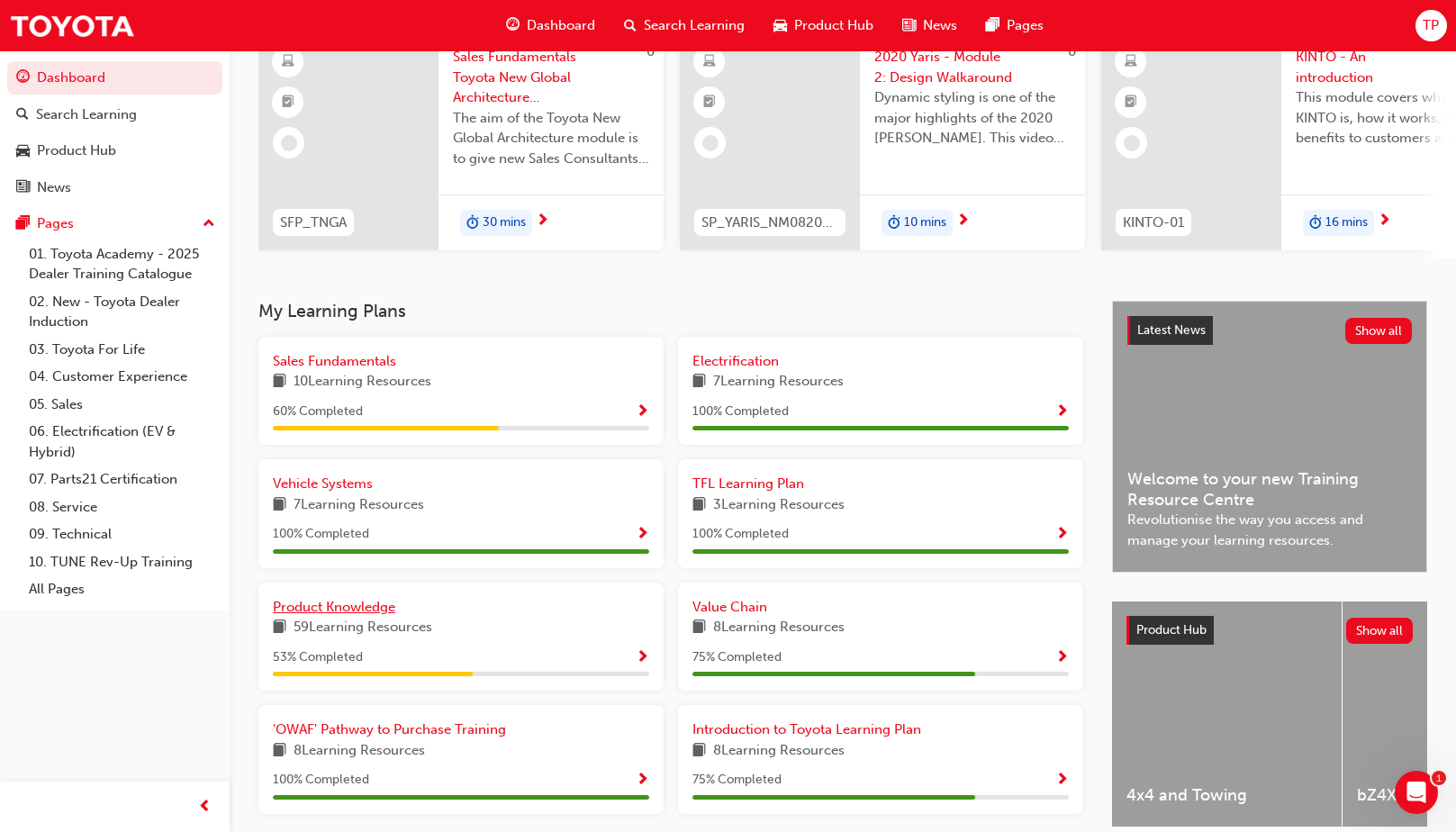 click on "Product Knowledge" at bounding box center [334, 607] 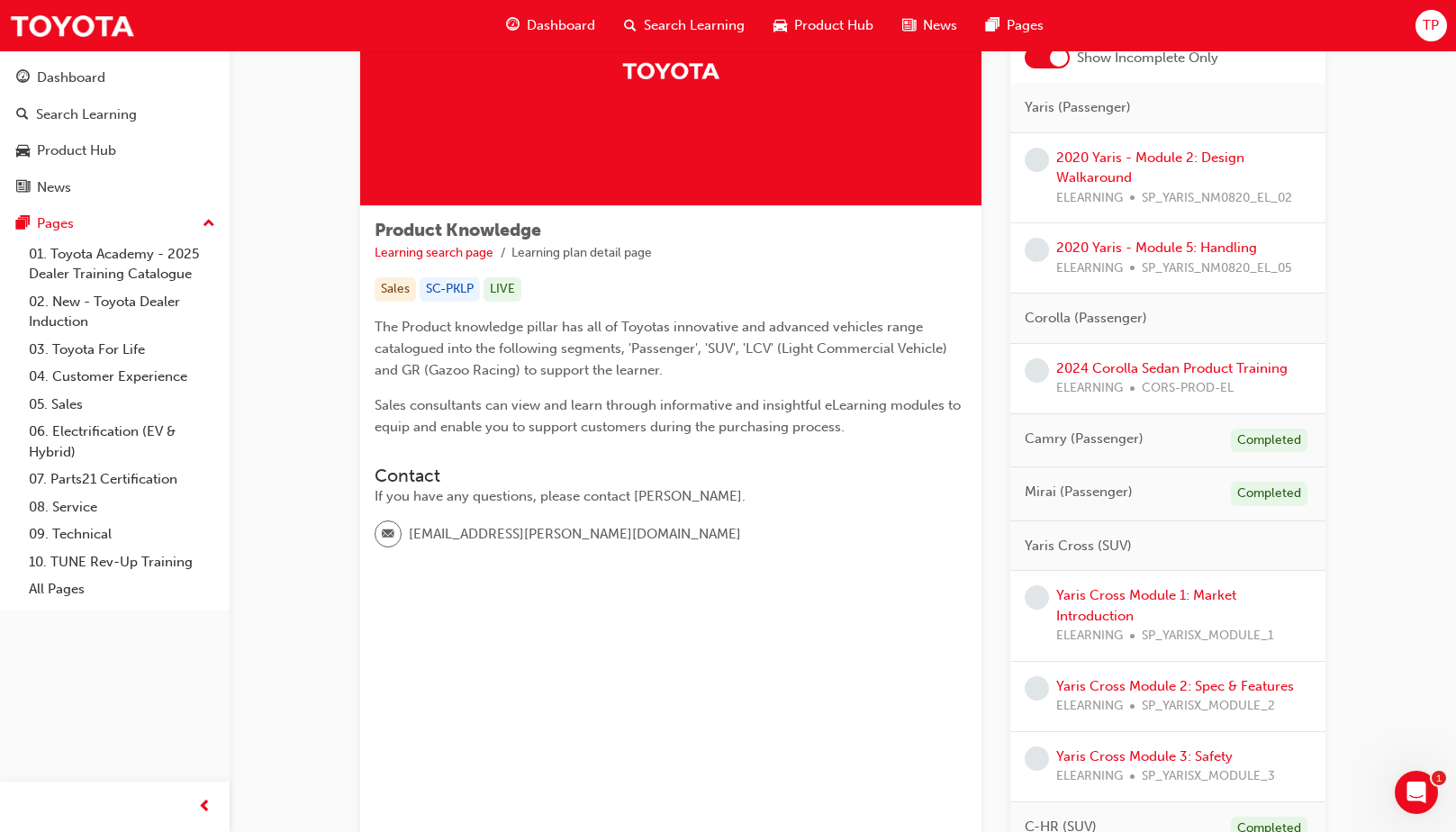 click on "Camry (Passenger) Completed" at bounding box center (1168, 441) 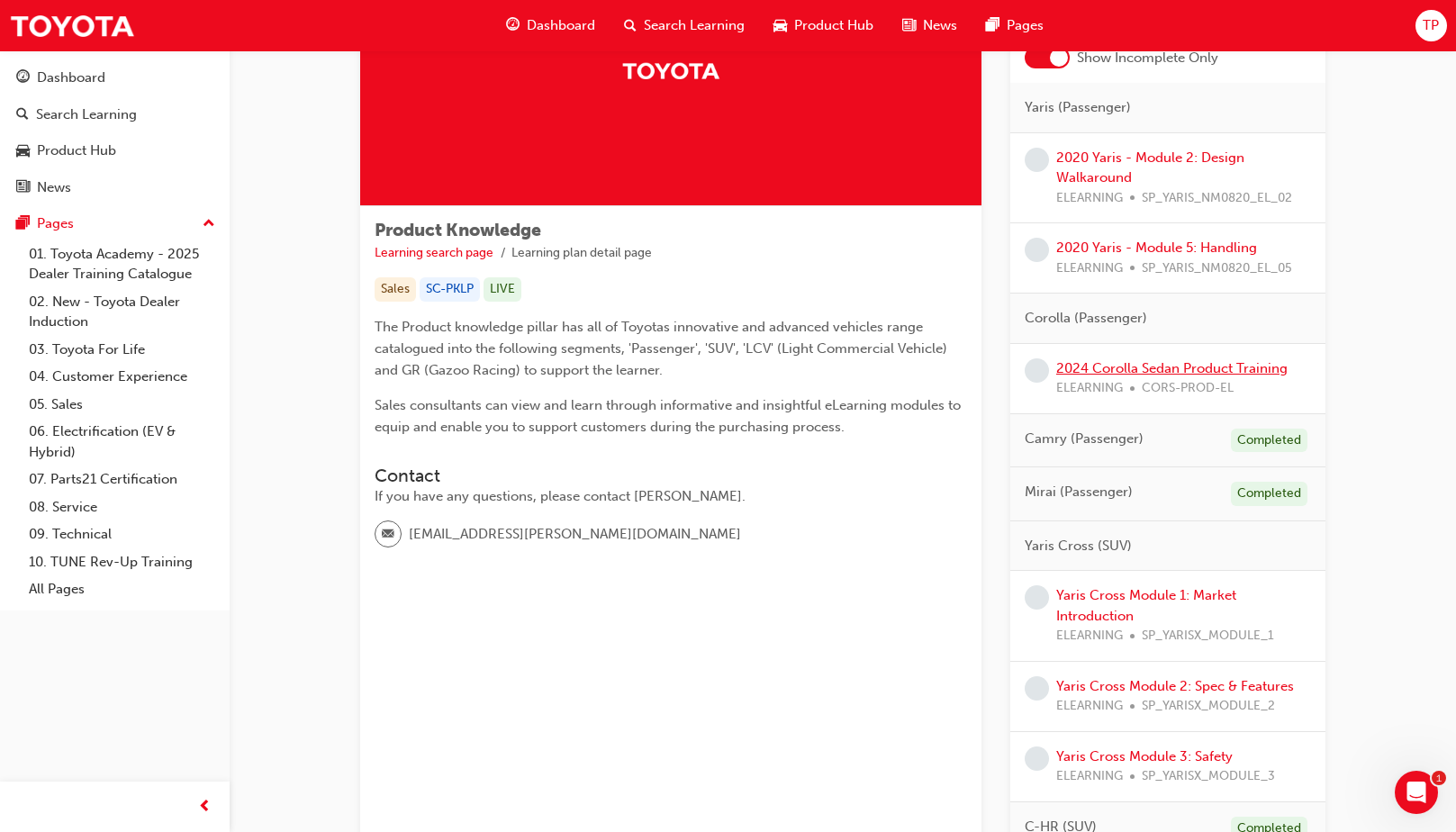 click on "2024 Corolla Sedan Product Training" at bounding box center [1171, 368] 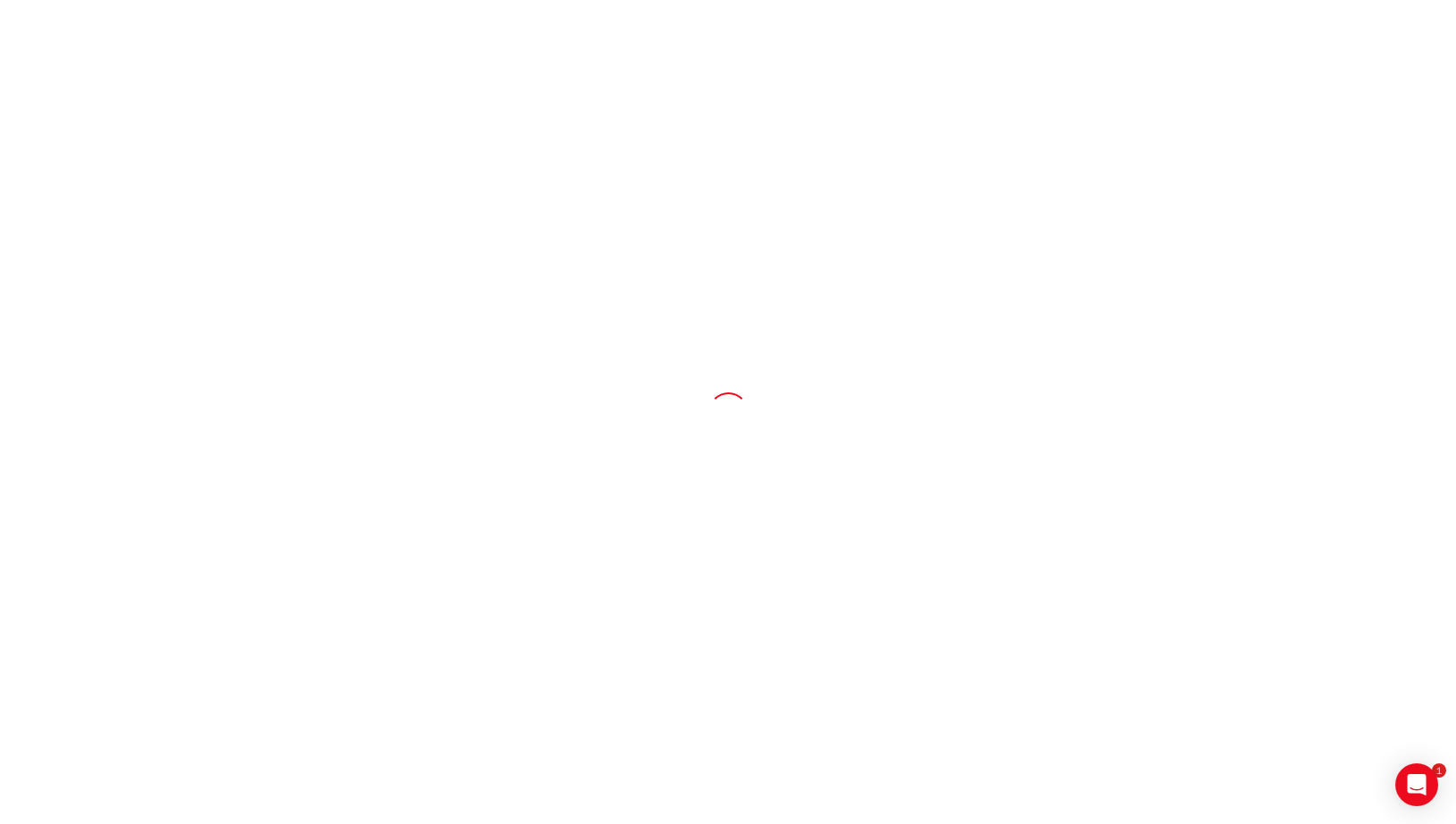 scroll, scrollTop: 0, scrollLeft: 0, axis: both 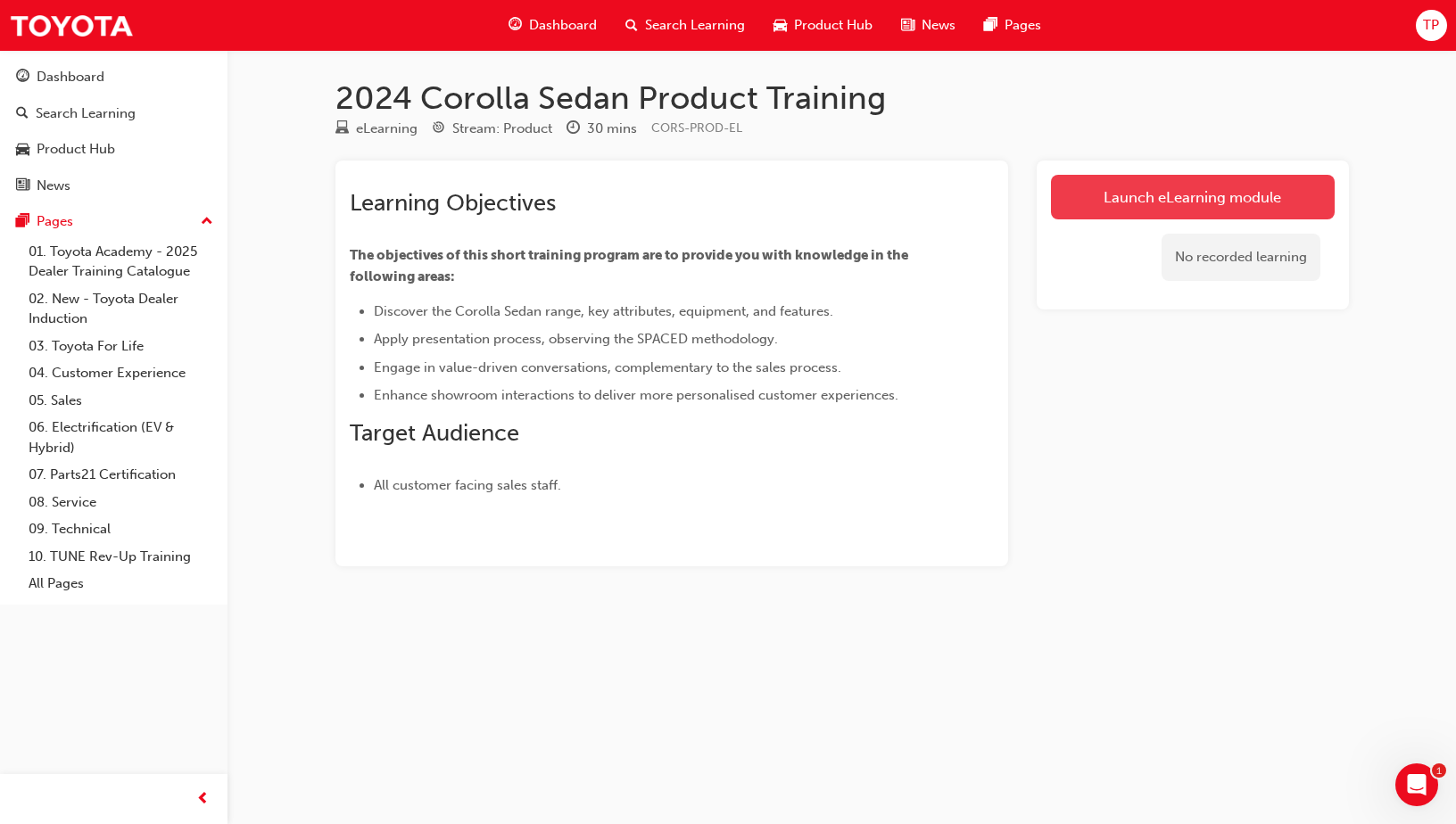 click on "Launch eLearning module" at bounding box center (1193, 197) 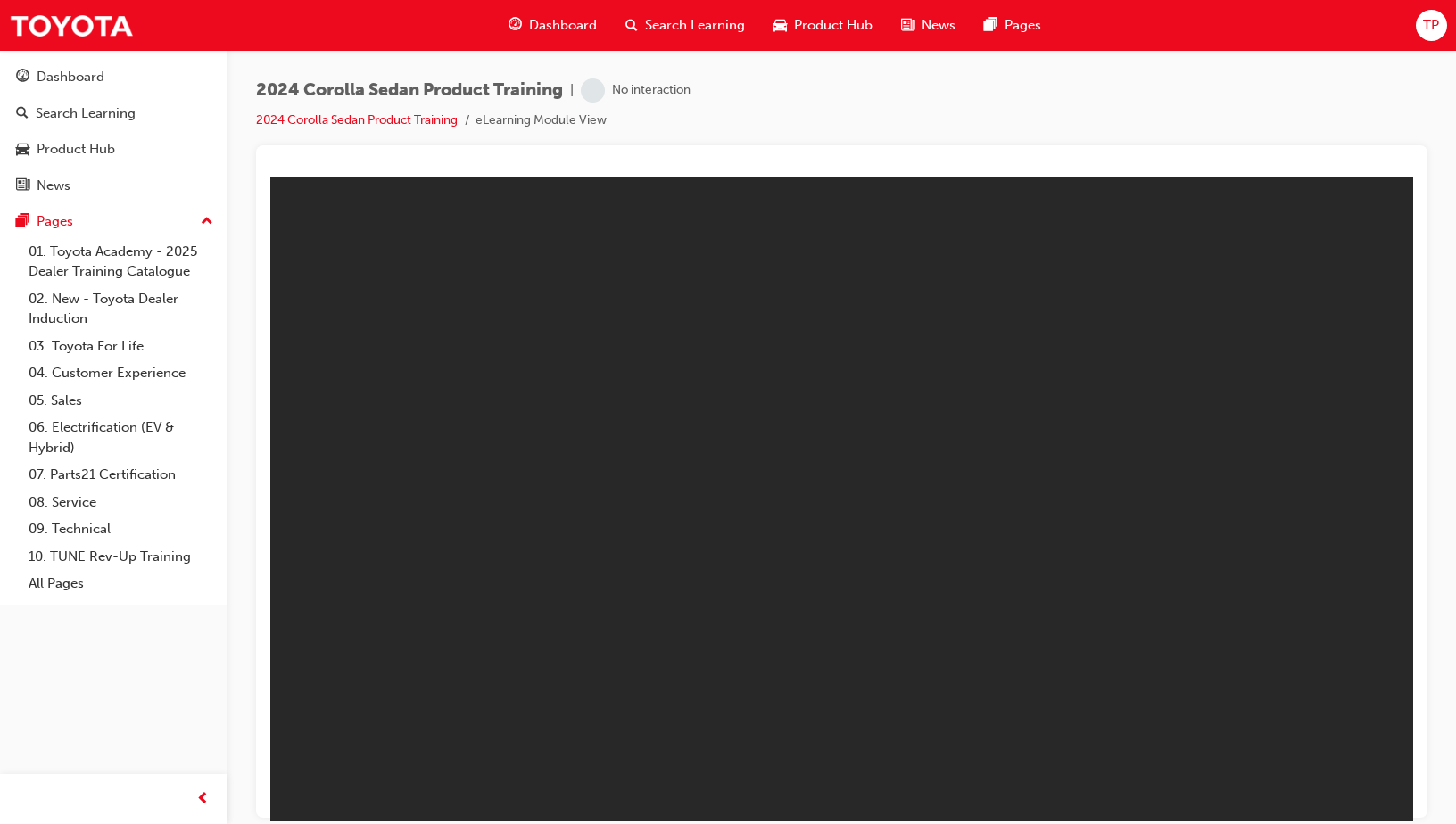 scroll, scrollTop: 0, scrollLeft: 0, axis: both 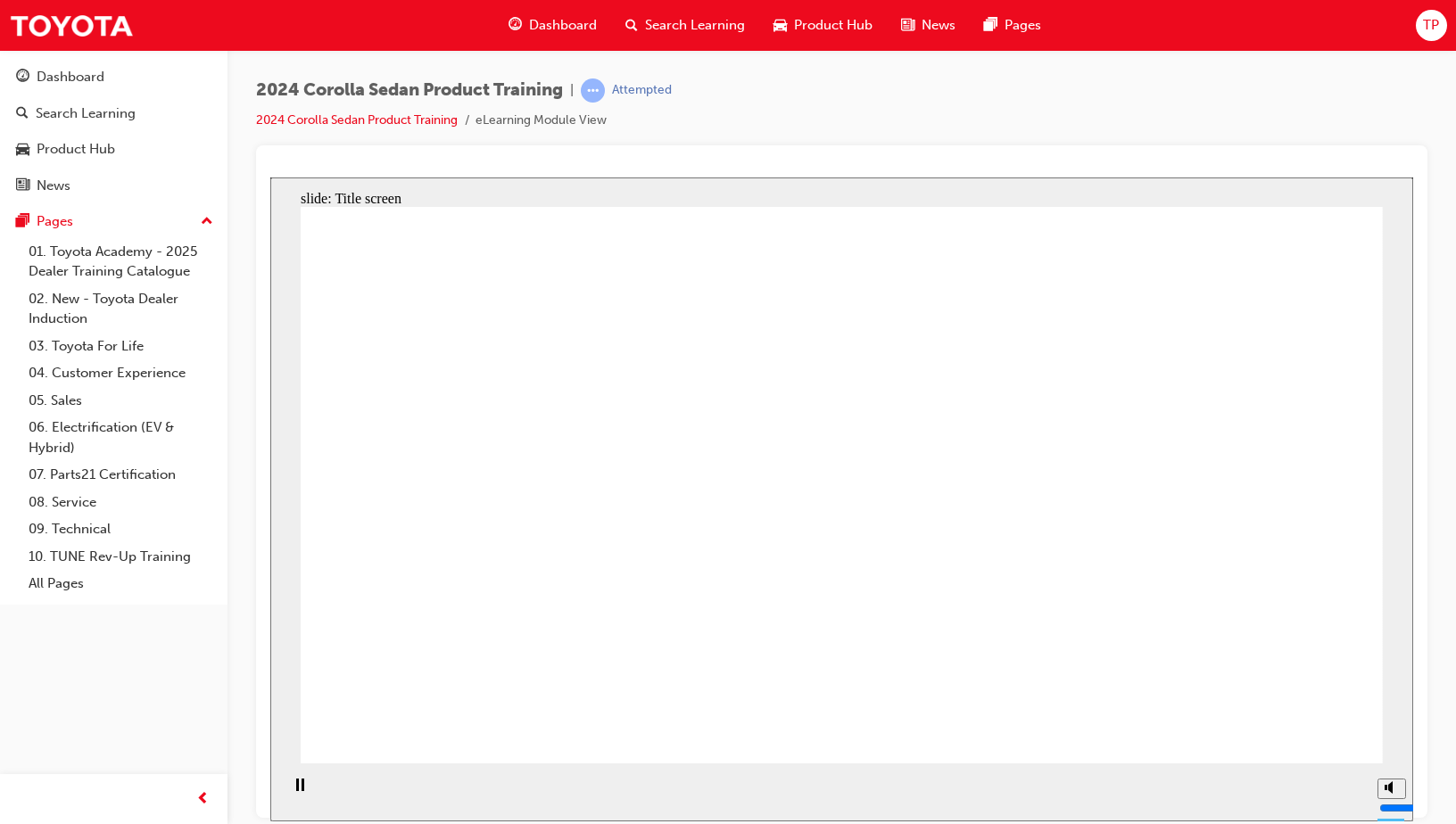 click 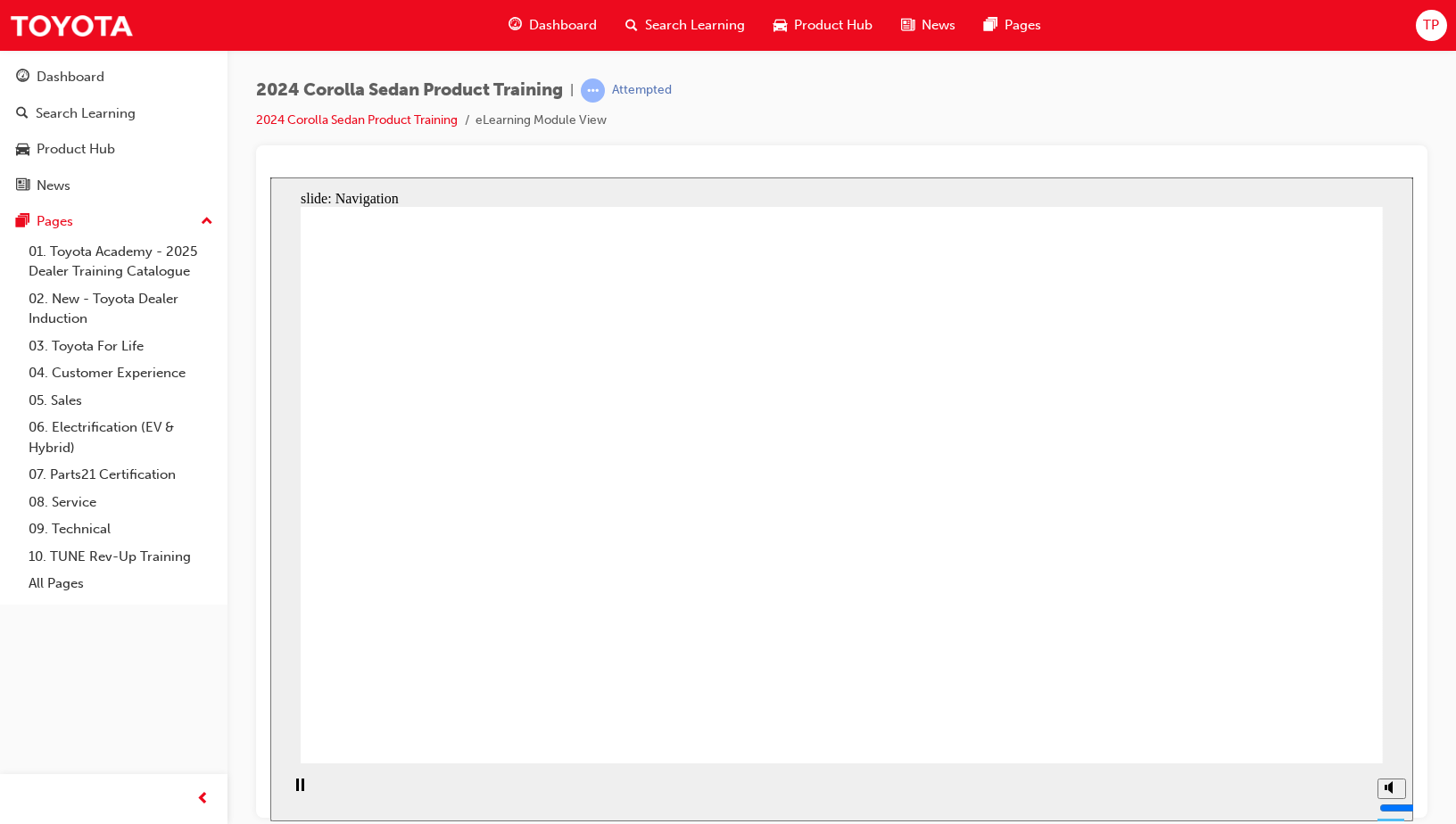 click 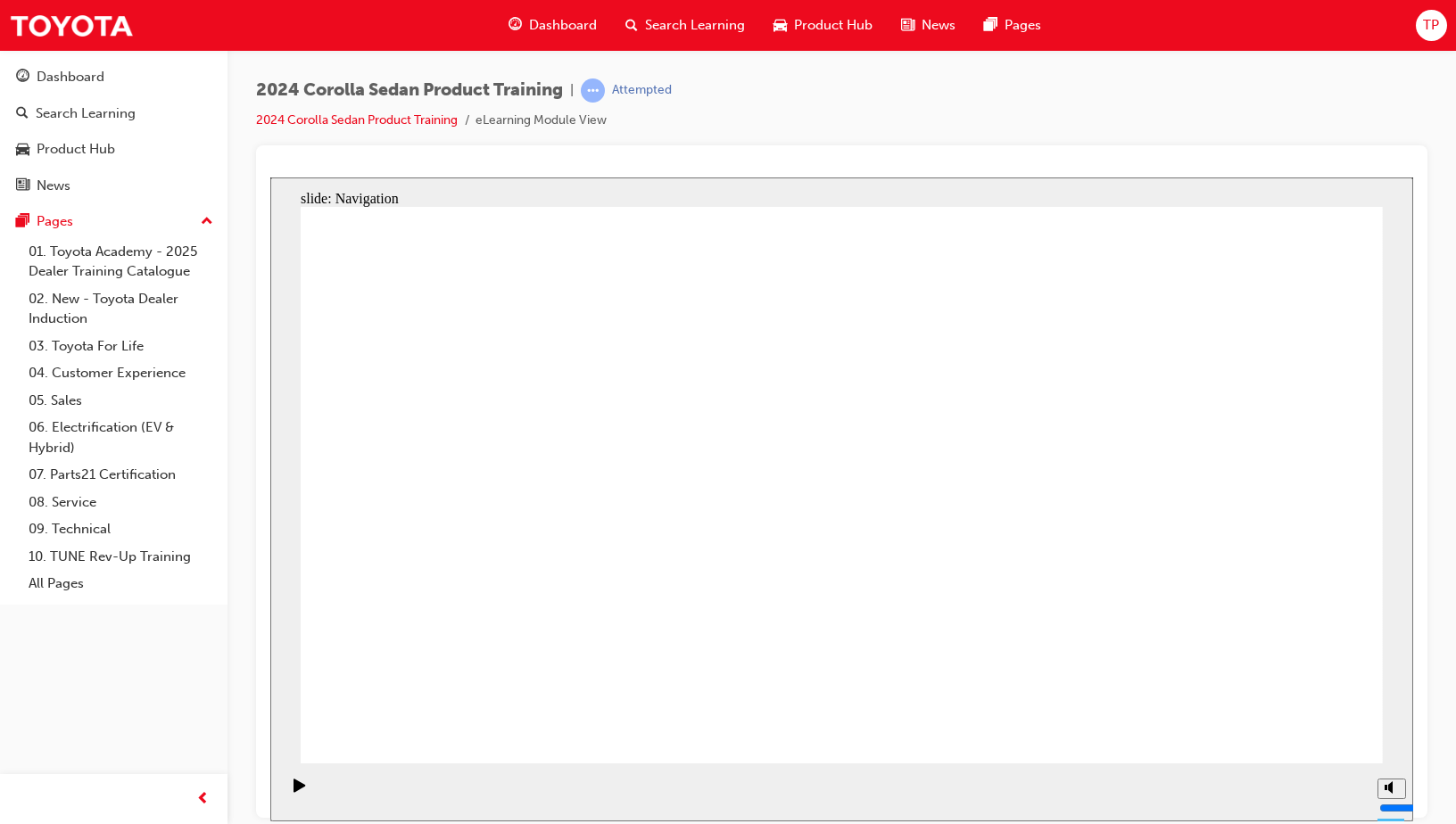 click 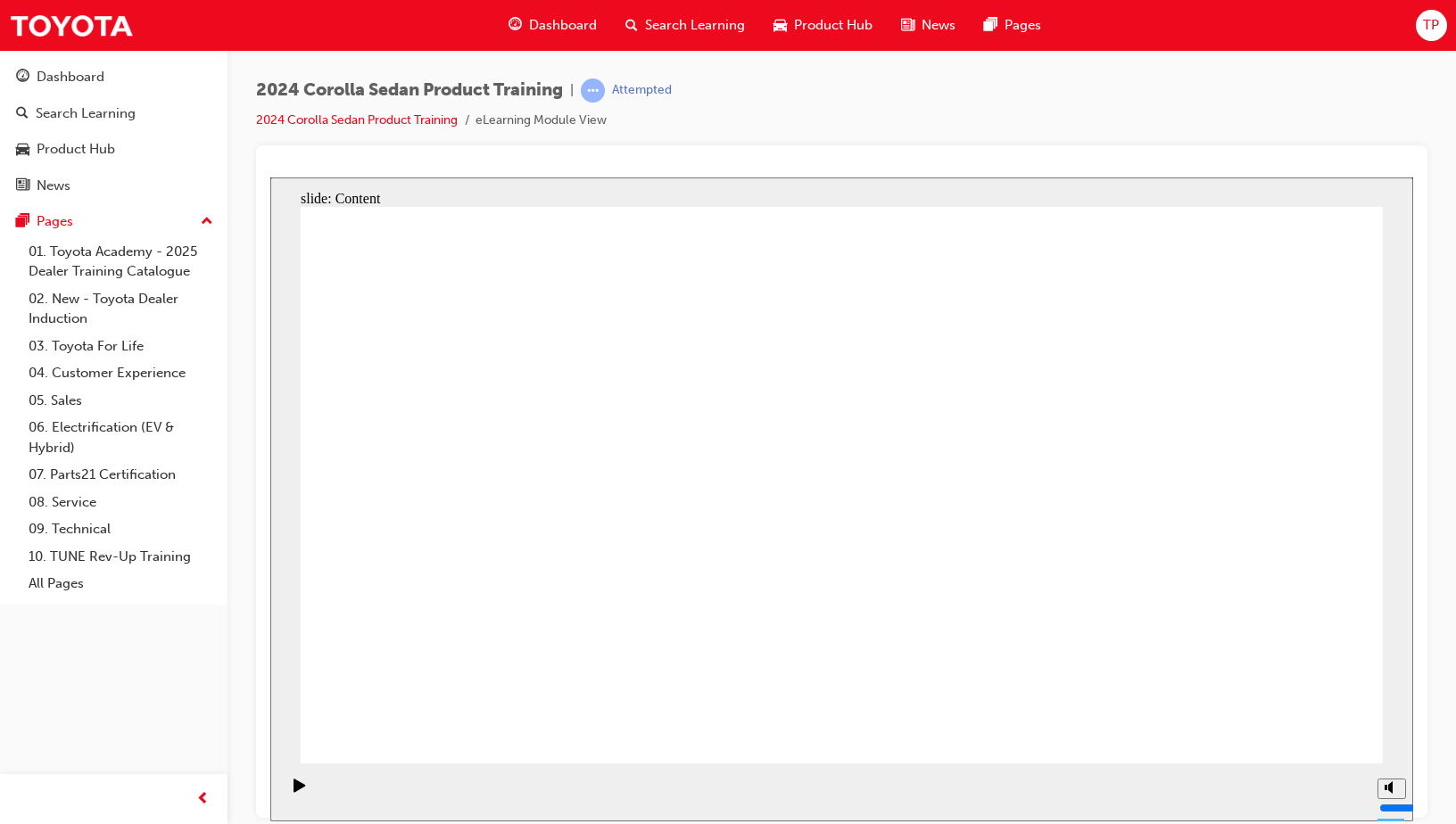 click 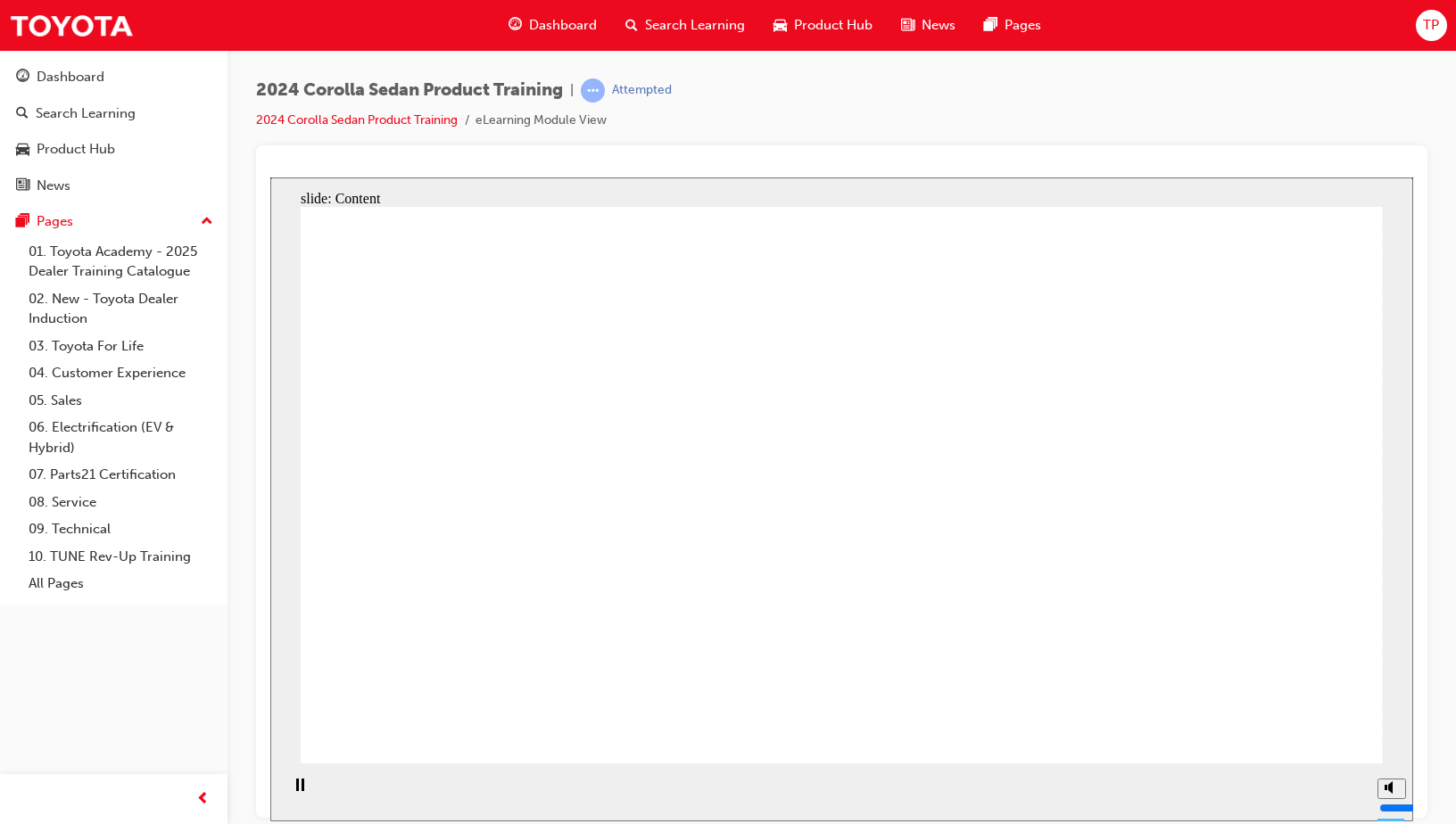 click 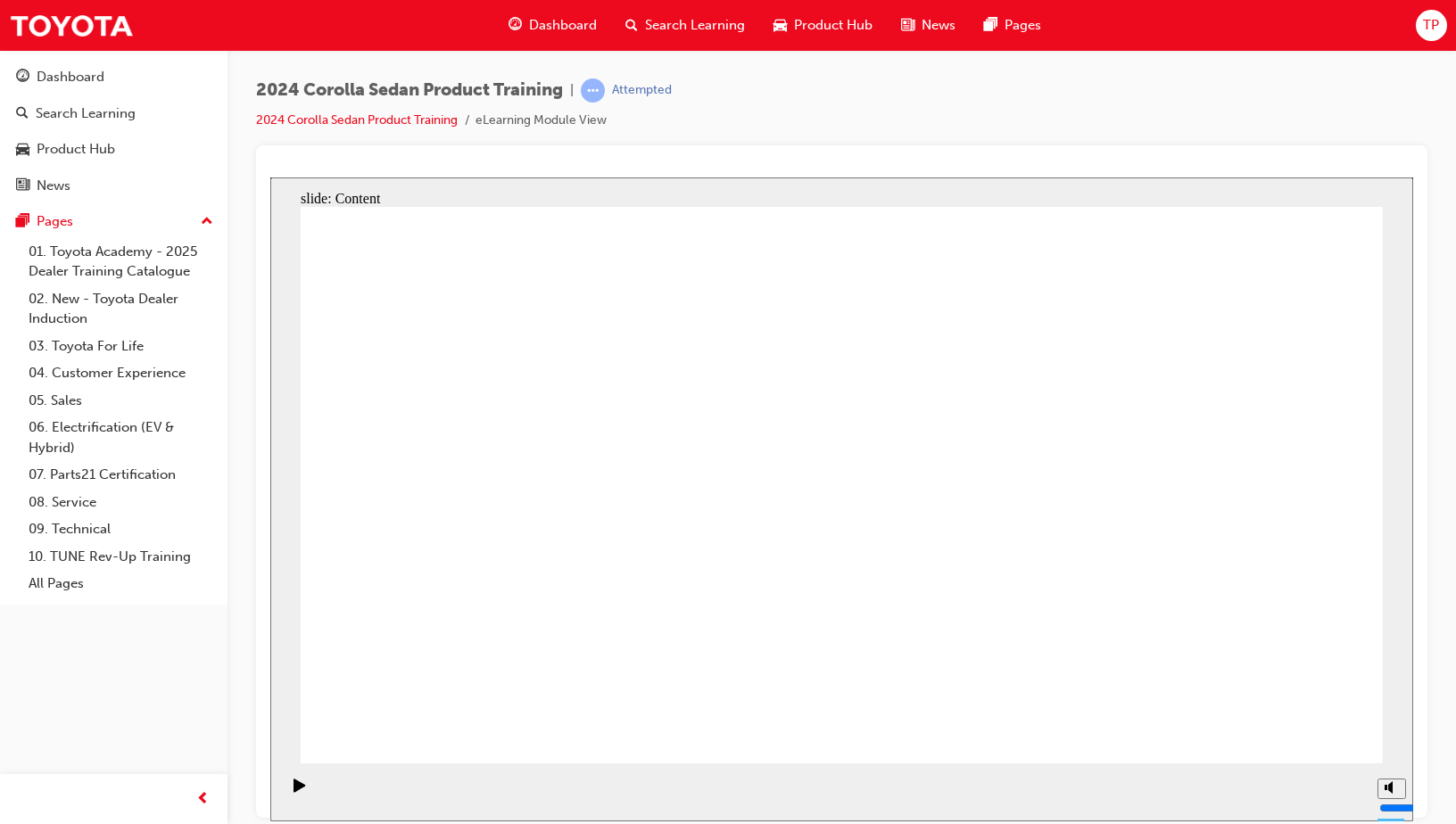 click 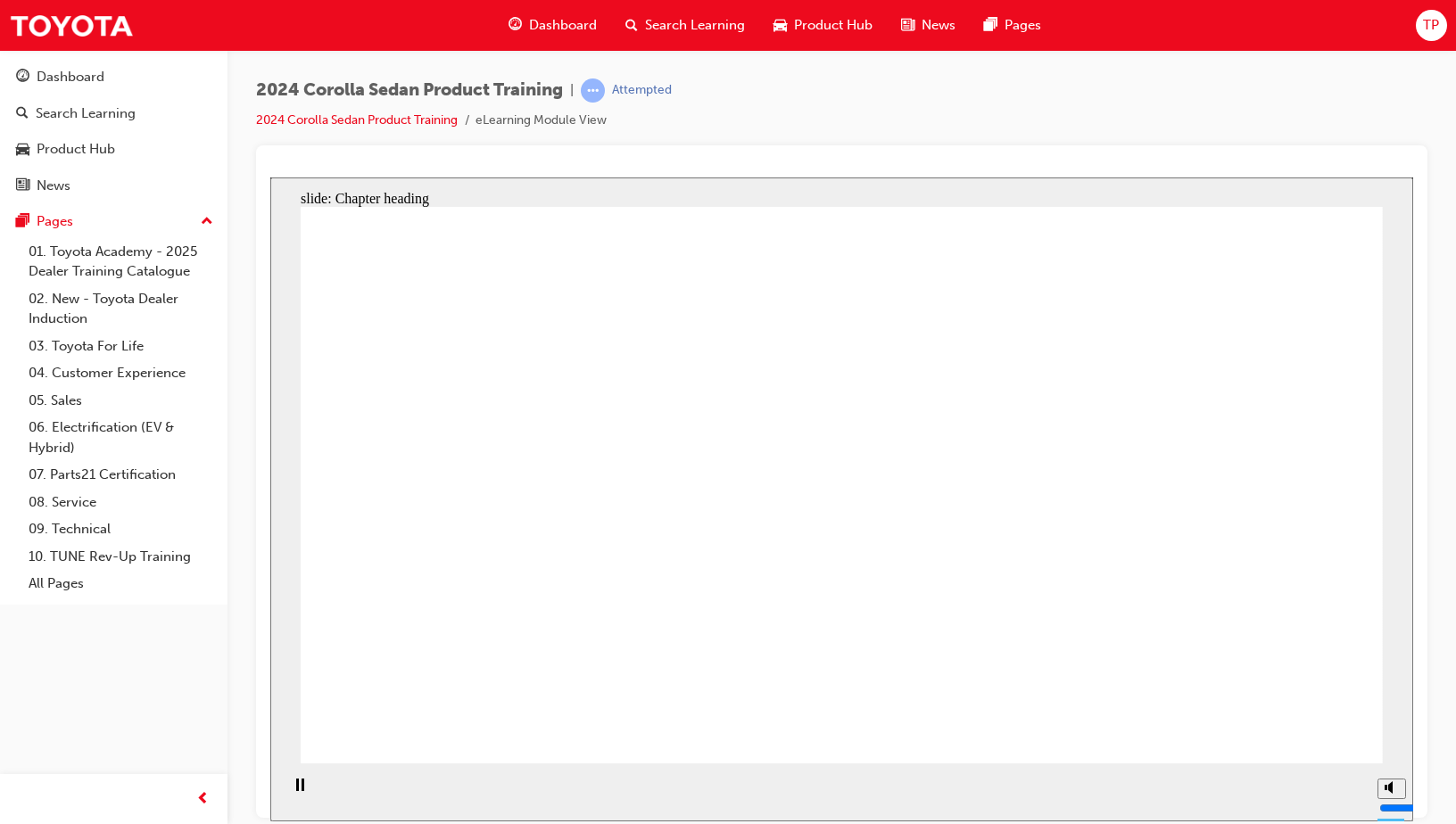 click 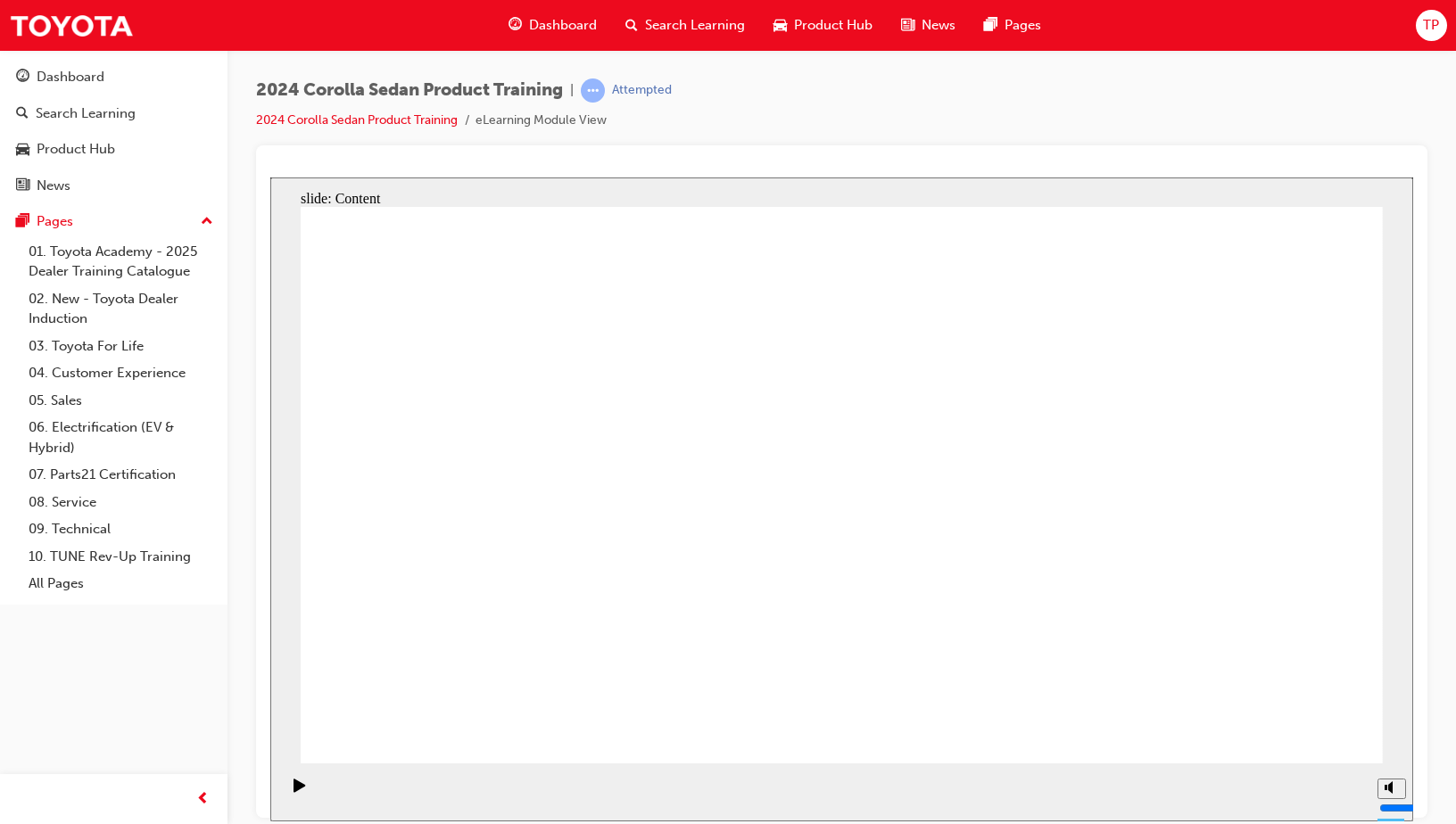 click 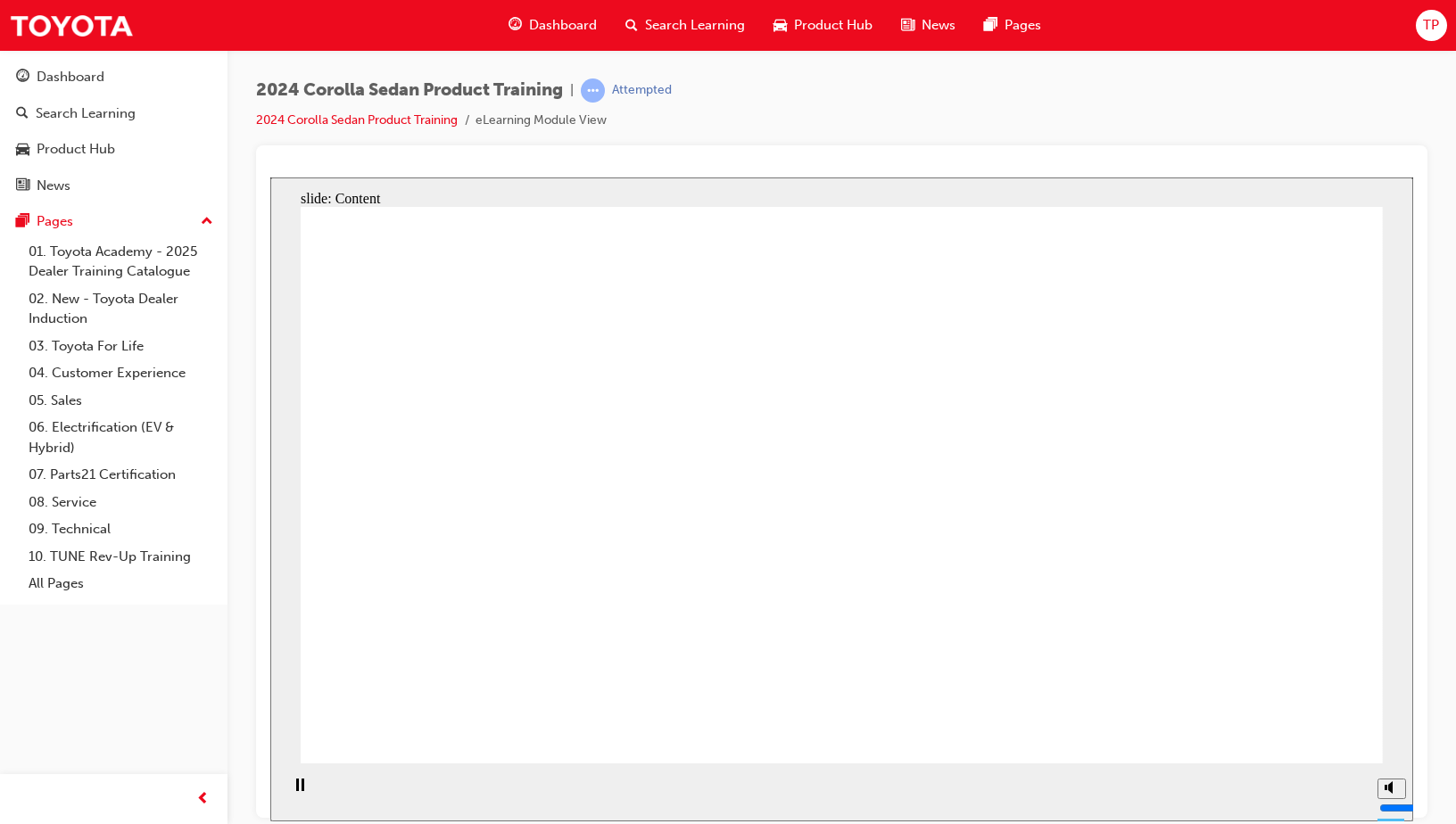 click 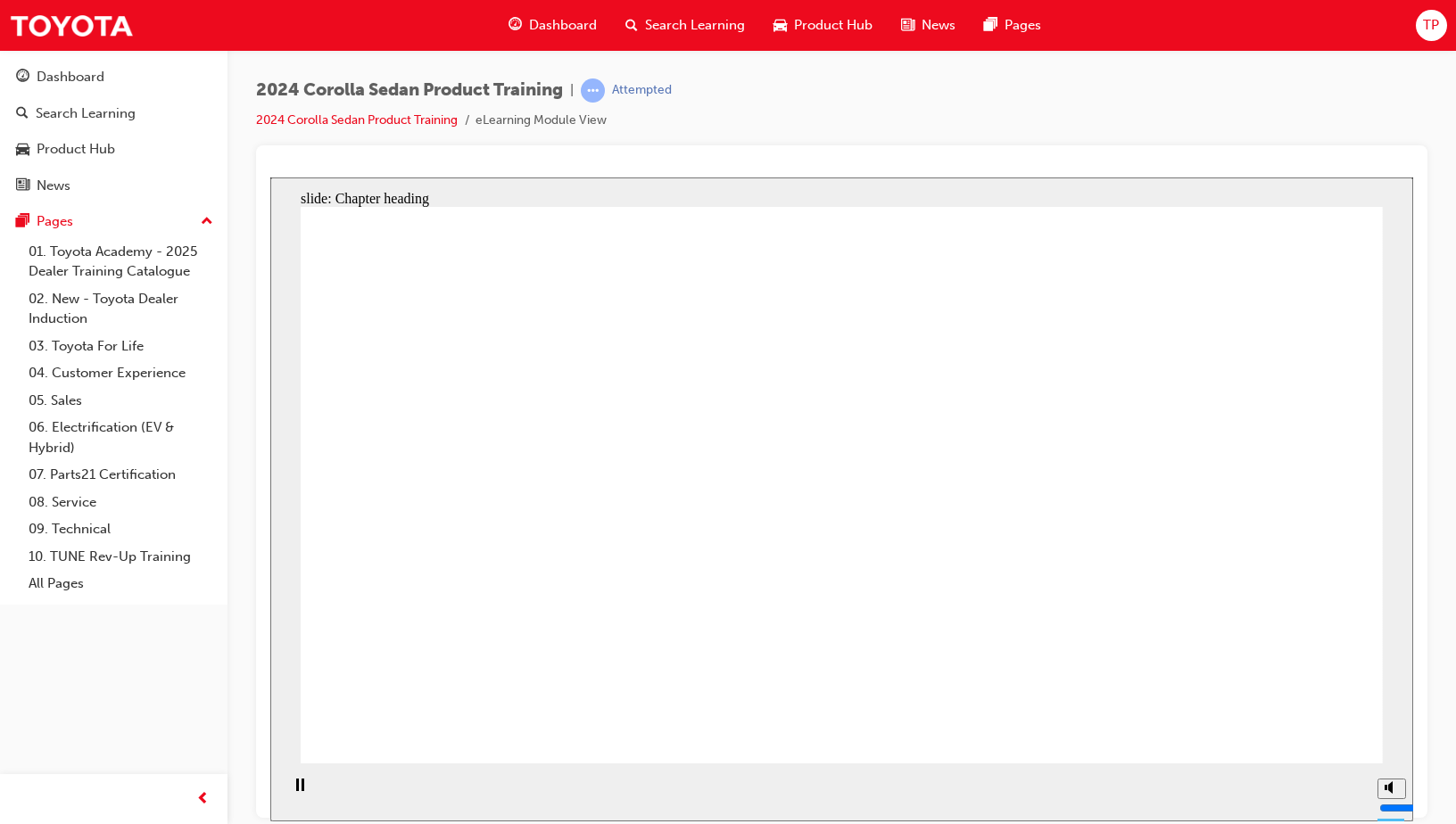 click 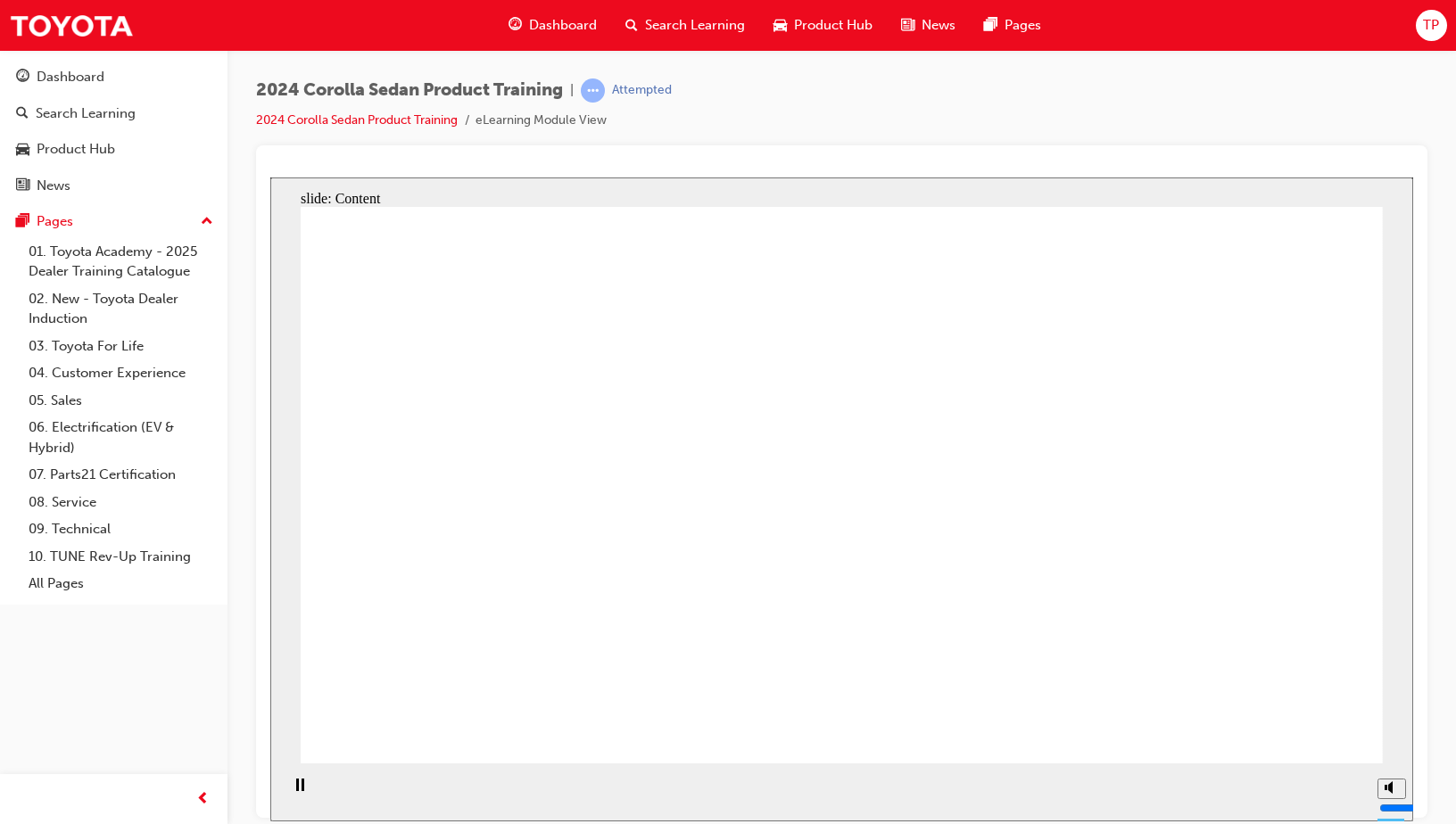 click 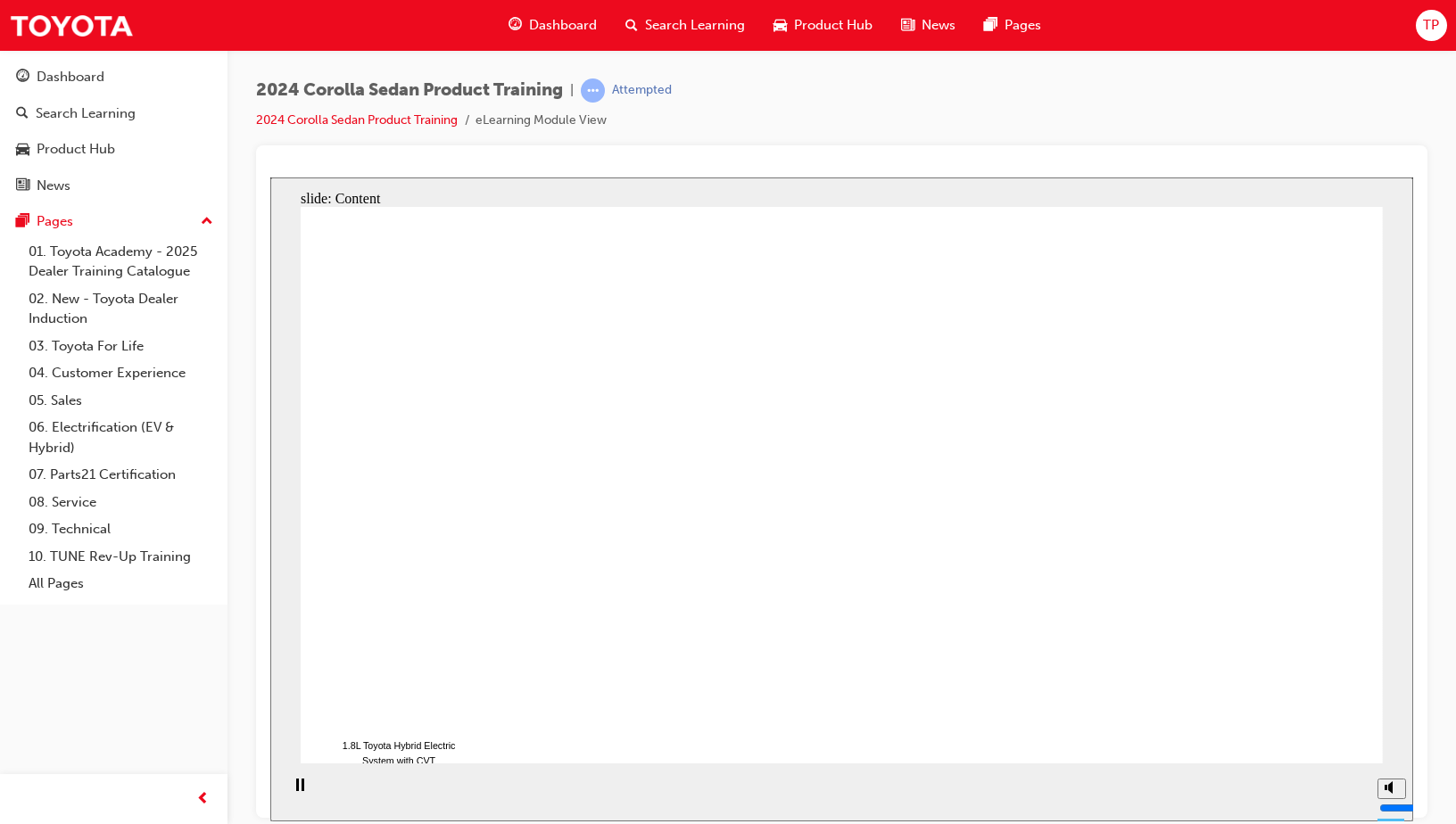 click 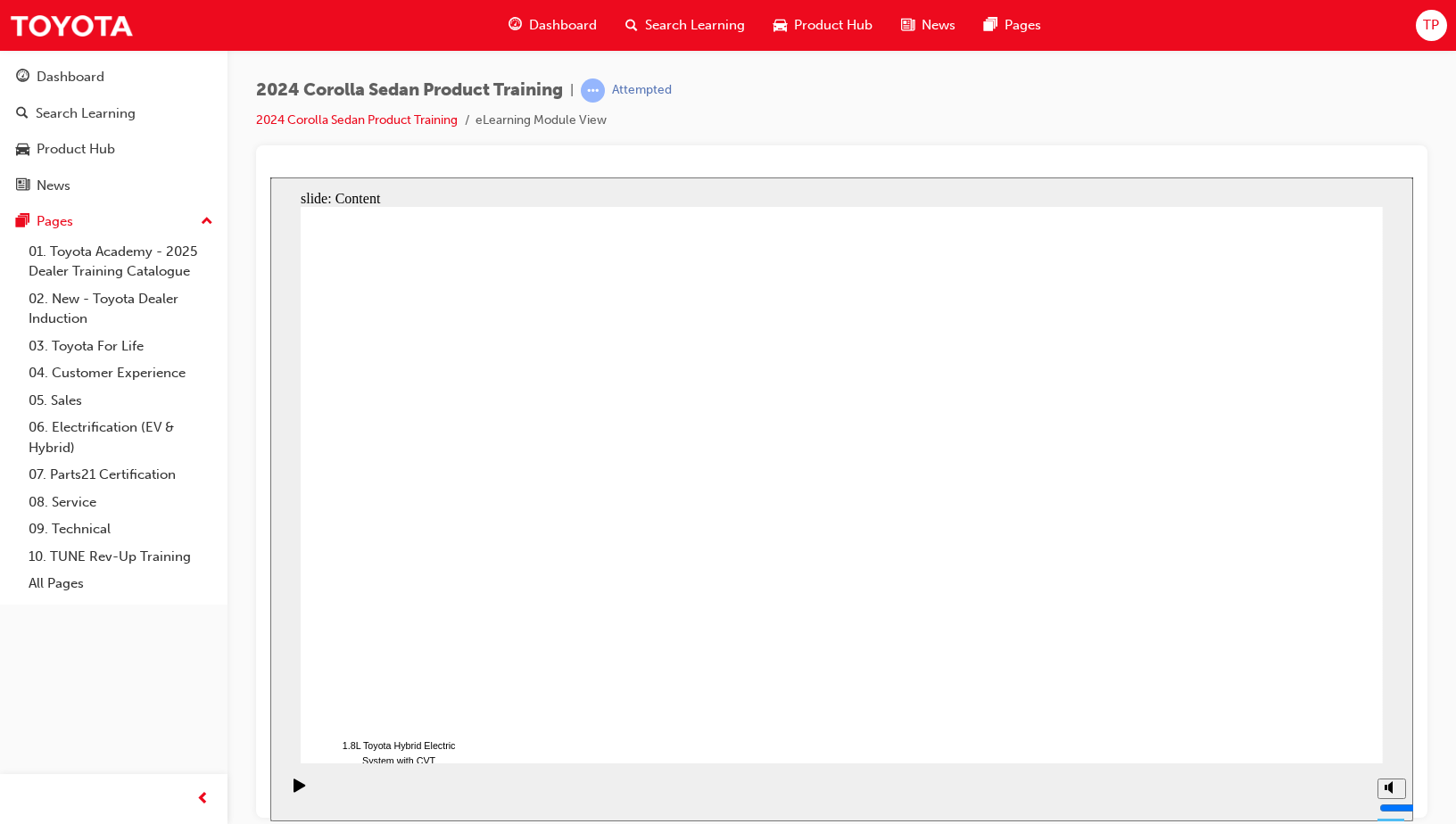 click 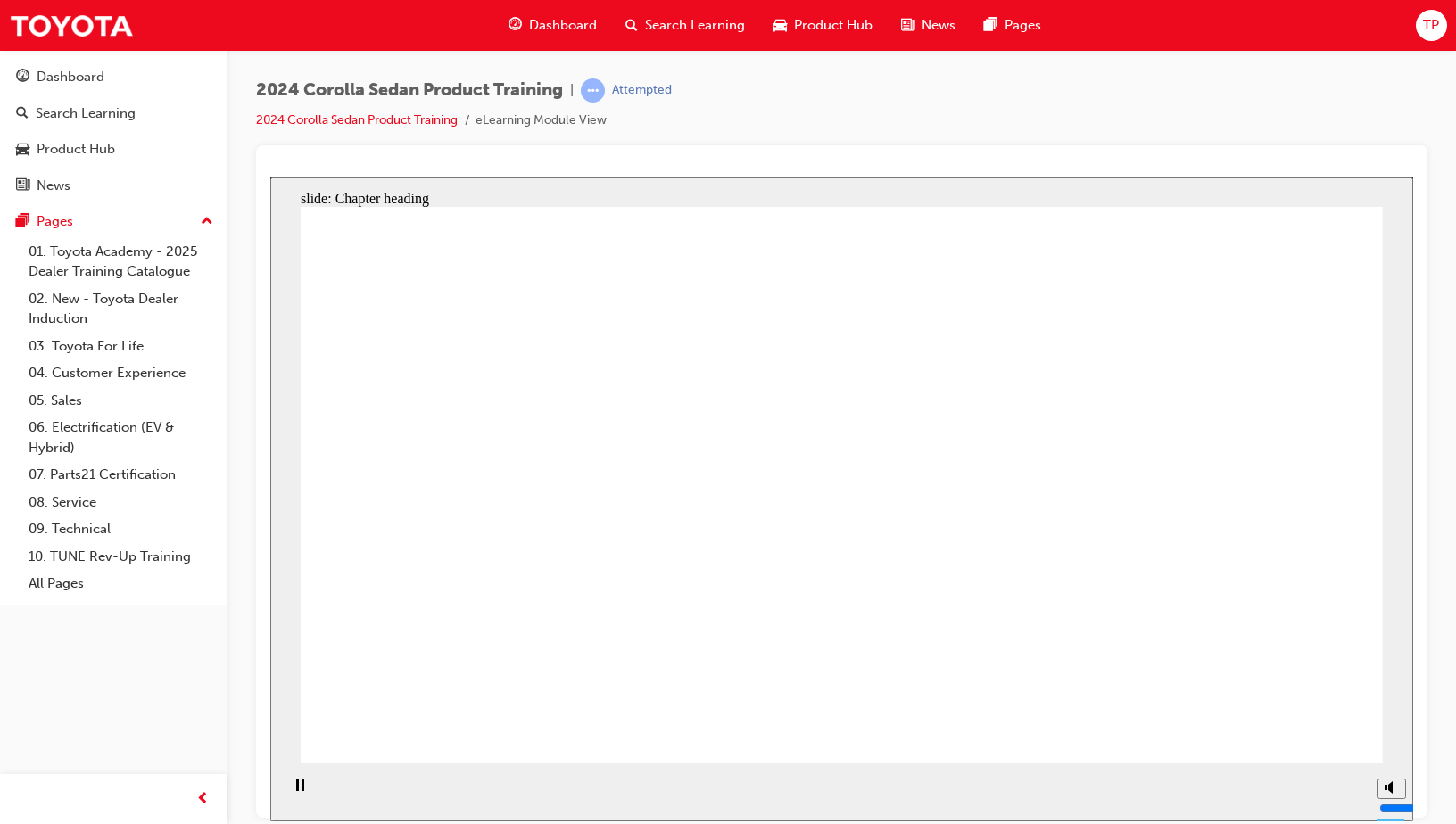click 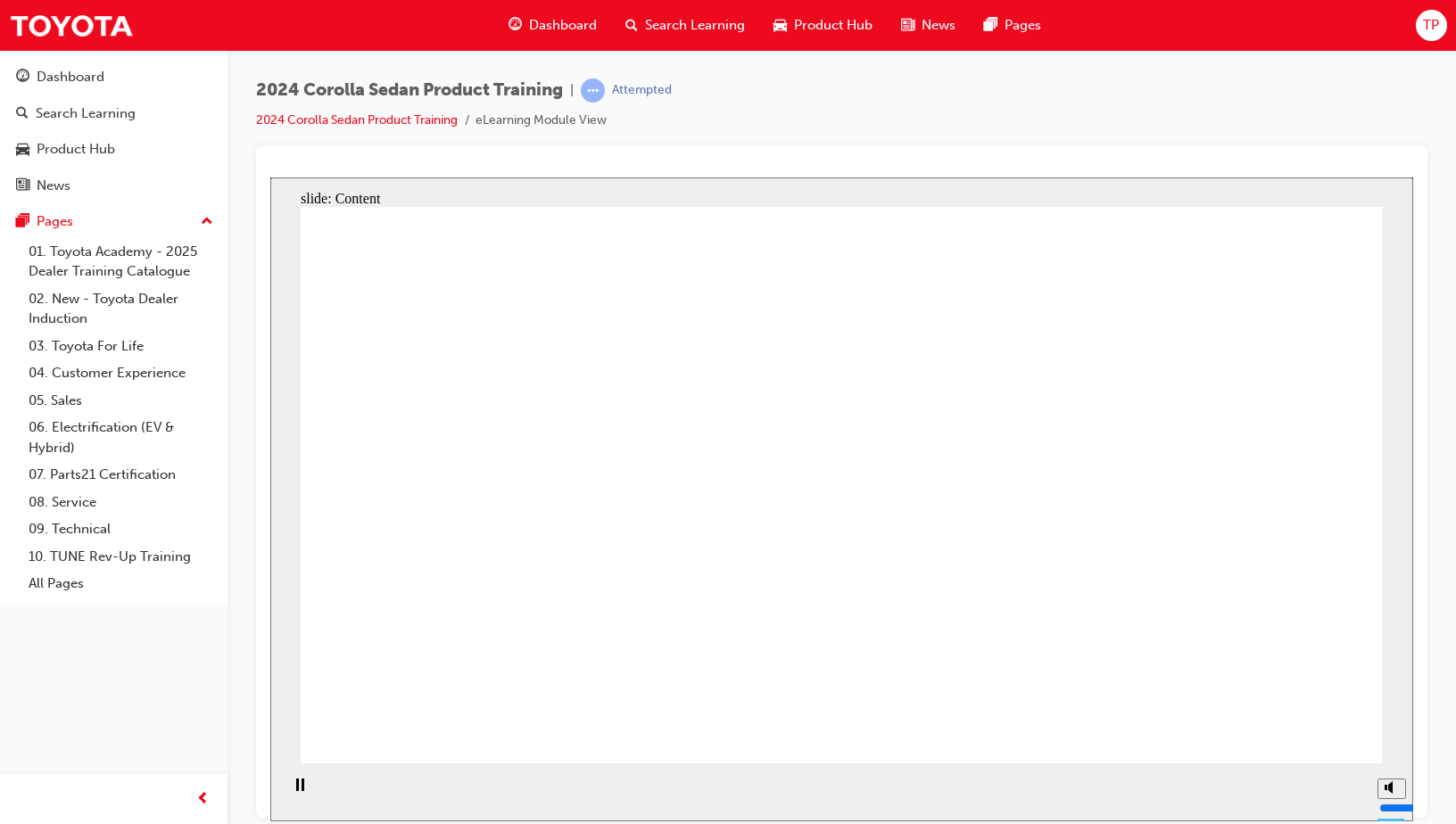 click 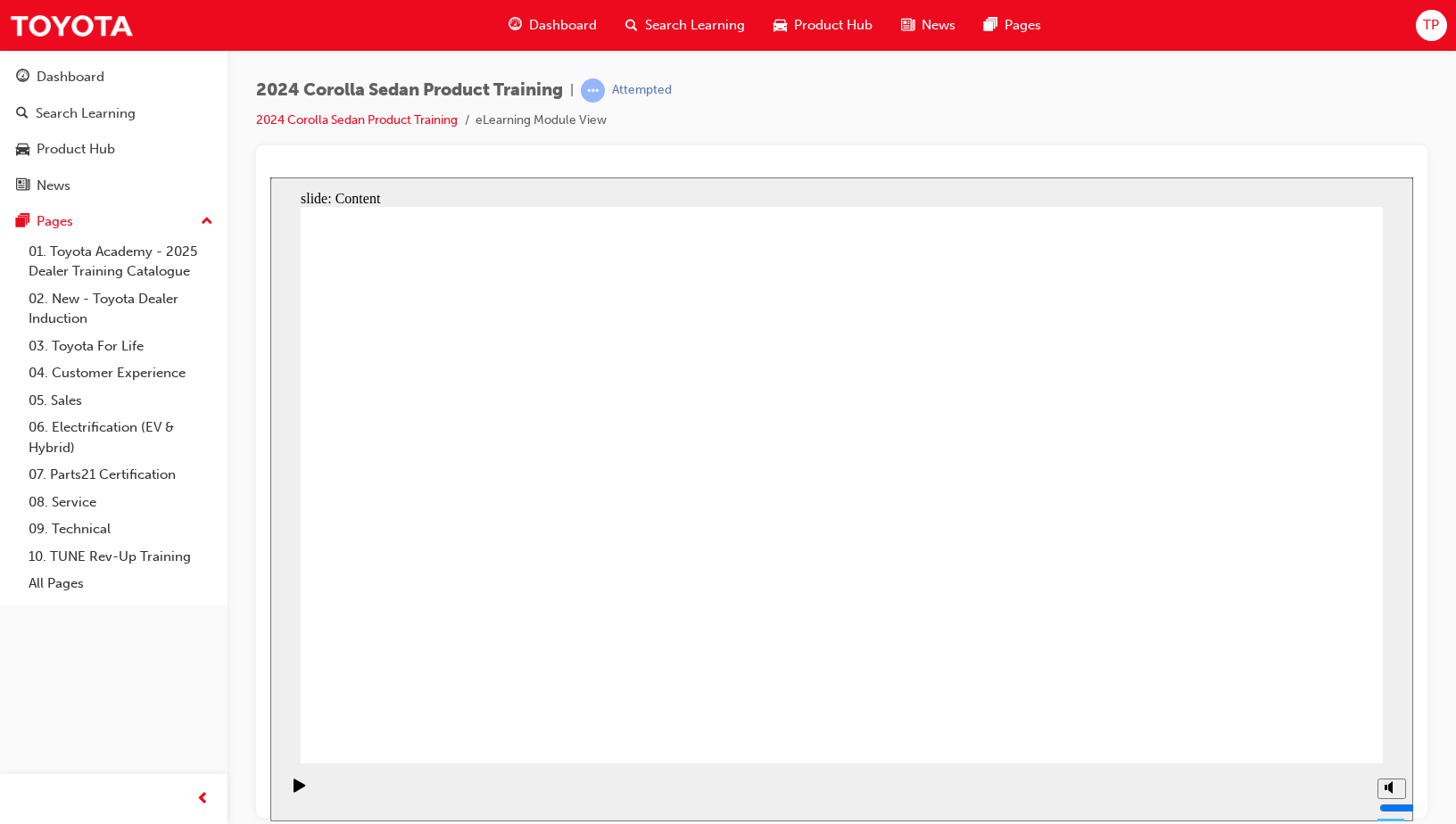 type 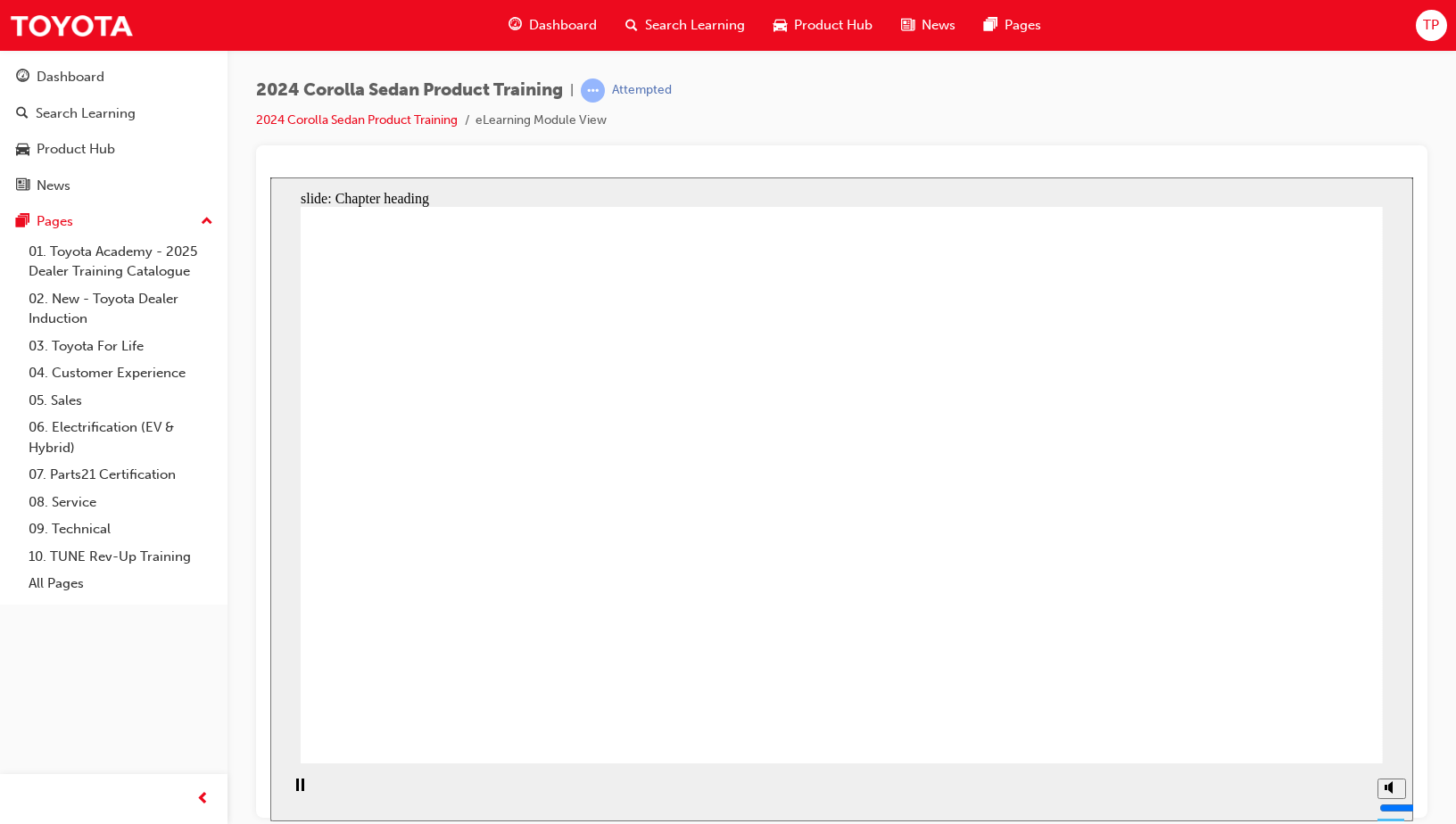 click 